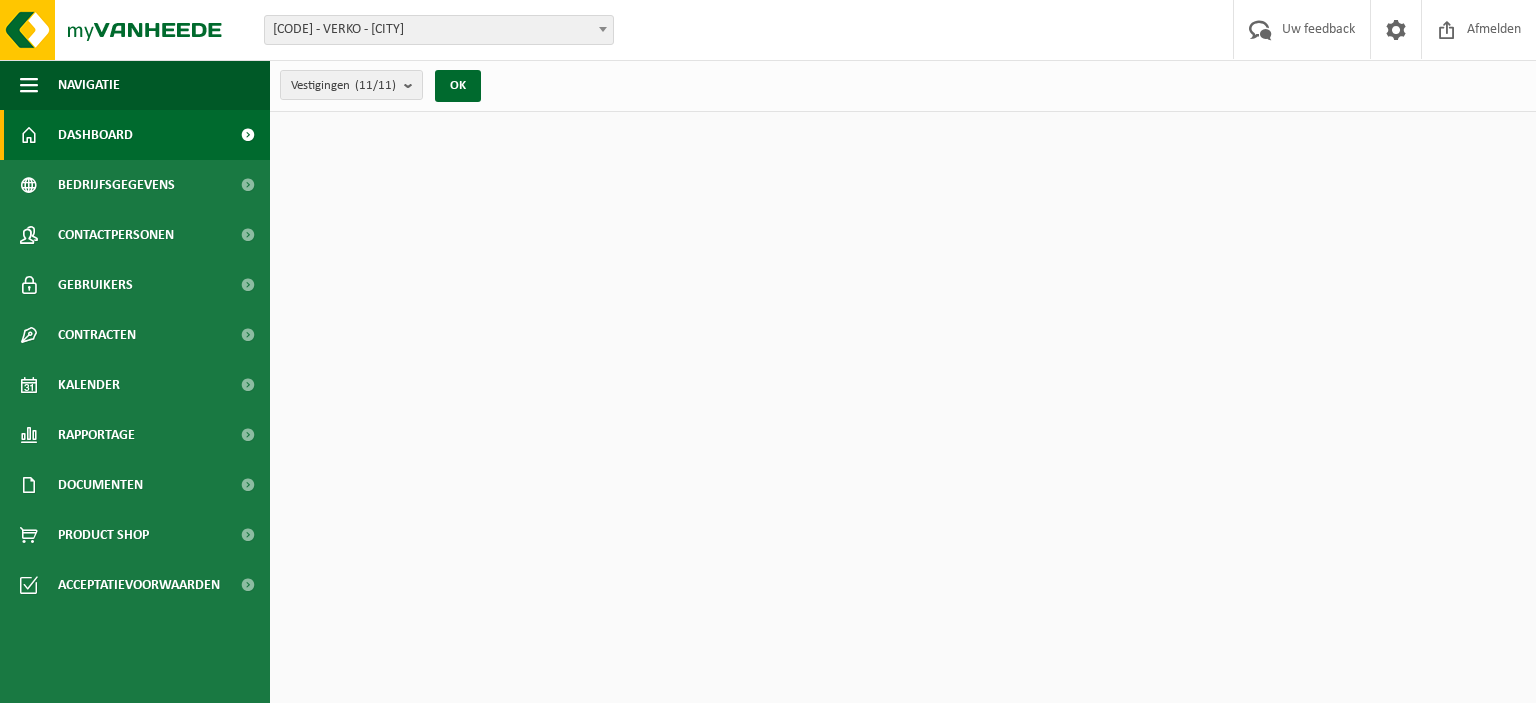 scroll, scrollTop: 0, scrollLeft: 0, axis: both 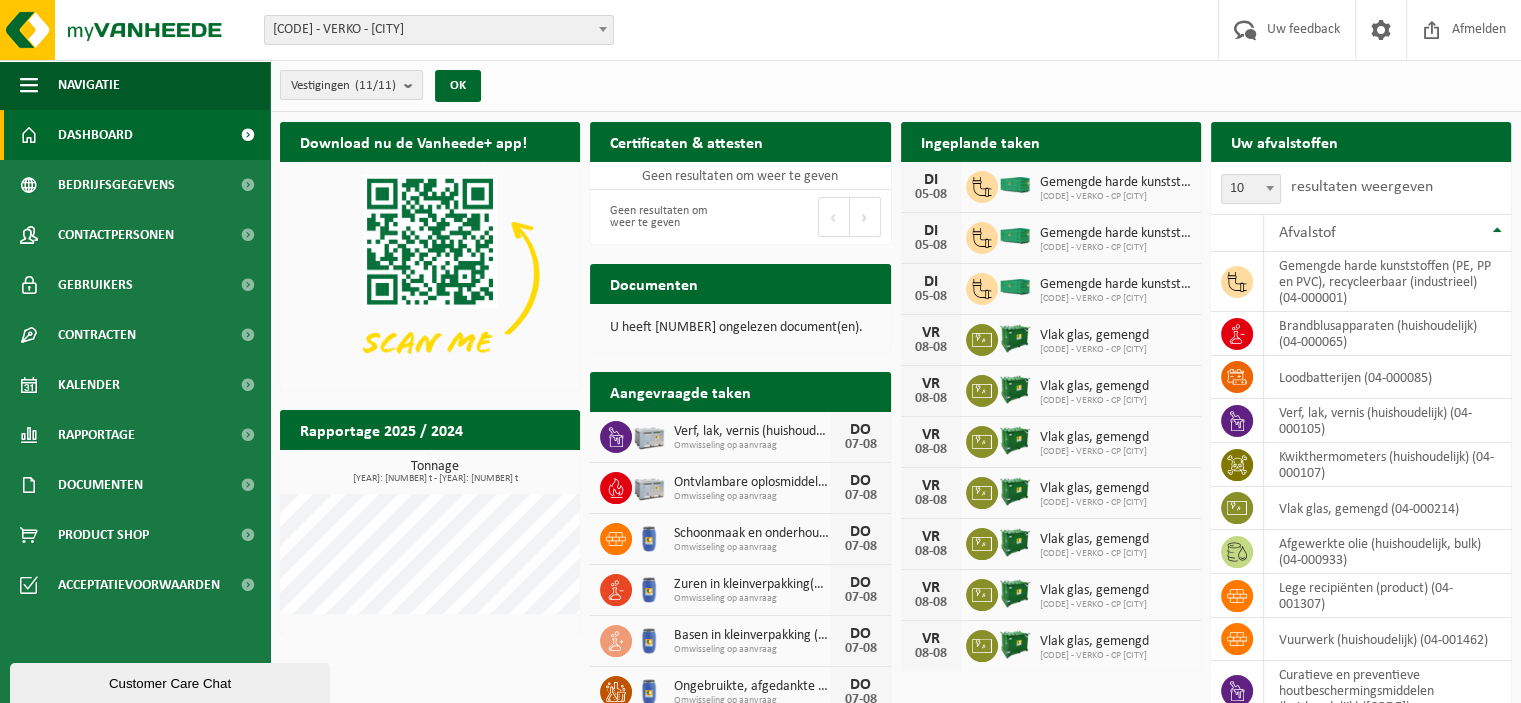 click at bounding box center (603, 29) 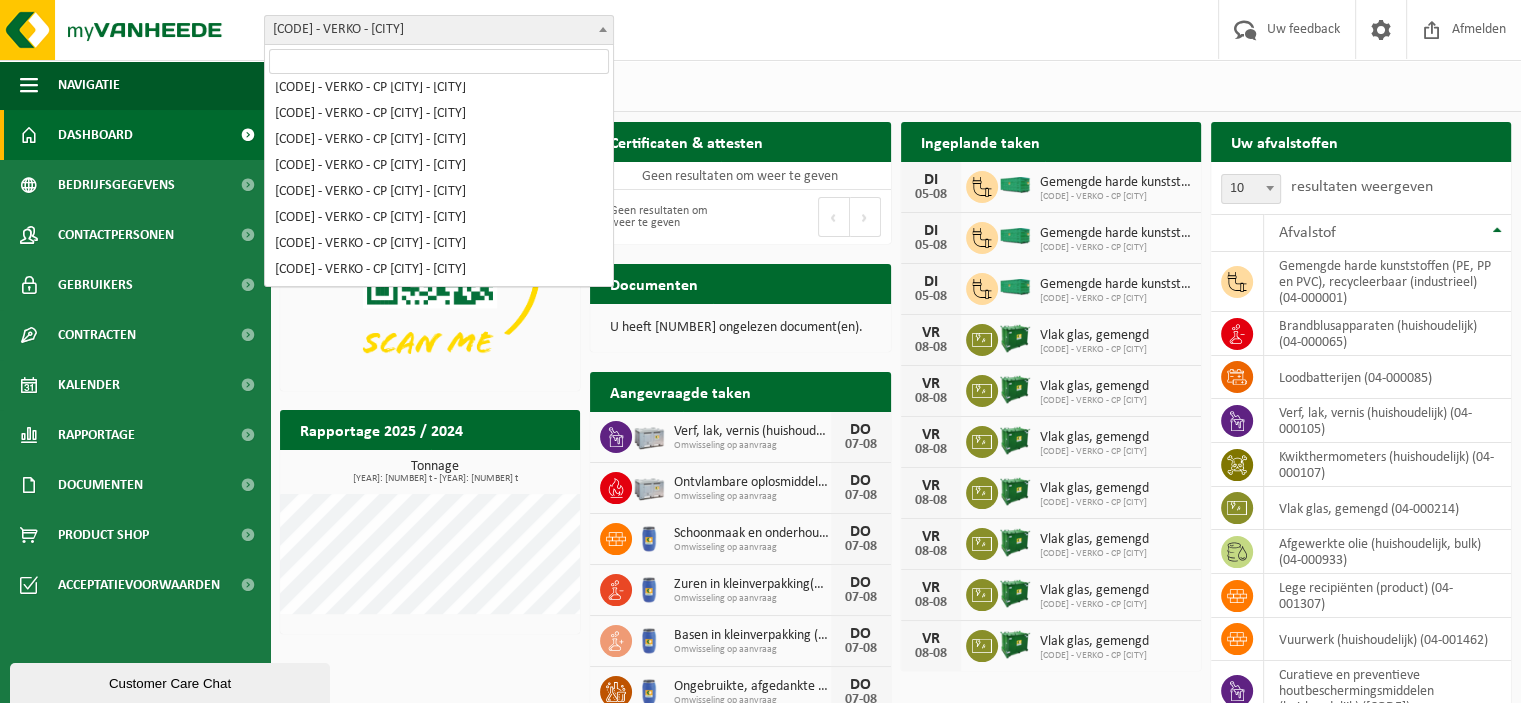 scroll, scrollTop: 74, scrollLeft: 0, axis: vertical 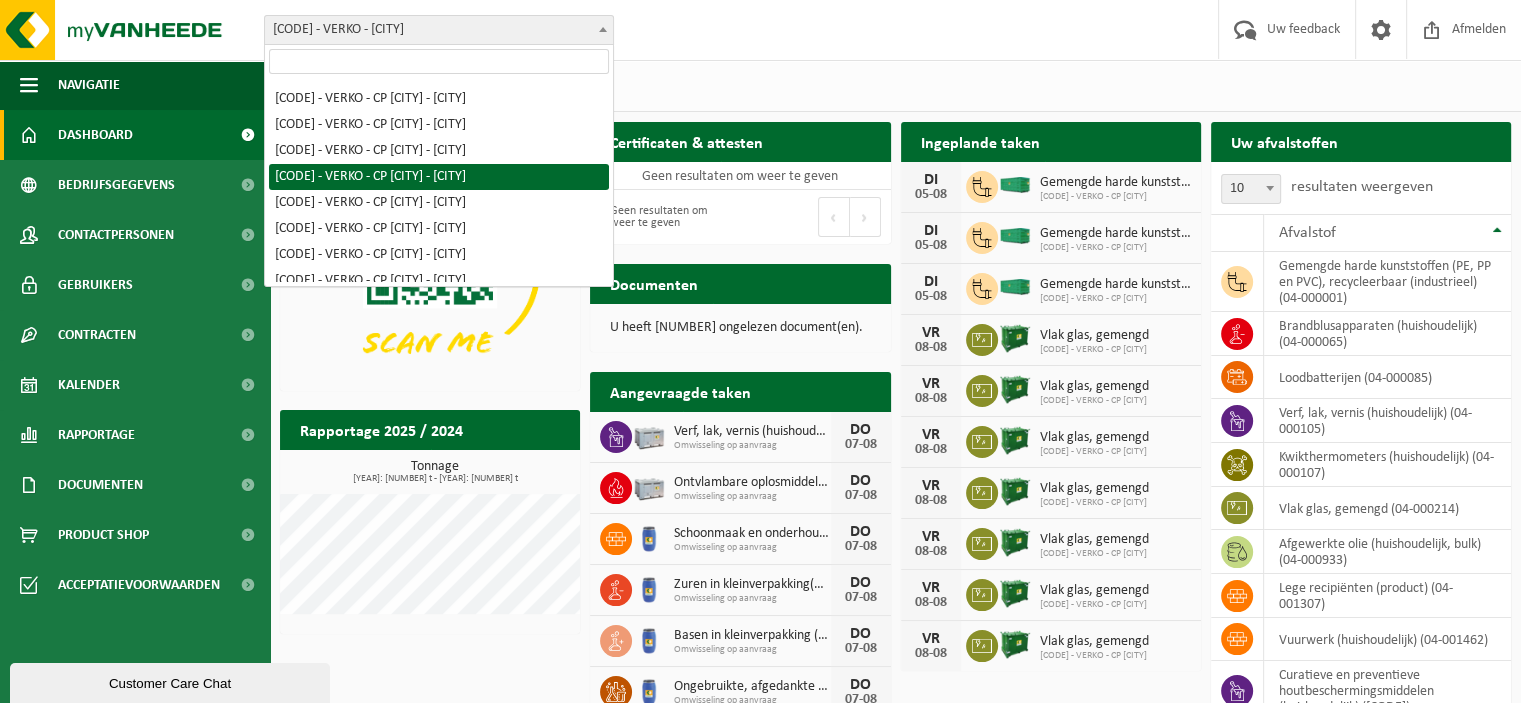 select on "1962" 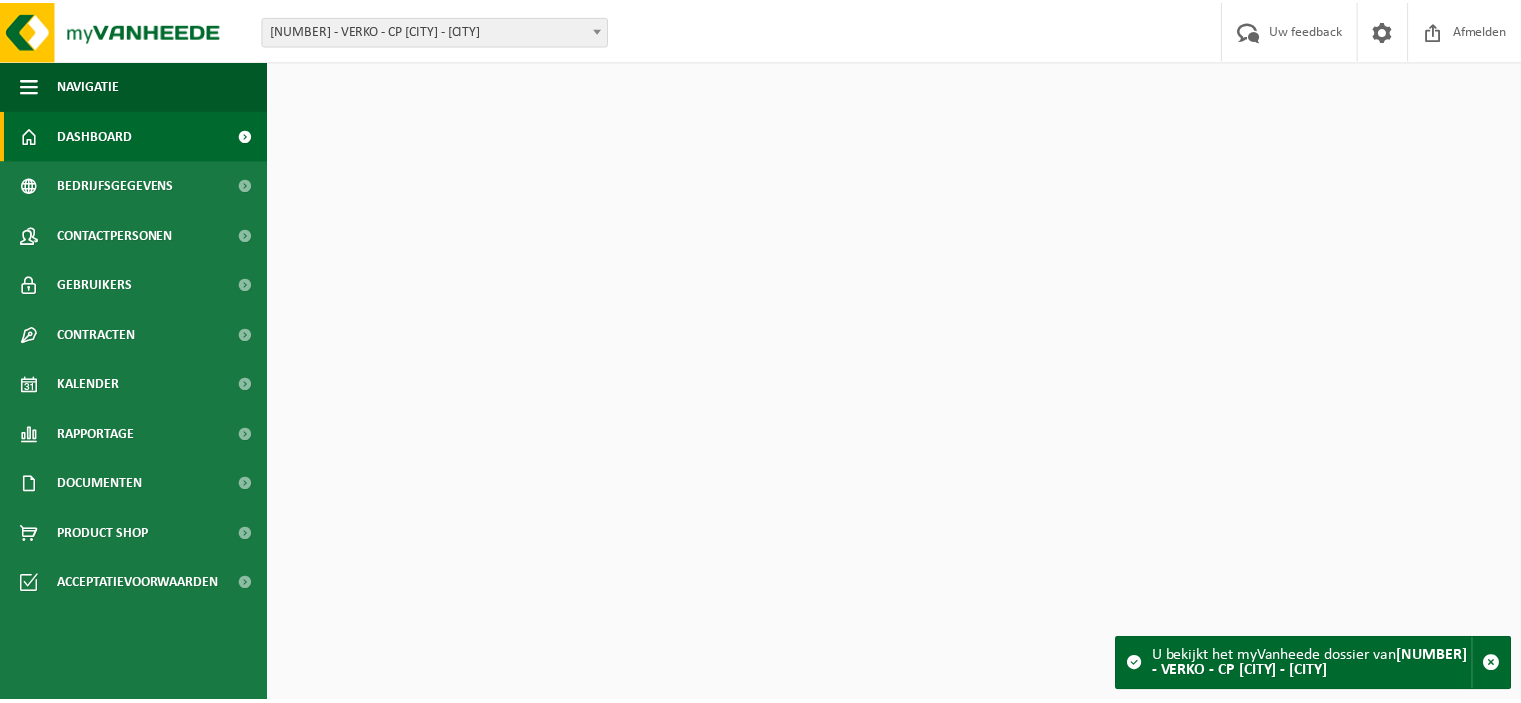 scroll, scrollTop: 0, scrollLeft: 0, axis: both 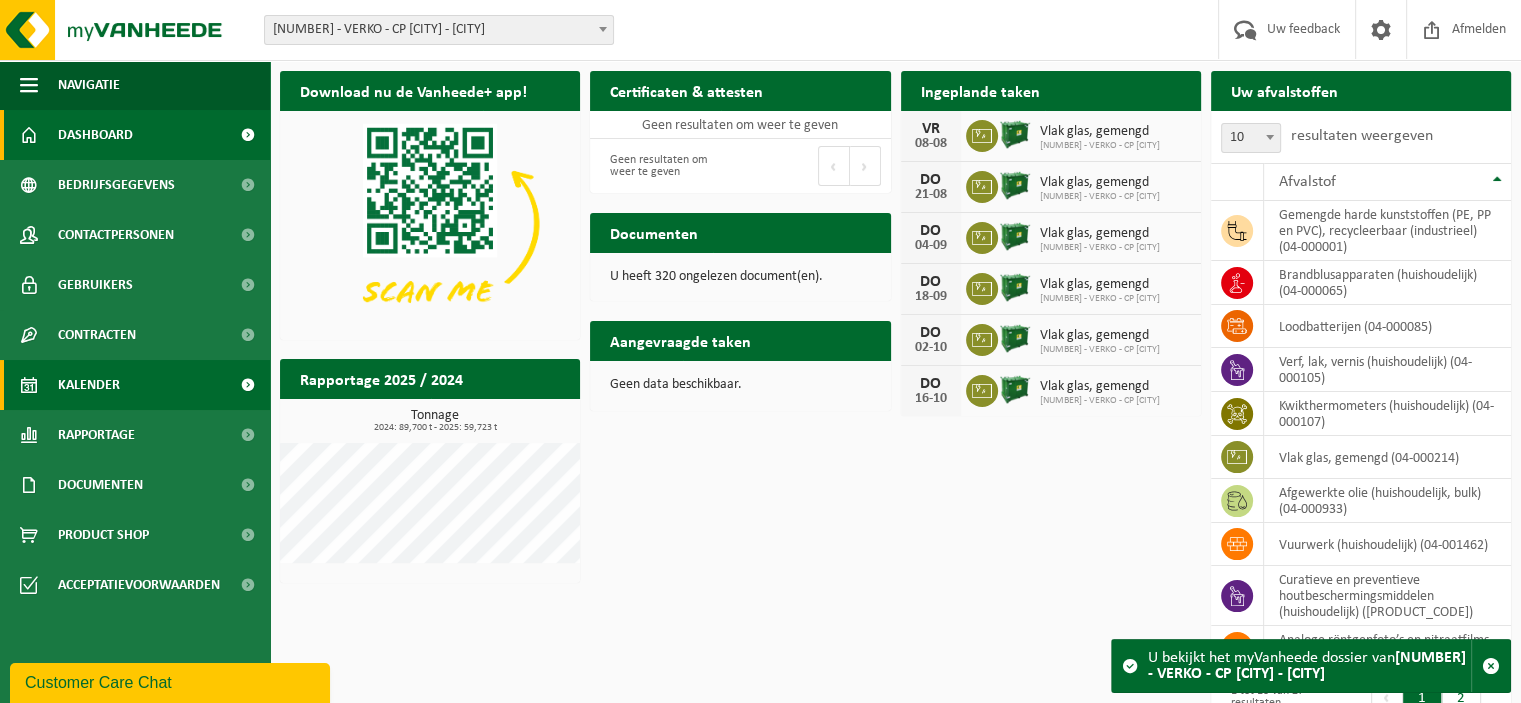 click on "Kalender" at bounding box center [135, 385] 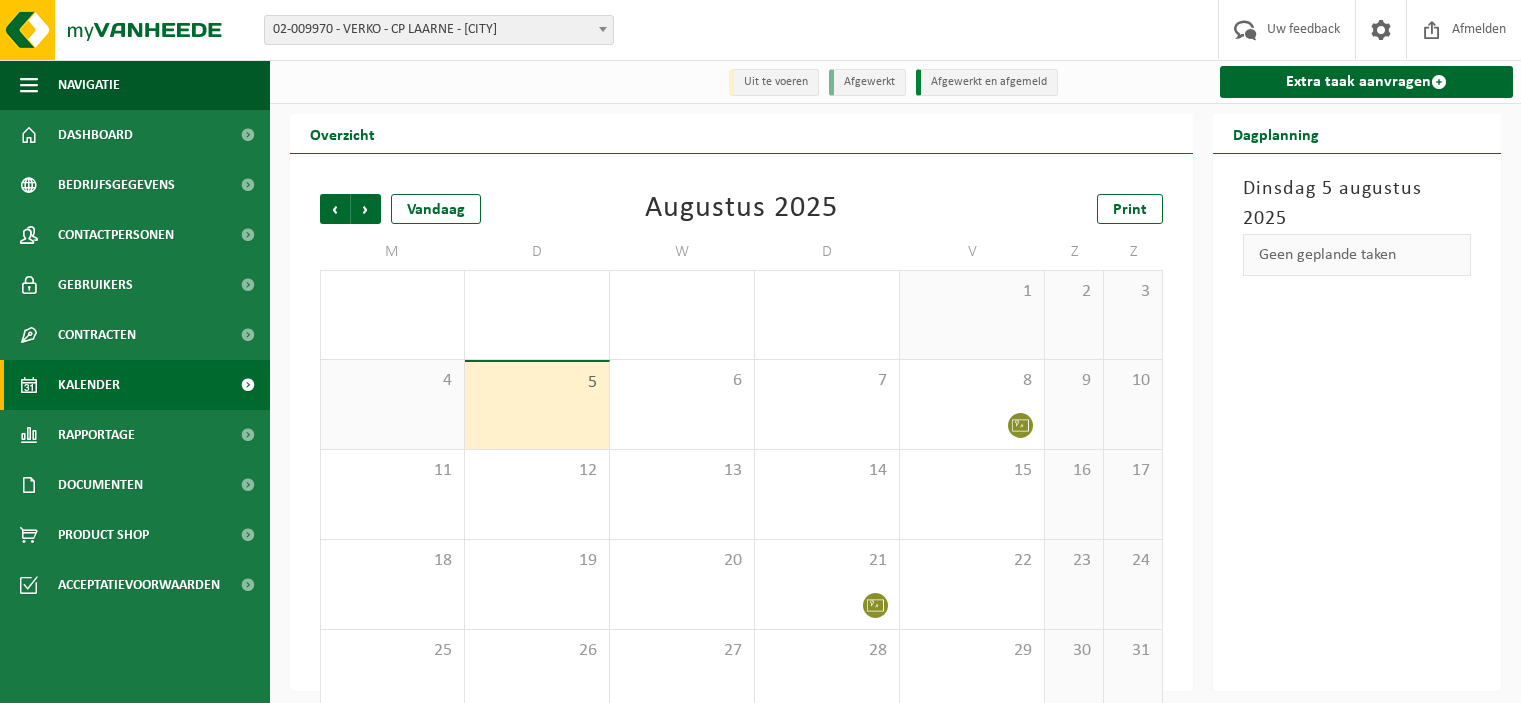 scroll, scrollTop: 0, scrollLeft: 0, axis: both 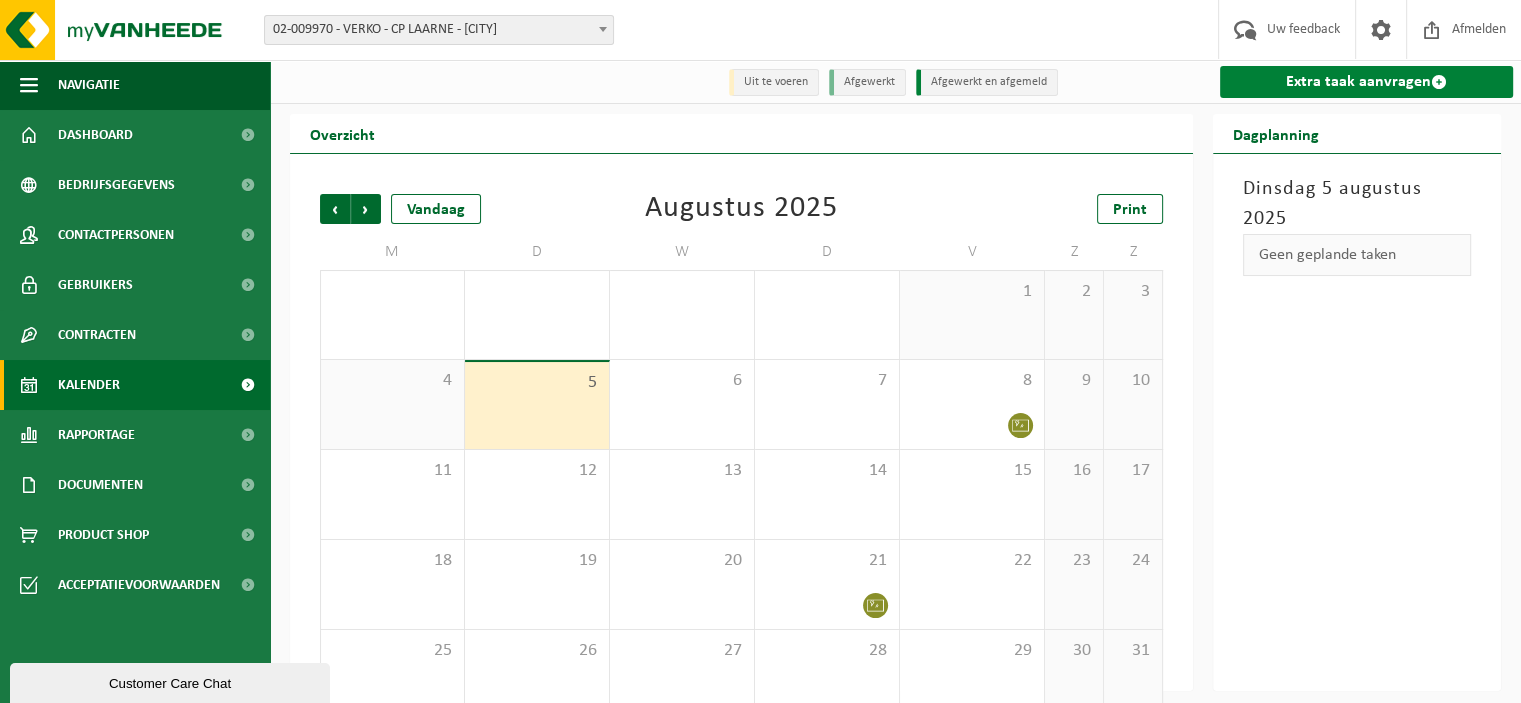 click on "Extra taak aanvragen" at bounding box center [1366, 82] 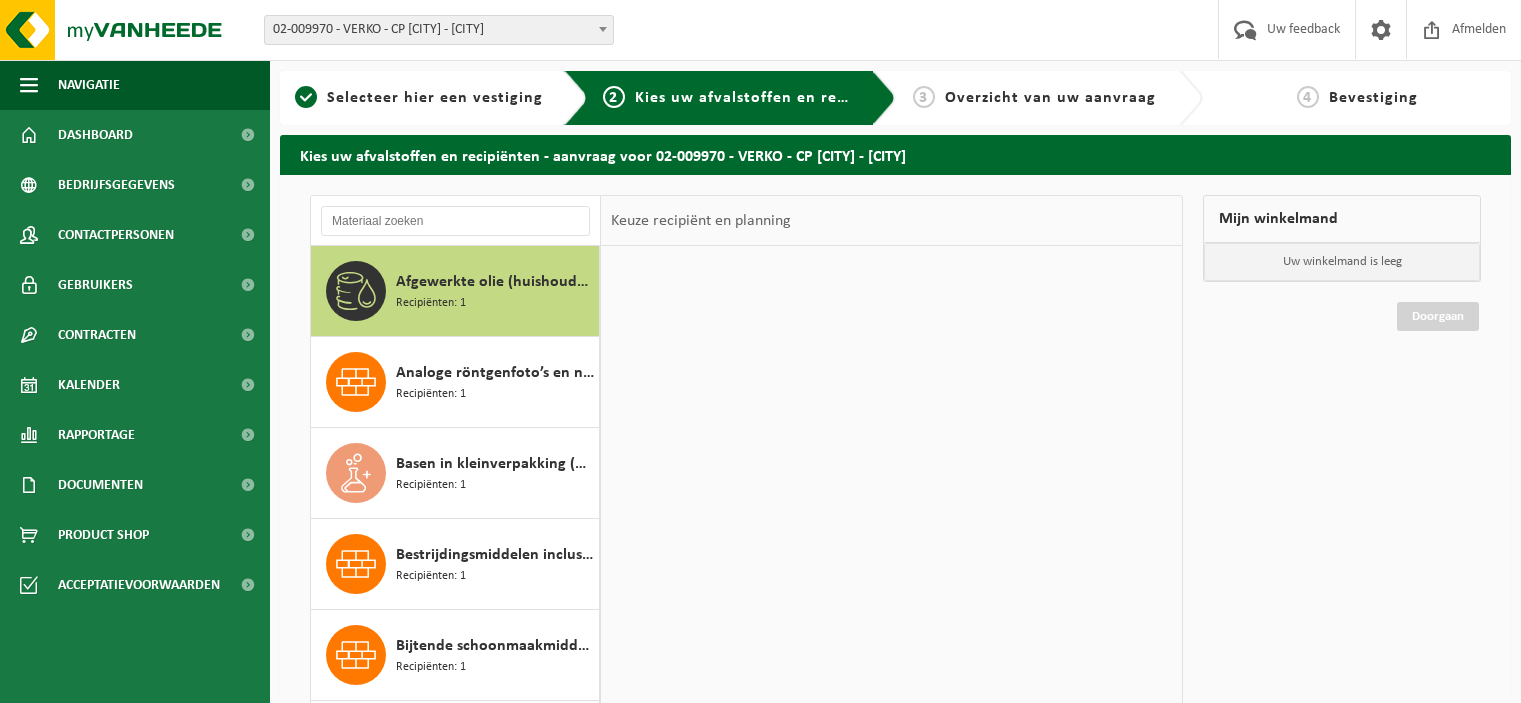 scroll, scrollTop: 0, scrollLeft: 0, axis: both 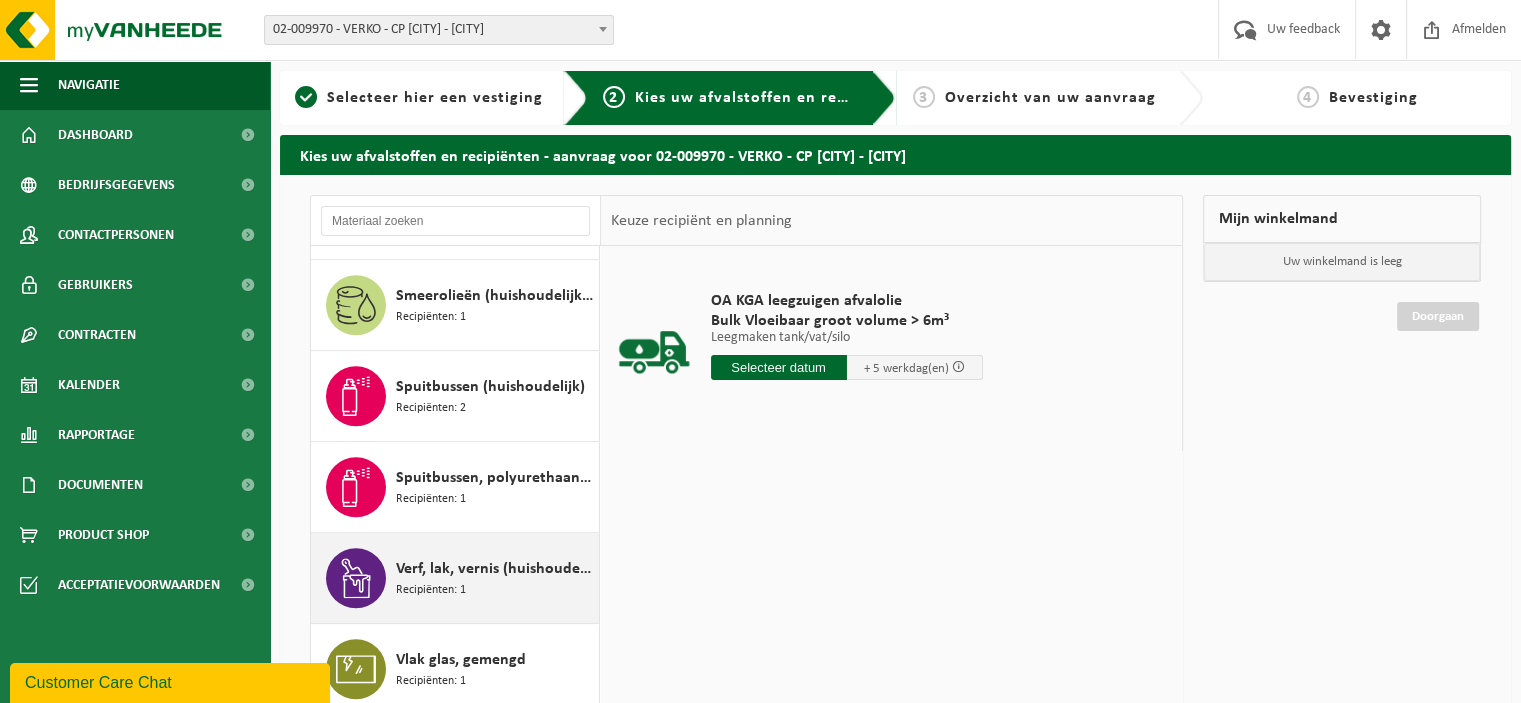 click on "Verf, lak, vernis (huishoudelijk)   Recipiënten: 1" at bounding box center [495, 578] 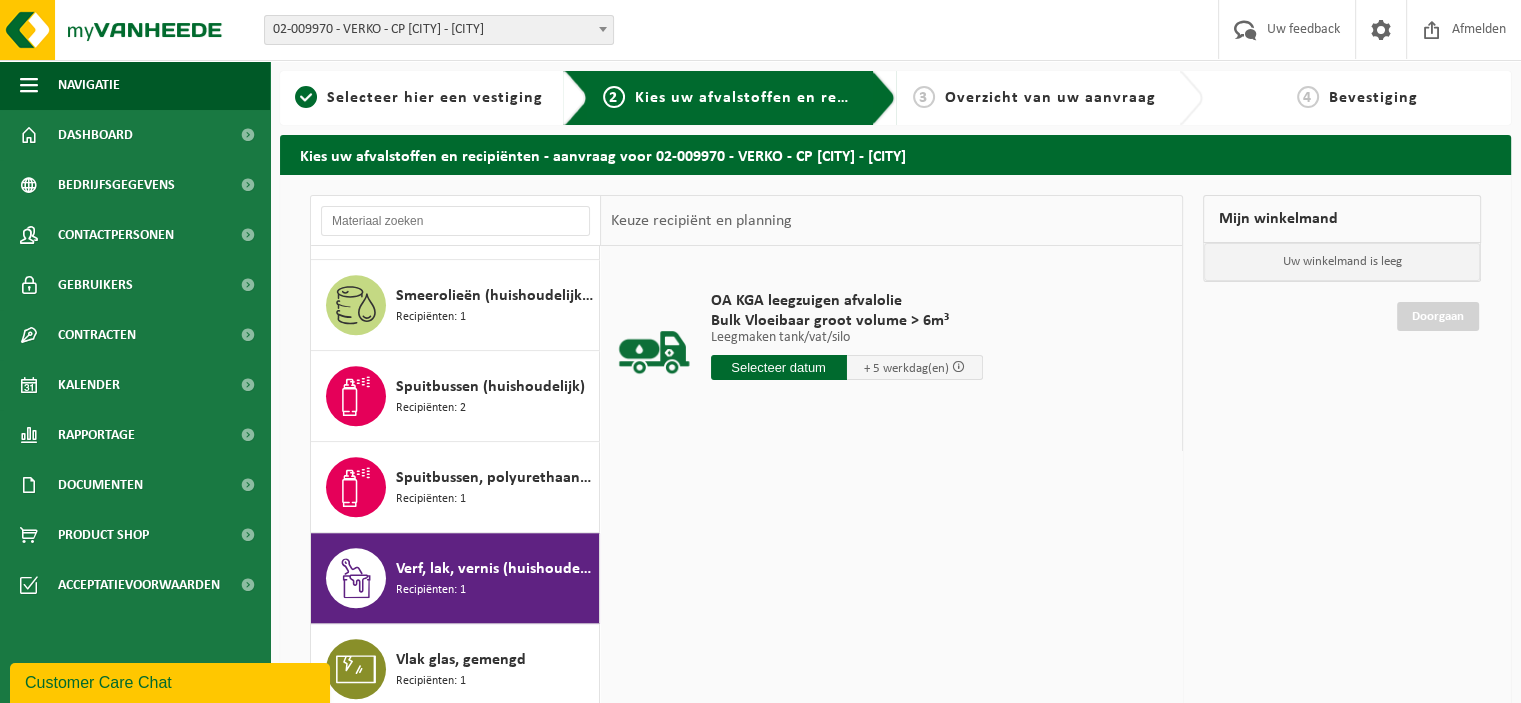 scroll, scrollTop: 1850, scrollLeft: 0, axis: vertical 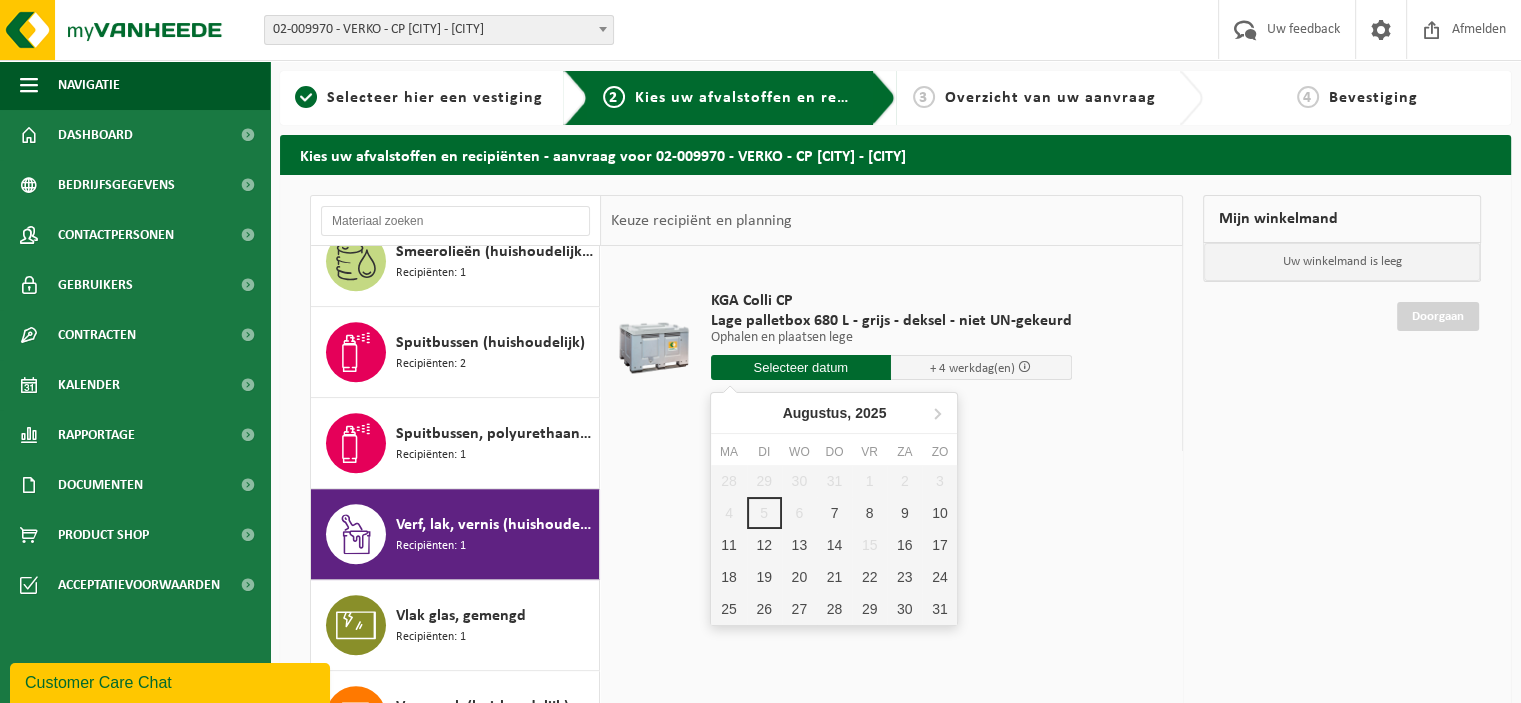 click at bounding box center [801, 367] 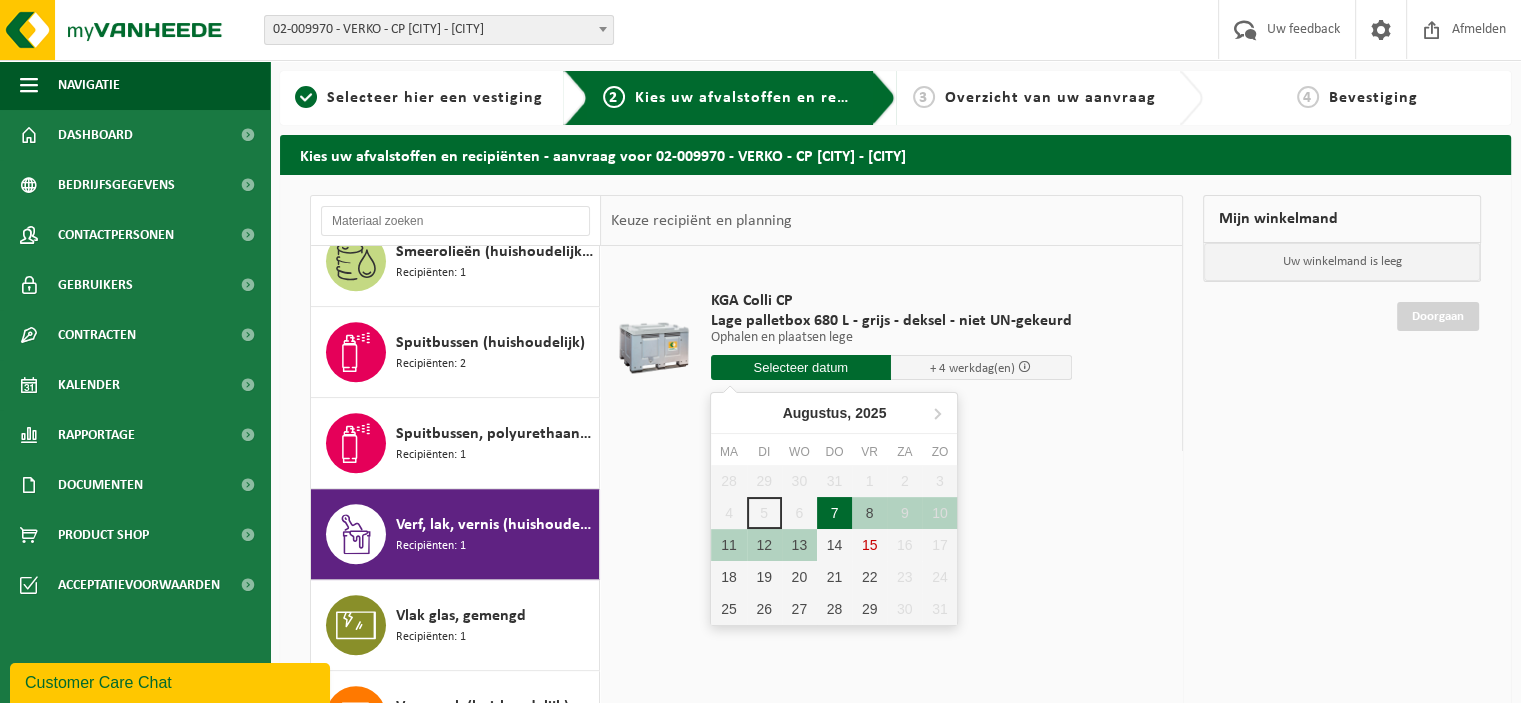 click on "7" at bounding box center (834, 513) 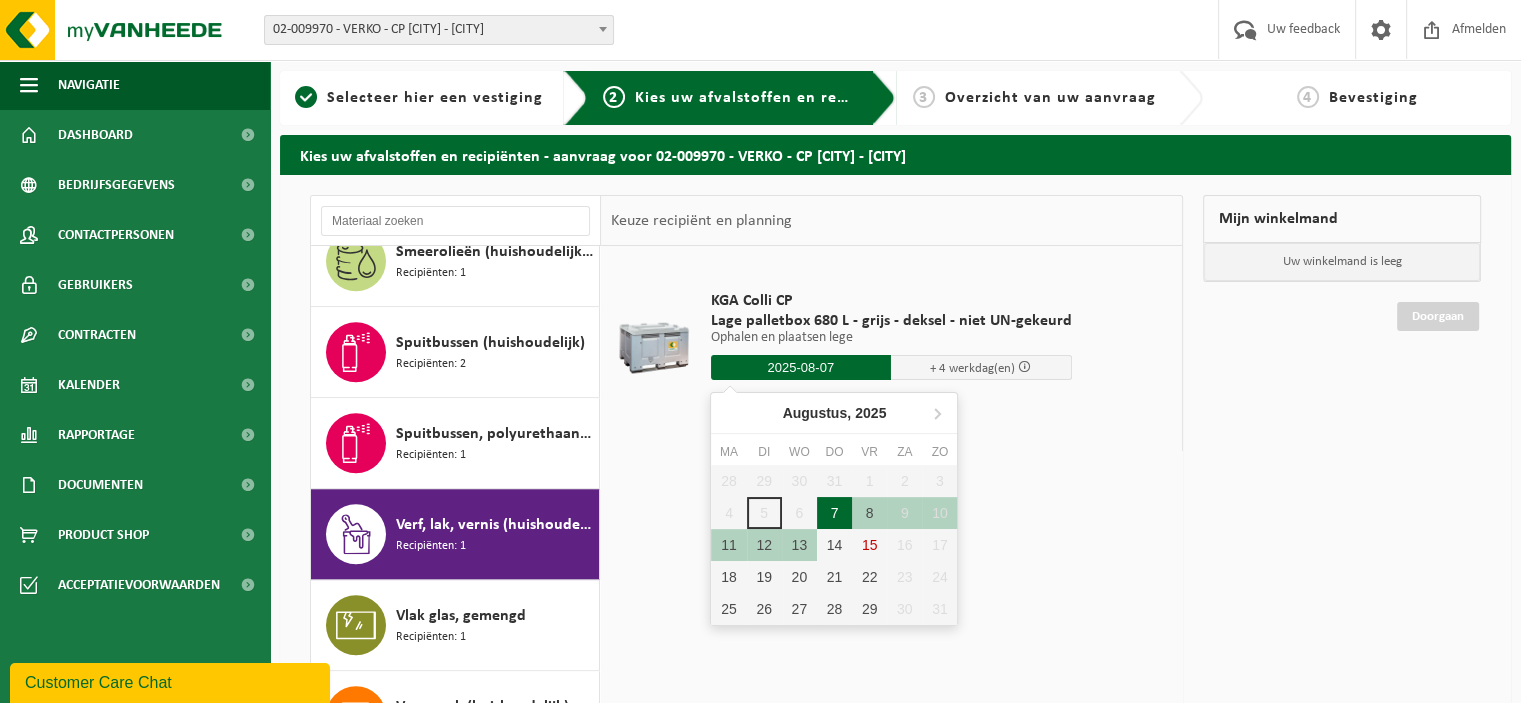 type on "Van 2025-08-07" 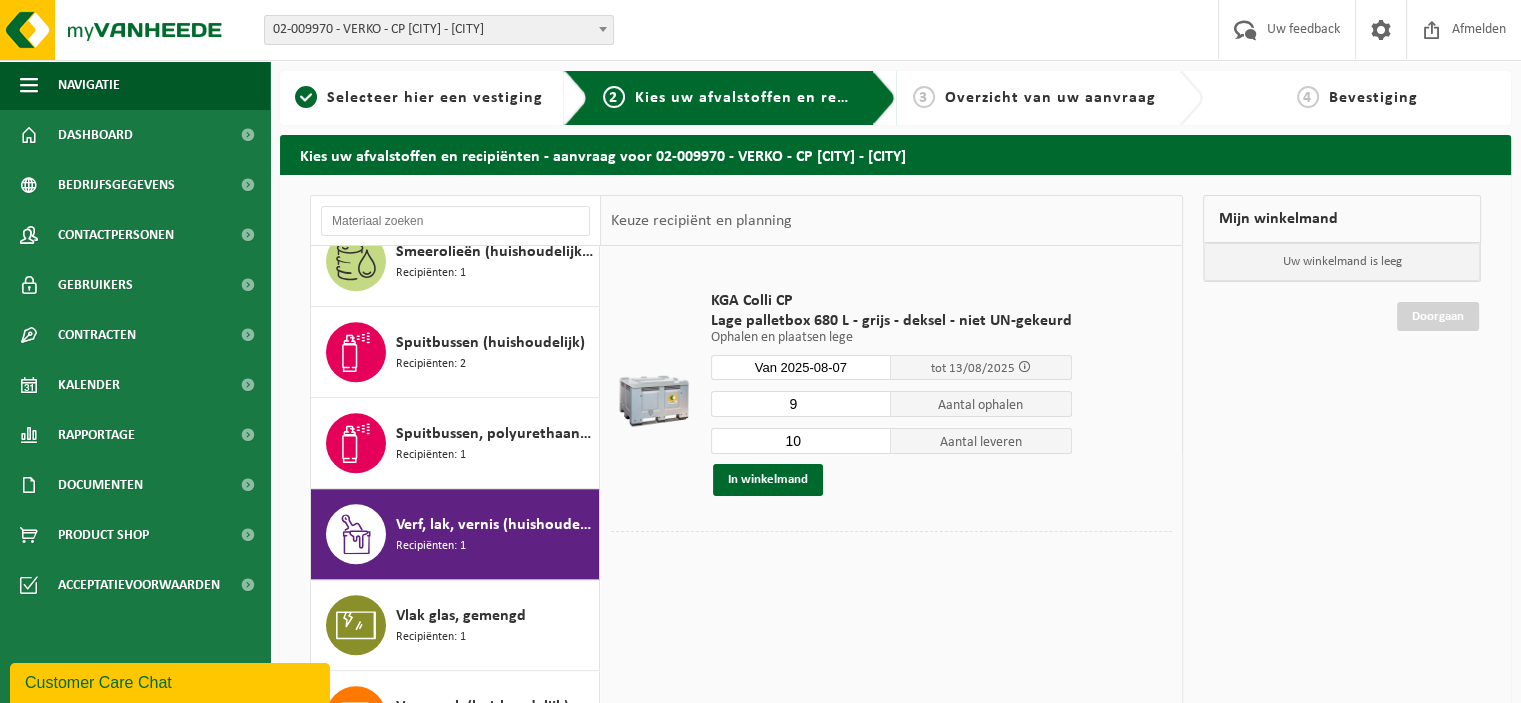 click on "9" at bounding box center (801, 404) 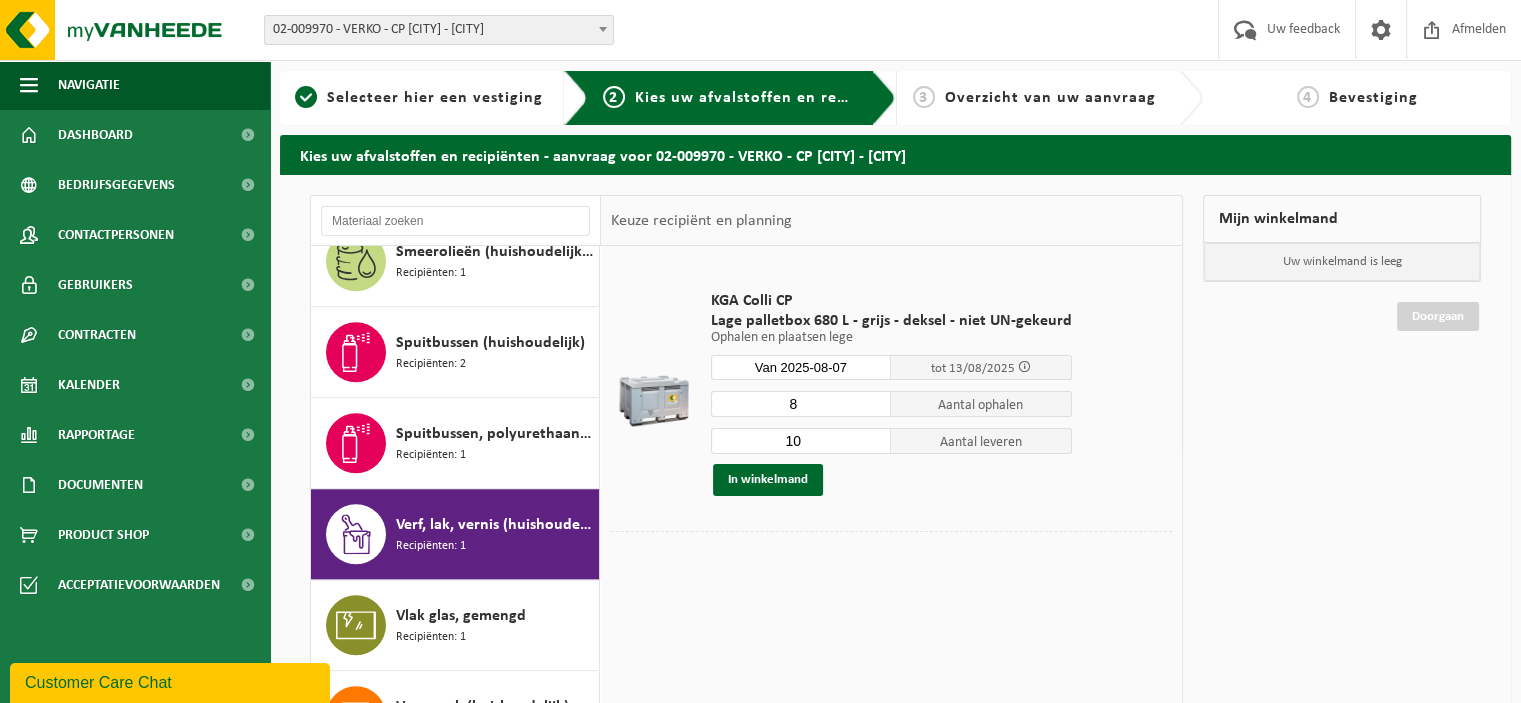click on "8" at bounding box center [801, 404] 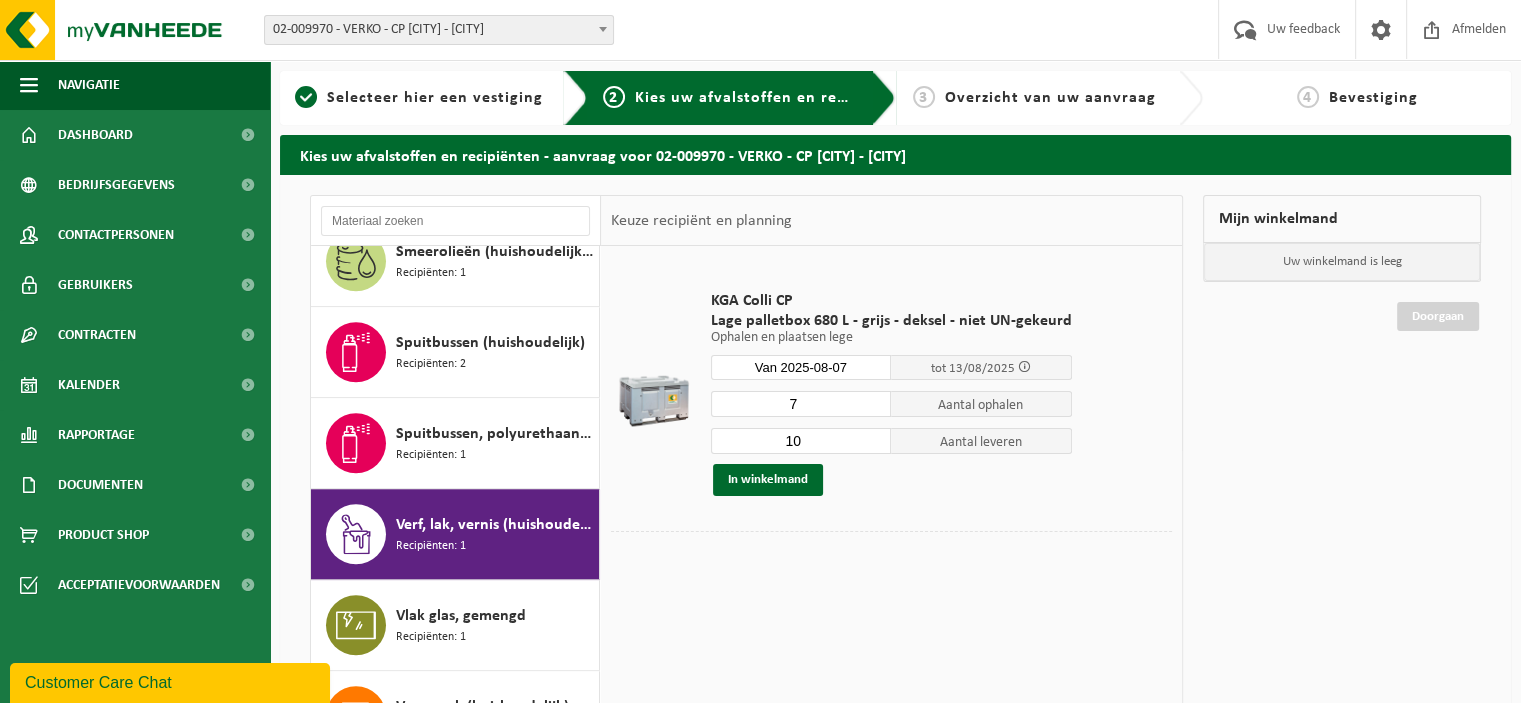 type on "7" 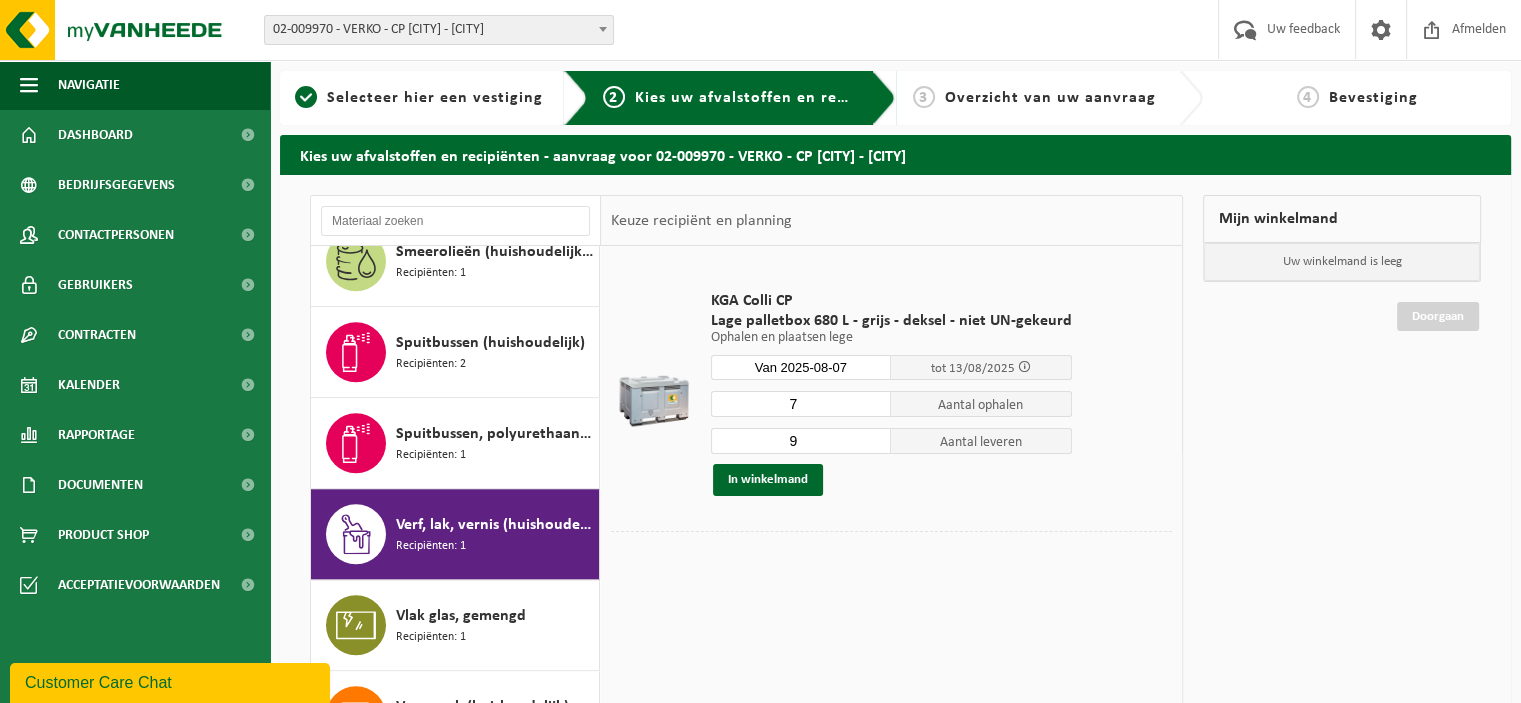 click on "9" at bounding box center (801, 441) 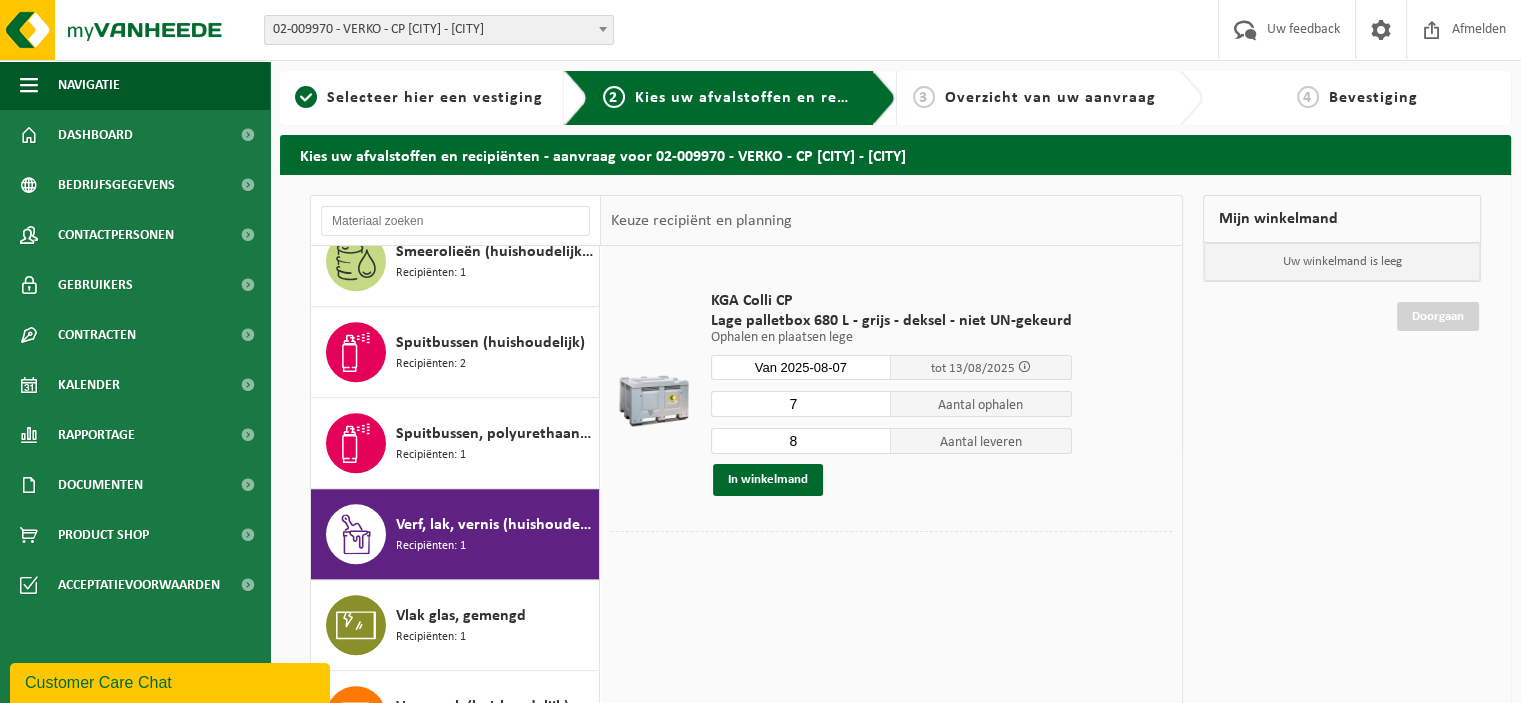 click on "8" at bounding box center (801, 441) 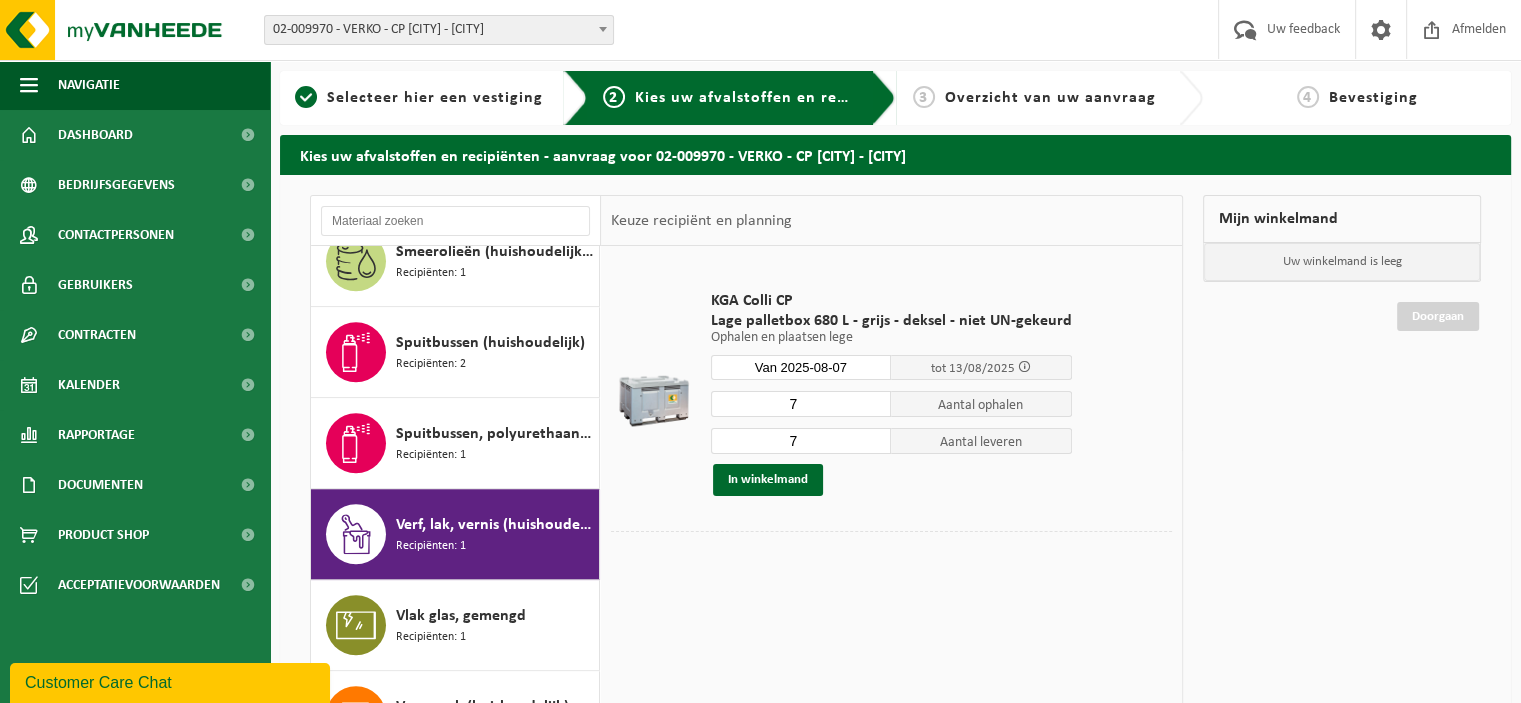 type on "7" 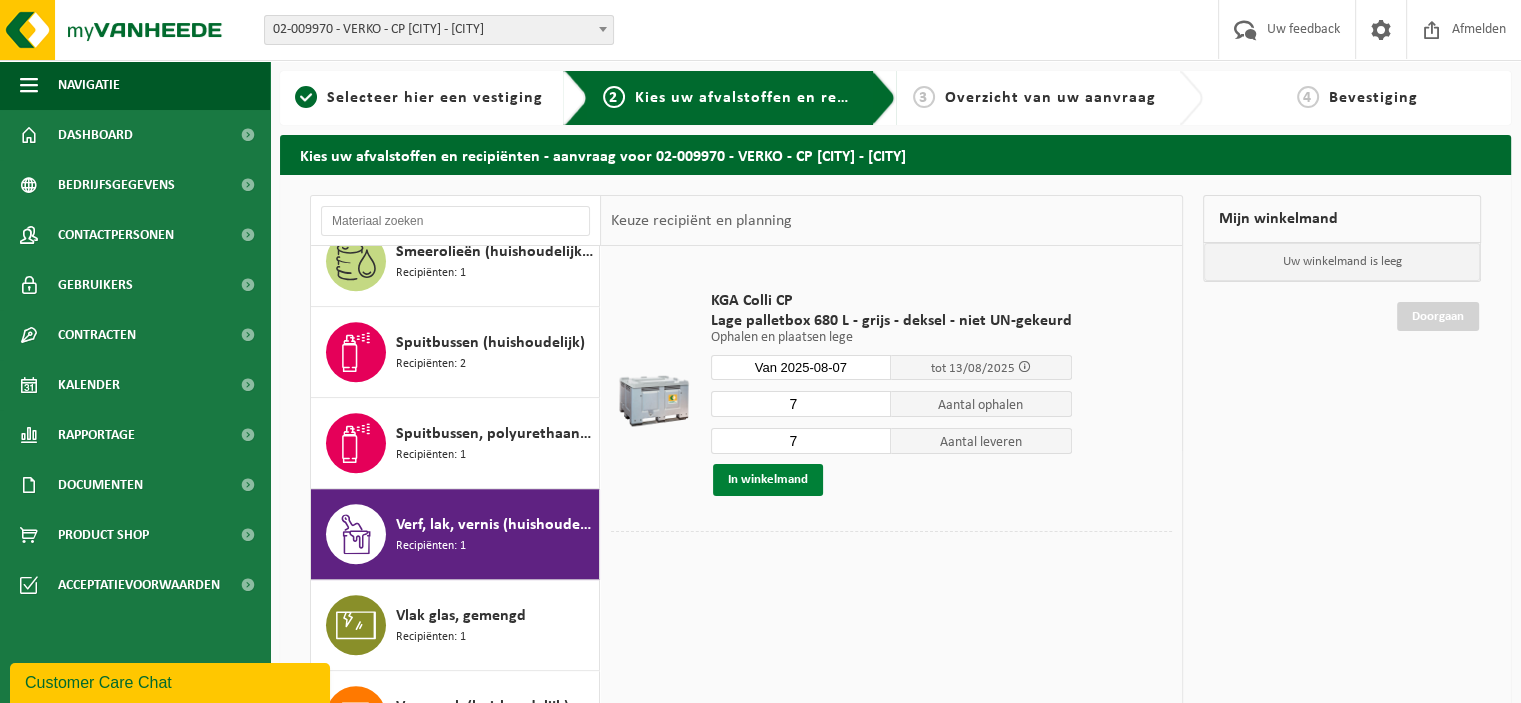 click on "In winkelmand" at bounding box center (768, 480) 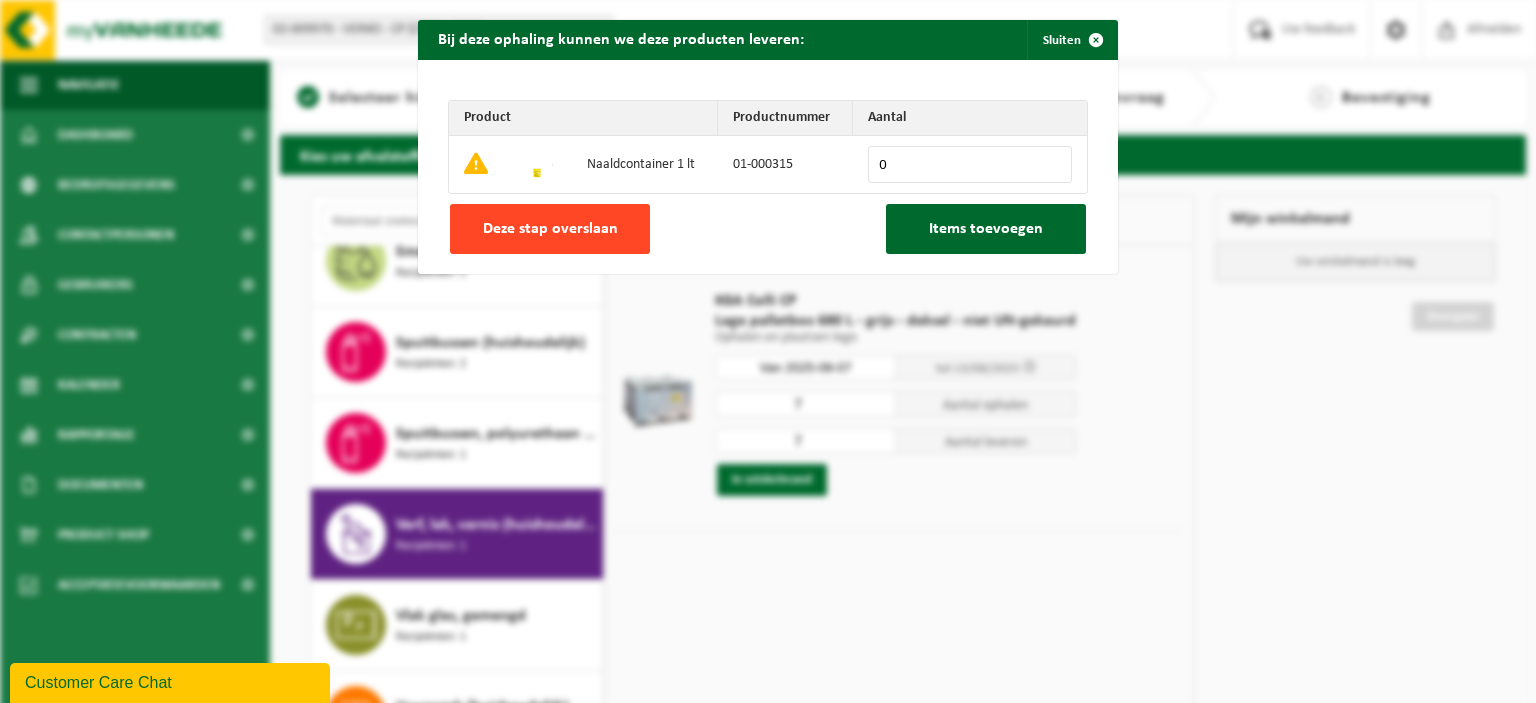 click on "Deze stap overslaan" at bounding box center [550, 229] 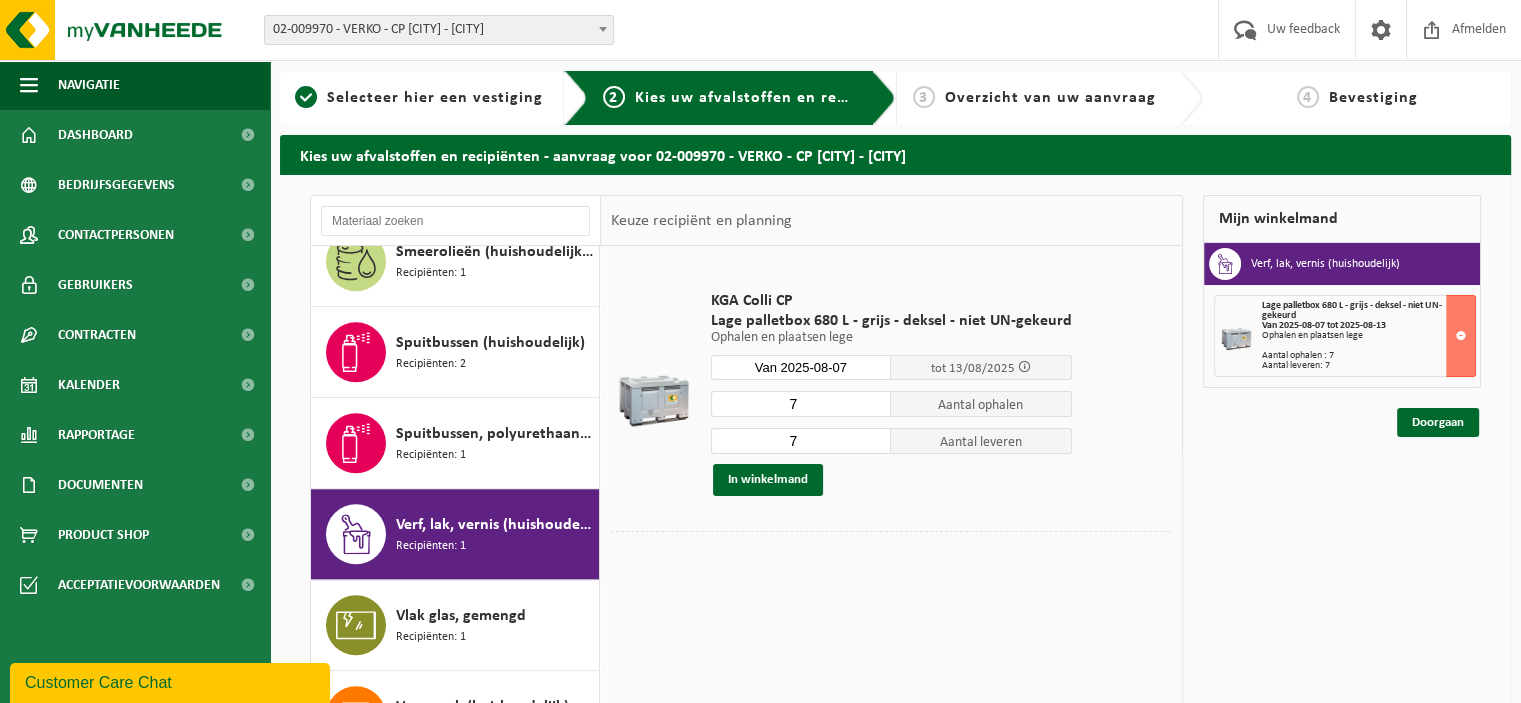 scroll, scrollTop: 1324, scrollLeft: 0, axis: vertical 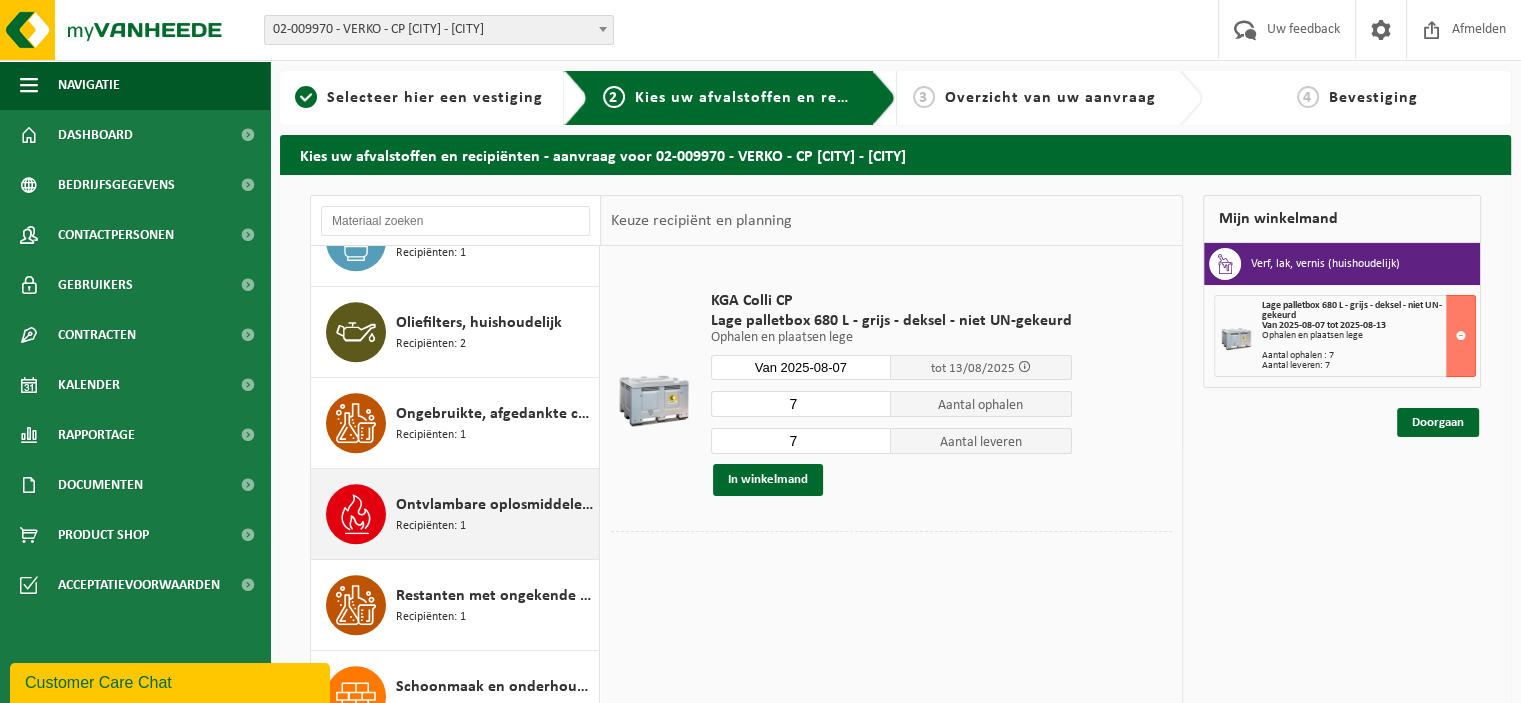 click on "Ontvlambare oplosmiddelen (huishoudelijk)" at bounding box center [495, 505] 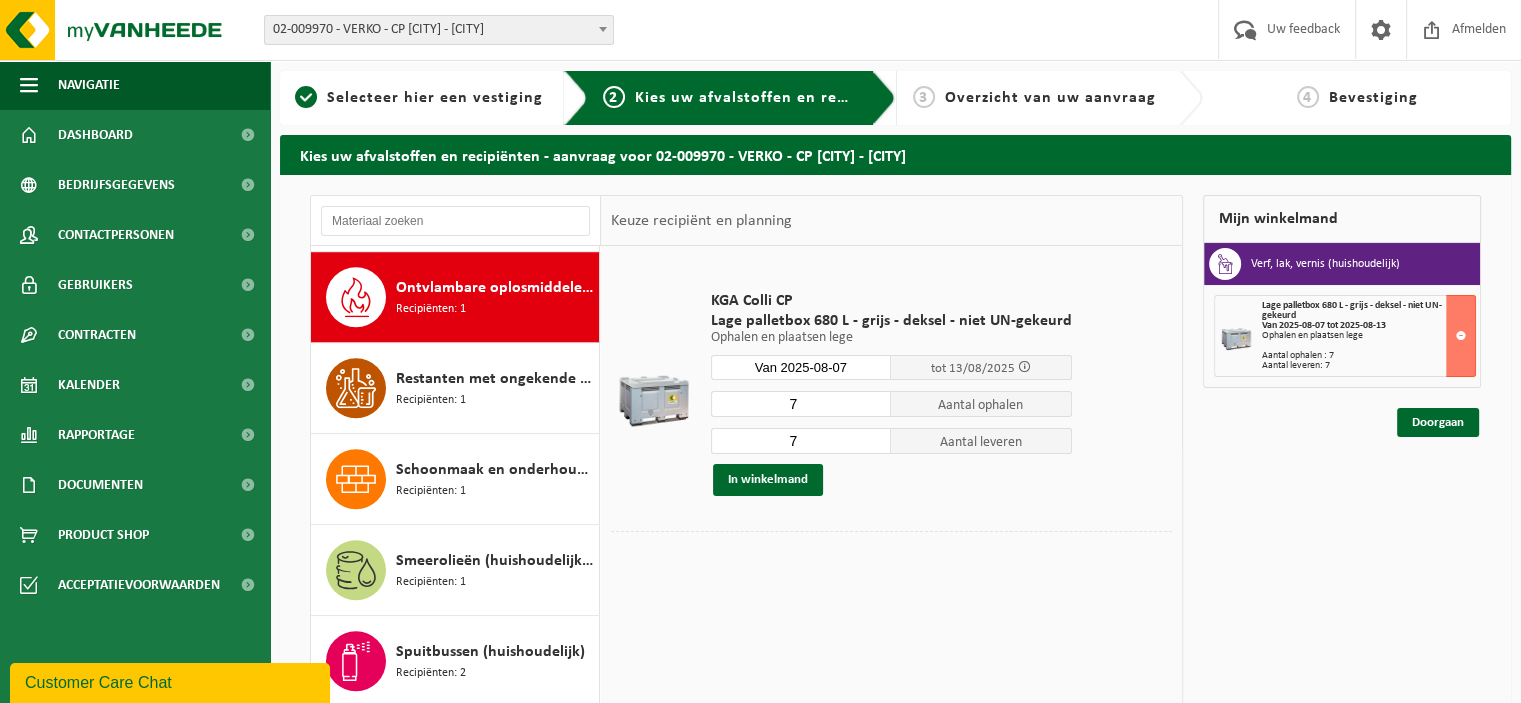 scroll, scrollTop: 1544, scrollLeft: 0, axis: vertical 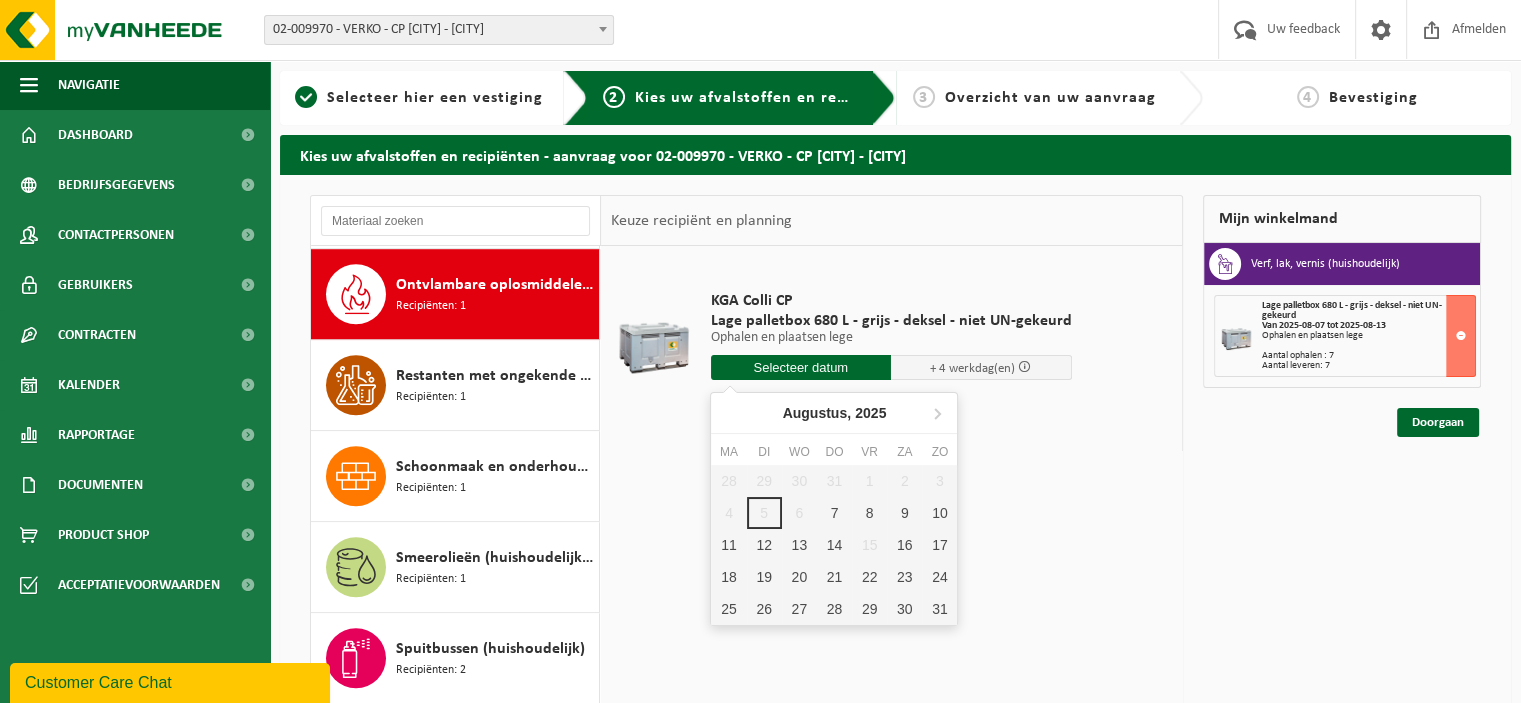 click at bounding box center (801, 367) 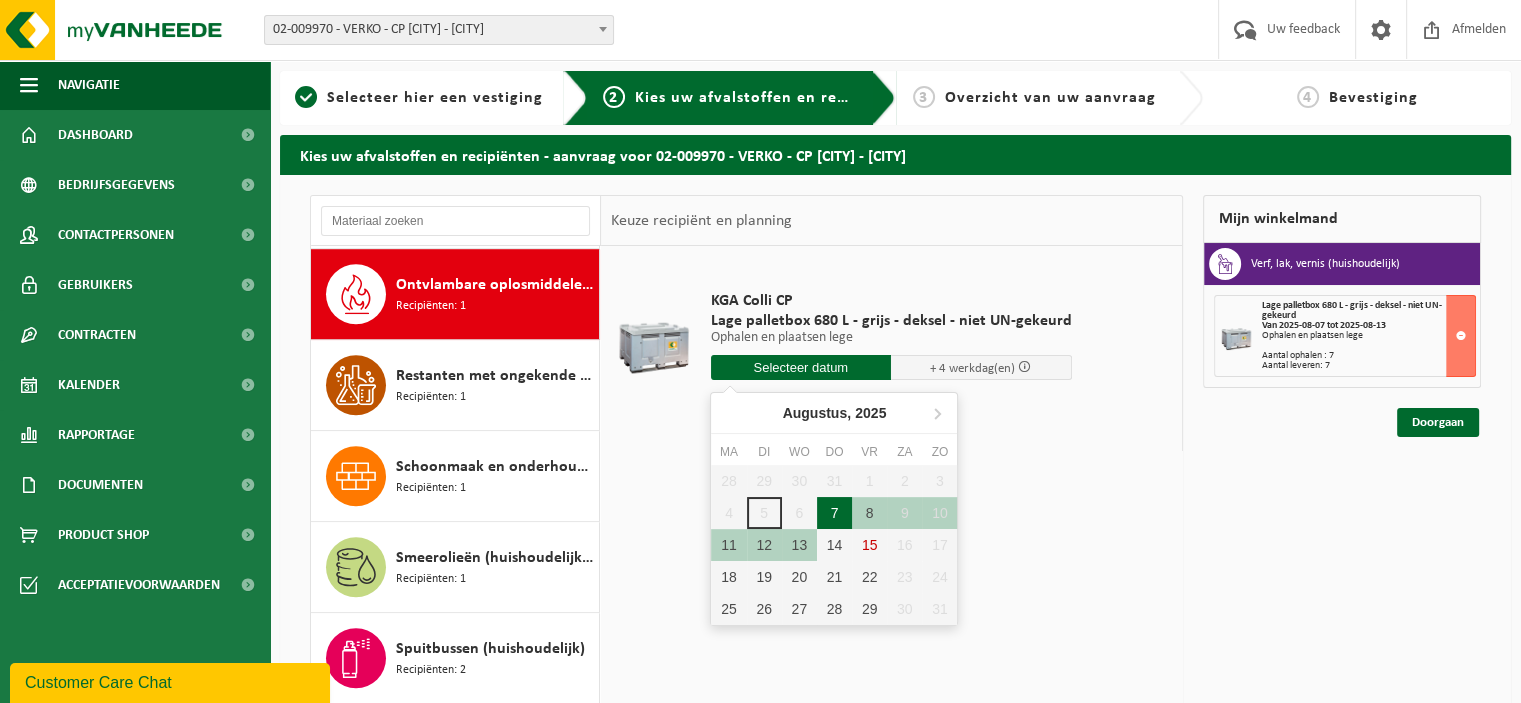 click on "7" at bounding box center [834, 513] 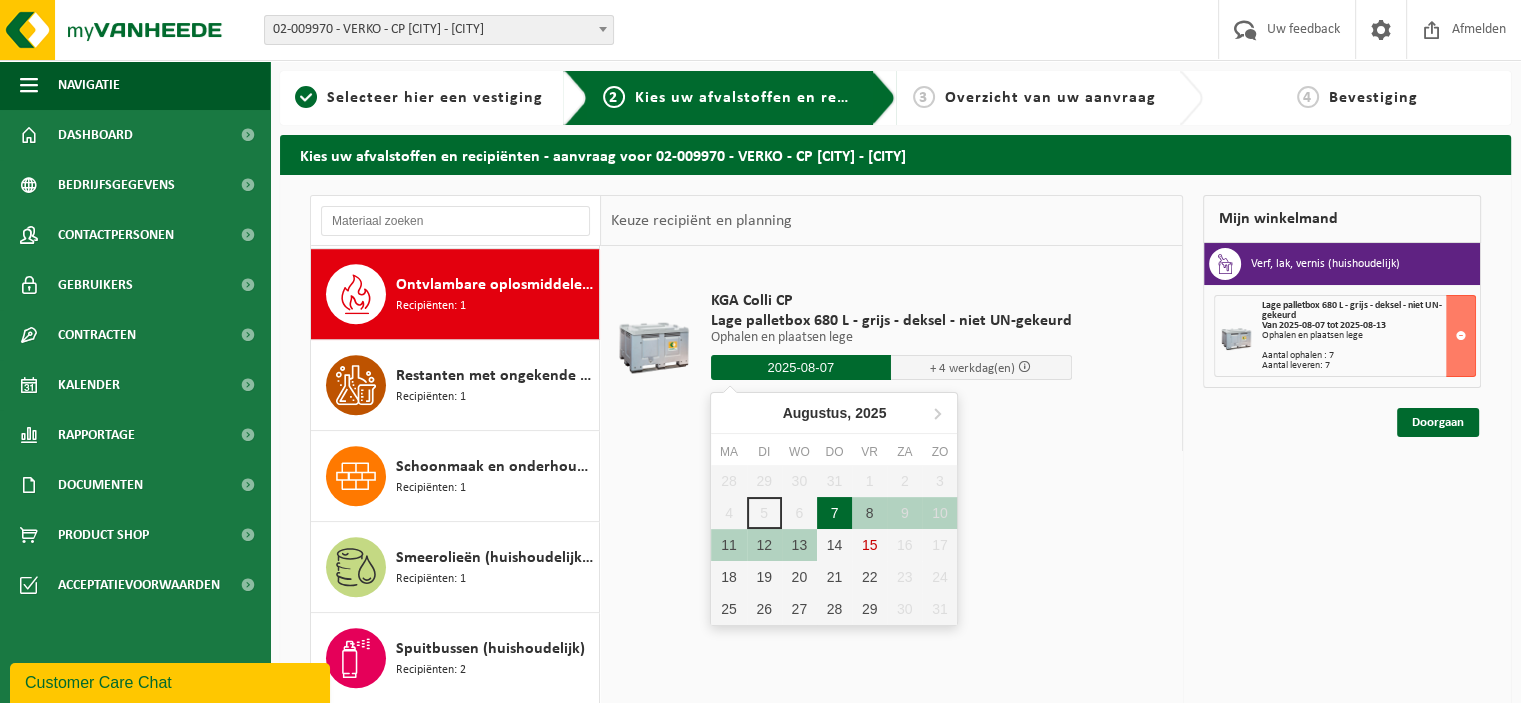 type on "Van 2025-08-07" 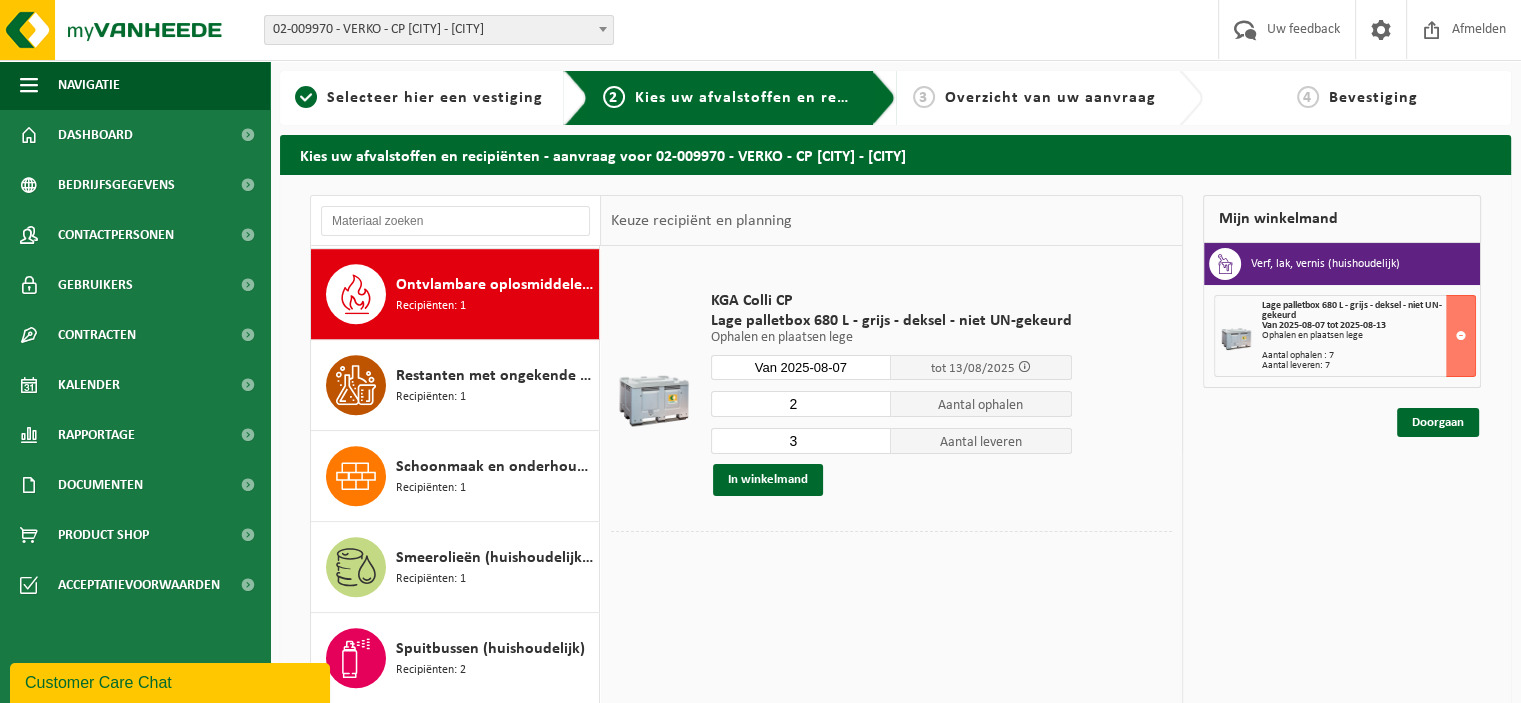 click on "2" at bounding box center (801, 404) 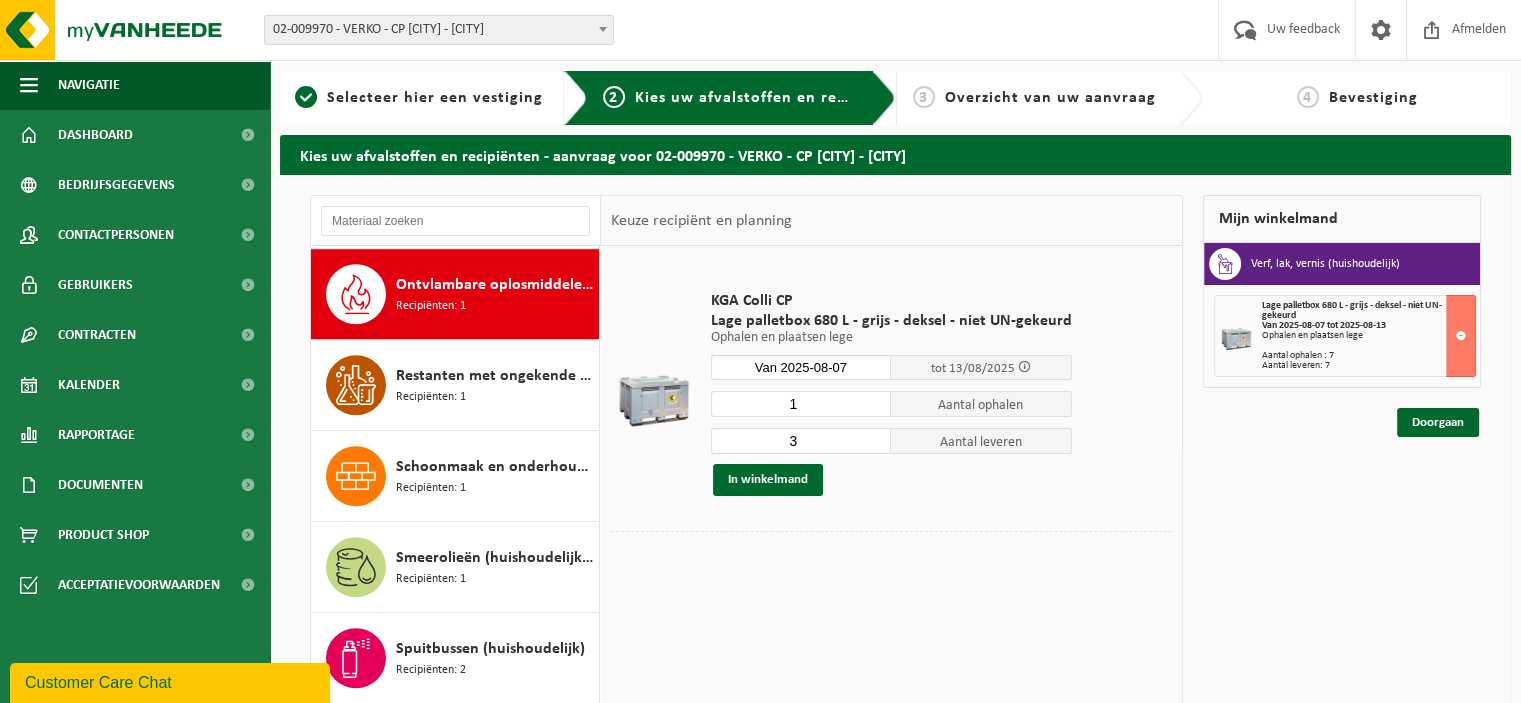 type on "1" 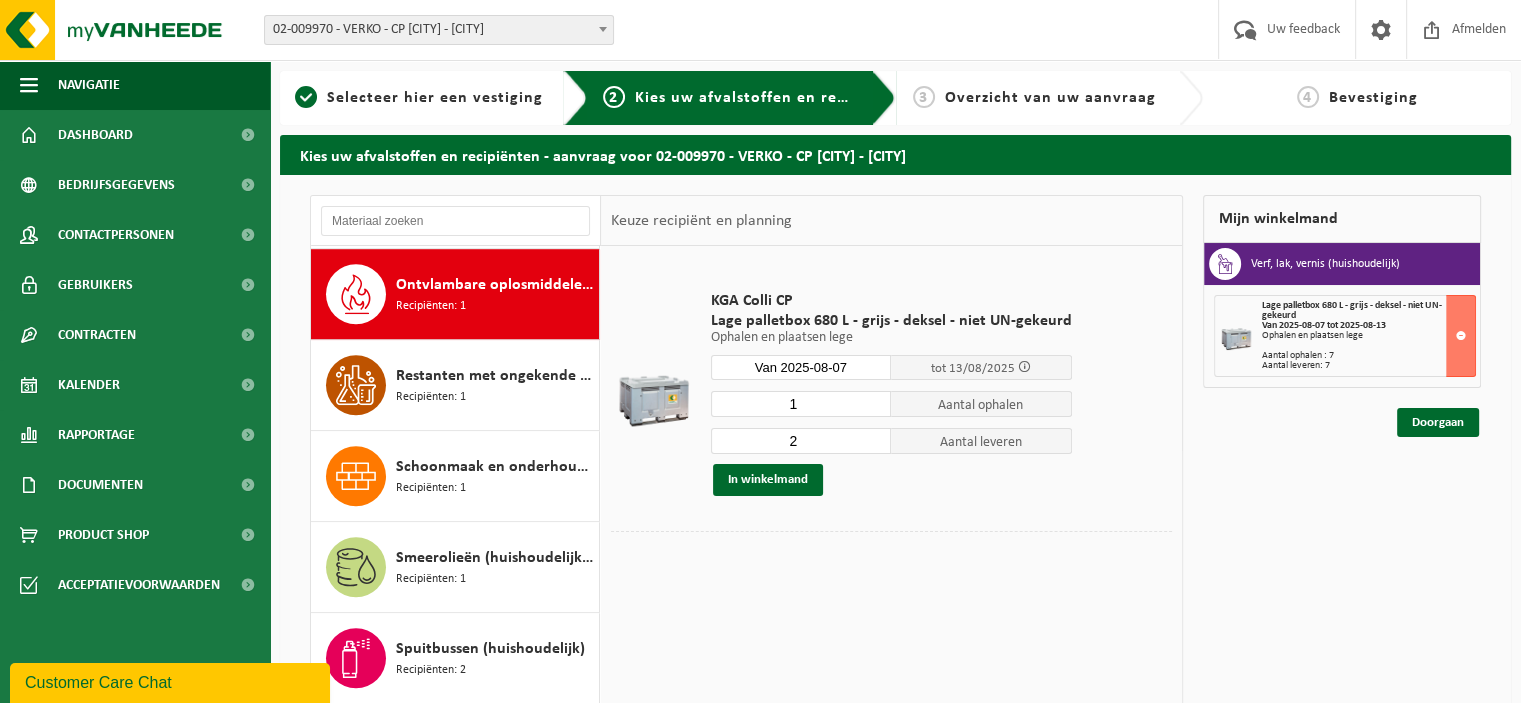 click on "2" at bounding box center (801, 441) 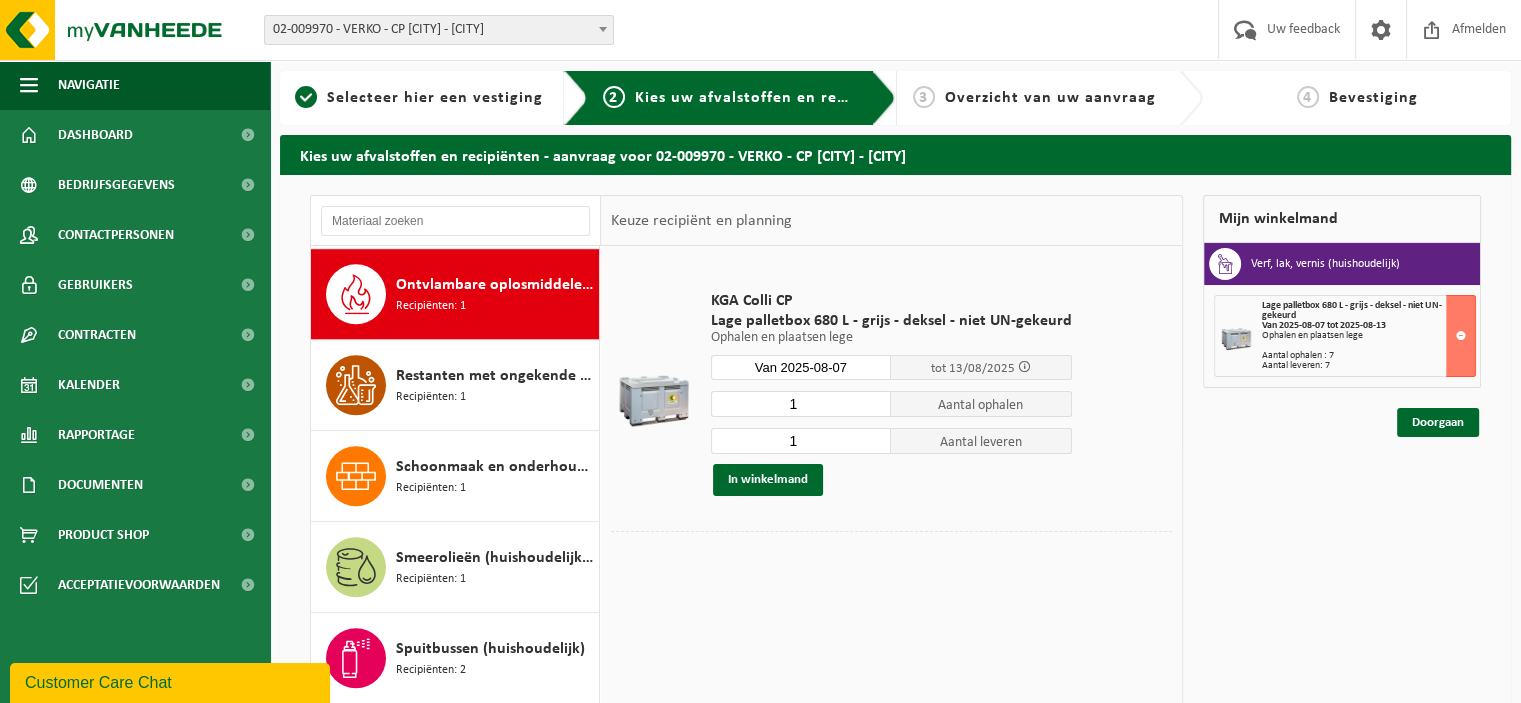 type on "1" 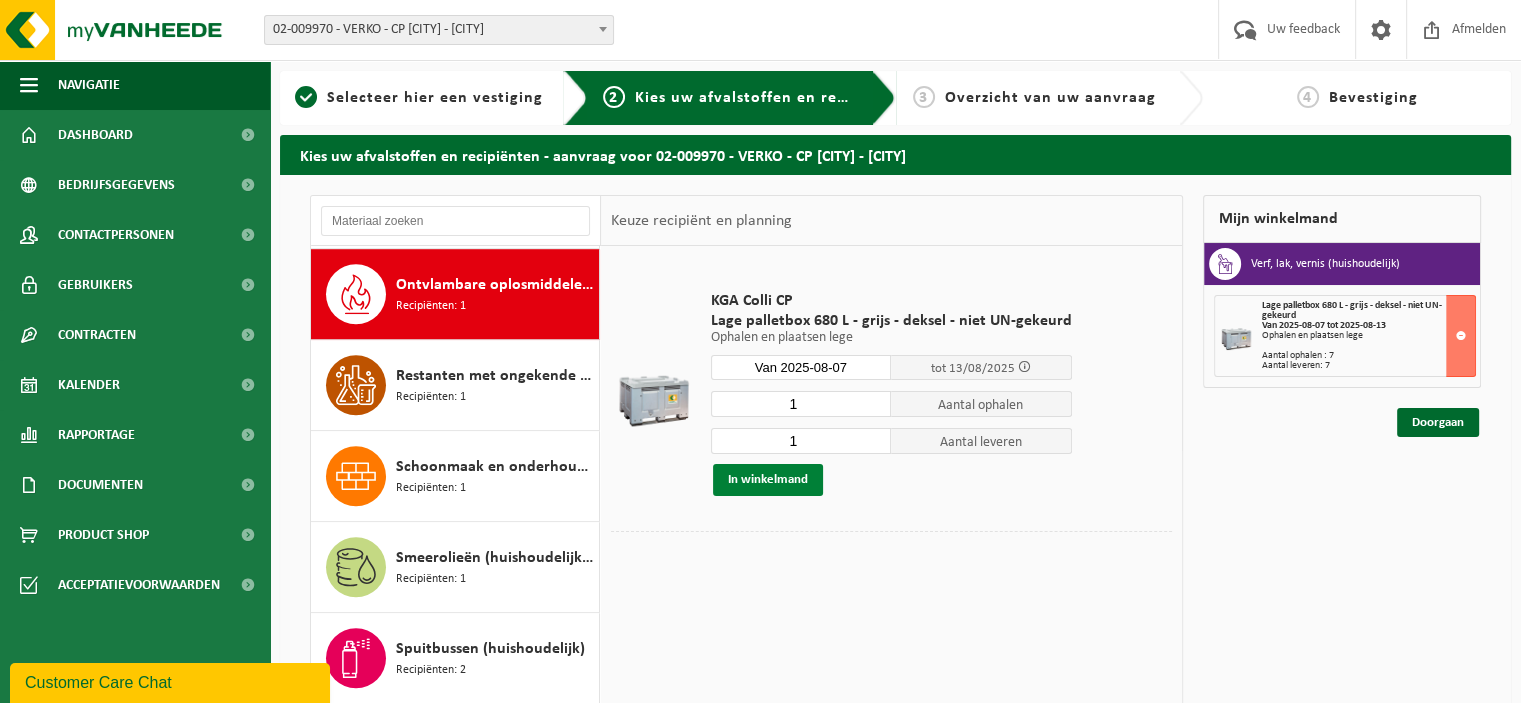 click on "In winkelmand" at bounding box center [768, 480] 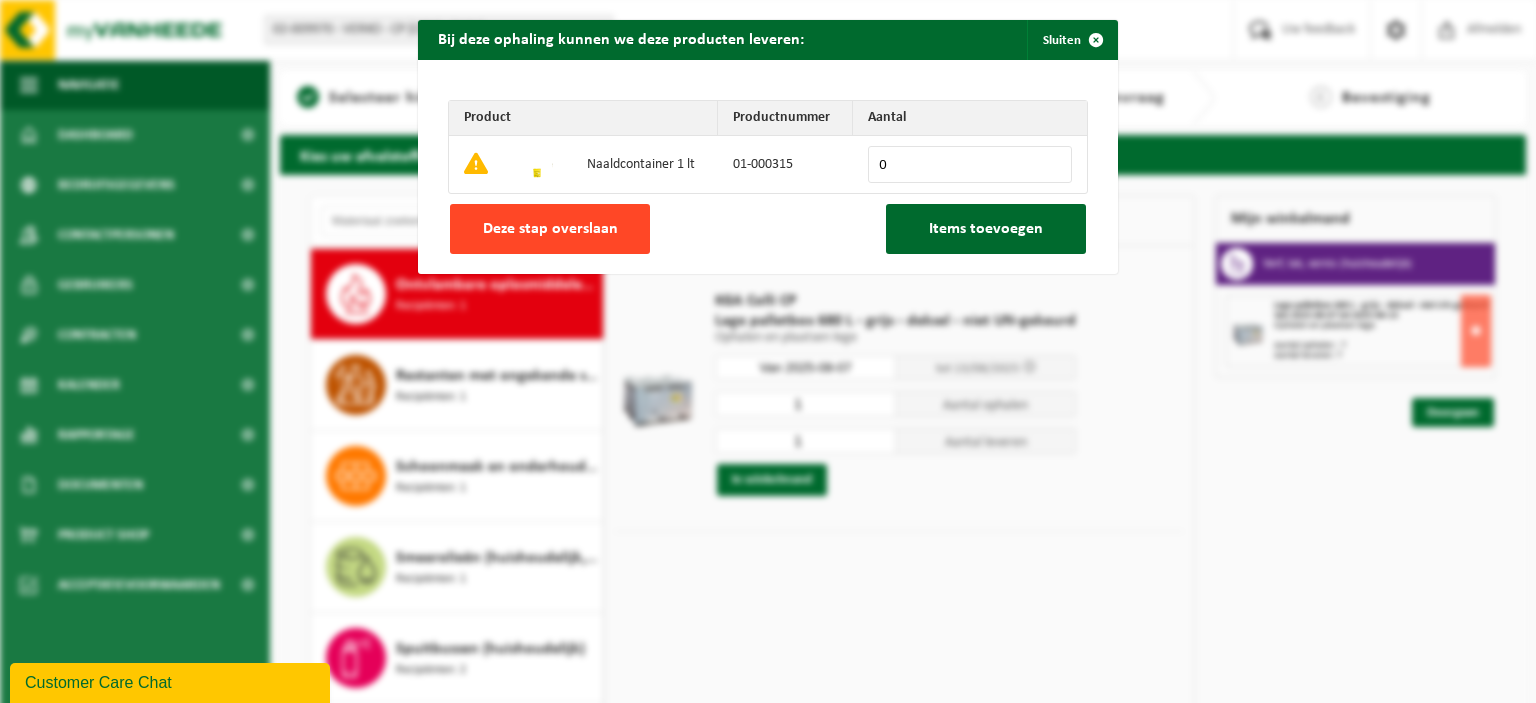 click on "Deze stap overslaan" at bounding box center [550, 229] 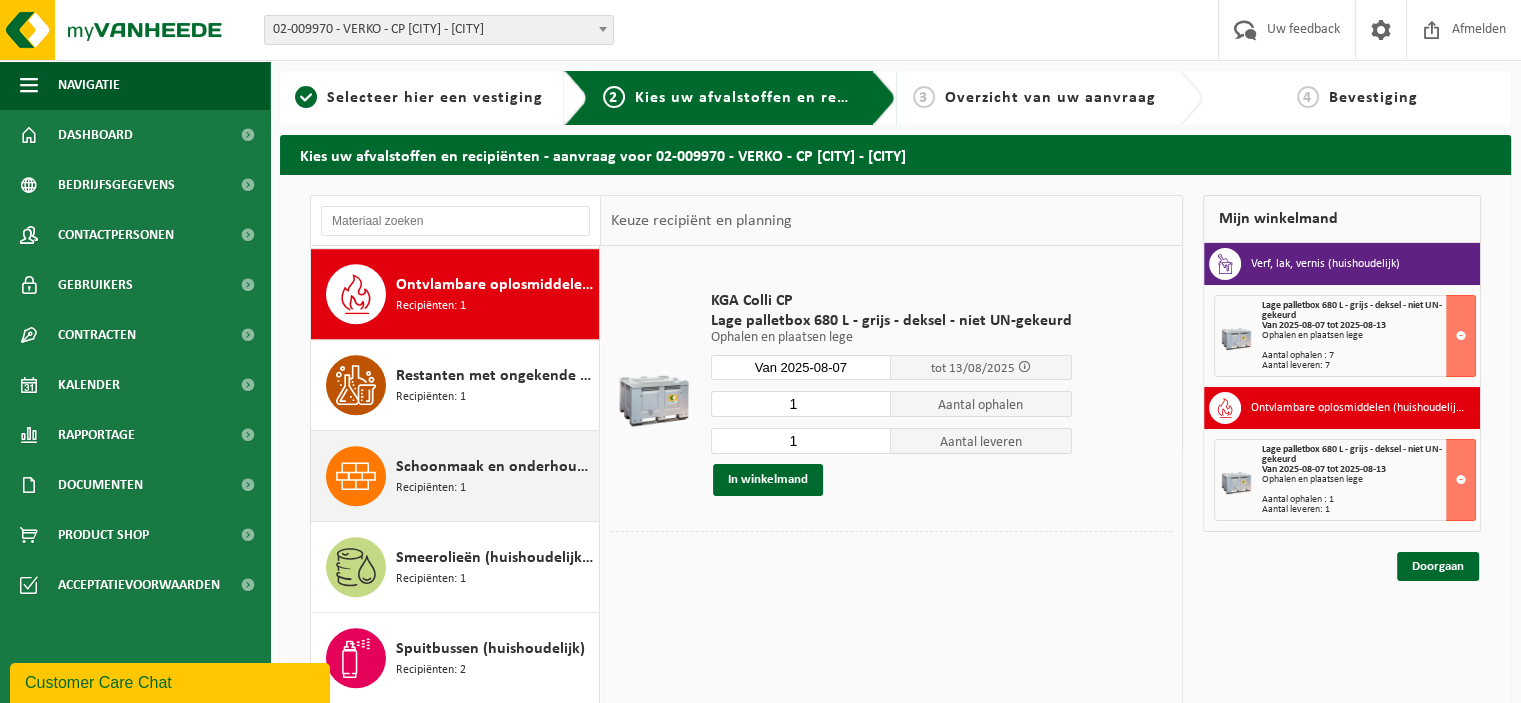 click on "Schoonmaak en onderhoudsmiddelen (huishoudelijk)   Recipiënten: 1" at bounding box center (495, 476) 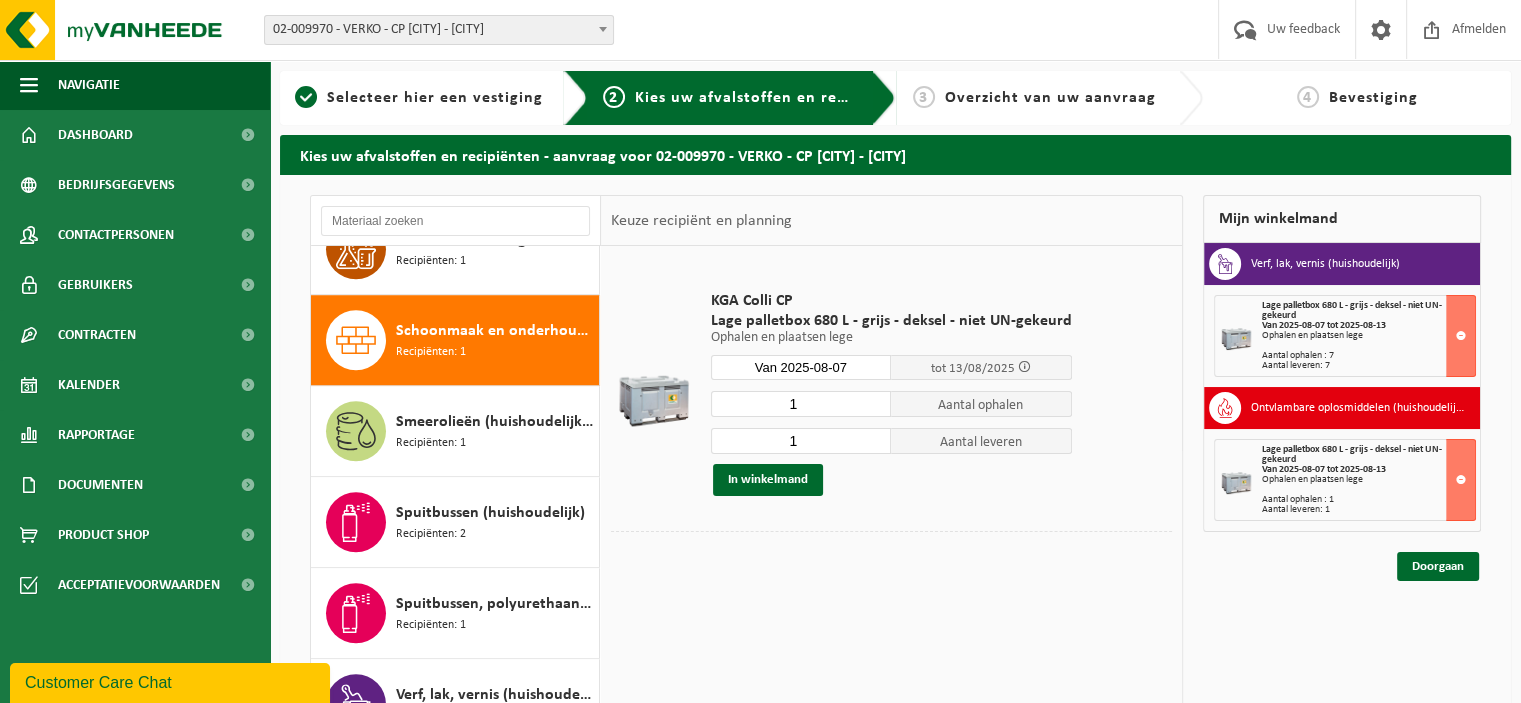 scroll, scrollTop: 1725, scrollLeft: 0, axis: vertical 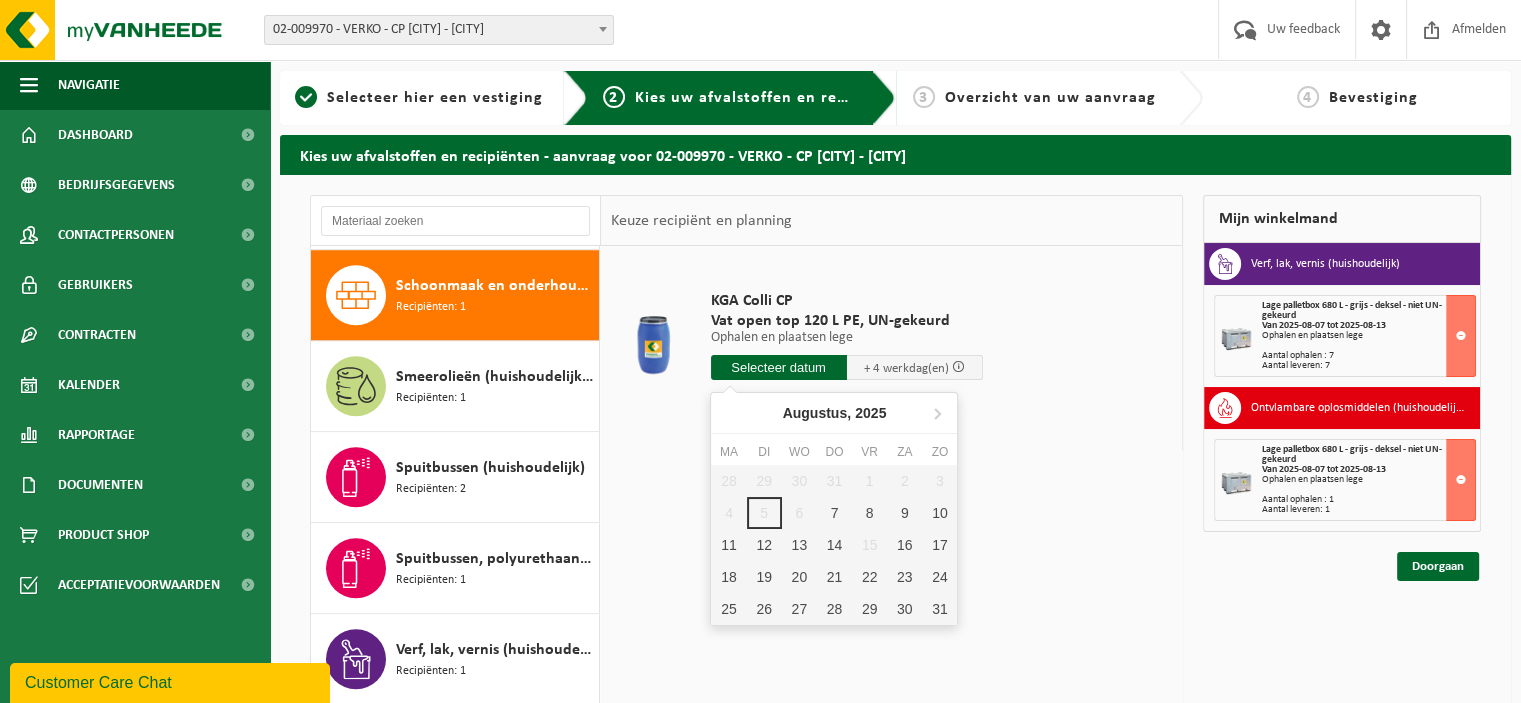 click at bounding box center [779, 367] 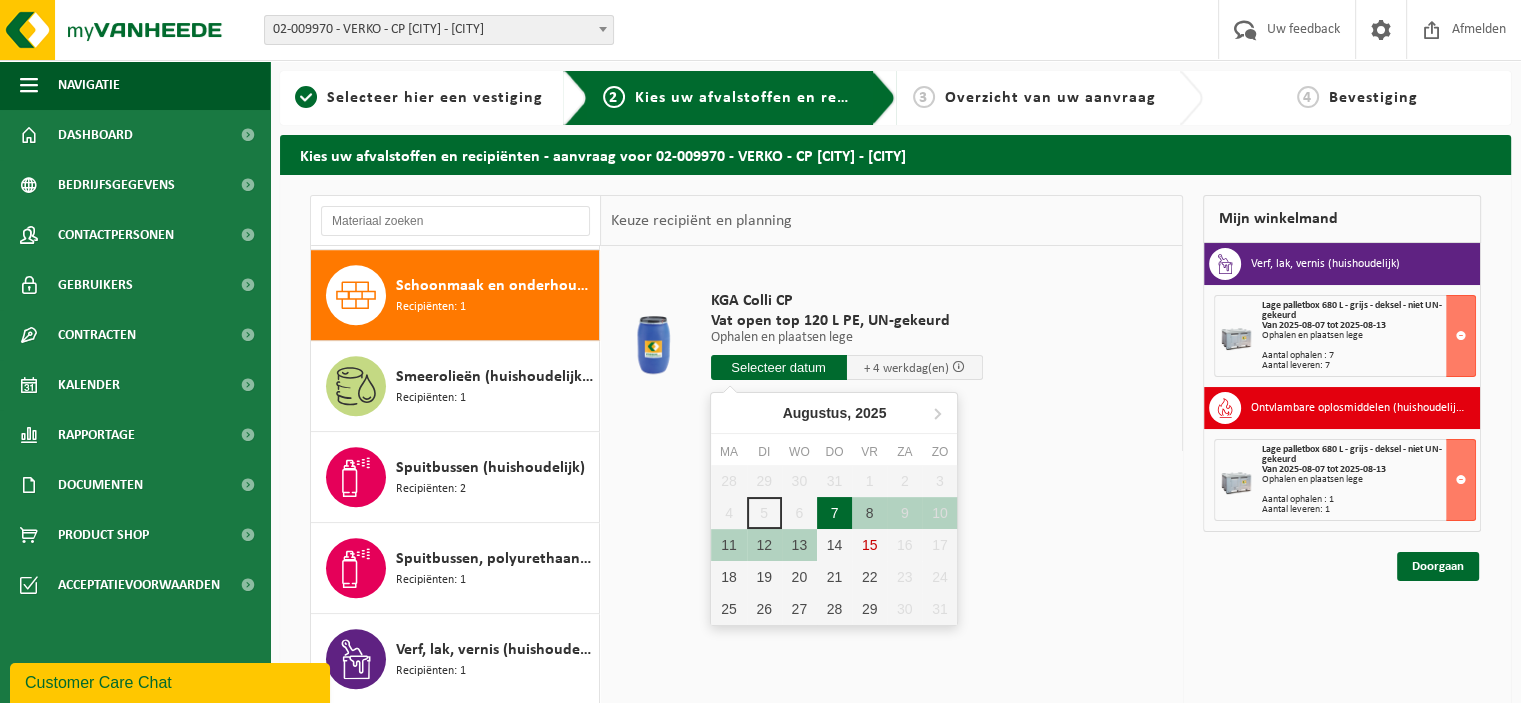 click on "7" at bounding box center [834, 513] 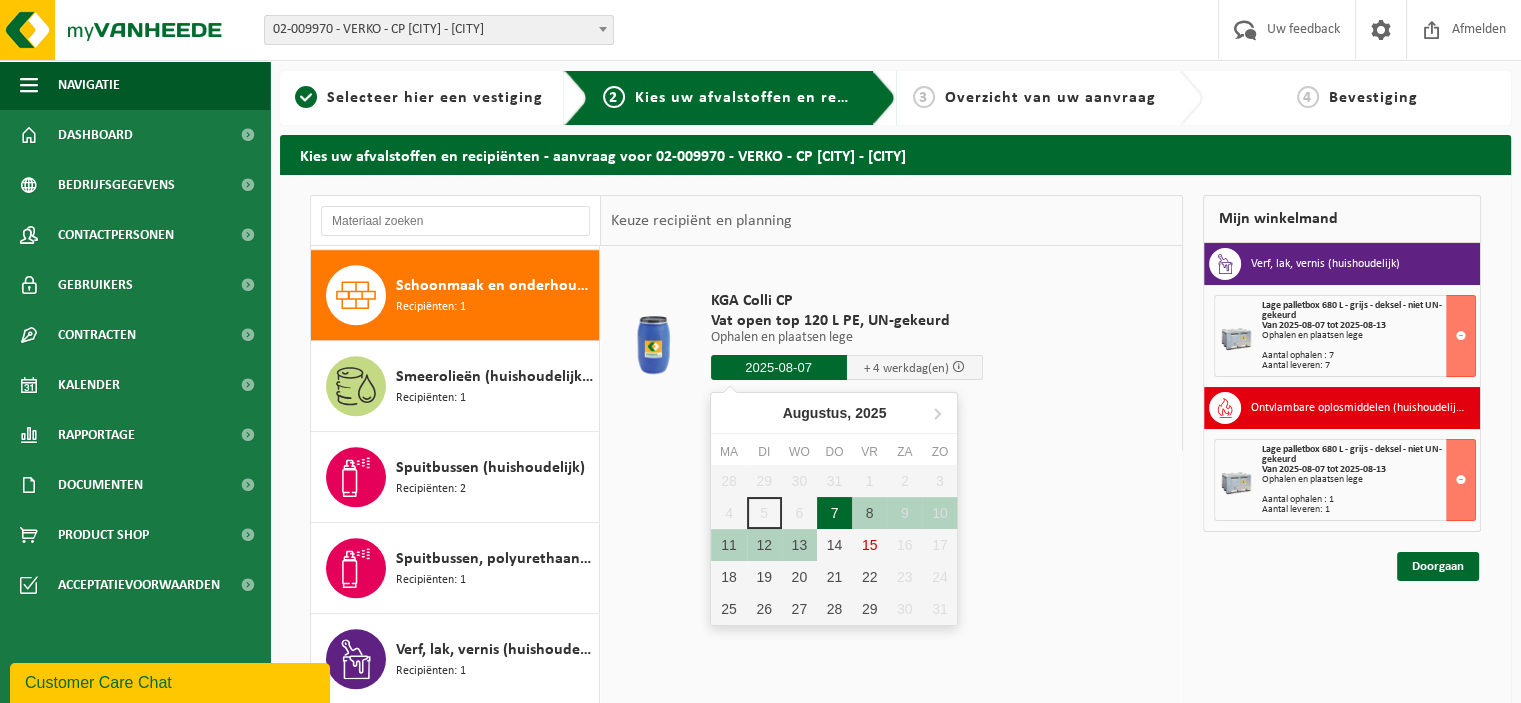 type on "Van 2025-08-07" 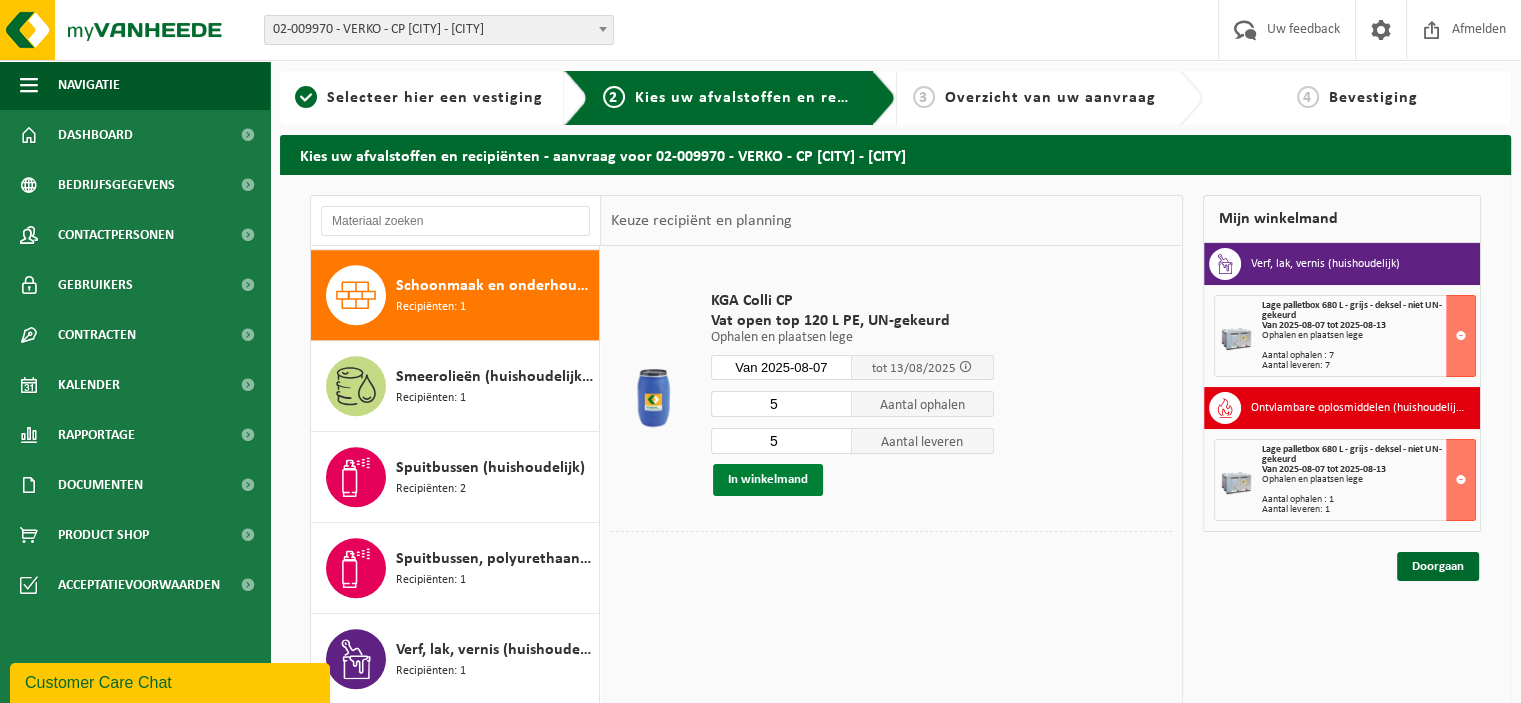 click on "In winkelmand" at bounding box center (768, 480) 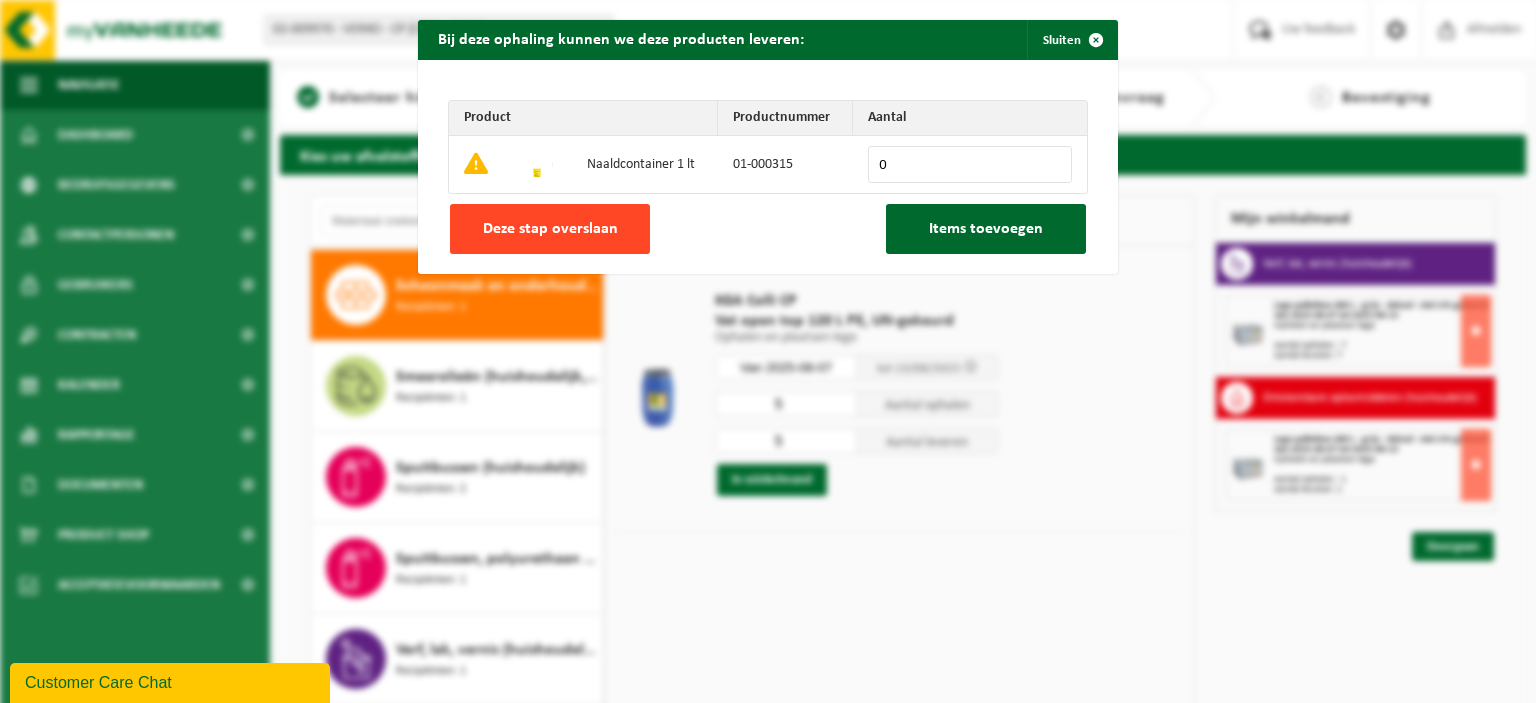 click on "Deze stap overslaan" at bounding box center (550, 229) 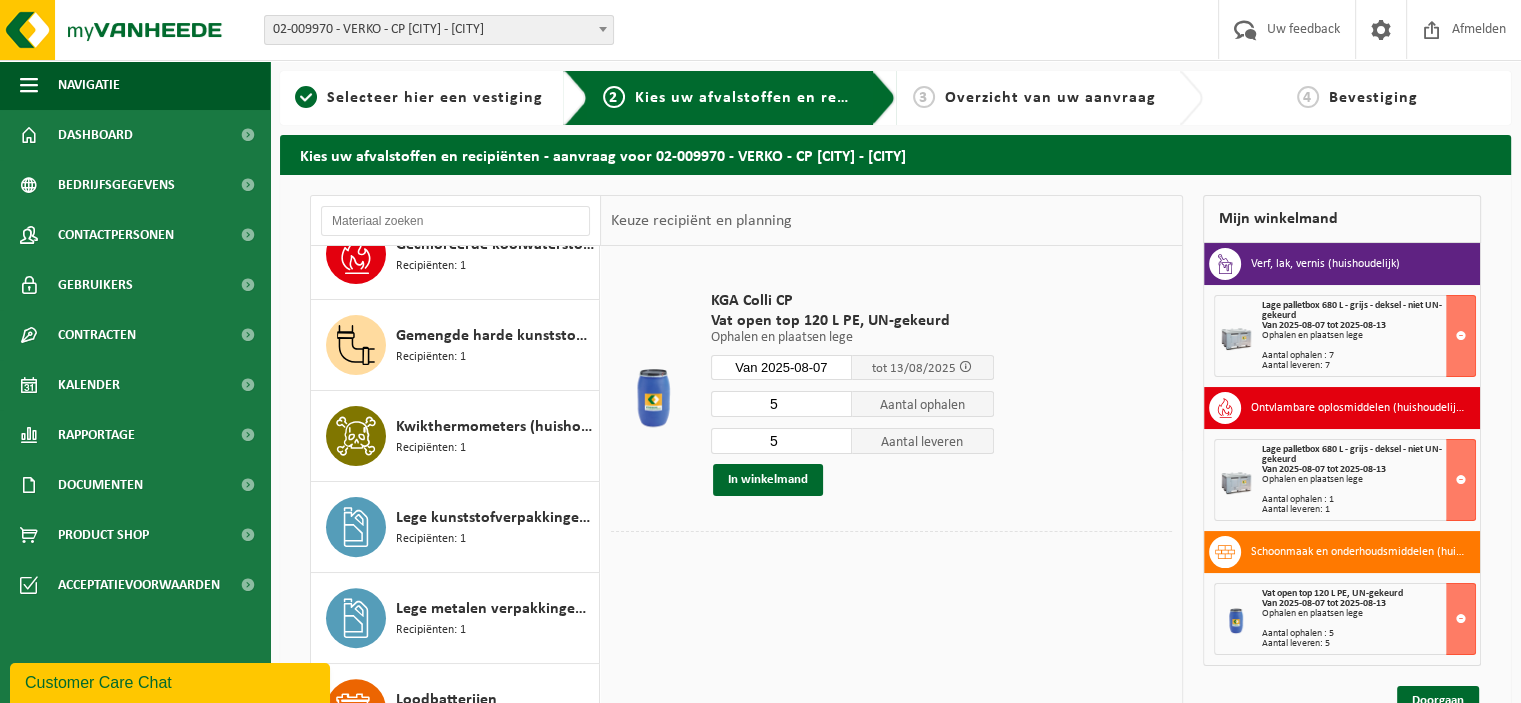 scroll, scrollTop: 148, scrollLeft: 0, axis: vertical 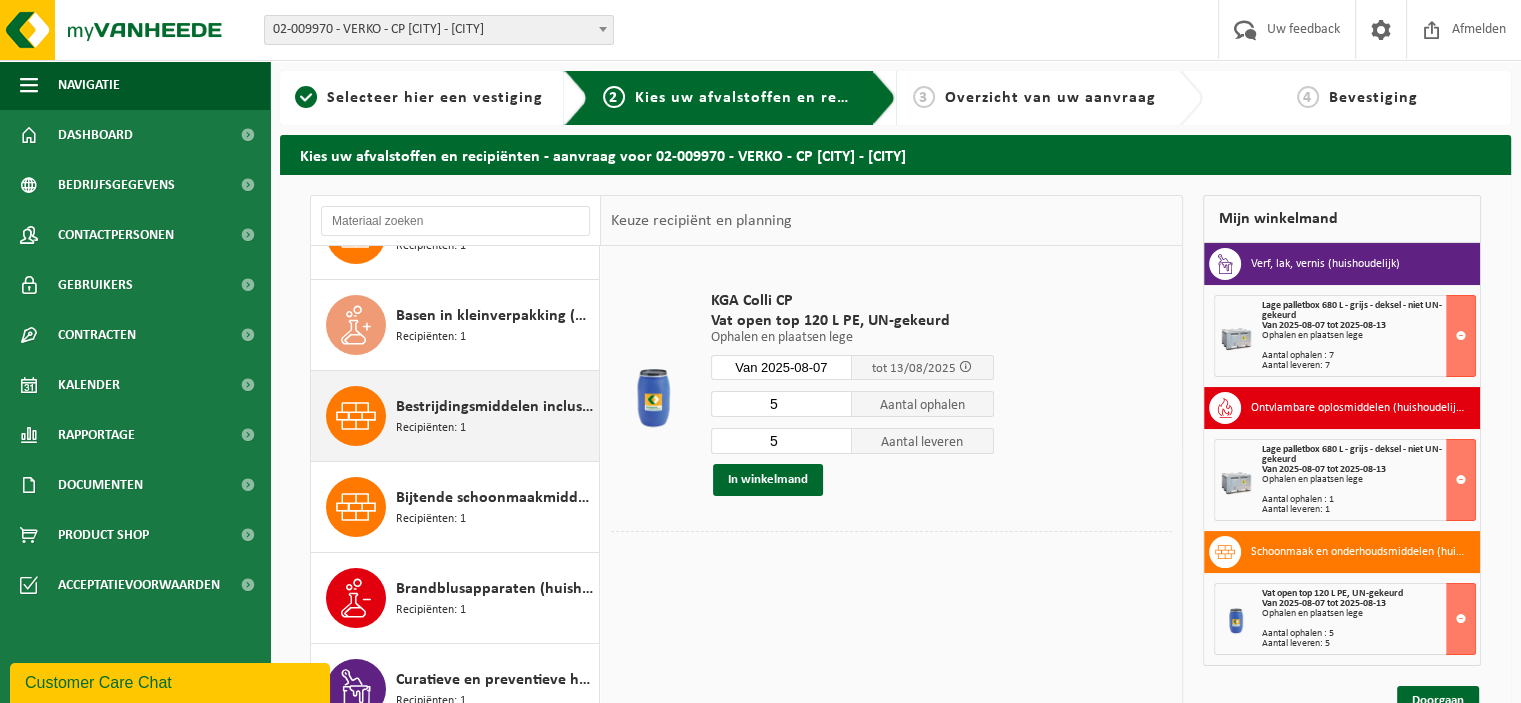 click on "Bestrijdingsmiddelen inclusief schimmelwerende beschermingsmiddelen (huishoudelijk)" at bounding box center [495, 407] 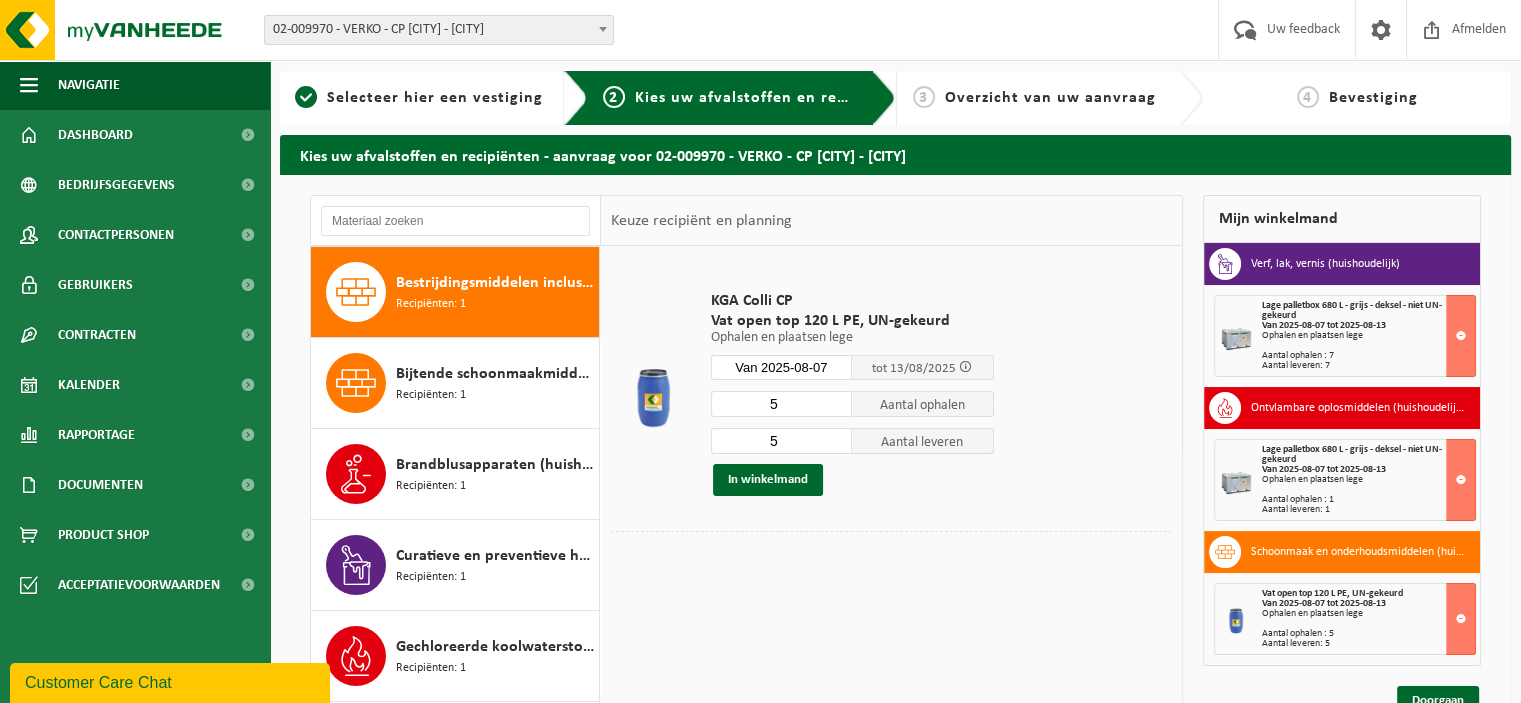 scroll, scrollTop: 272, scrollLeft: 0, axis: vertical 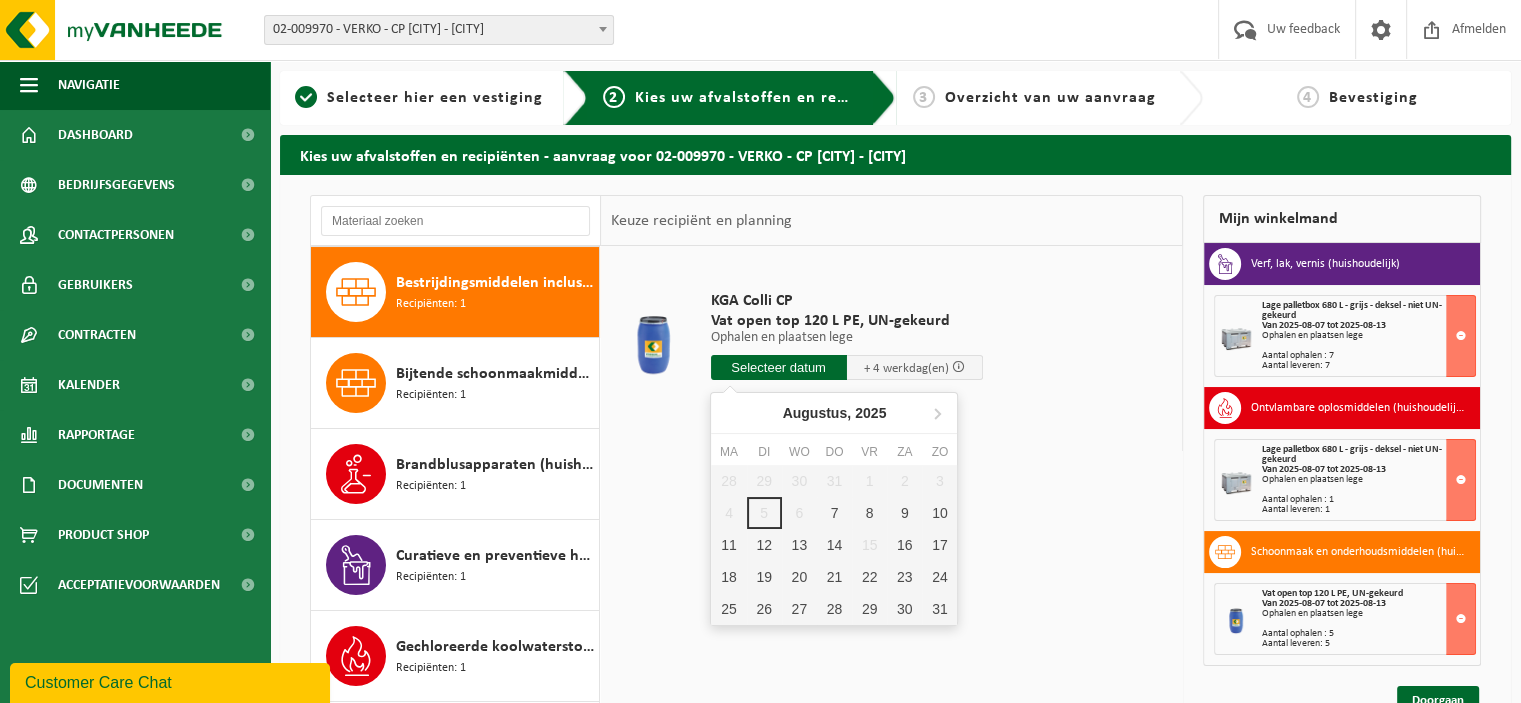 click at bounding box center (779, 367) 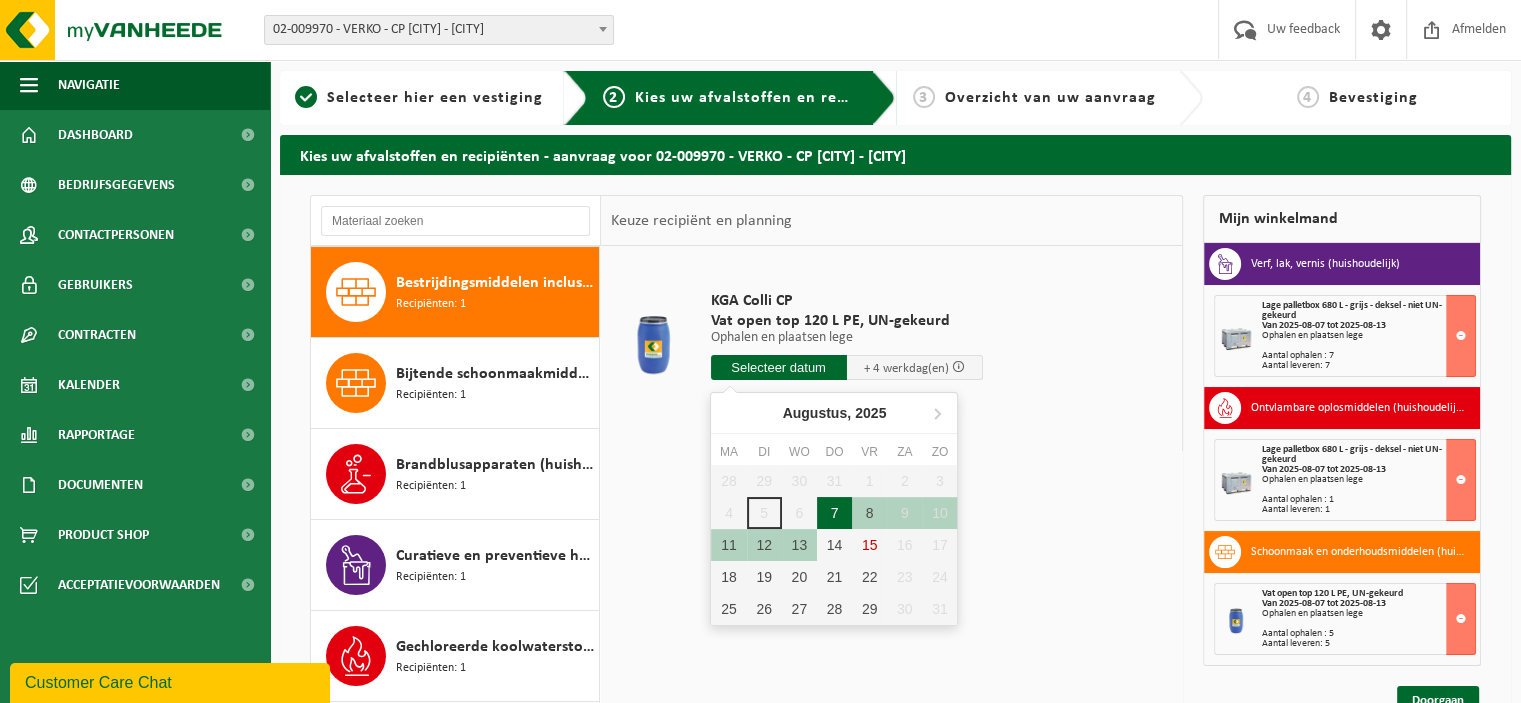 click on "7" at bounding box center [834, 513] 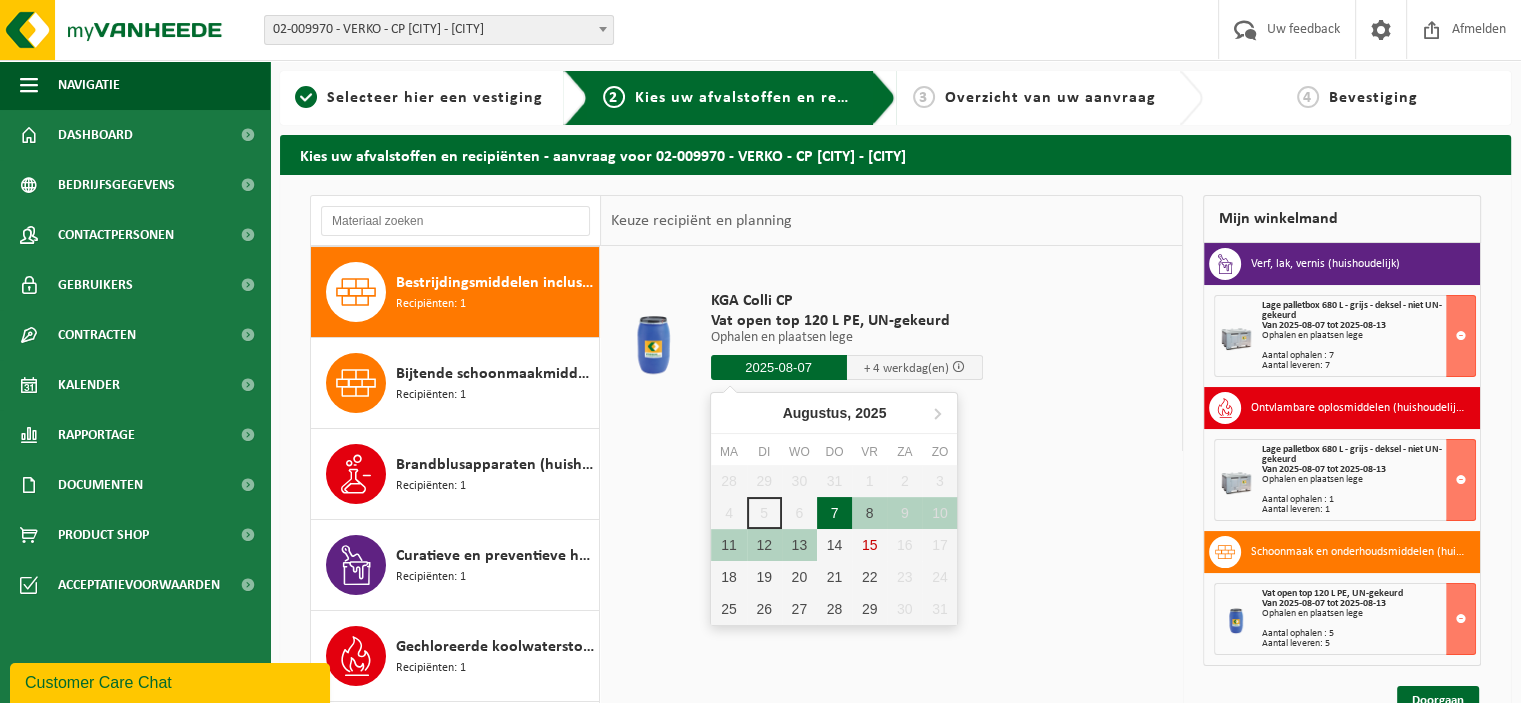 type on "Van 2025-08-07" 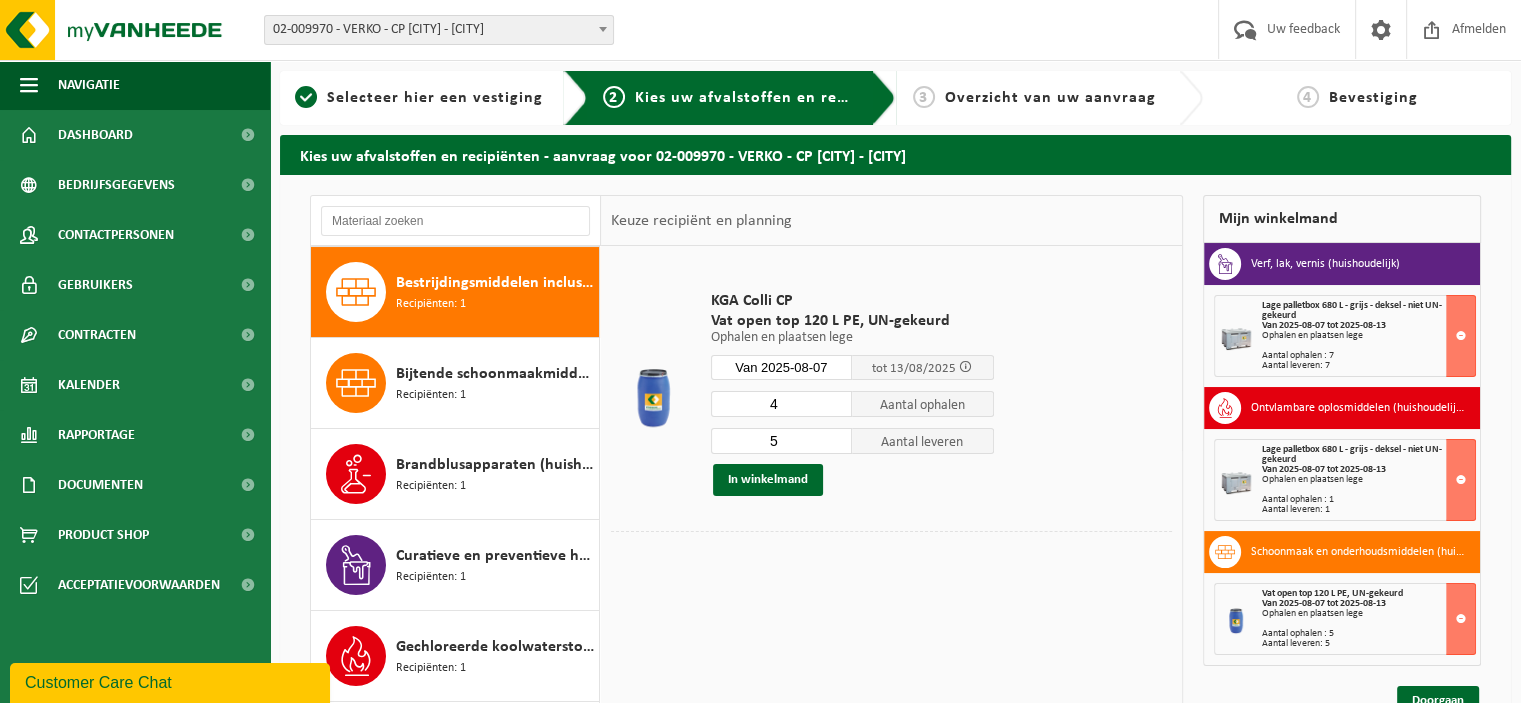click on "4" at bounding box center [782, 404] 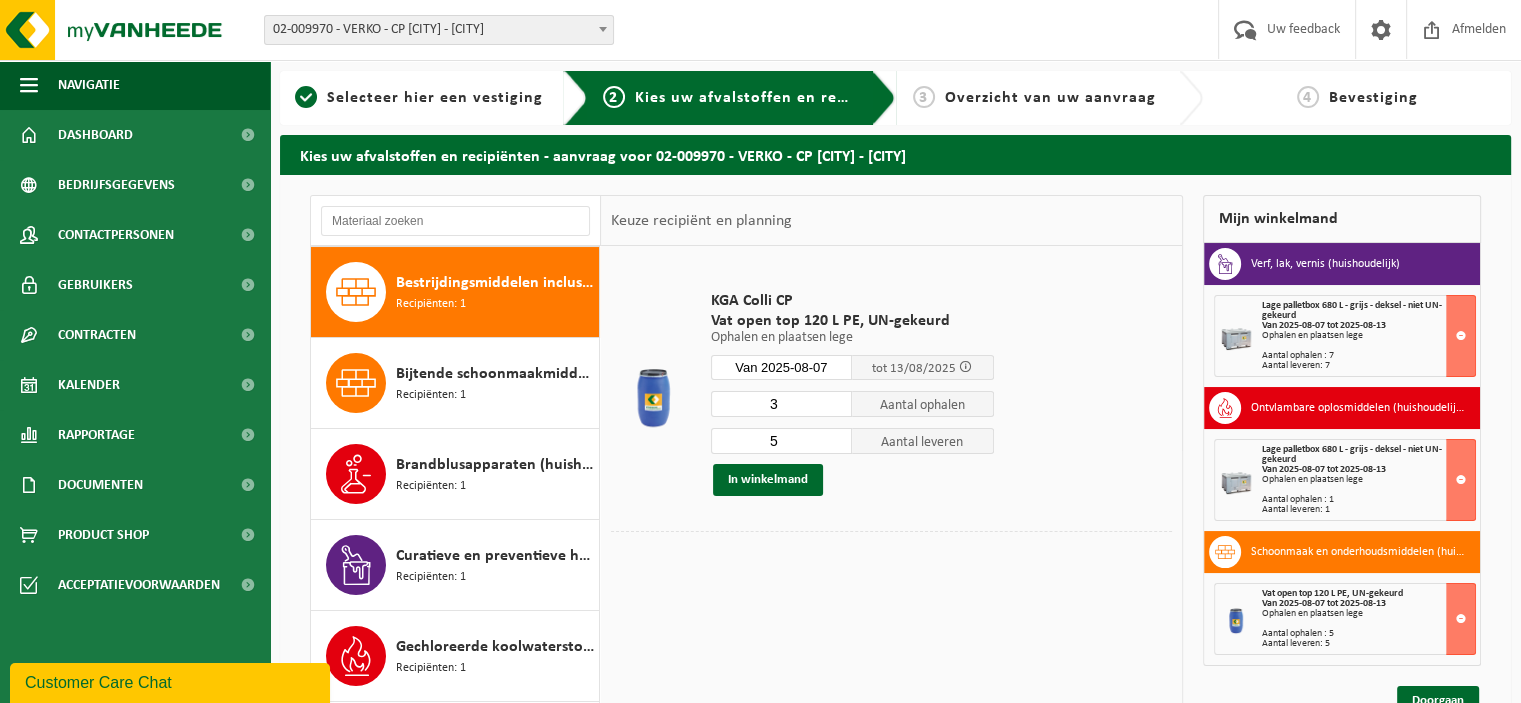 click on "3" at bounding box center (782, 404) 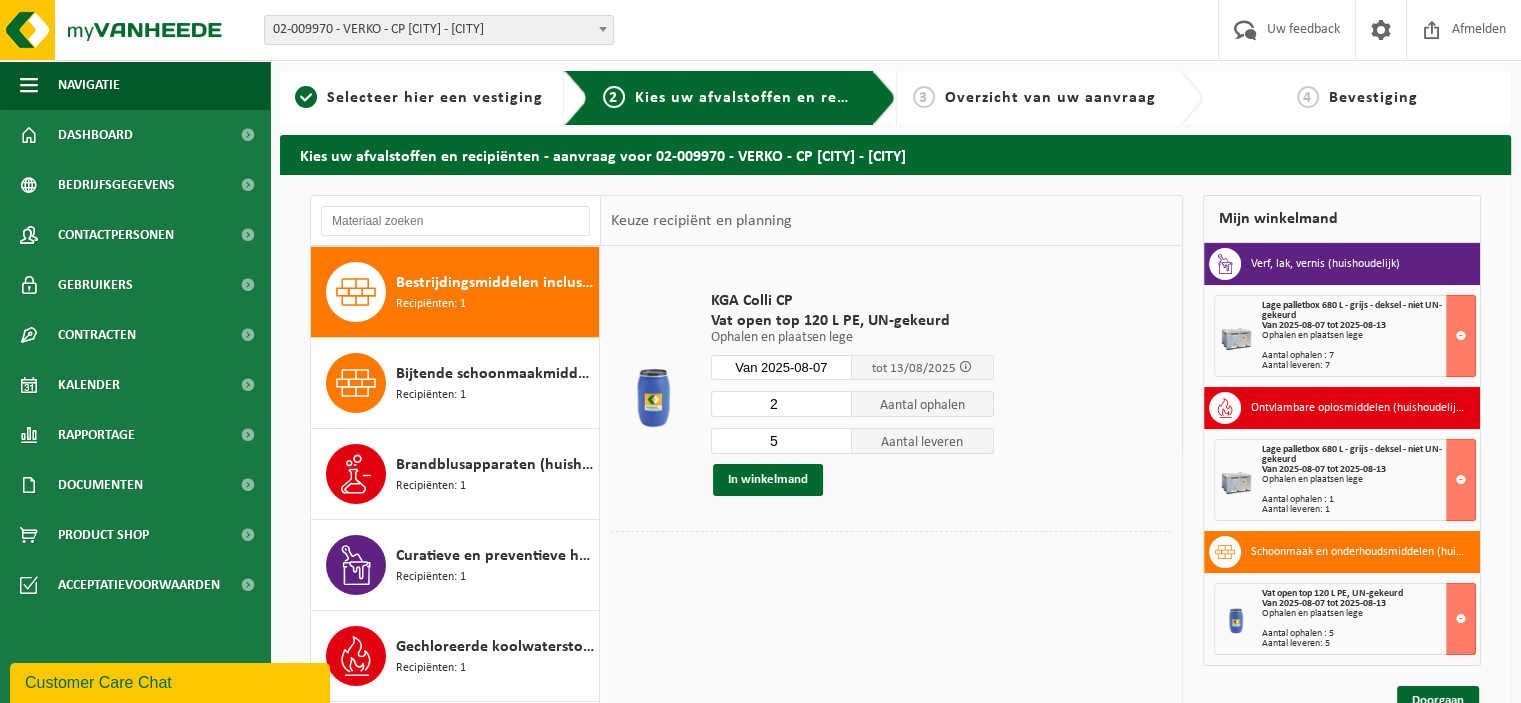 type on "2" 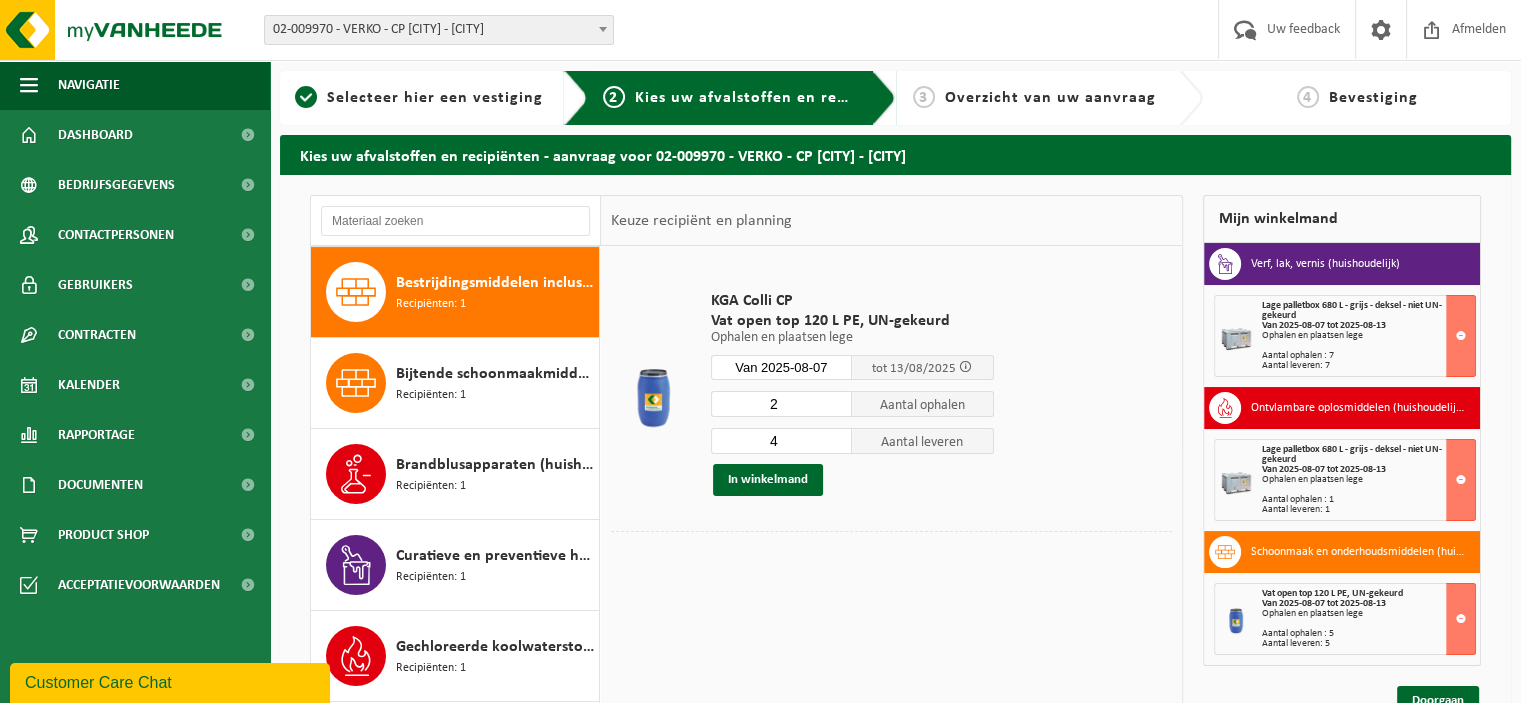 click on "4" at bounding box center [782, 441] 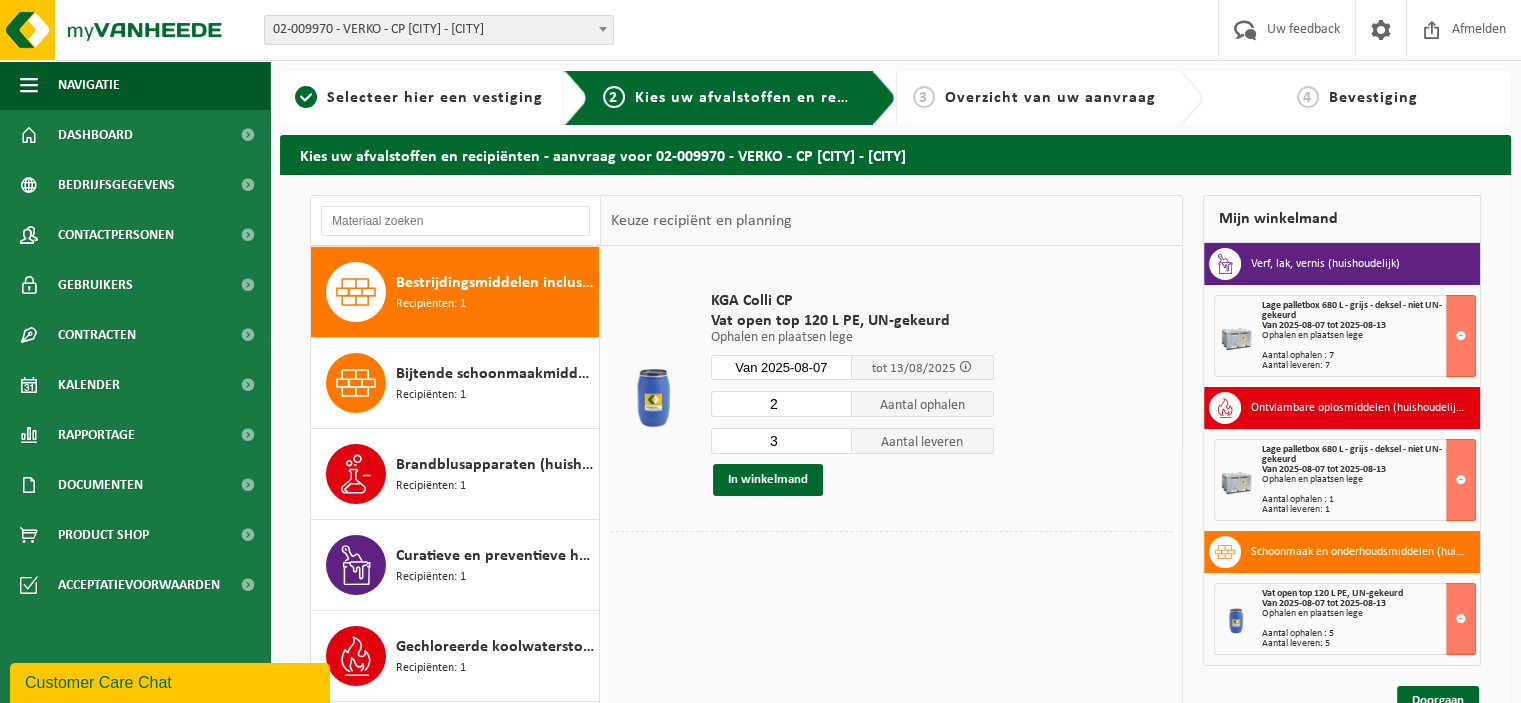 click on "3" at bounding box center [782, 441] 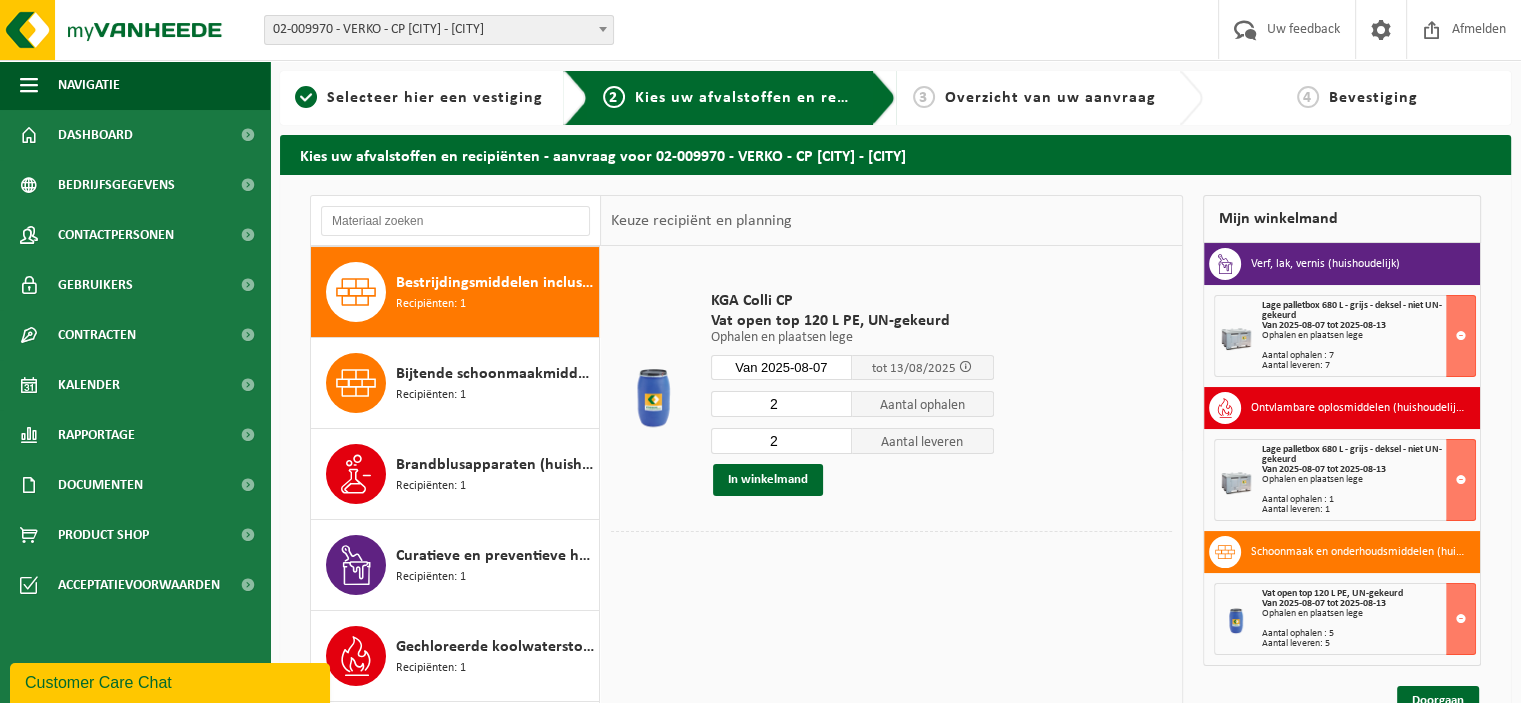 type on "2" 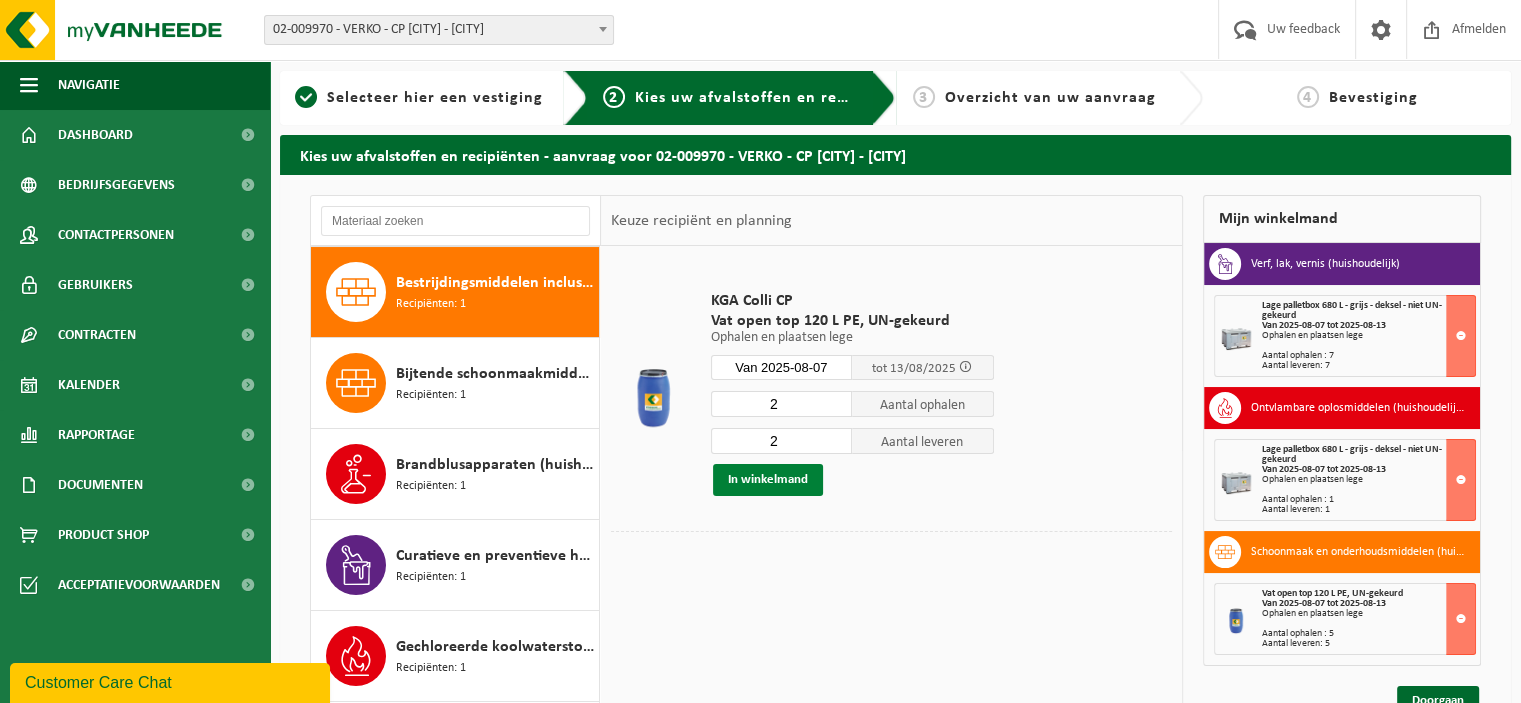 click on "In winkelmand" at bounding box center [768, 480] 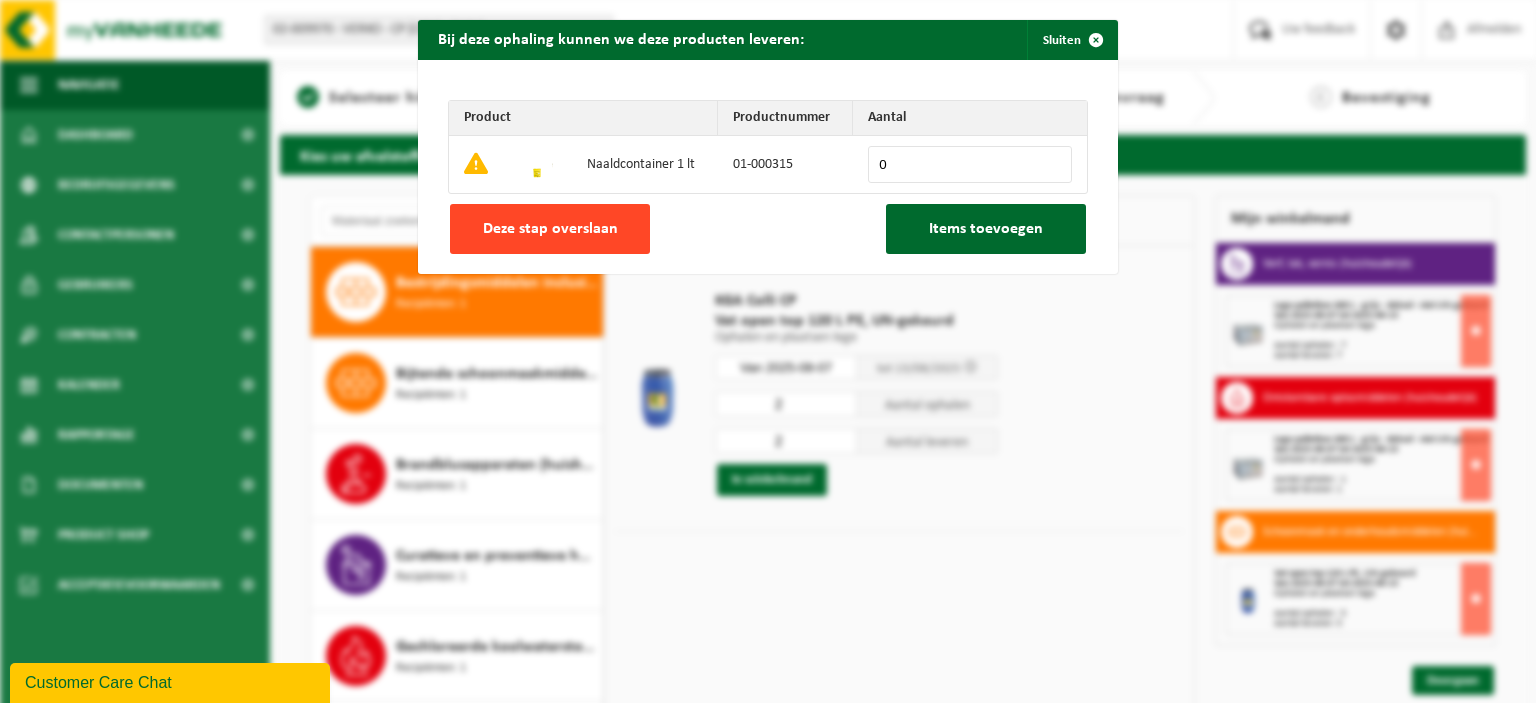 click on "Deze stap overslaan" at bounding box center [550, 229] 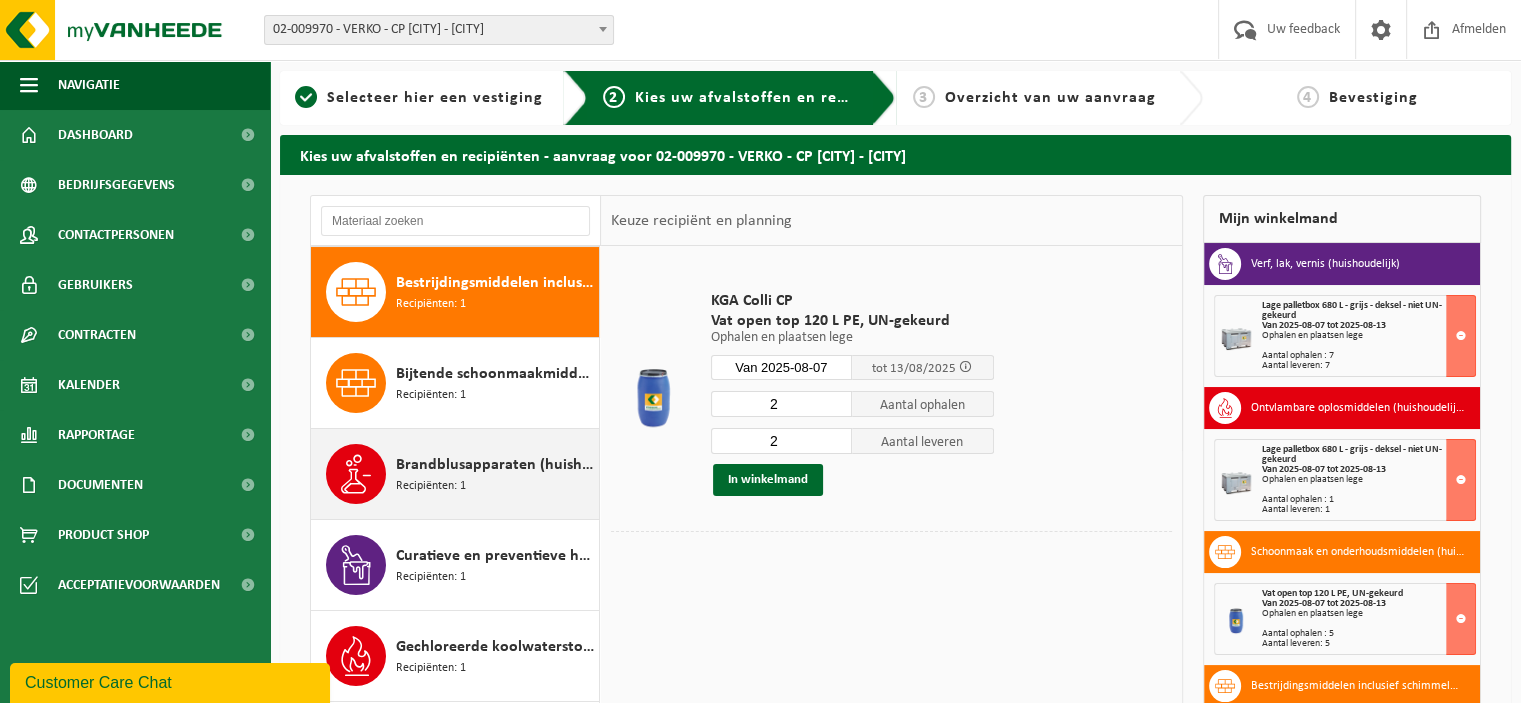 click on "Brandblusapparaten (huishoudelijk)" at bounding box center [495, 465] 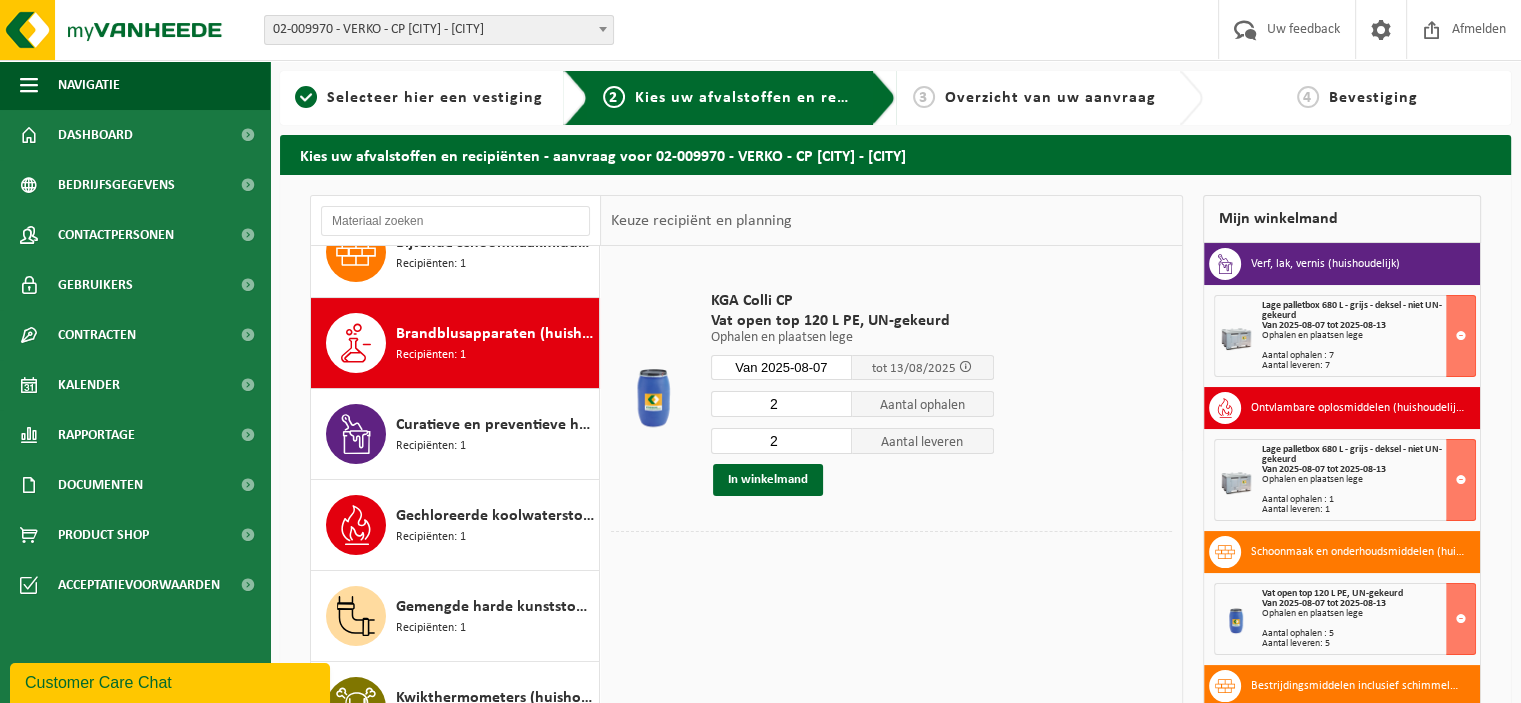 scroll, scrollTop: 454, scrollLeft: 0, axis: vertical 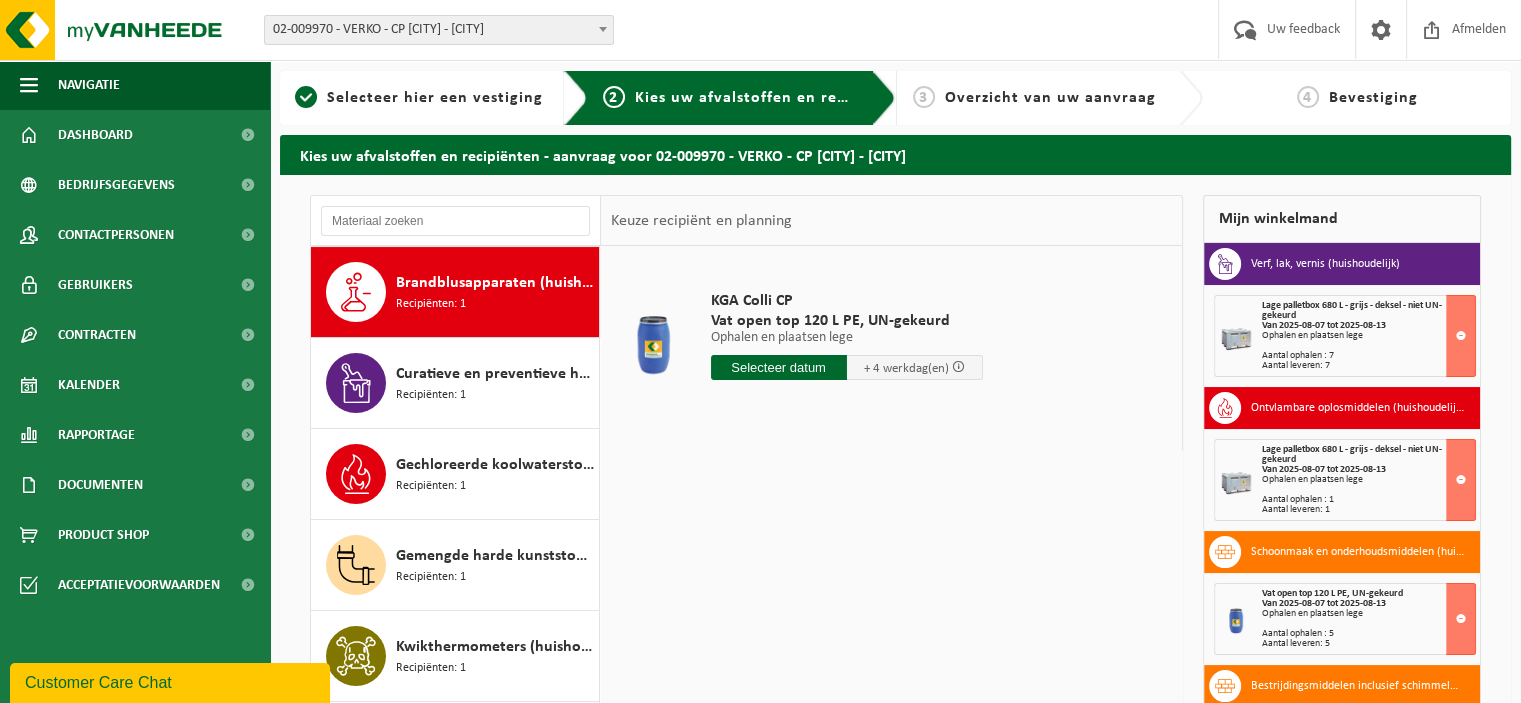 click at bounding box center (779, 367) 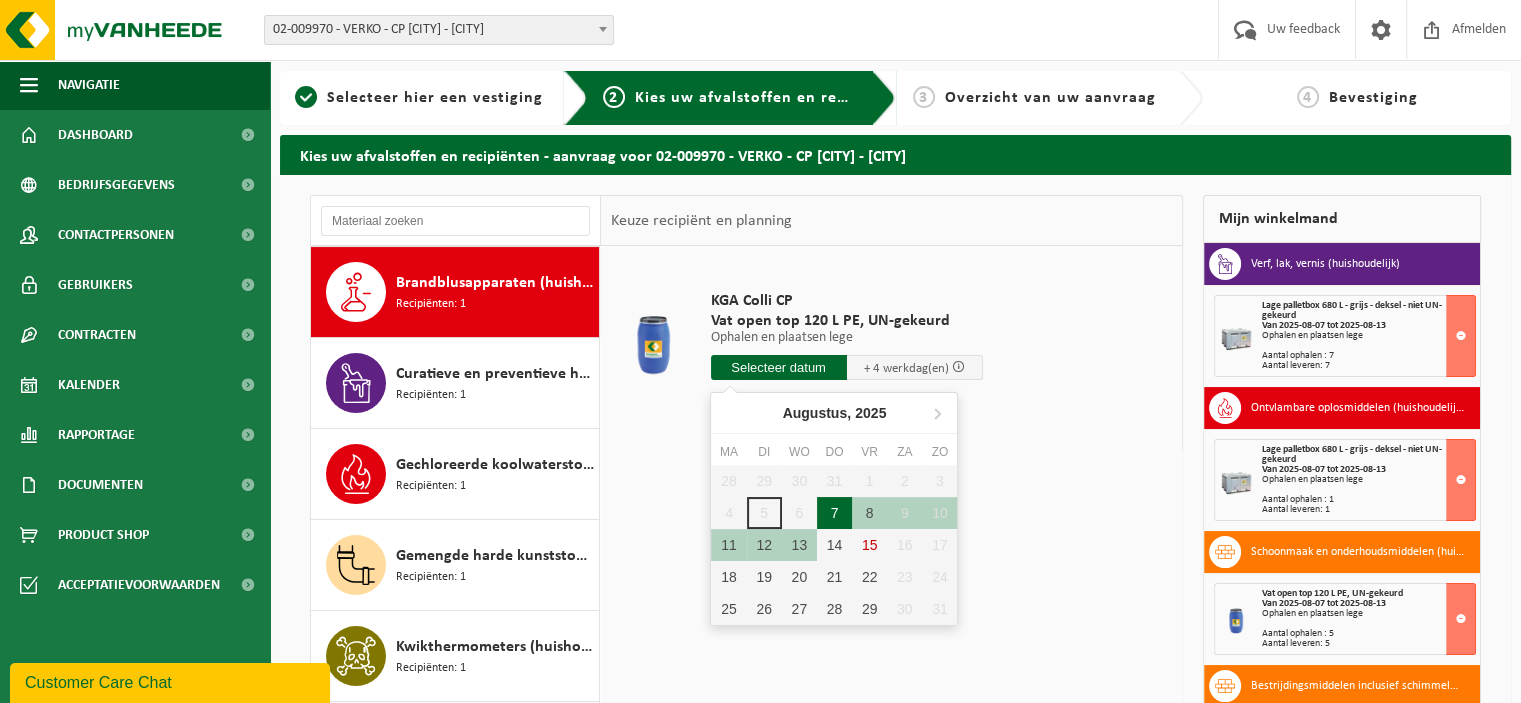 click on "7" at bounding box center [834, 513] 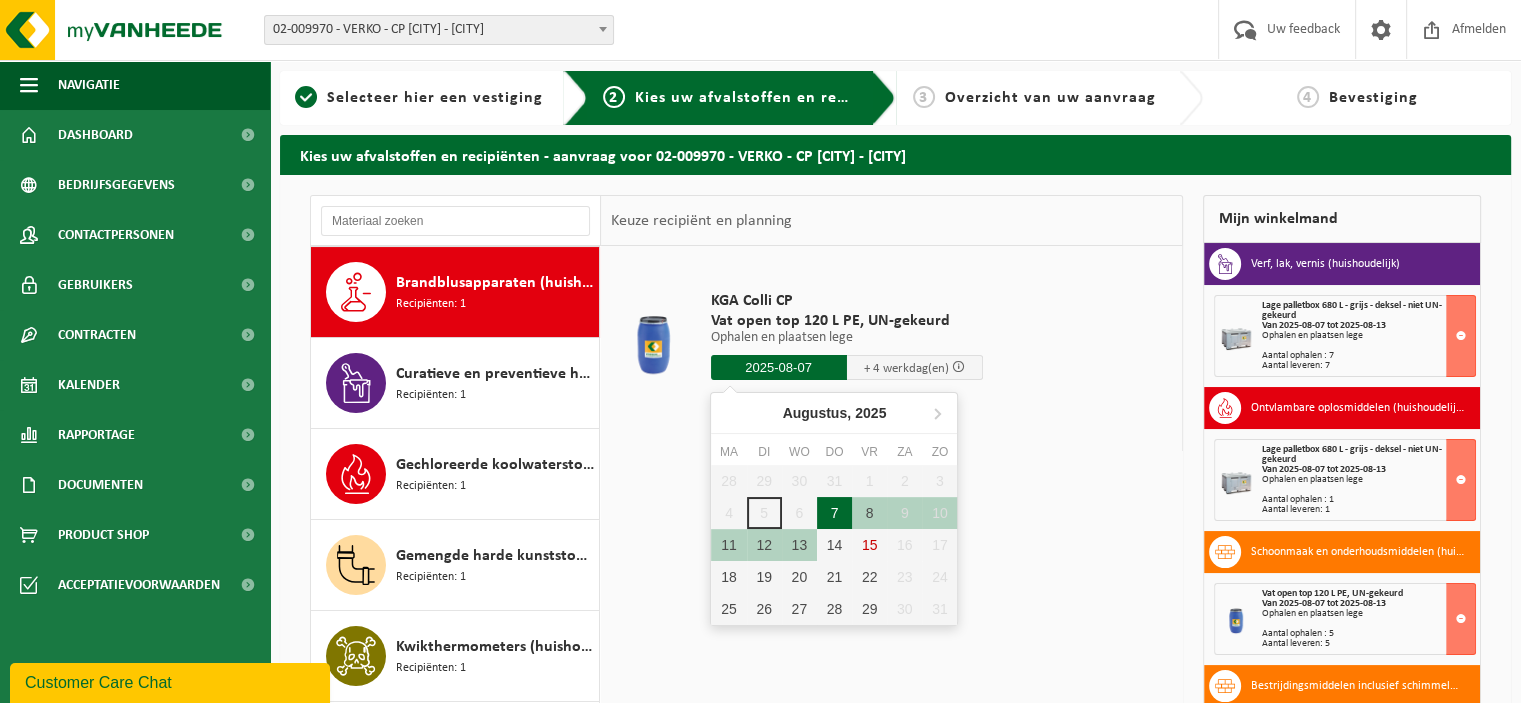 type on "Van 2025-08-07" 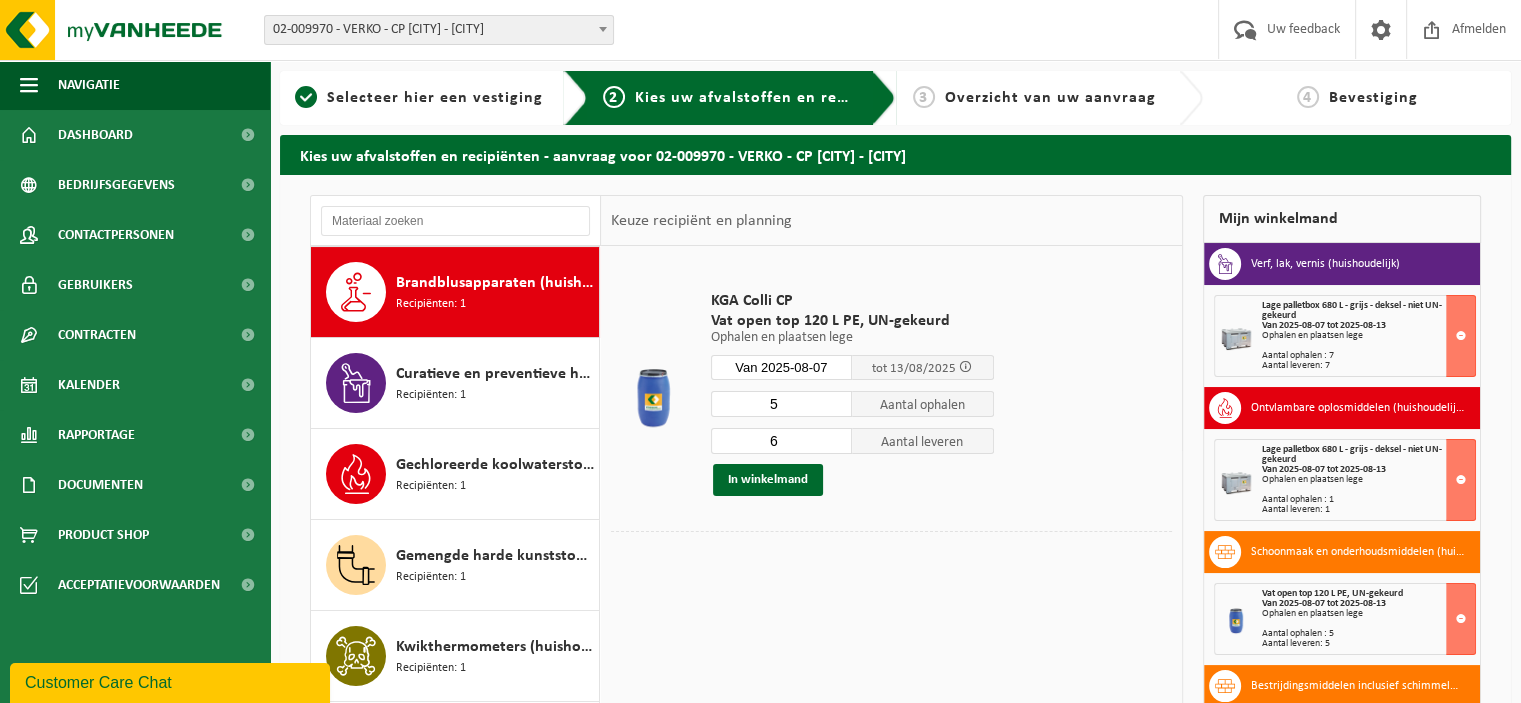 click on "5" at bounding box center (782, 404) 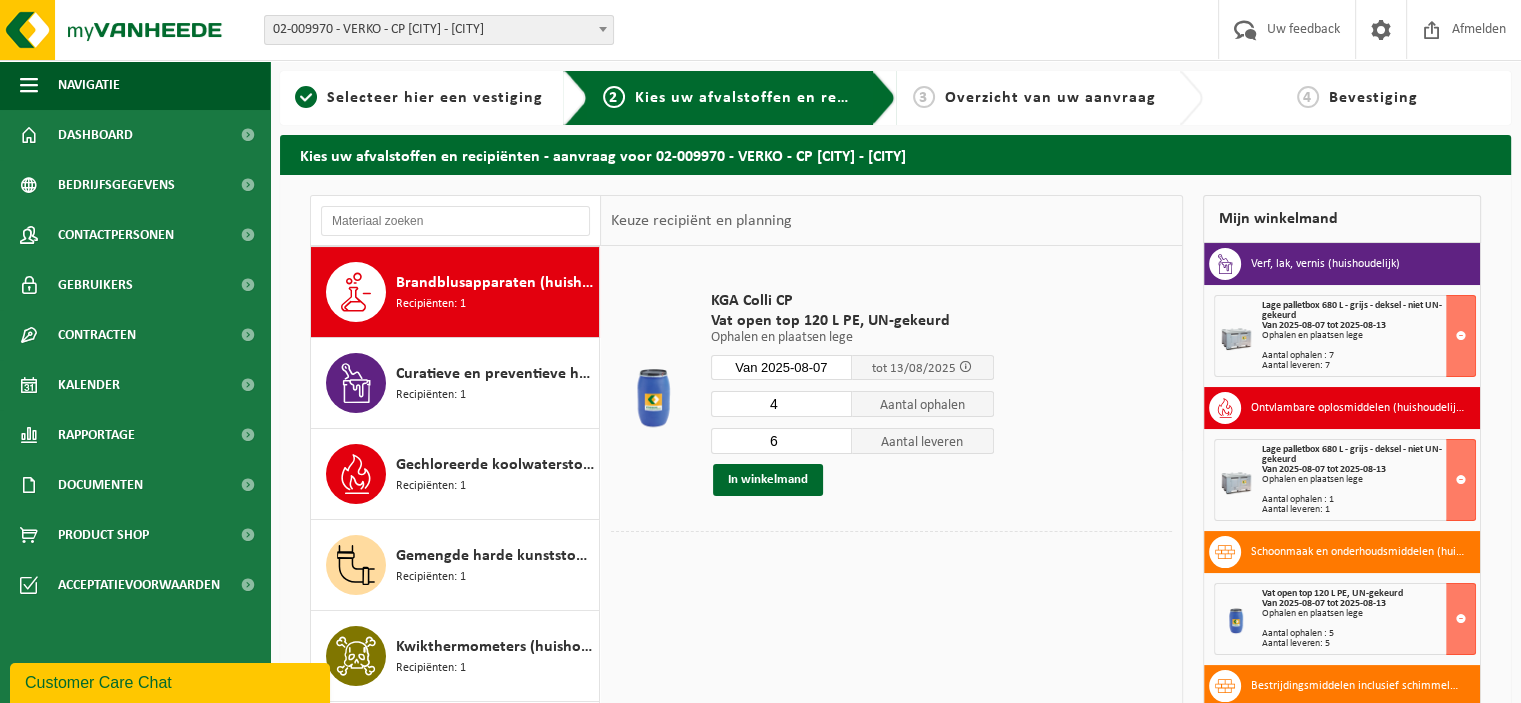 click on "4" at bounding box center (782, 404) 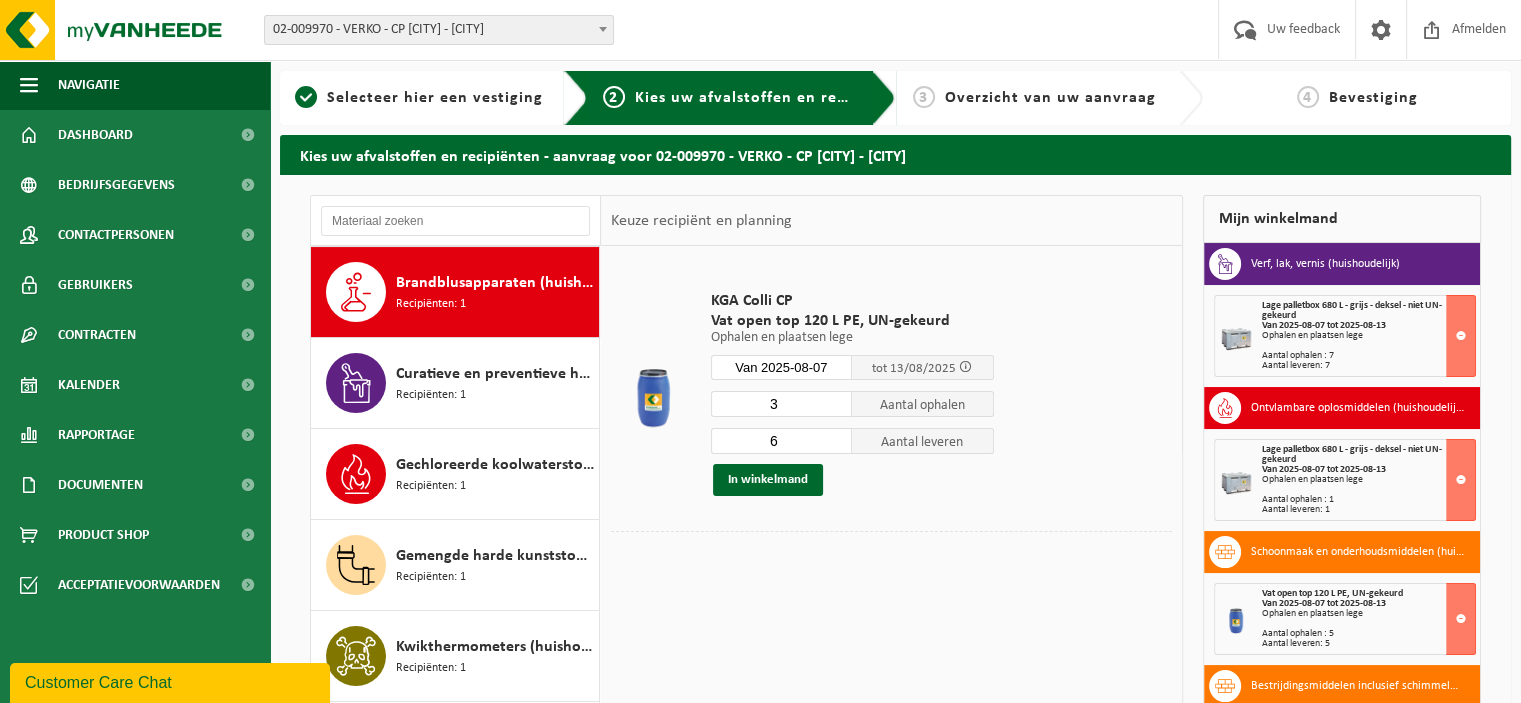 click on "3" at bounding box center (782, 404) 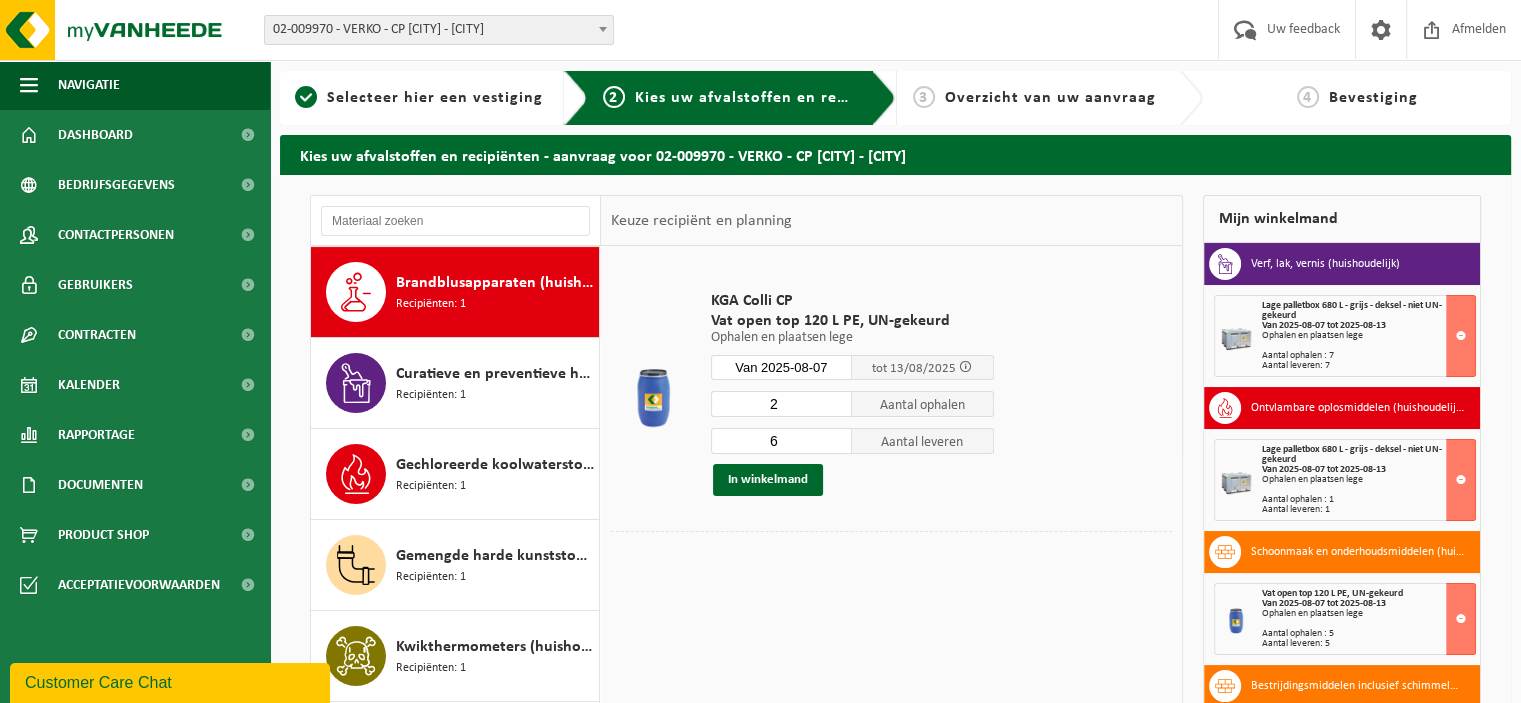 type on "2" 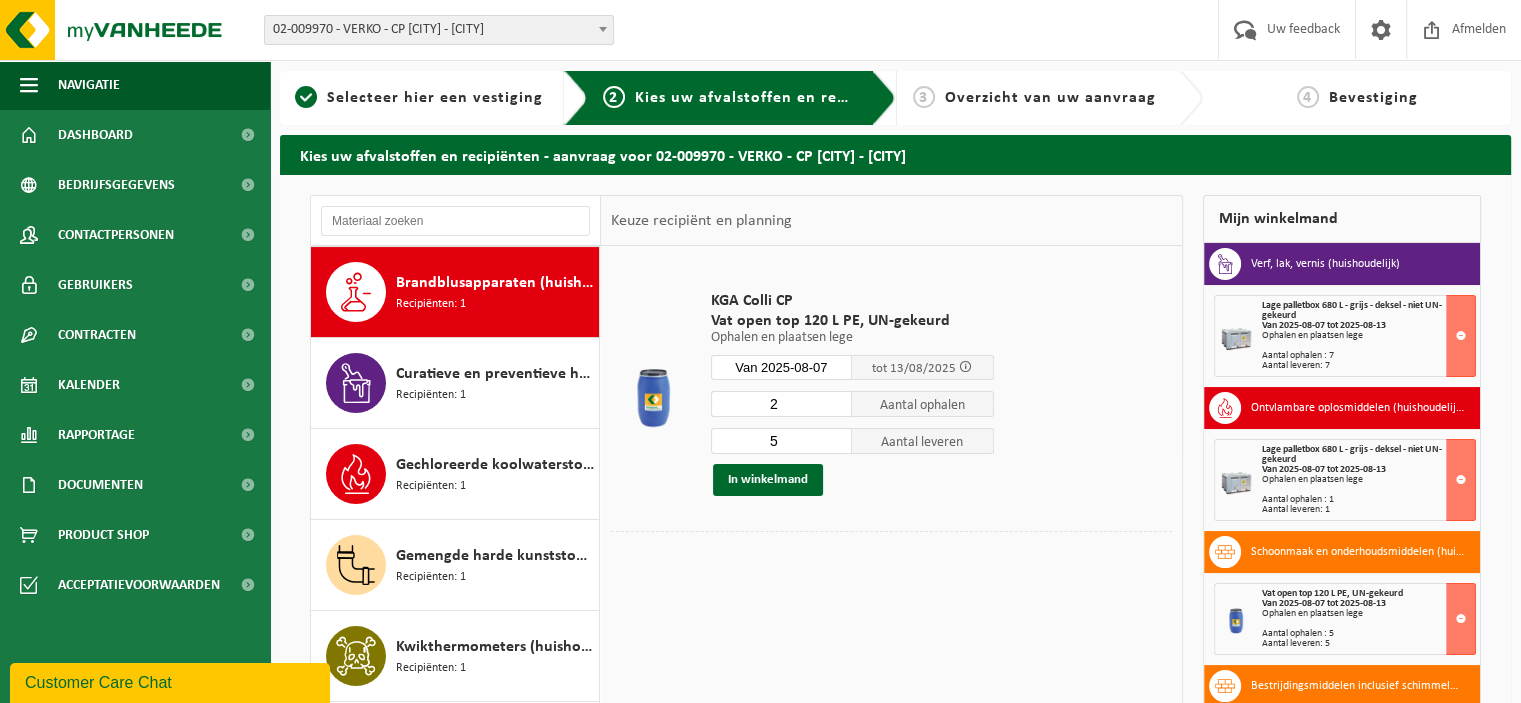 click on "5" at bounding box center (782, 441) 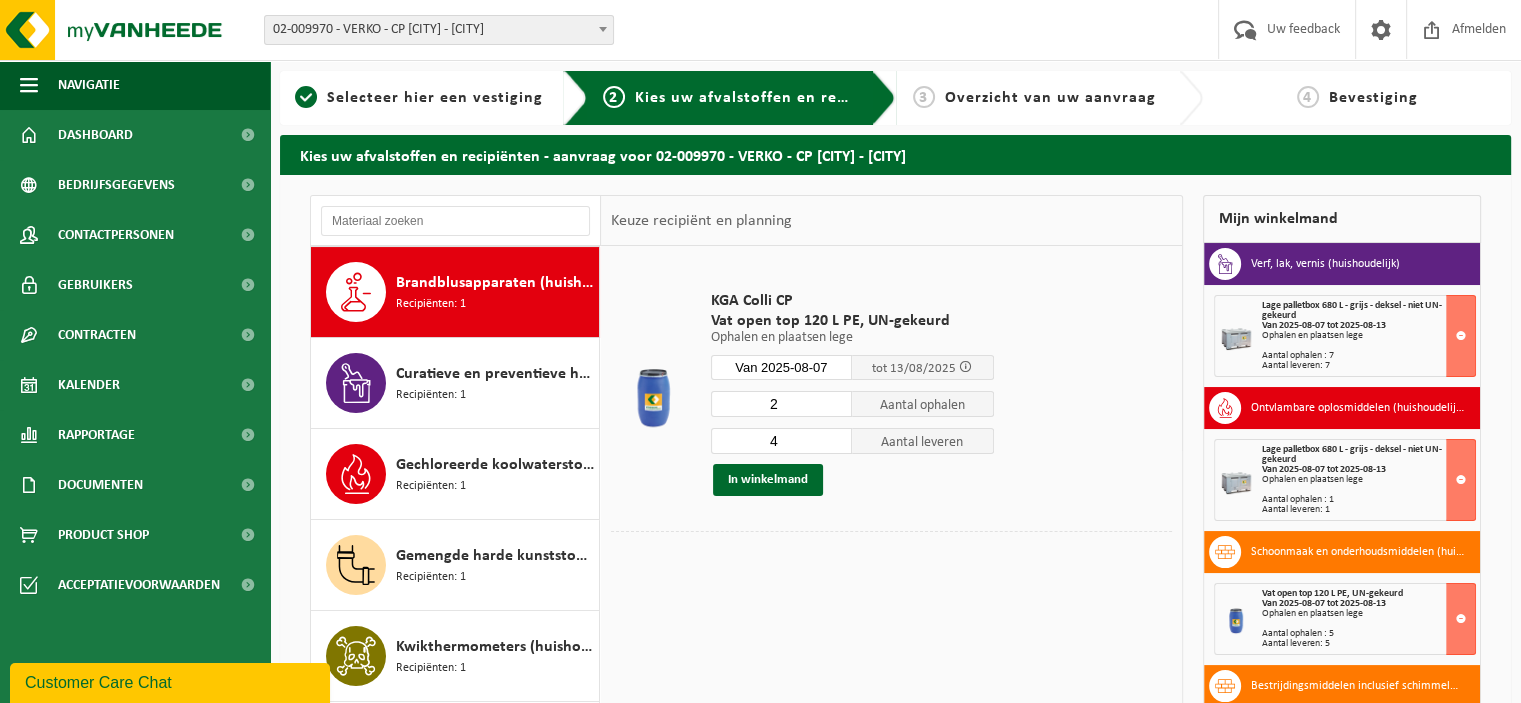 click on "4" at bounding box center (782, 441) 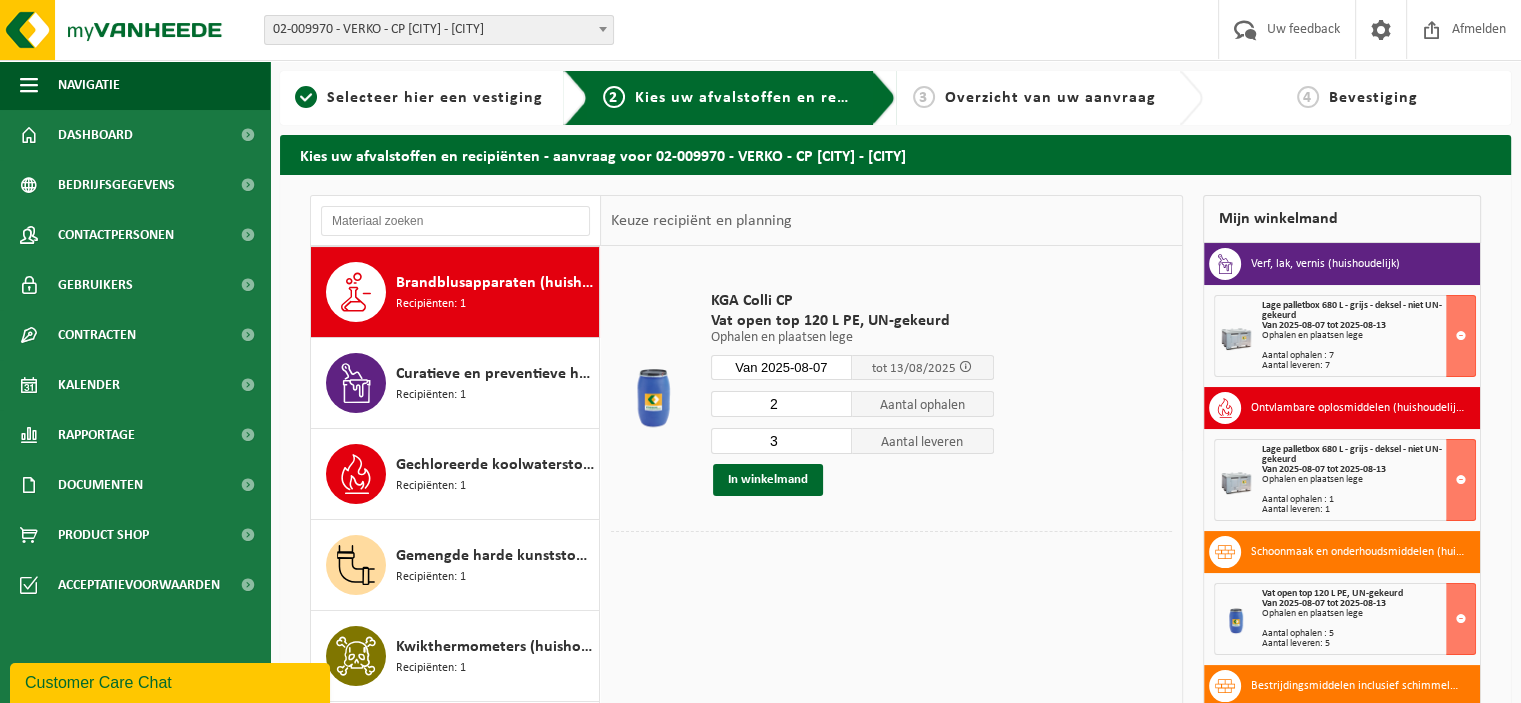 click on "3" at bounding box center (782, 441) 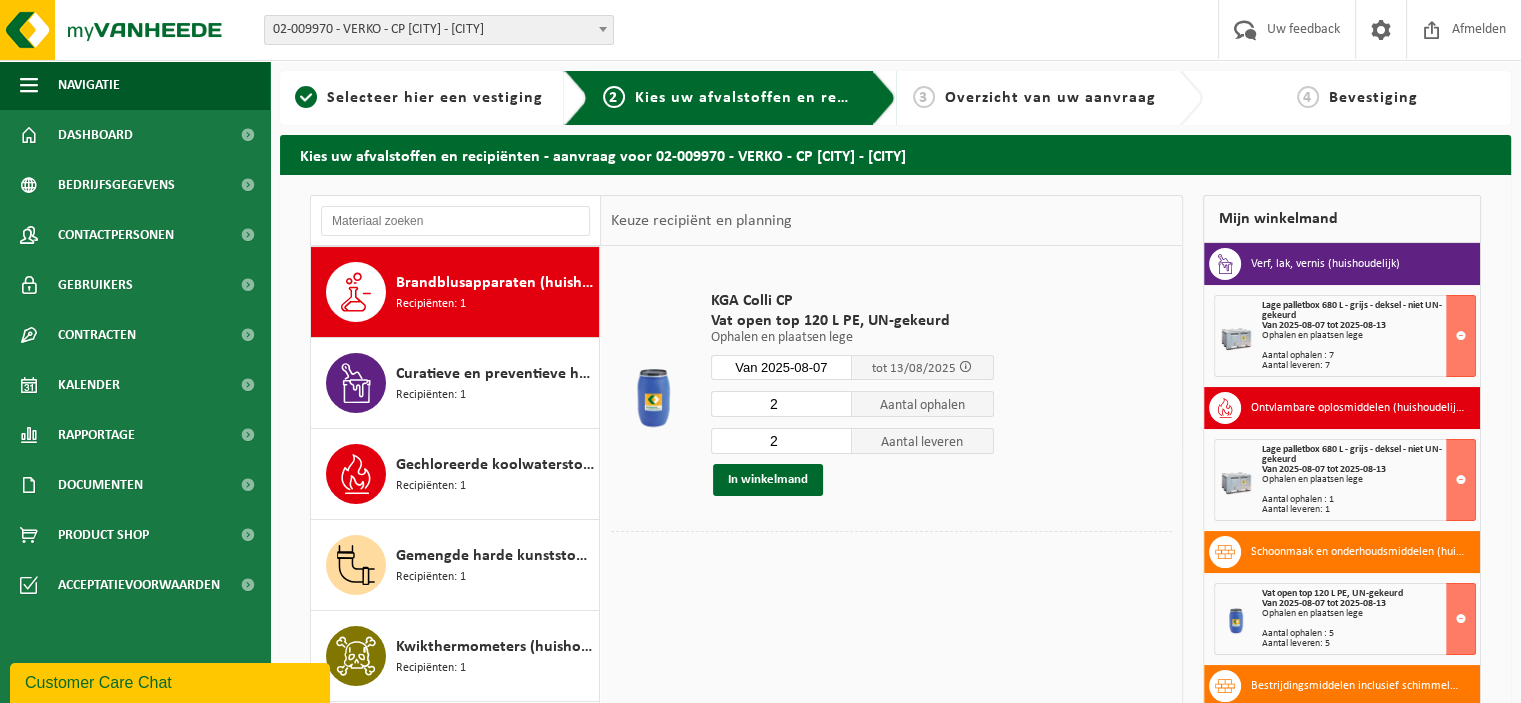 type on "2" 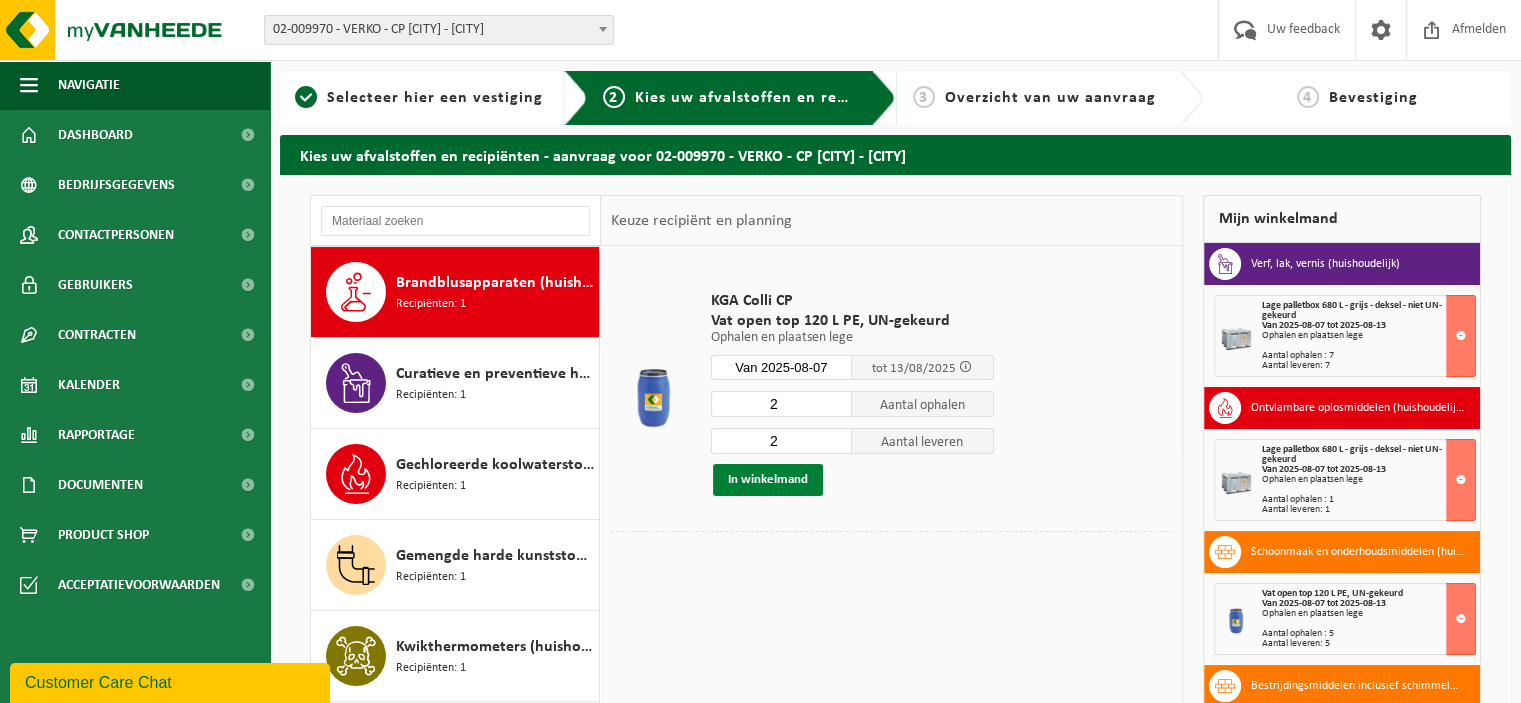 click on "In winkelmand" at bounding box center [768, 480] 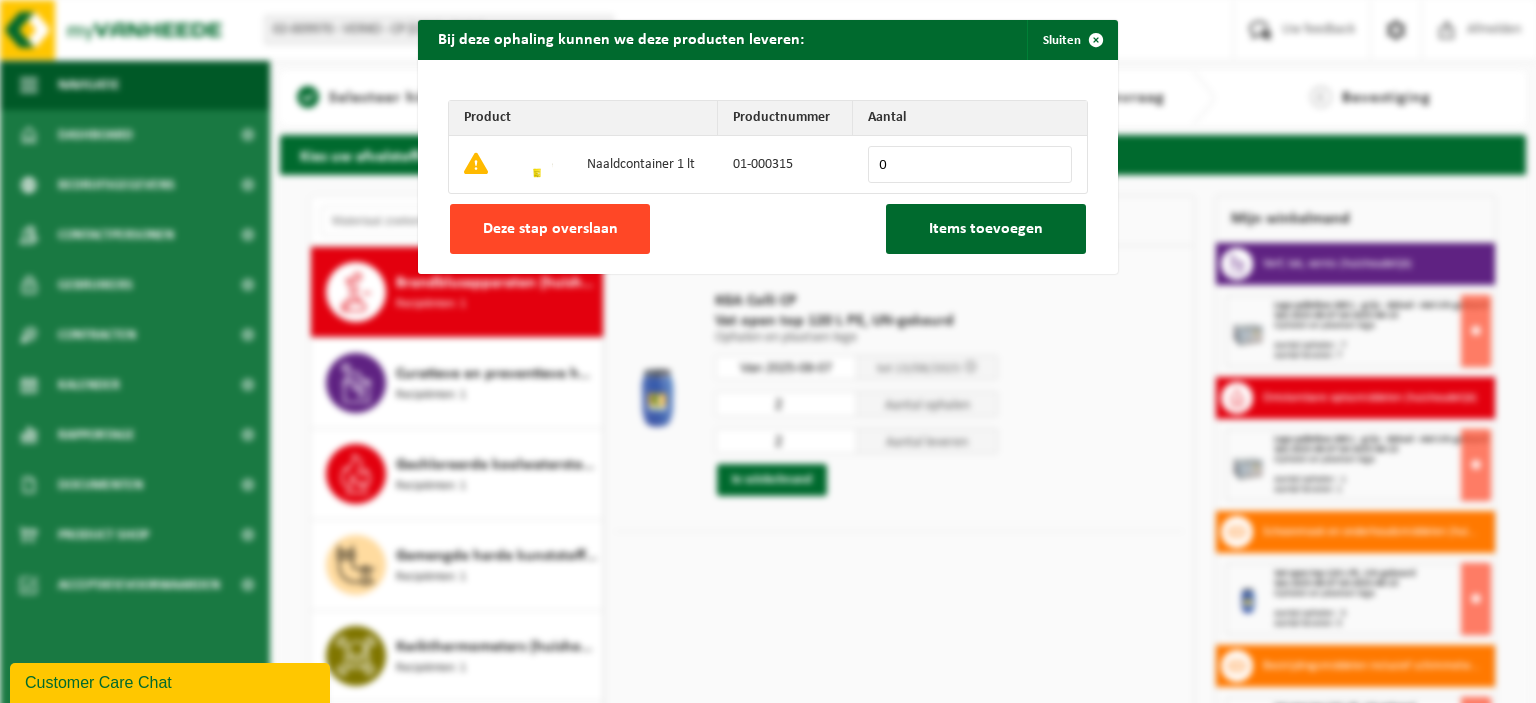 click on "Deze stap overslaan" at bounding box center [550, 229] 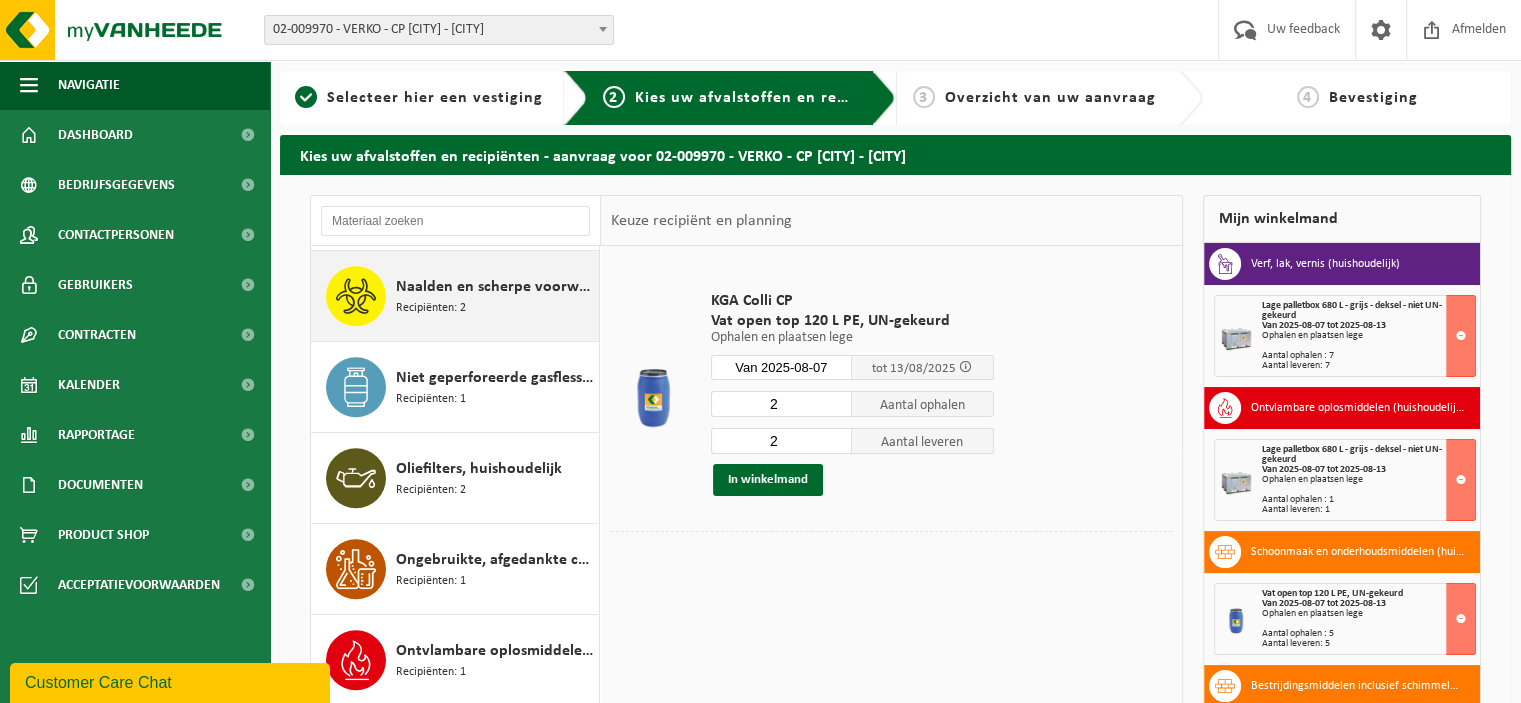 click on "Naalden en scherpe voorwerpen (huishoudelijk)" at bounding box center (495, 287) 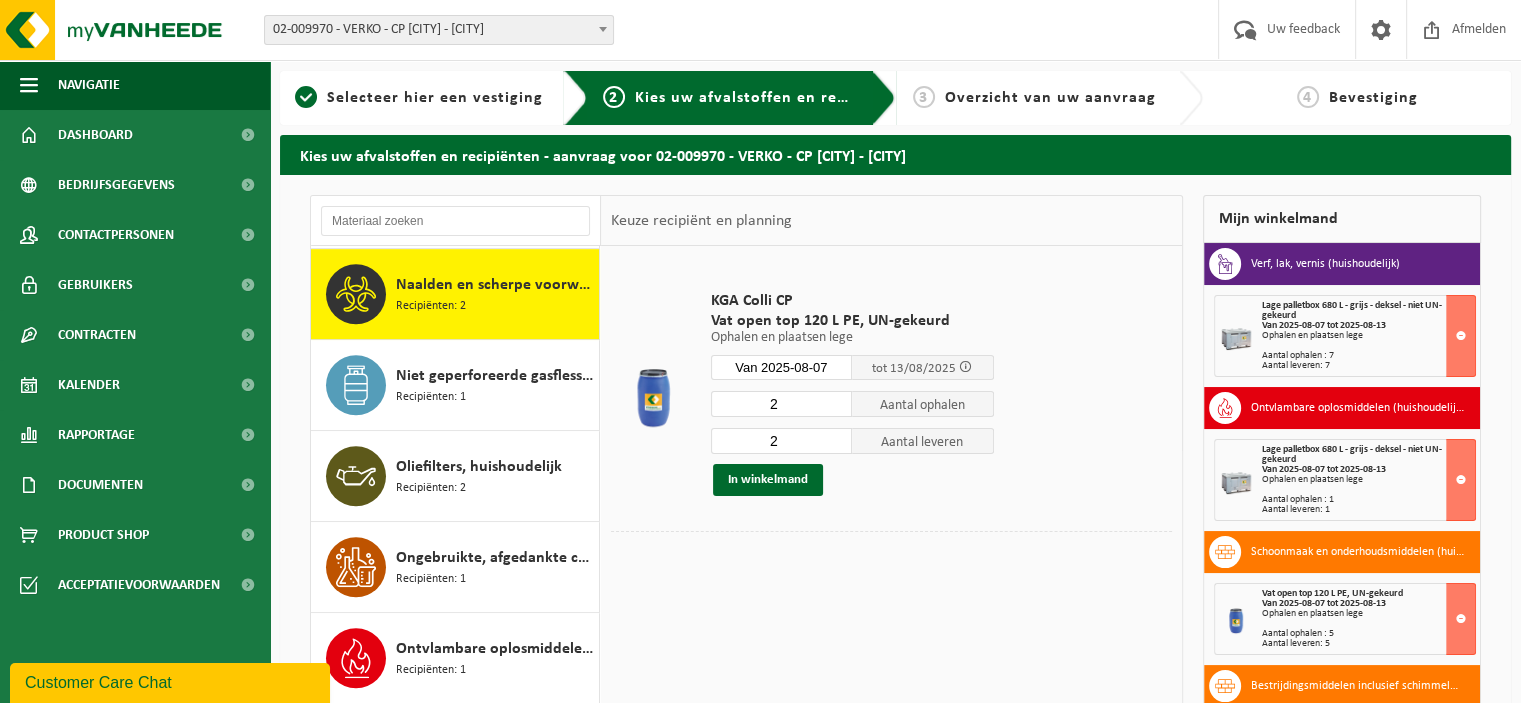 scroll, scrollTop: 1180, scrollLeft: 0, axis: vertical 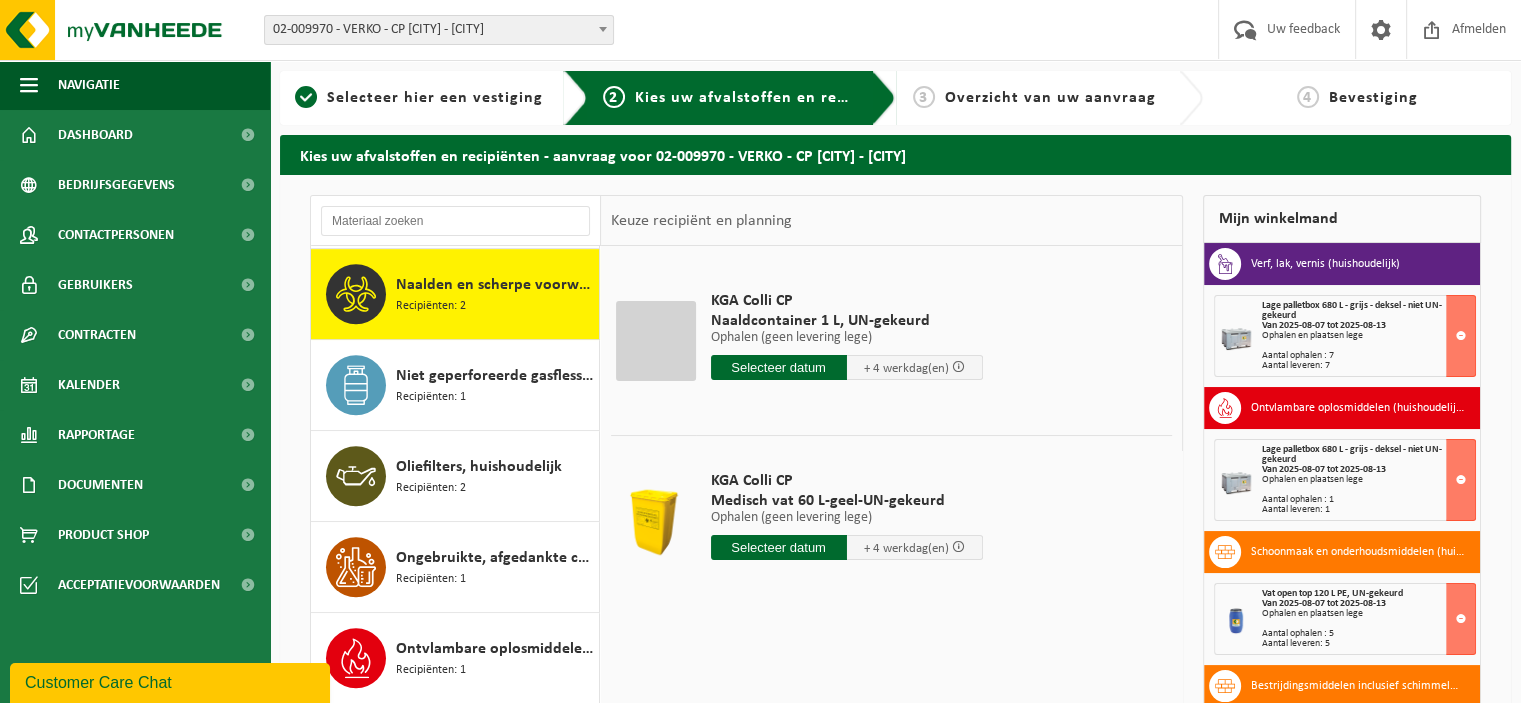 click at bounding box center [779, 547] 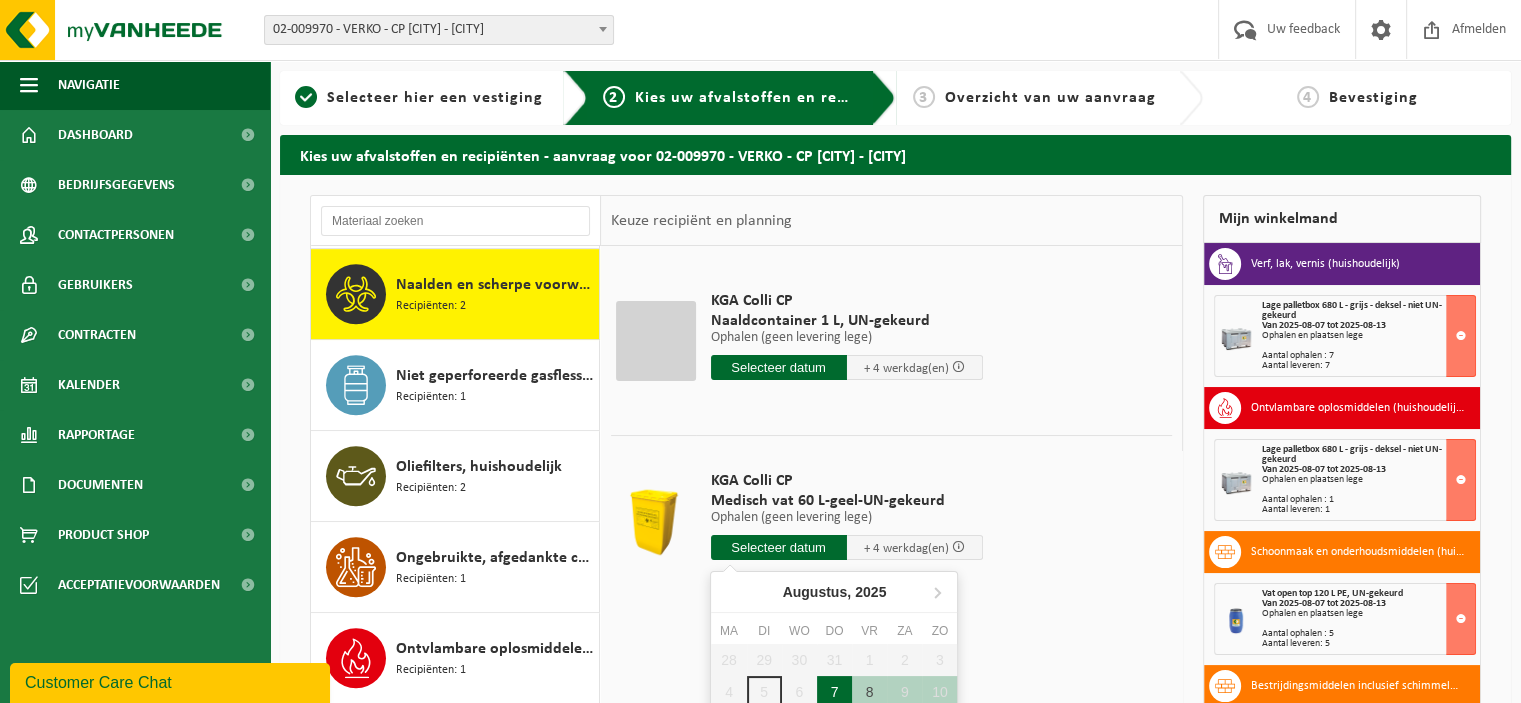 click on "7" at bounding box center (834, 692) 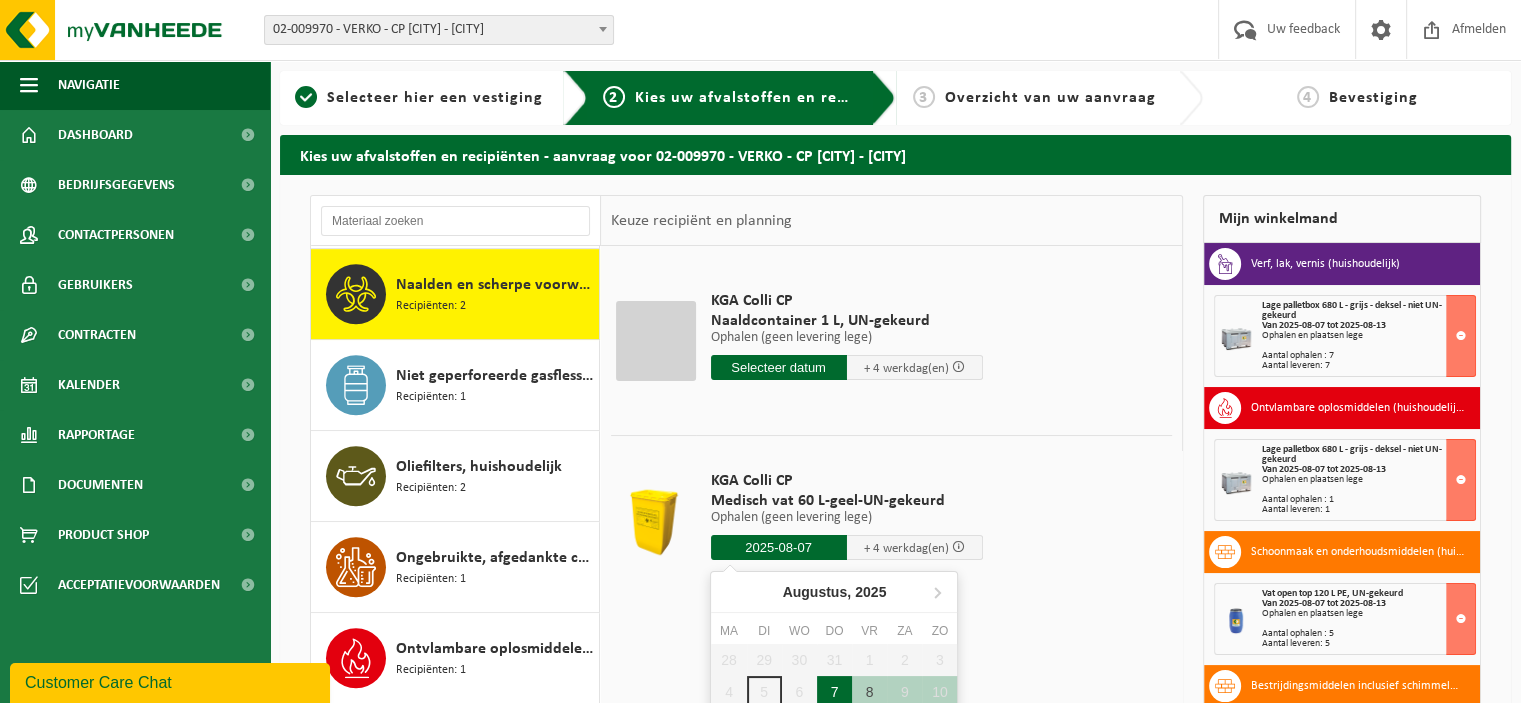 type on "Van 2025-08-07" 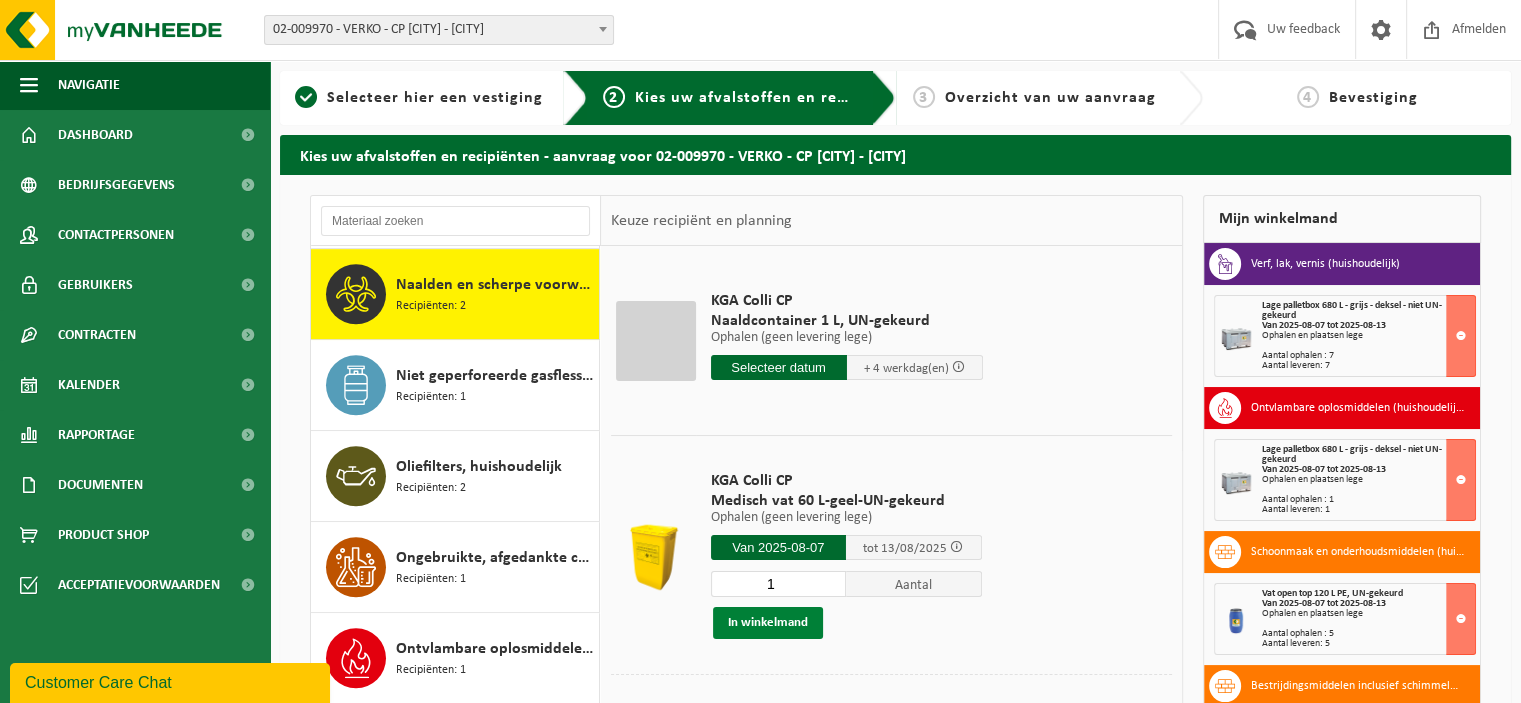 click on "In winkelmand" at bounding box center [768, 623] 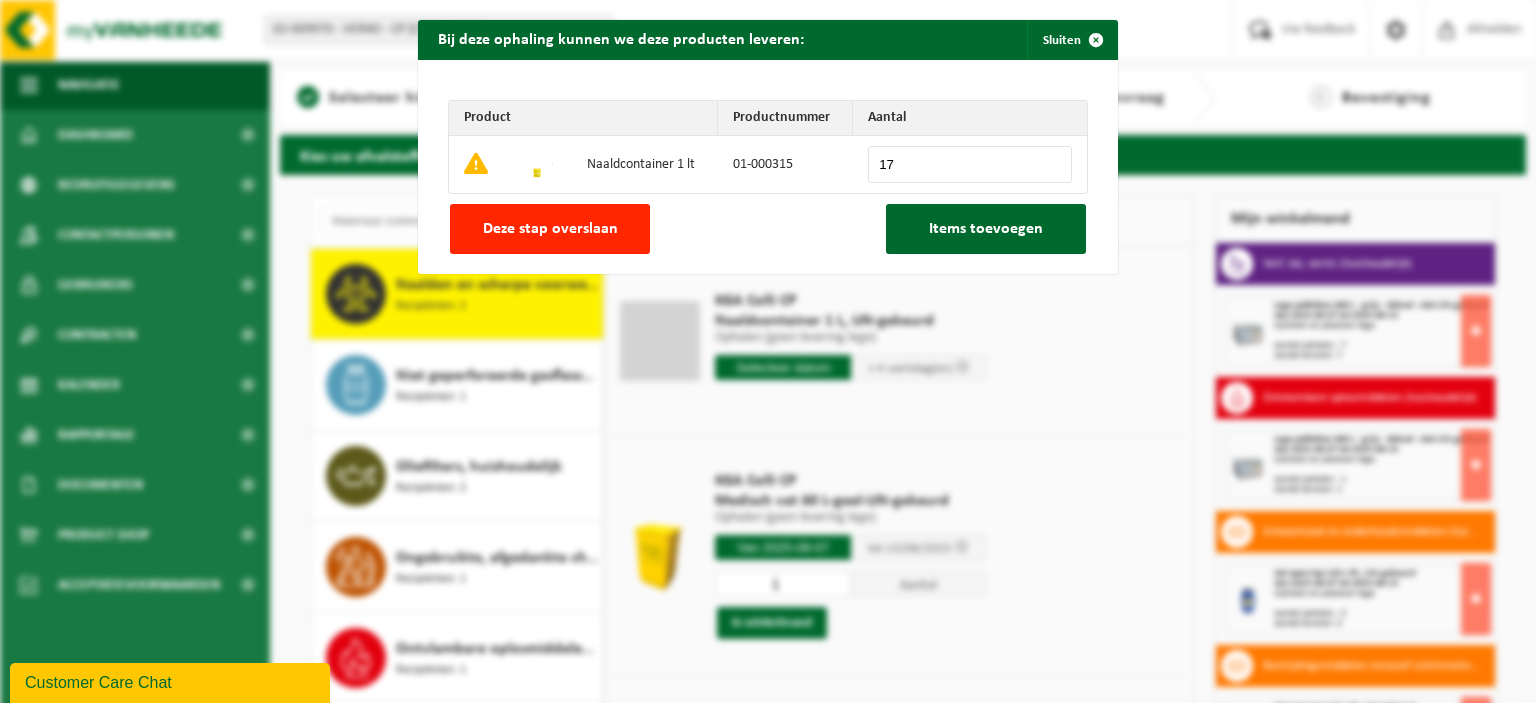 click on "17" at bounding box center (970, 164) 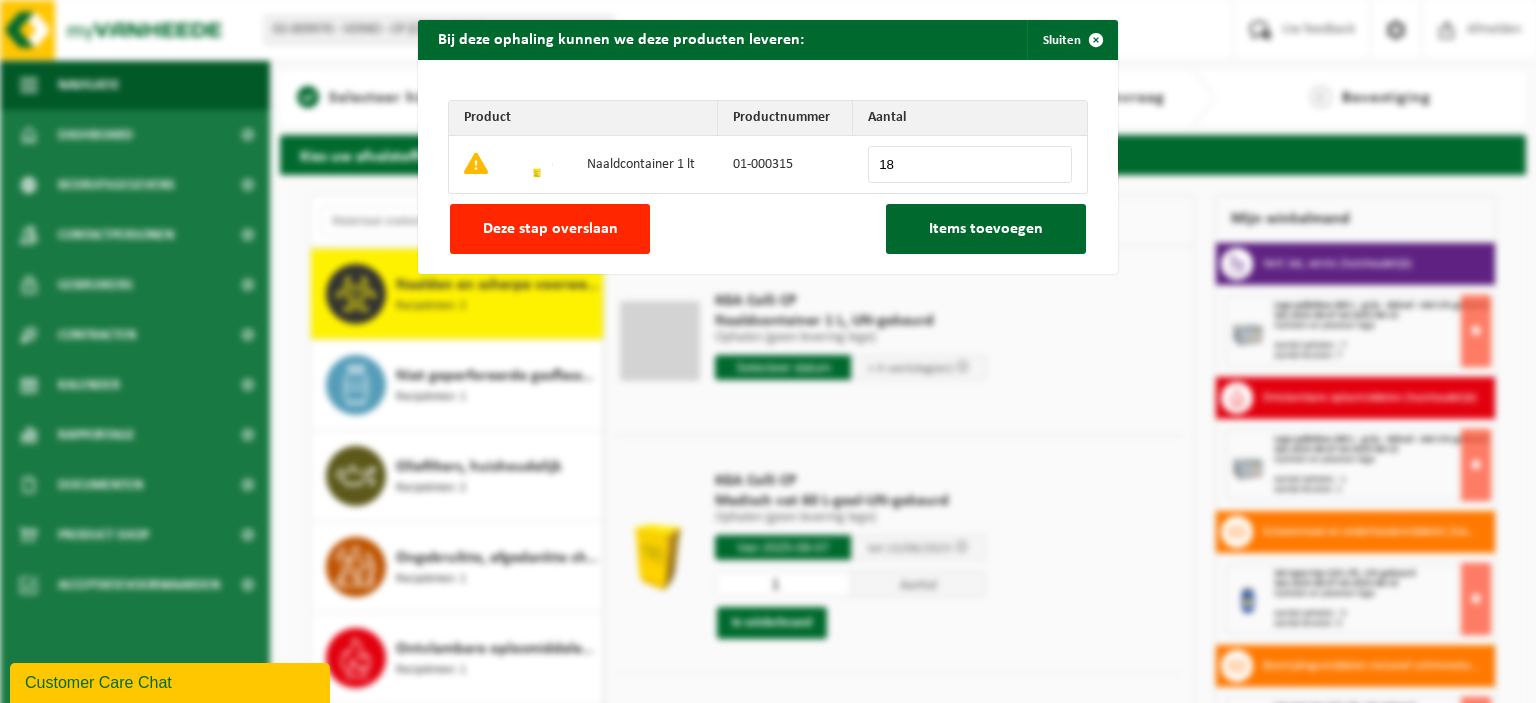 click on "18" at bounding box center [970, 164] 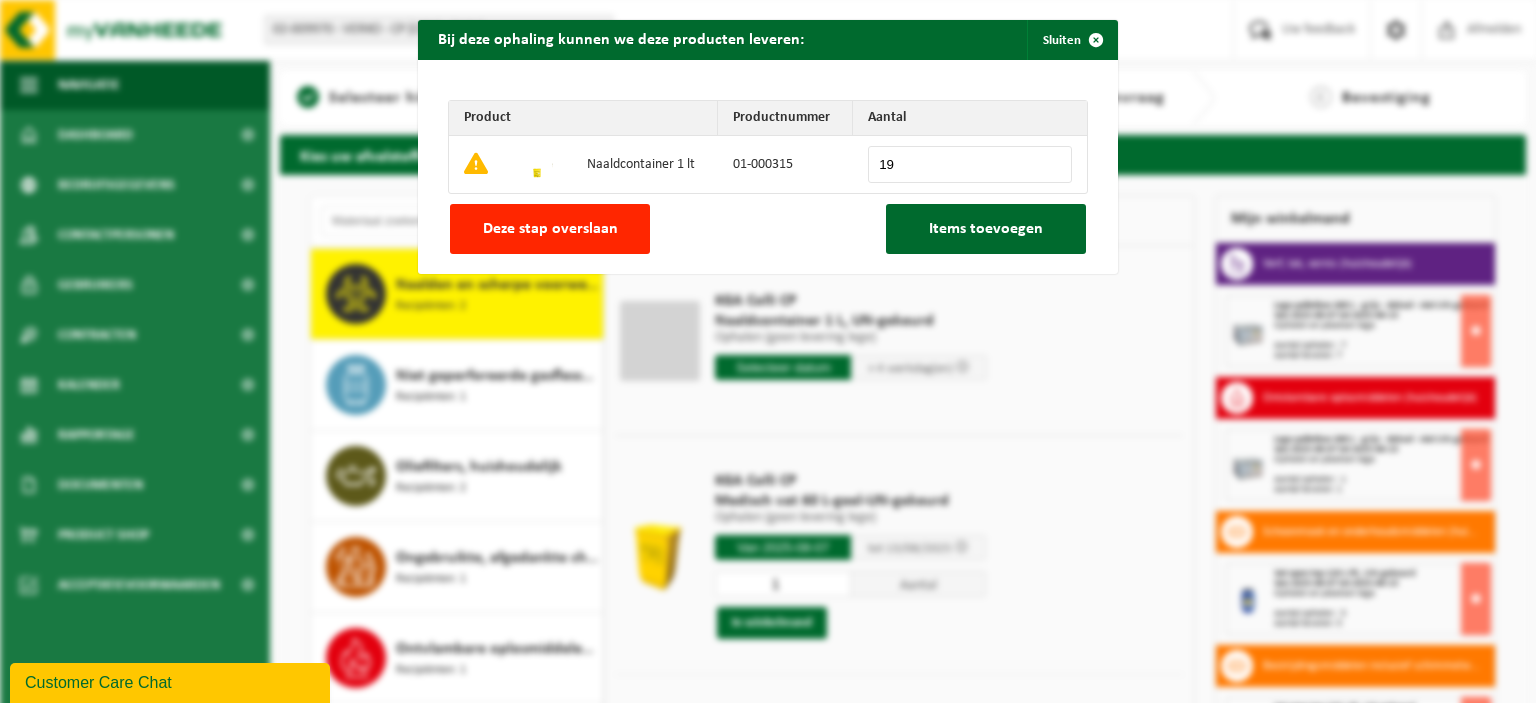 click on "19" at bounding box center [970, 164] 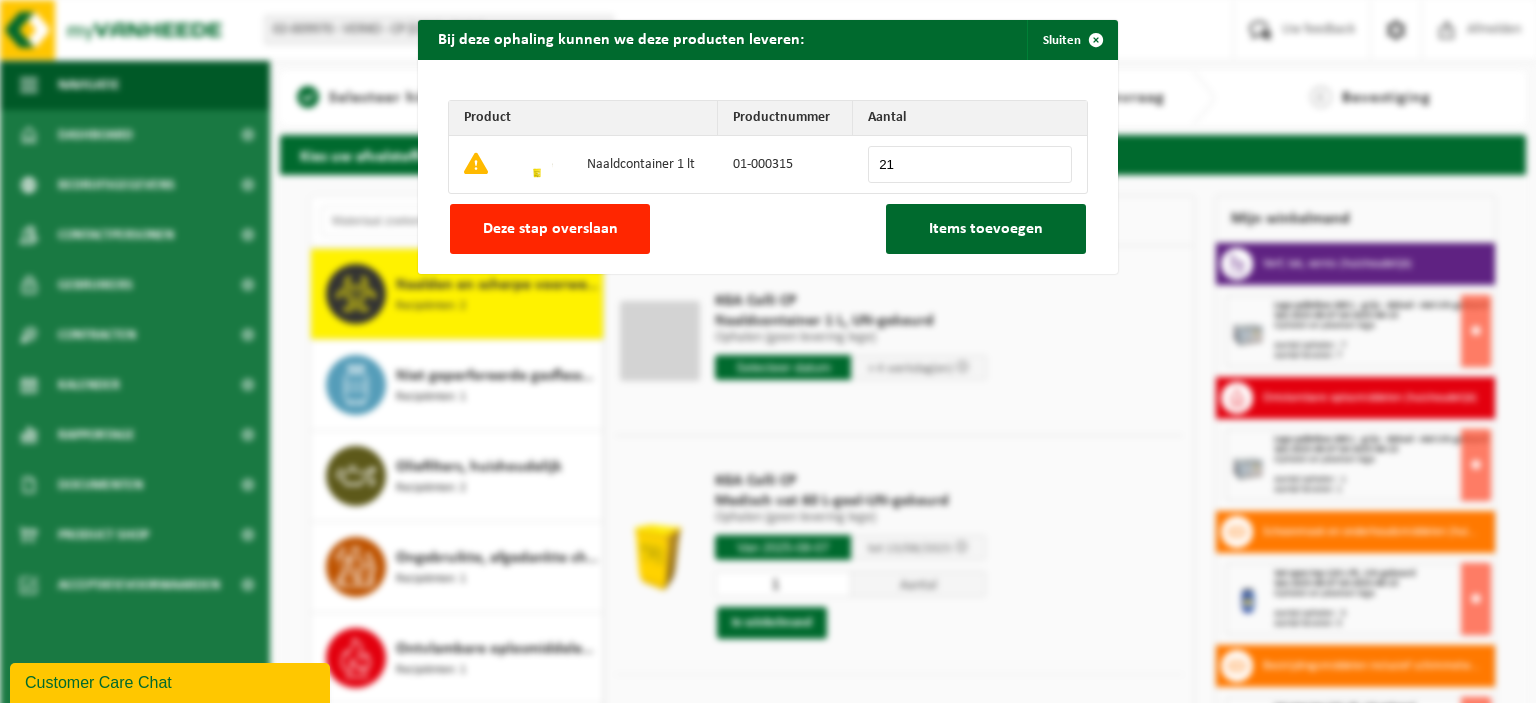 click on "21" at bounding box center [970, 164] 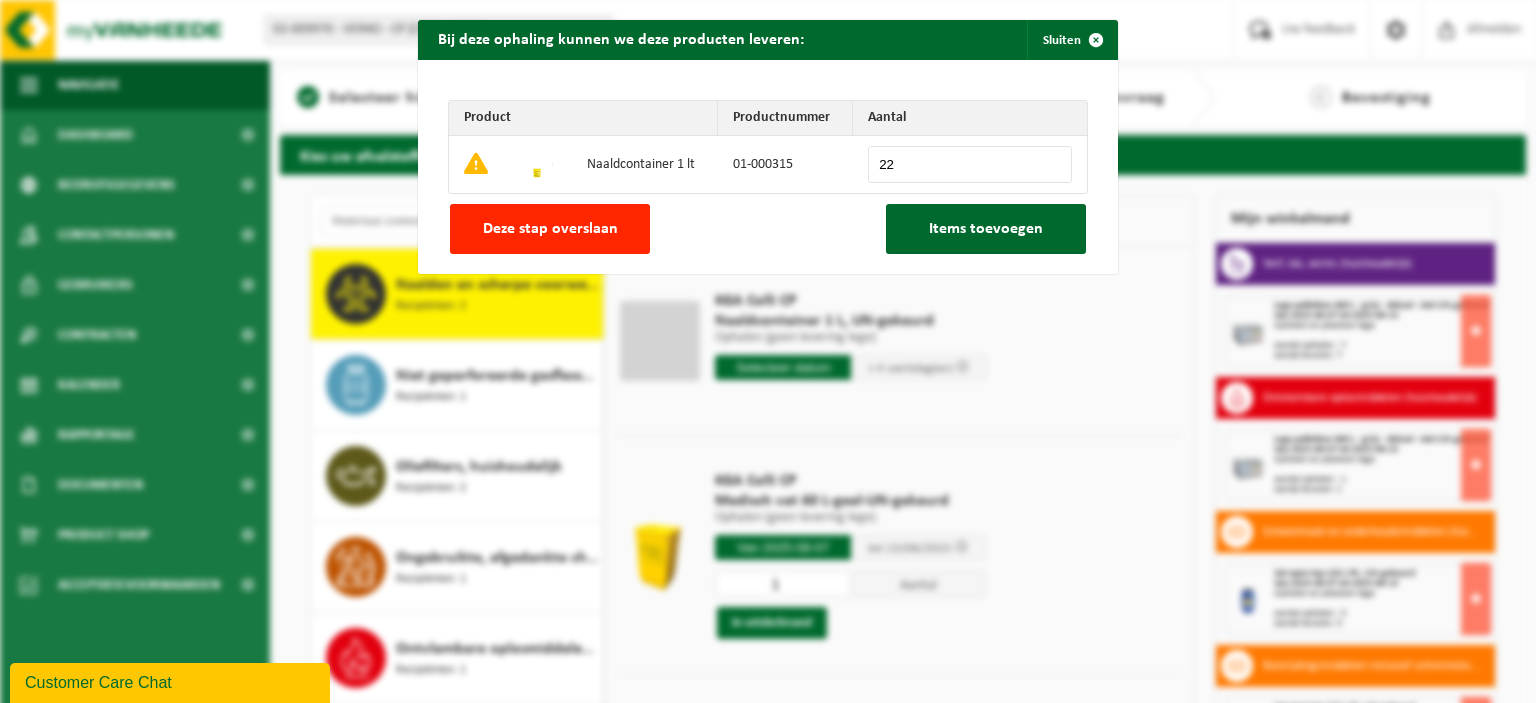 click on "22" at bounding box center (970, 164) 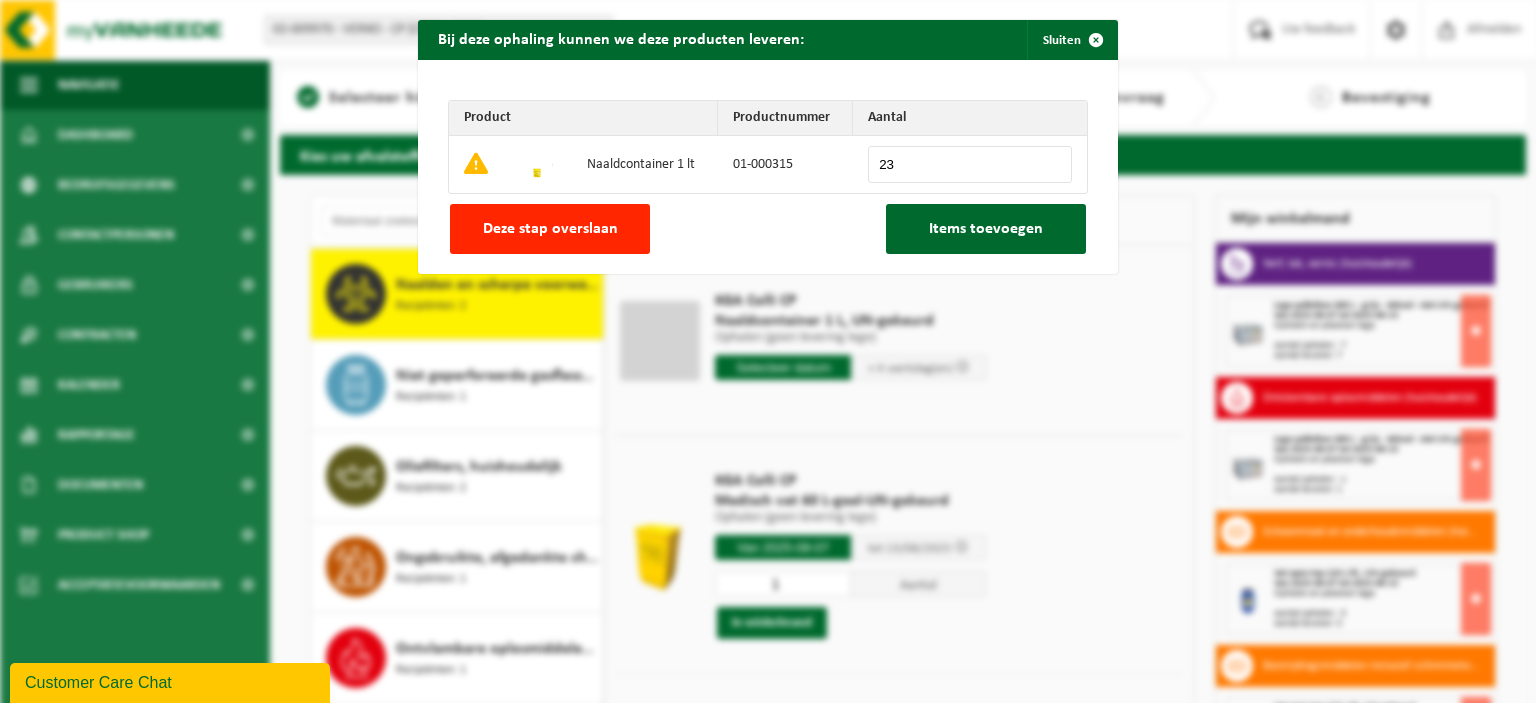 click on "23" at bounding box center [970, 164] 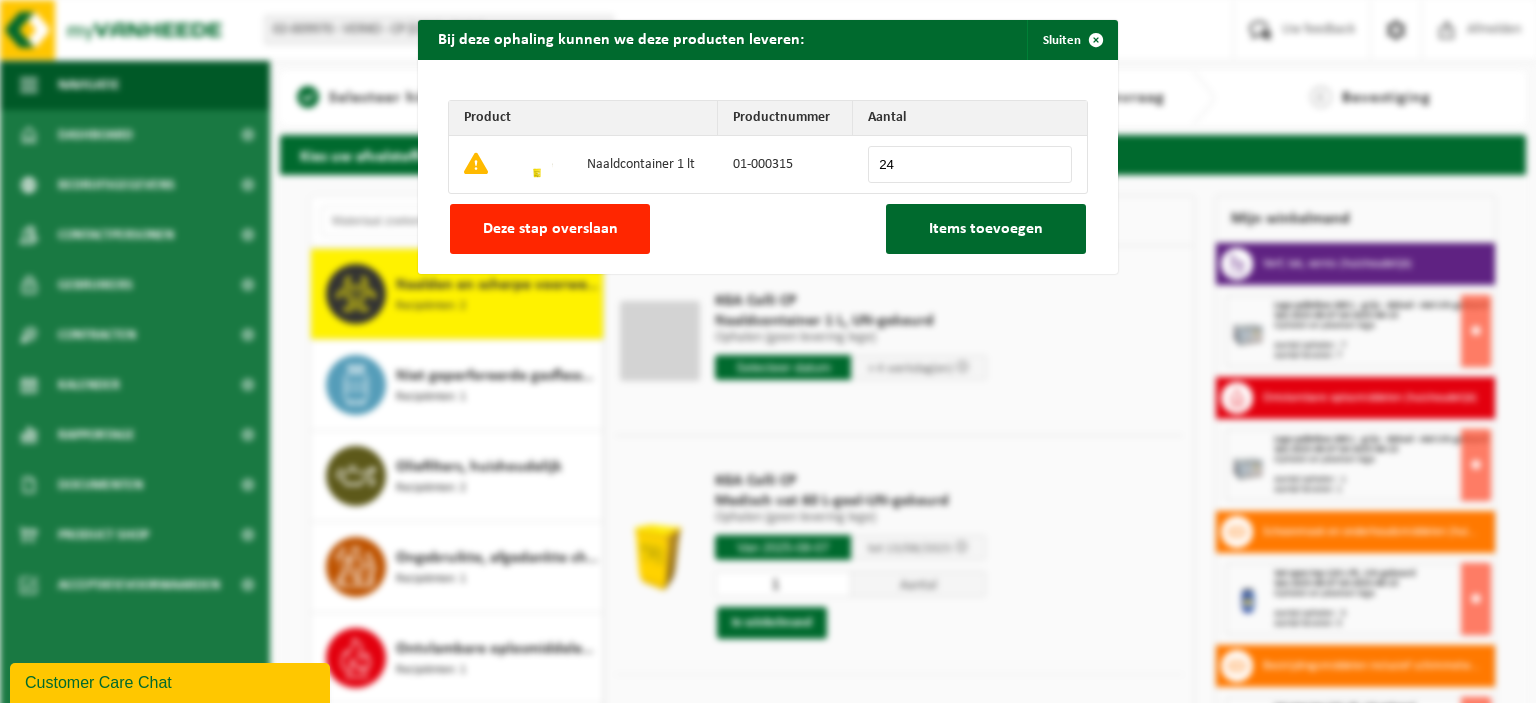 click on "24" at bounding box center (970, 164) 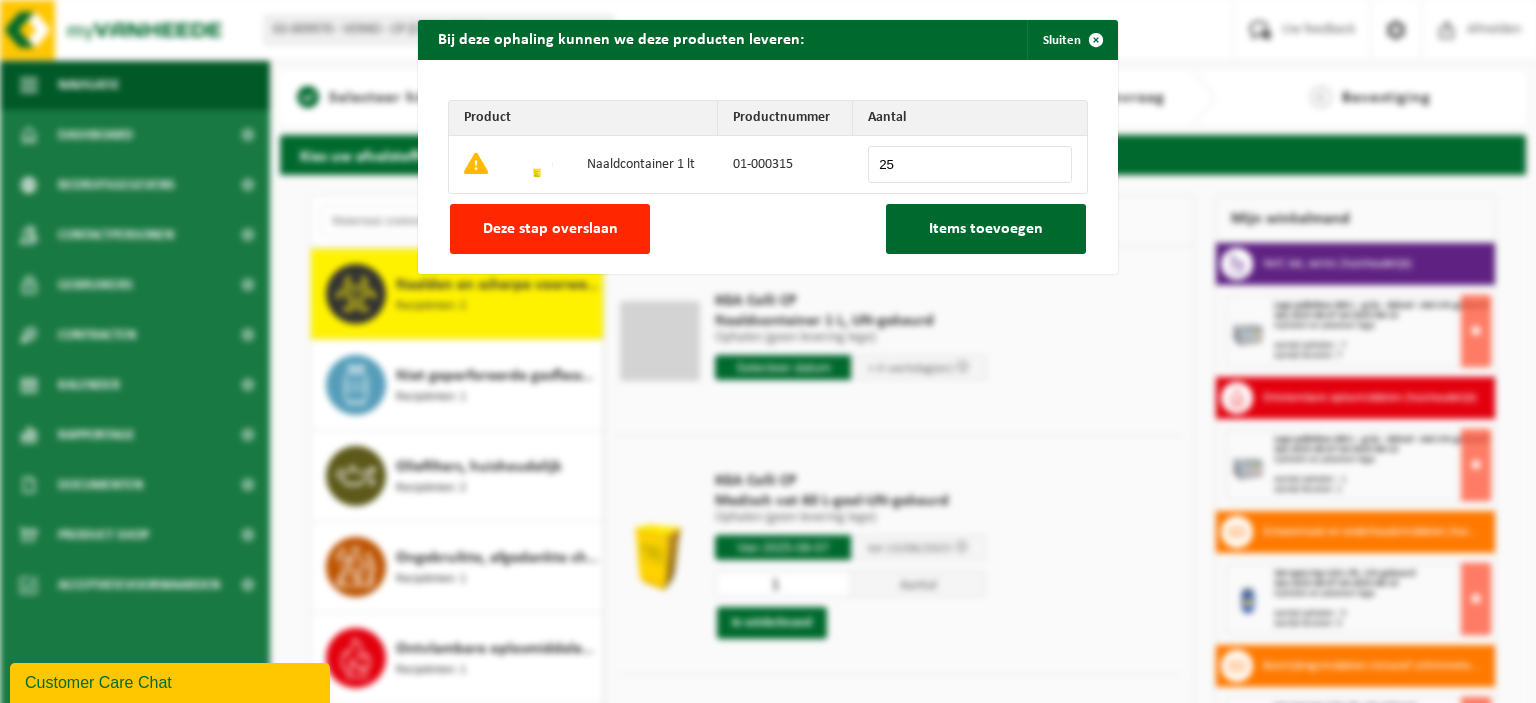 type on "25" 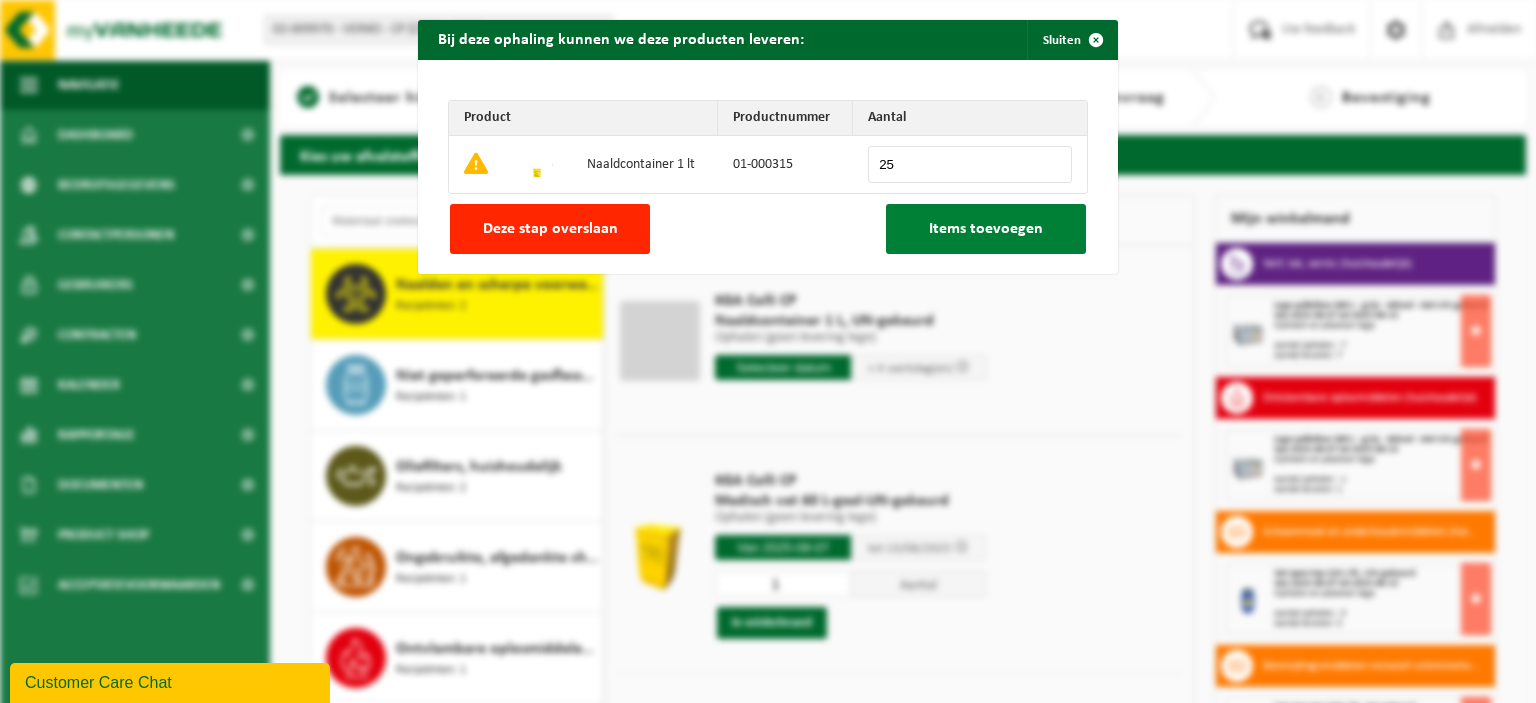 click on "Items toevoegen" at bounding box center [986, 229] 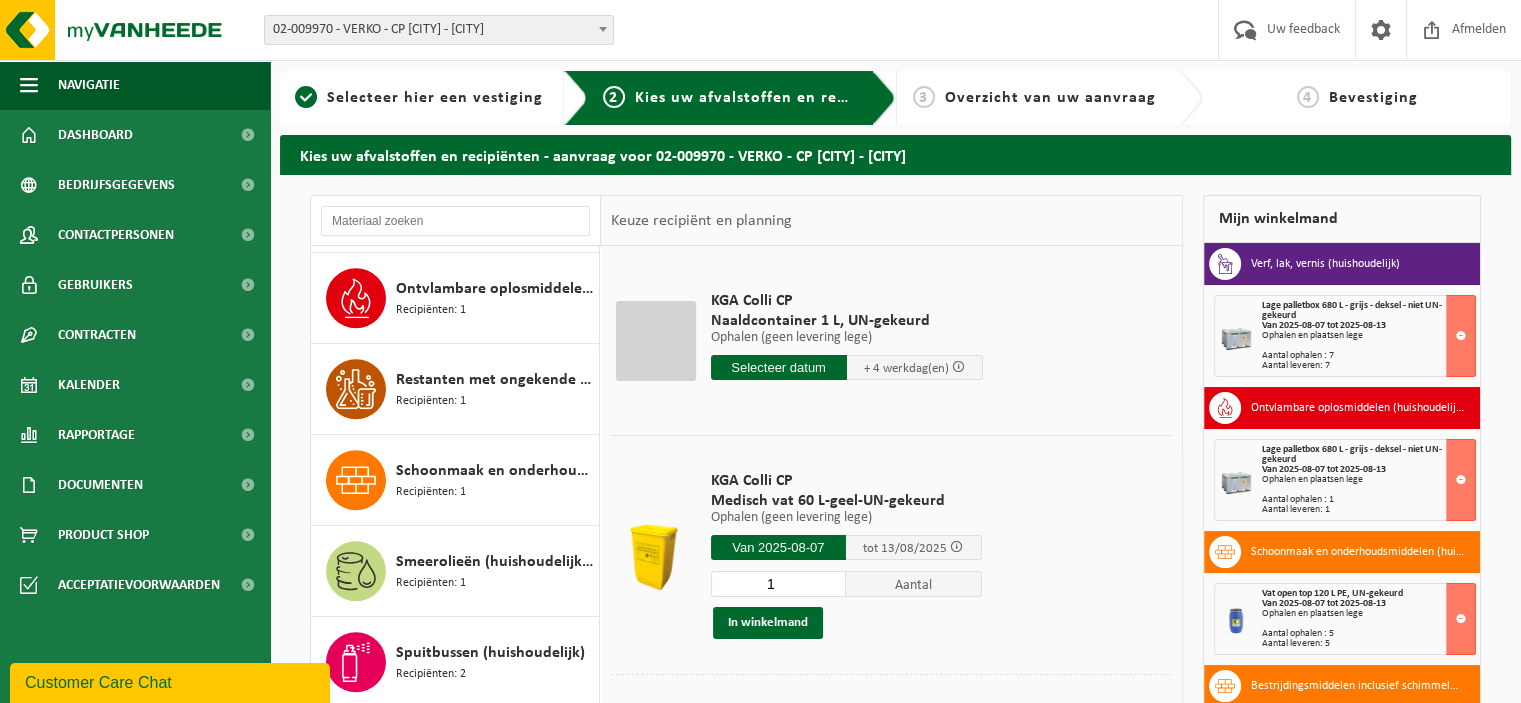 scroll, scrollTop: 1850, scrollLeft: 0, axis: vertical 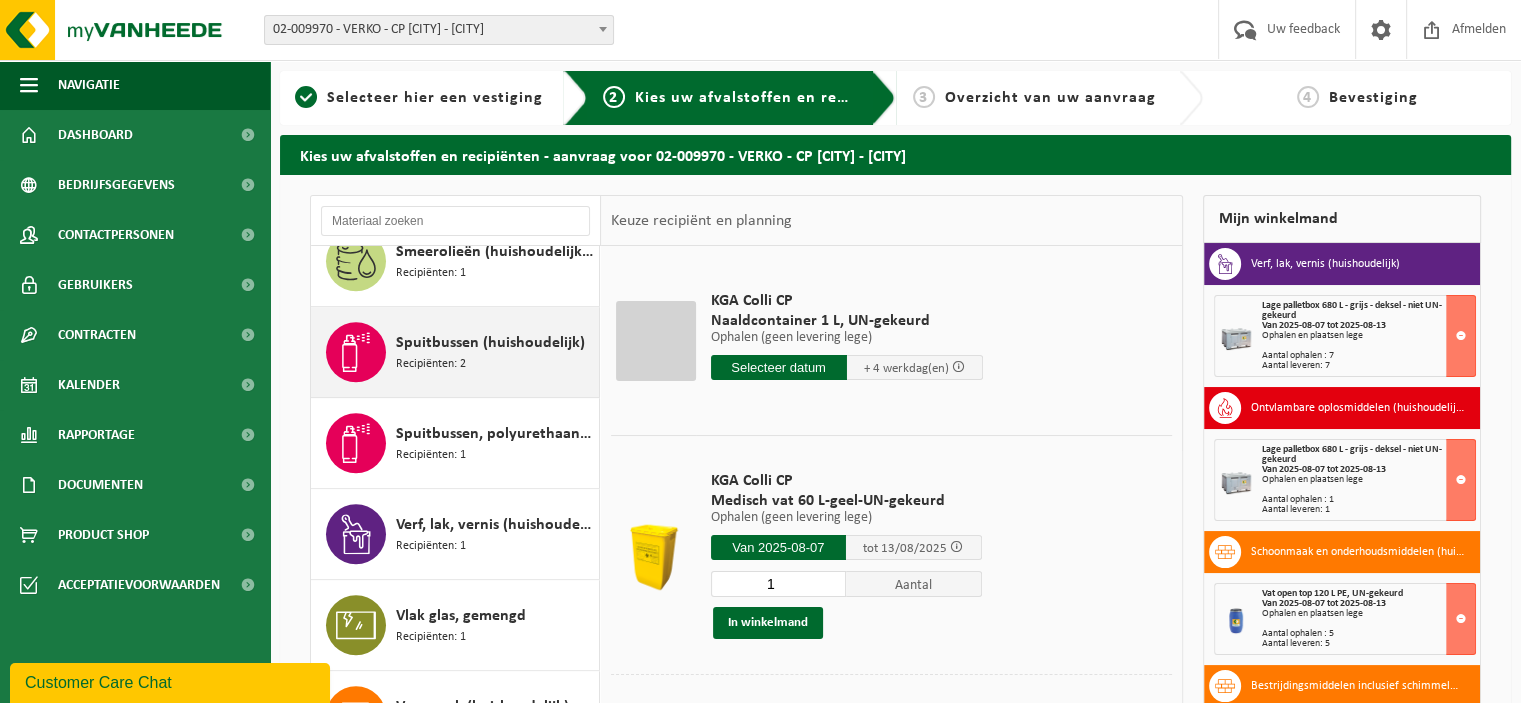 click on "Spuitbussen (huishoudelijk)   Recipiënten: 2" at bounding box center [495, 352] 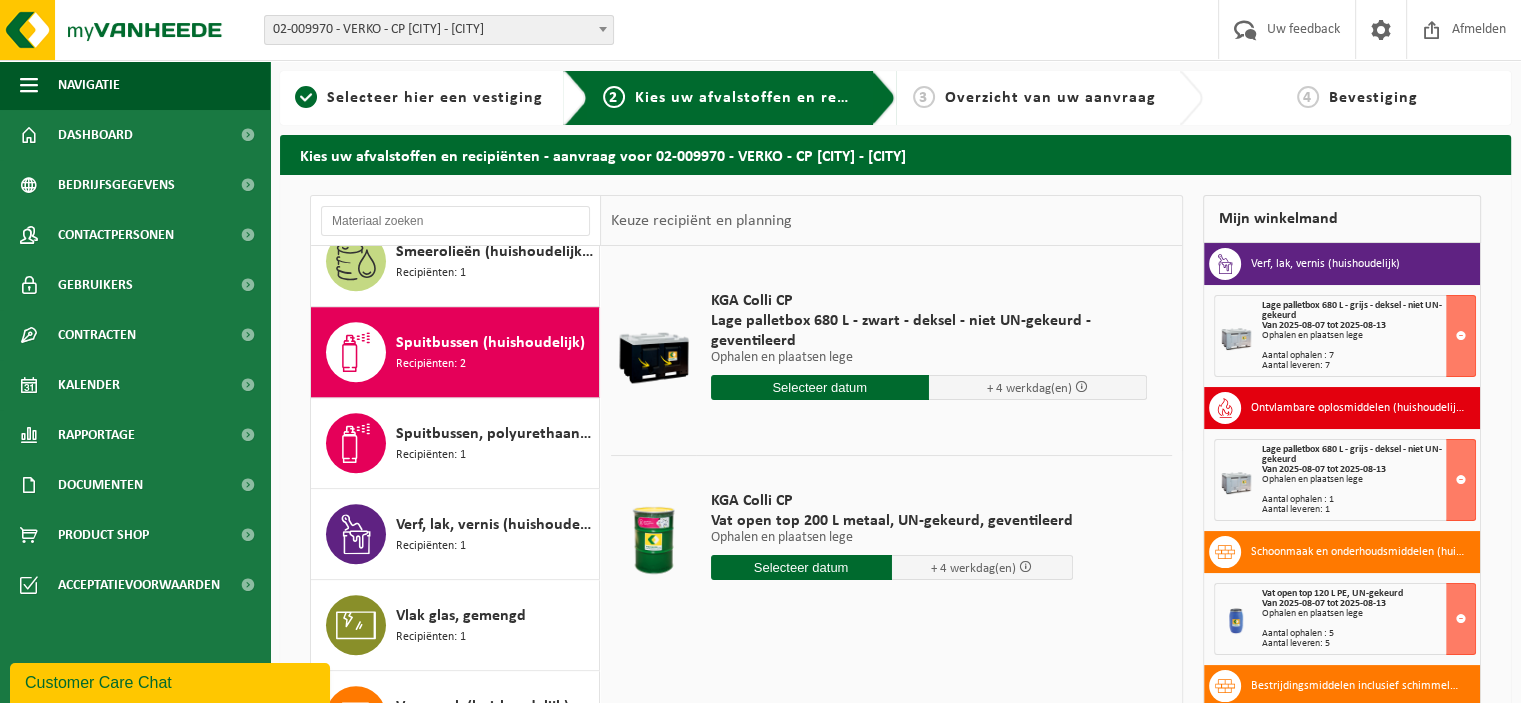 click at bounding box center (801, 567) 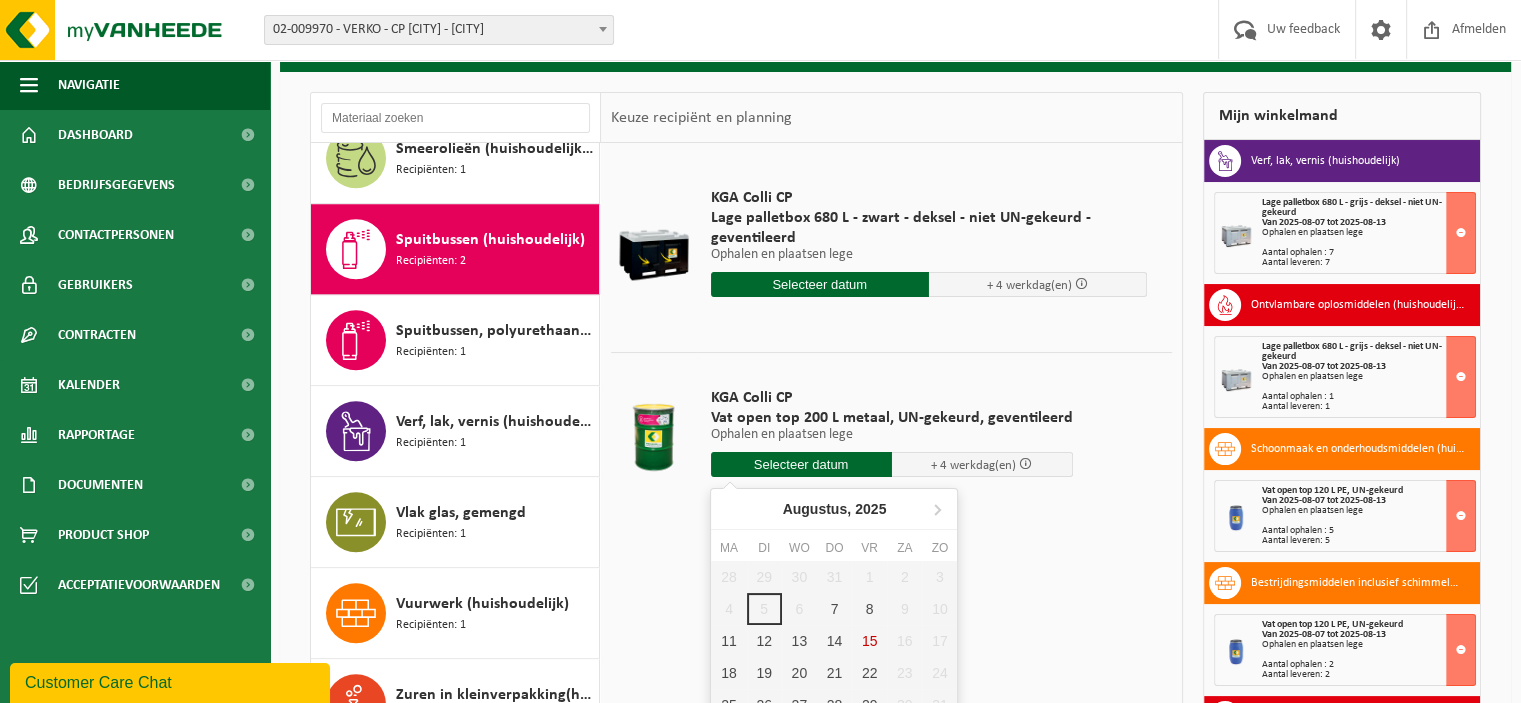 scroll, scrollTop: 113, scrollLeft: 0, axis: vertical 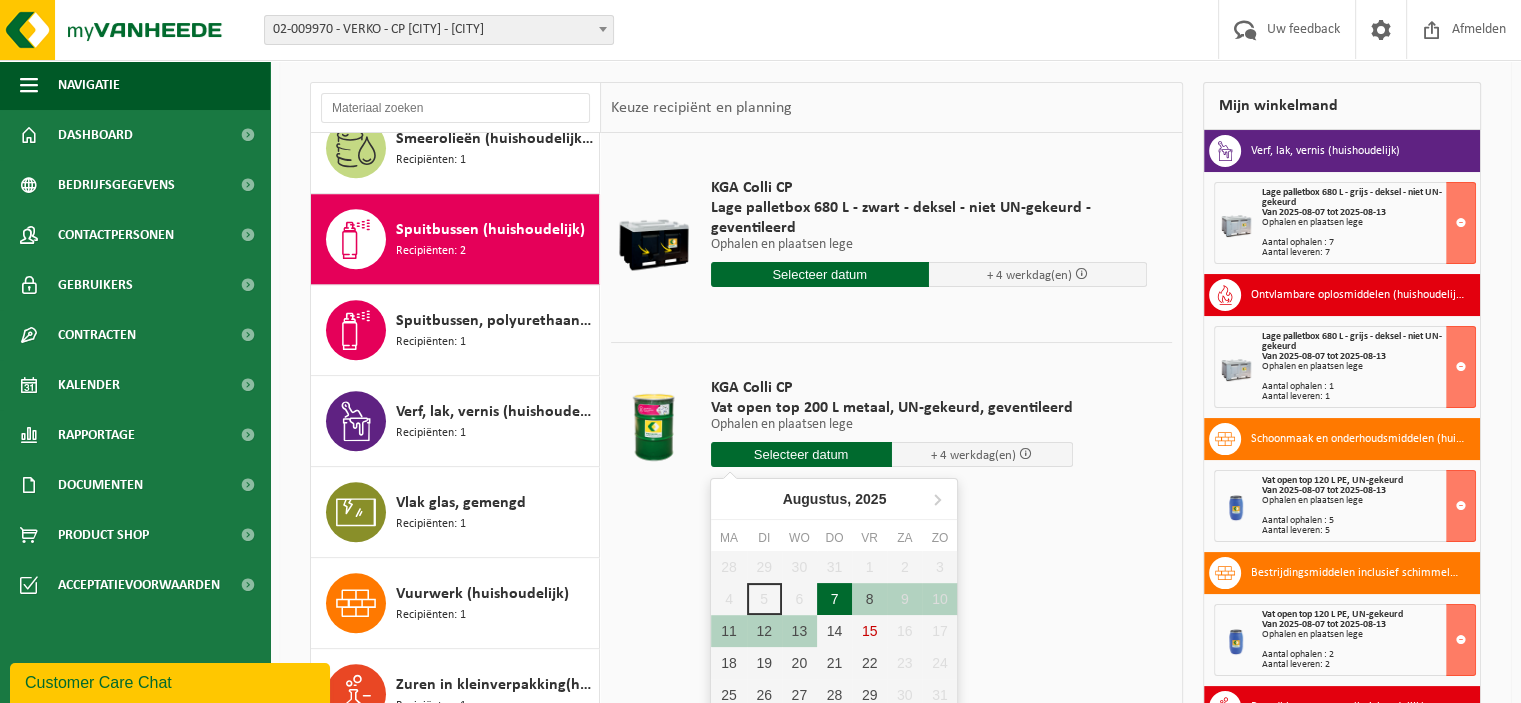 click on "7" at bounding box center (834, 599) 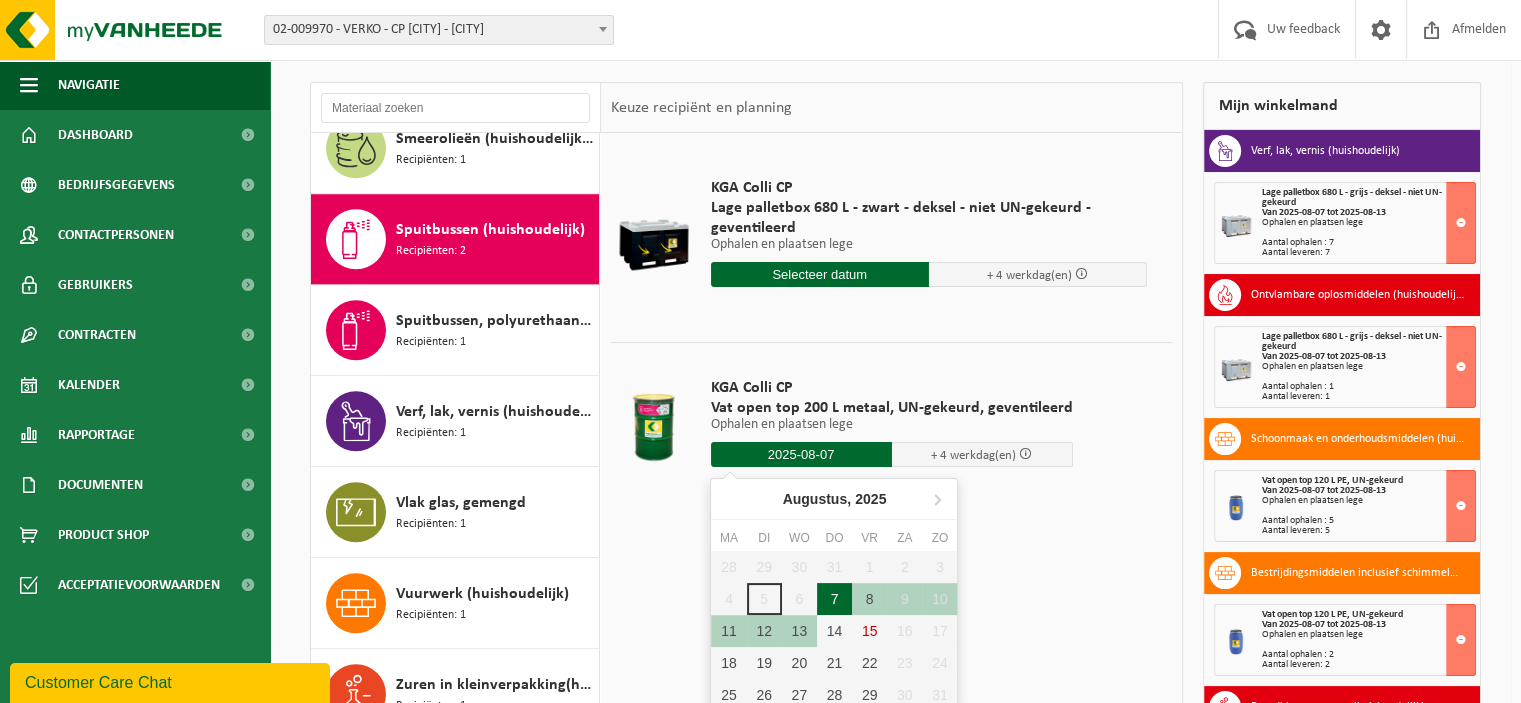 type on "Van 2025-08-07" 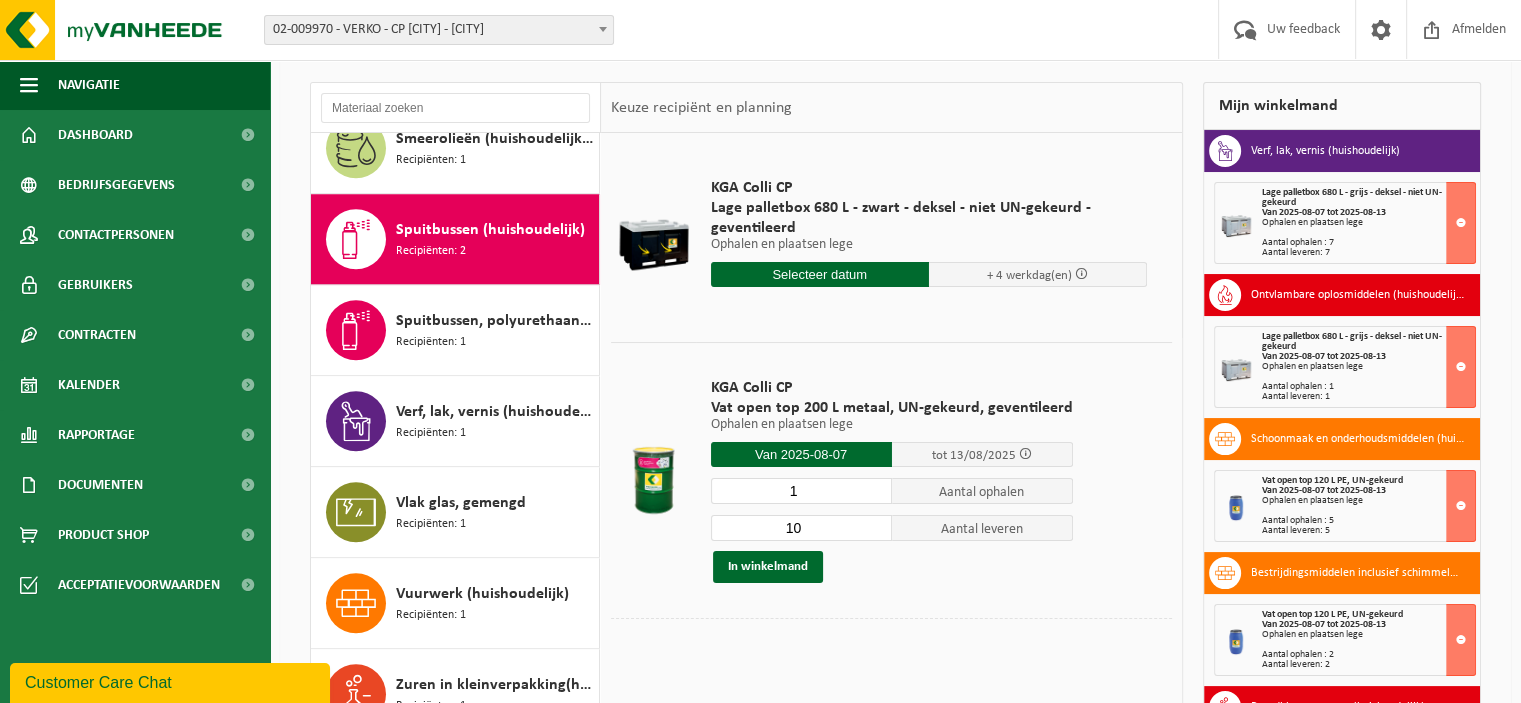 click on "1" at bounding box center (801, 491) 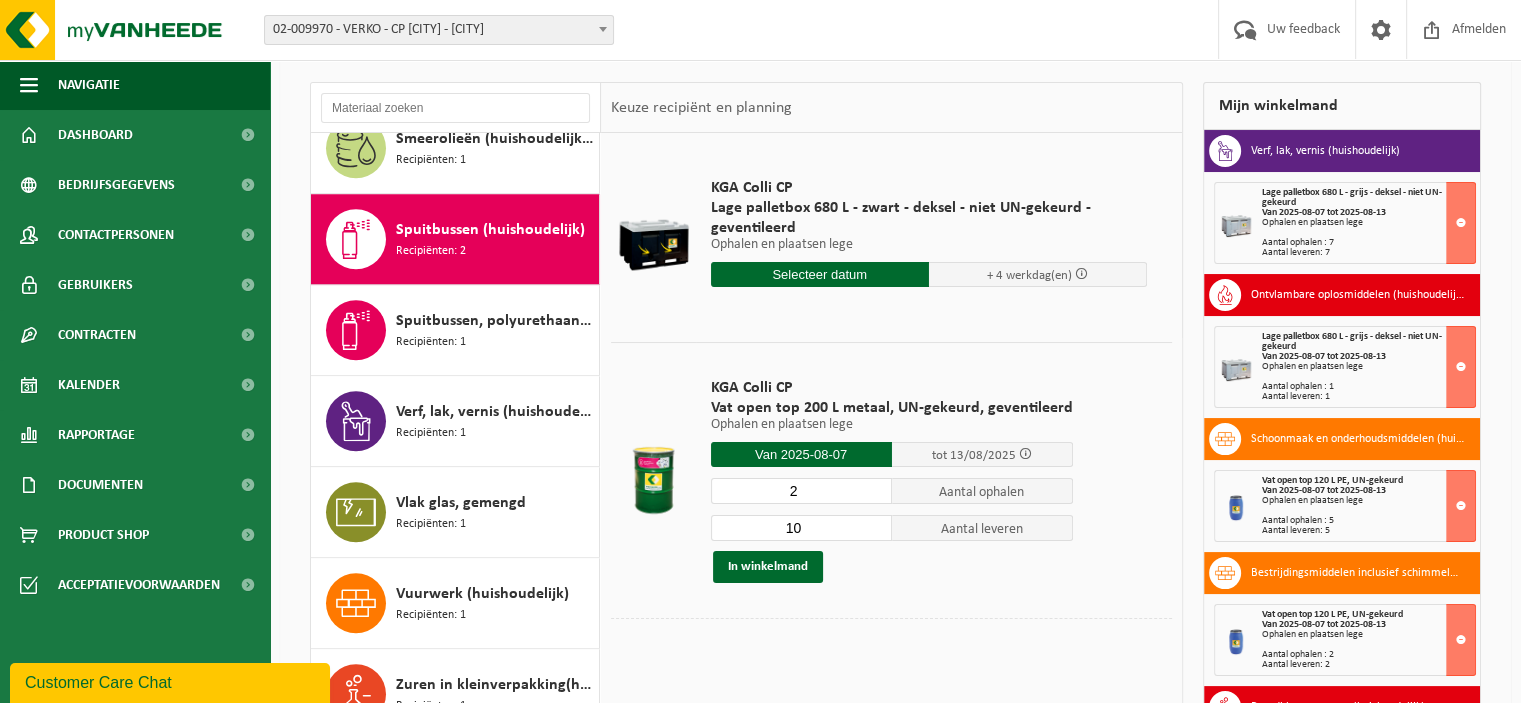 type on "2" 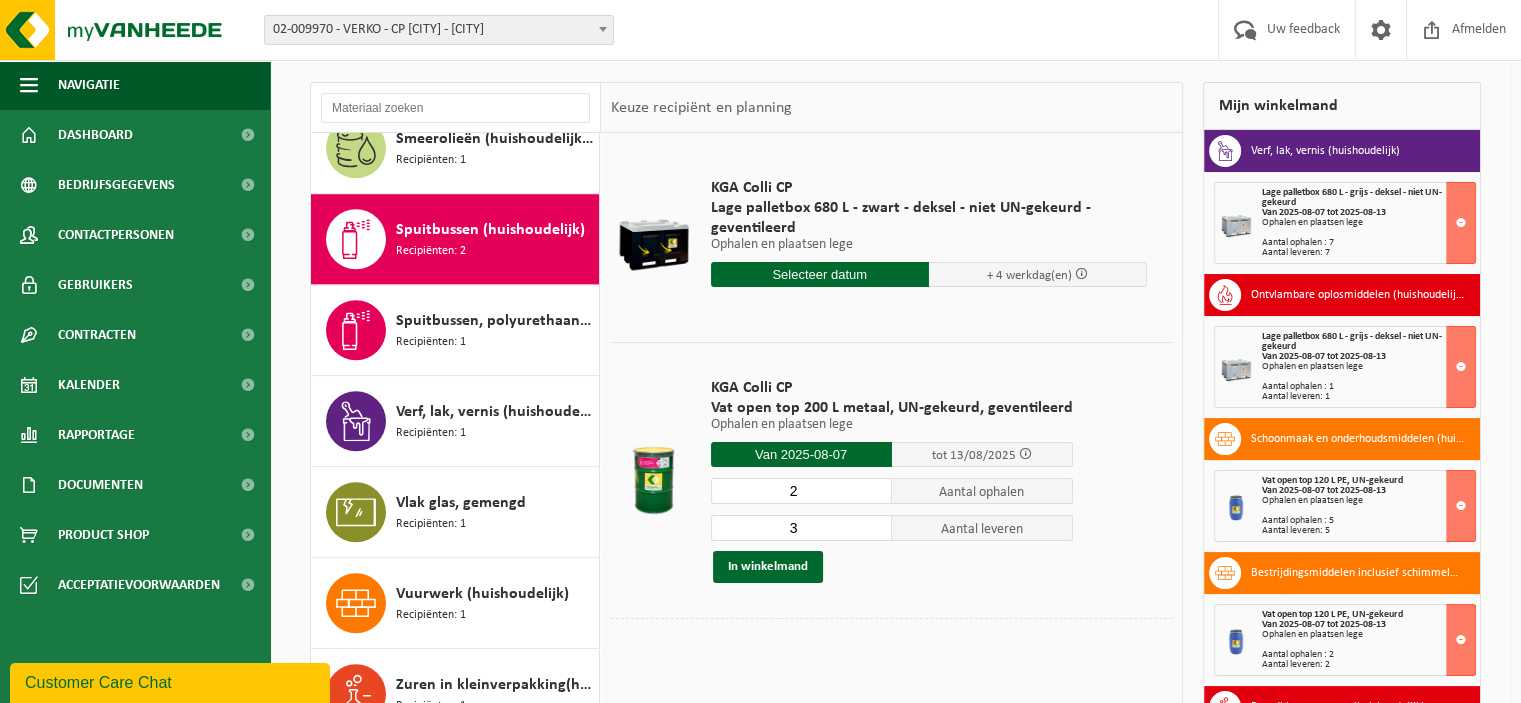 click on "3" at bounding box center (801, 528) 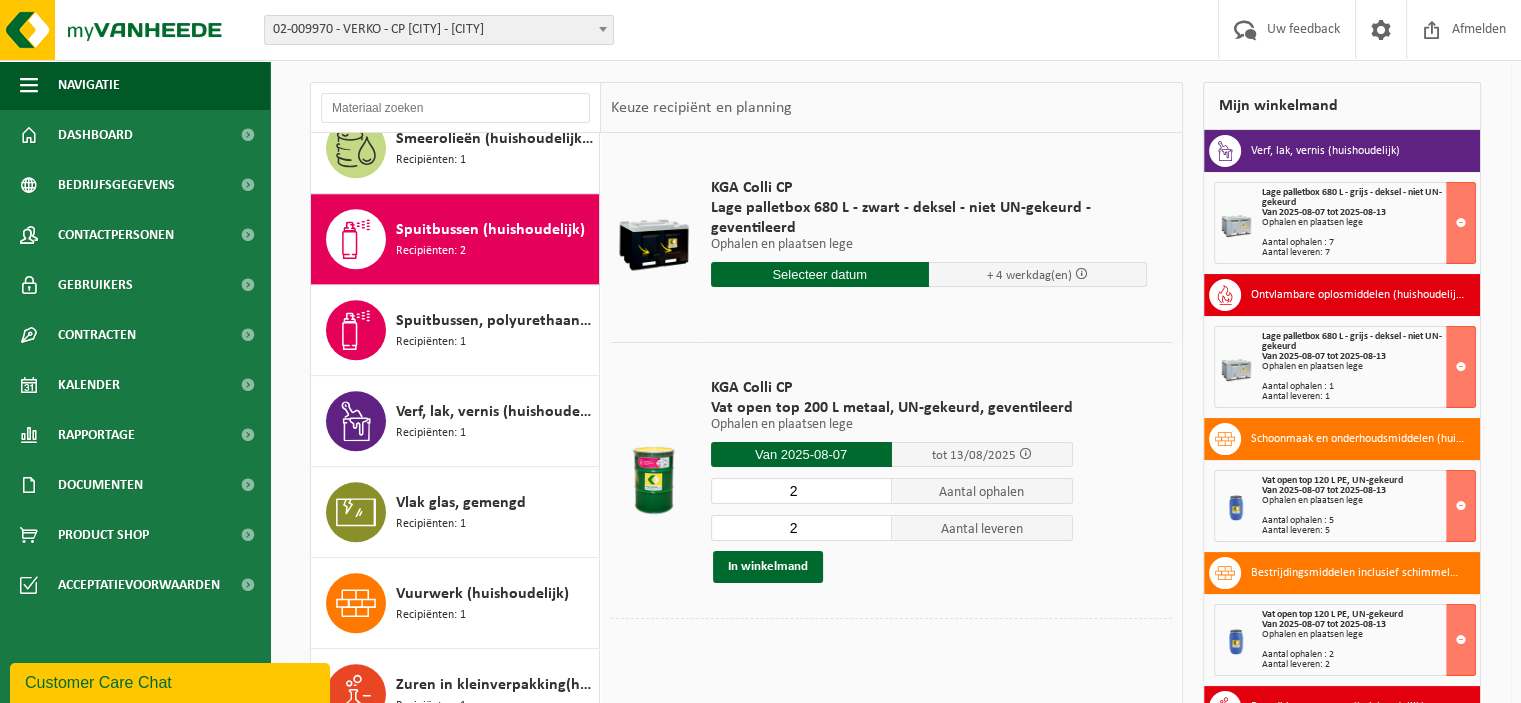 type on "2" 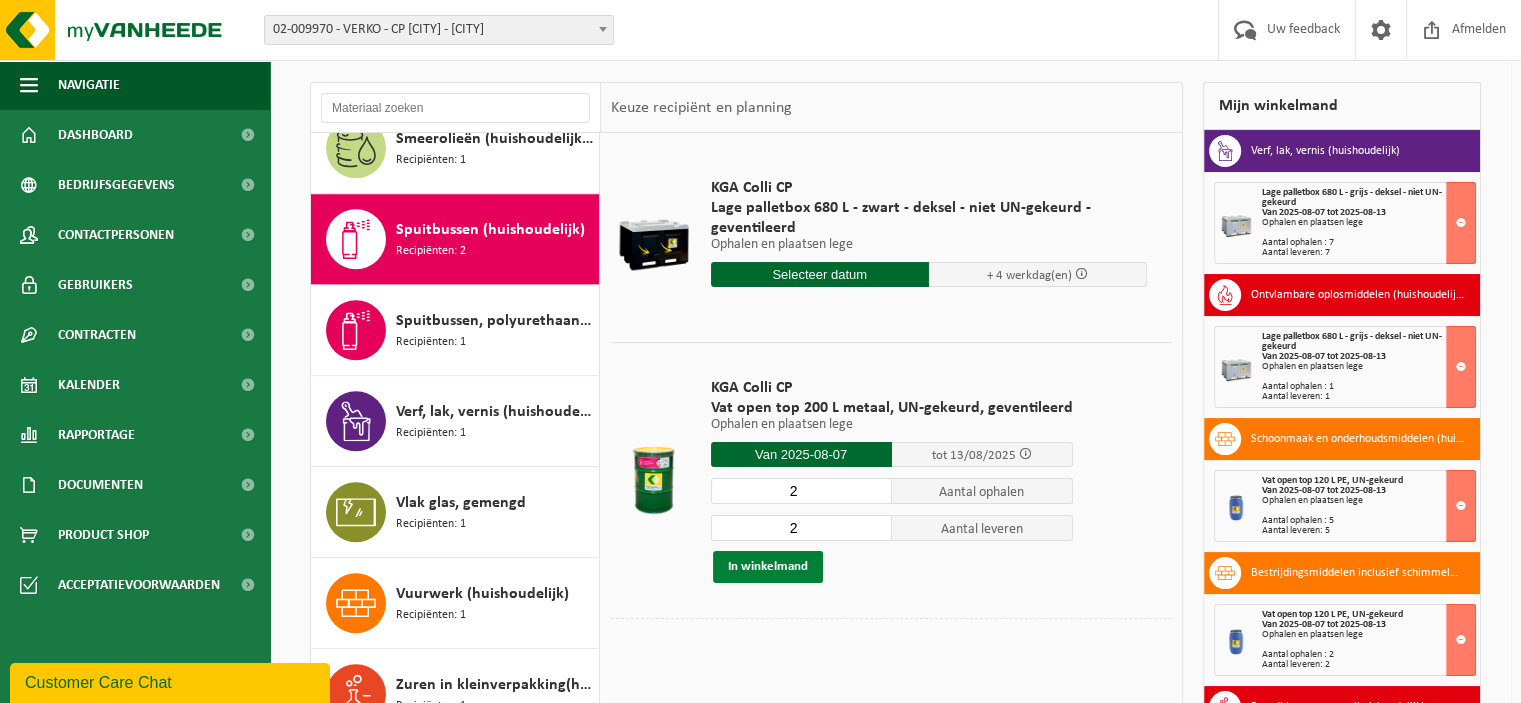 click on "In winkelmand" at bounding box center (768, 567) 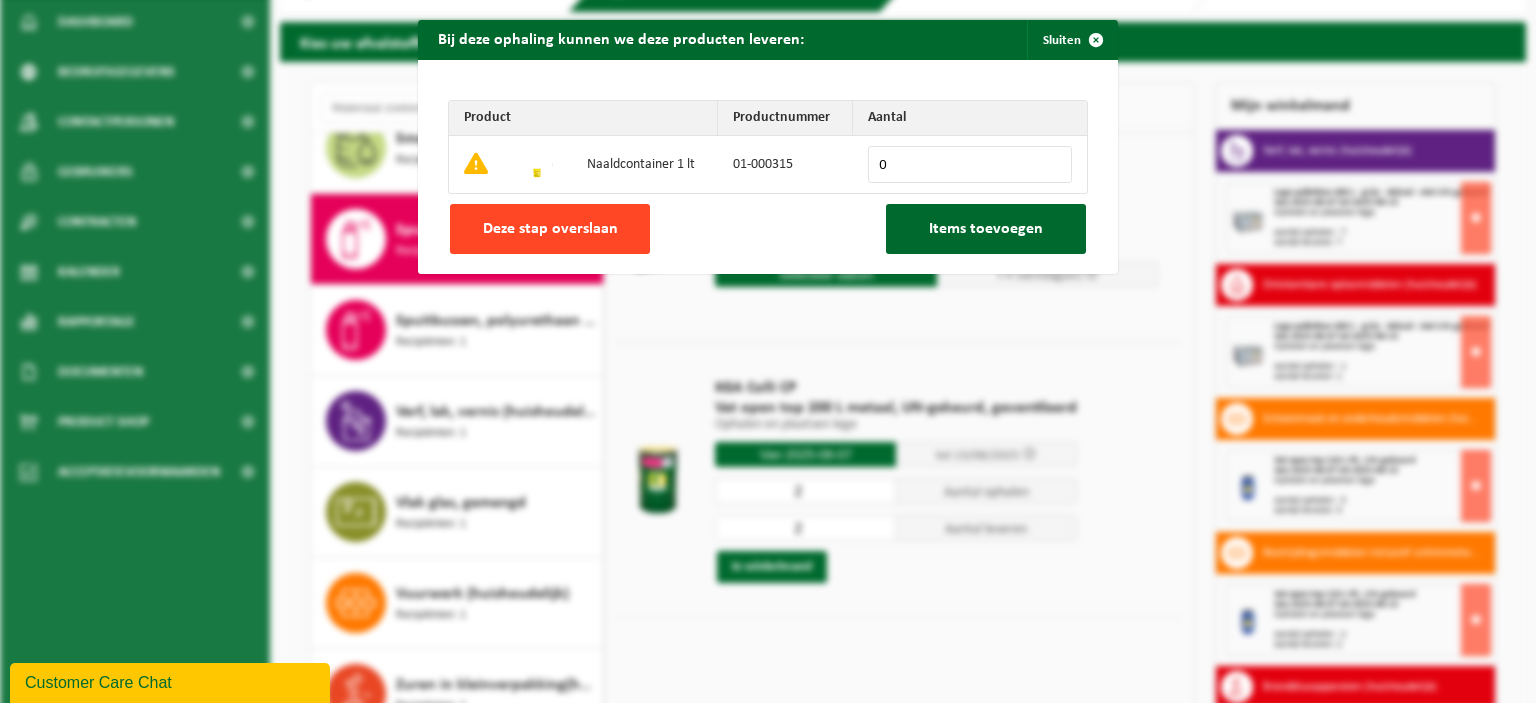 click on "Deze stap overslaan" at bounding box center (550, 229) 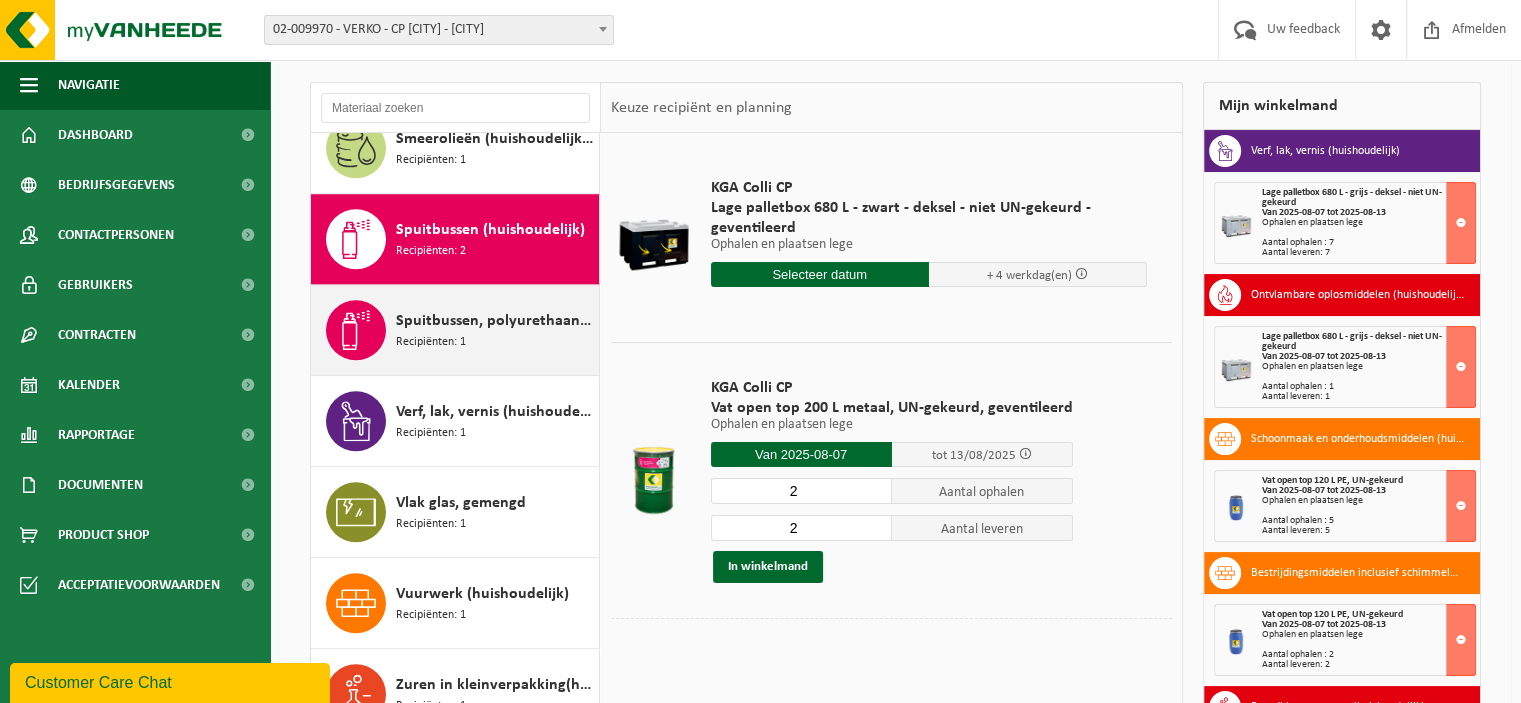 click on "Spuitbussen, polyurethaan (PU) (huishoudelijk)" at bounding box center [495, 321] 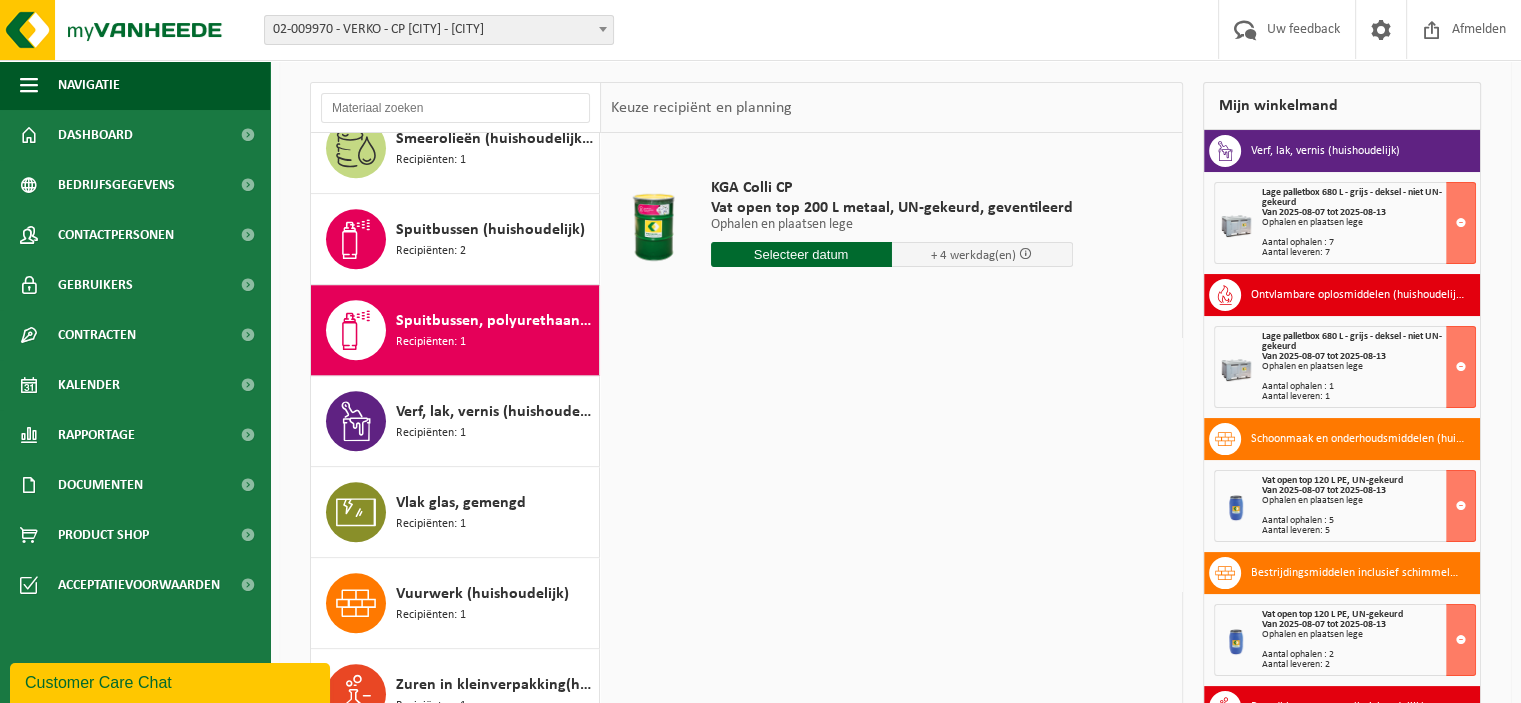 click at bounding box center (801, 254) 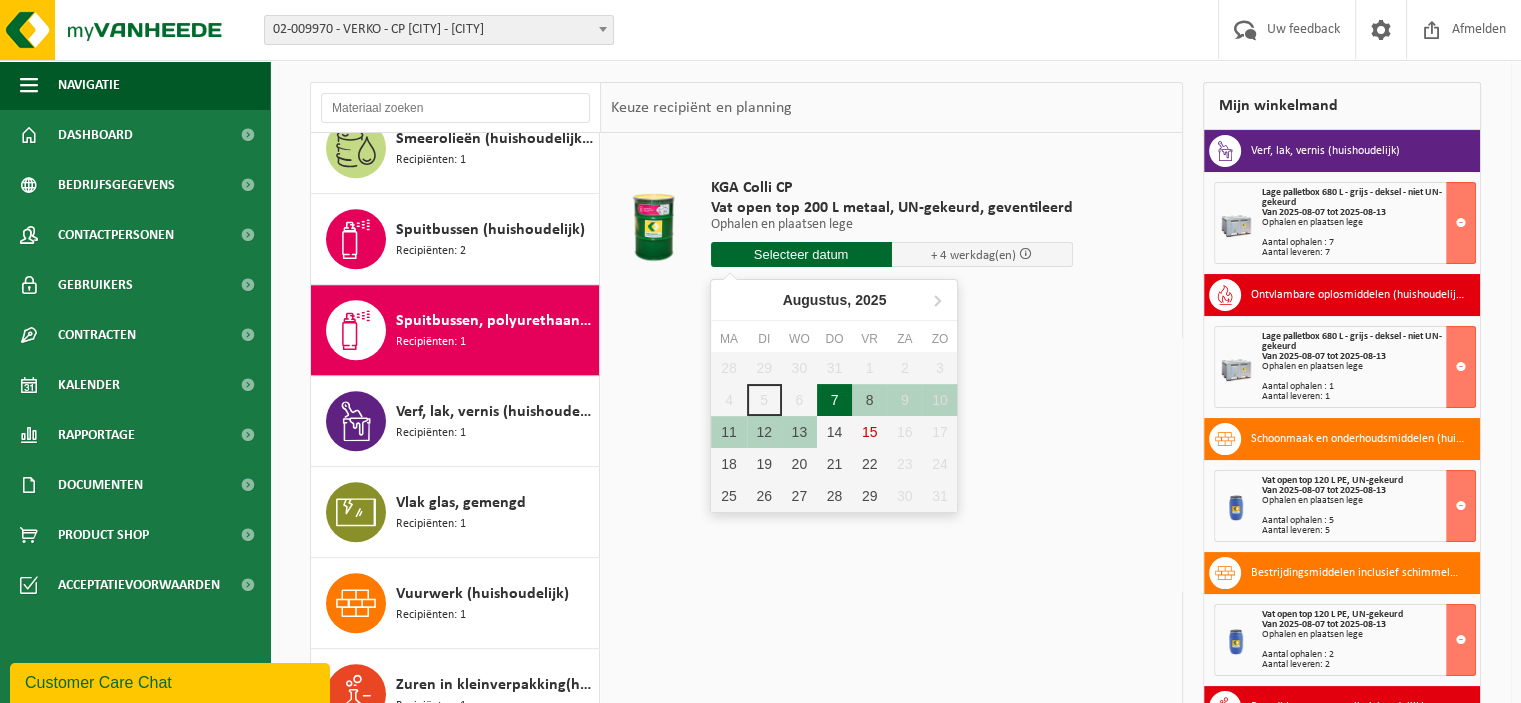 click on "7" at bounding box center (834, 400) 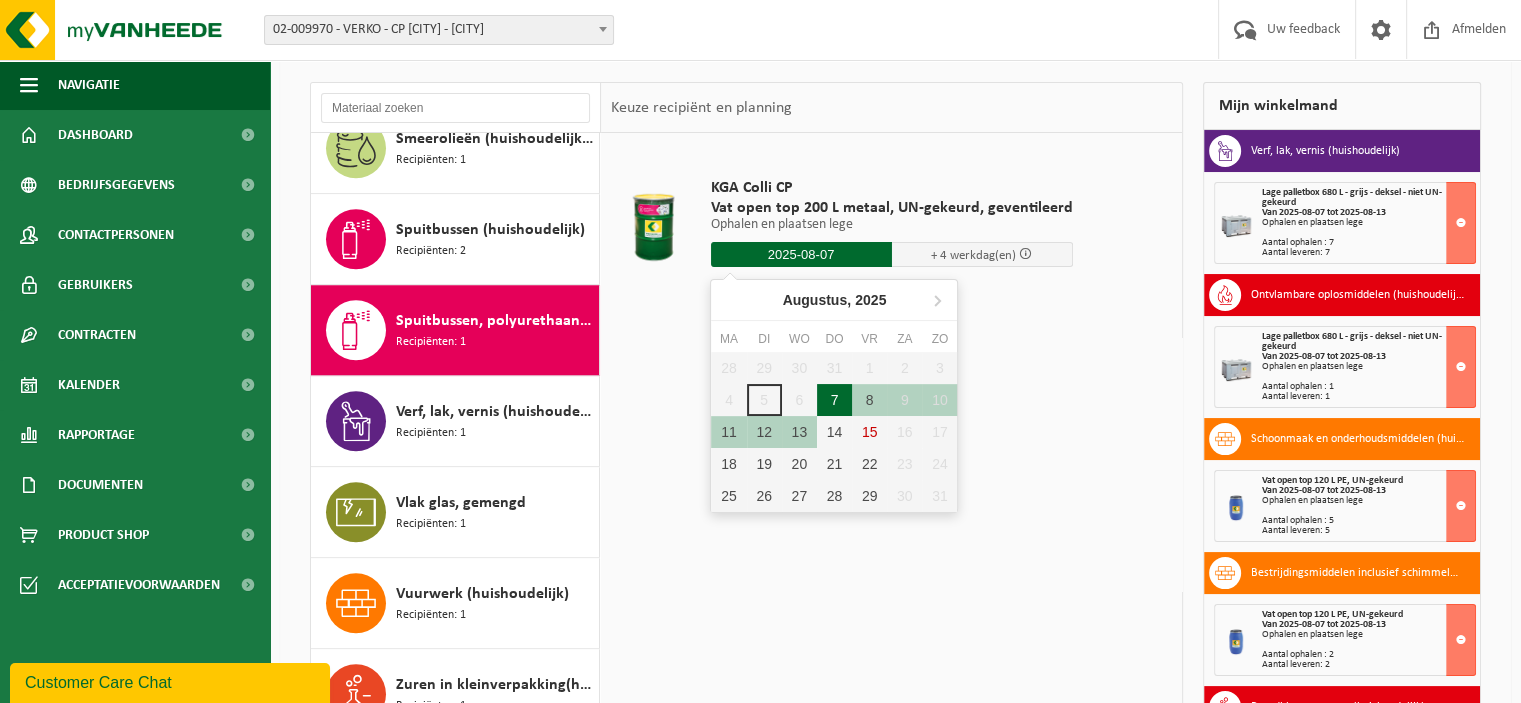 type on "Van 2025-08-07" 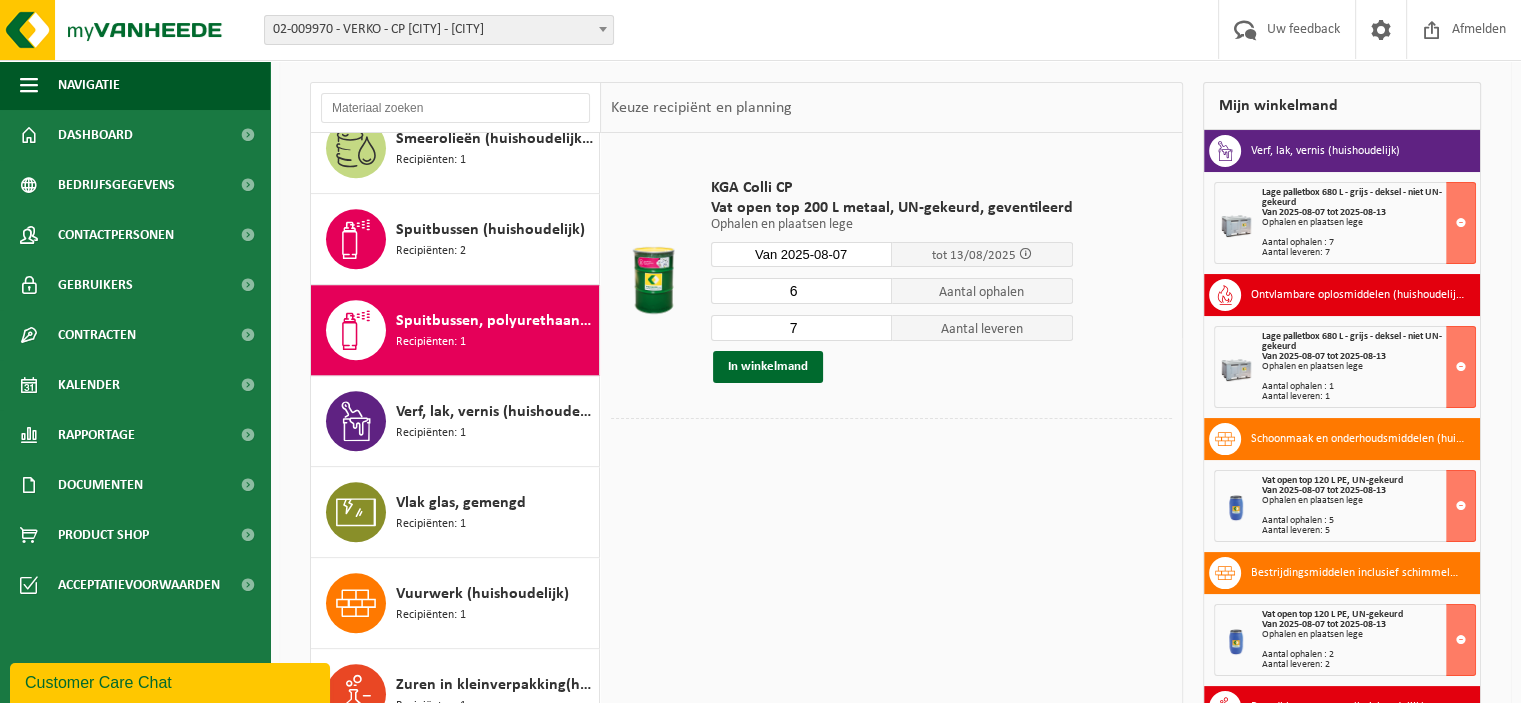 click on "6" at bounding box center (801, 291) 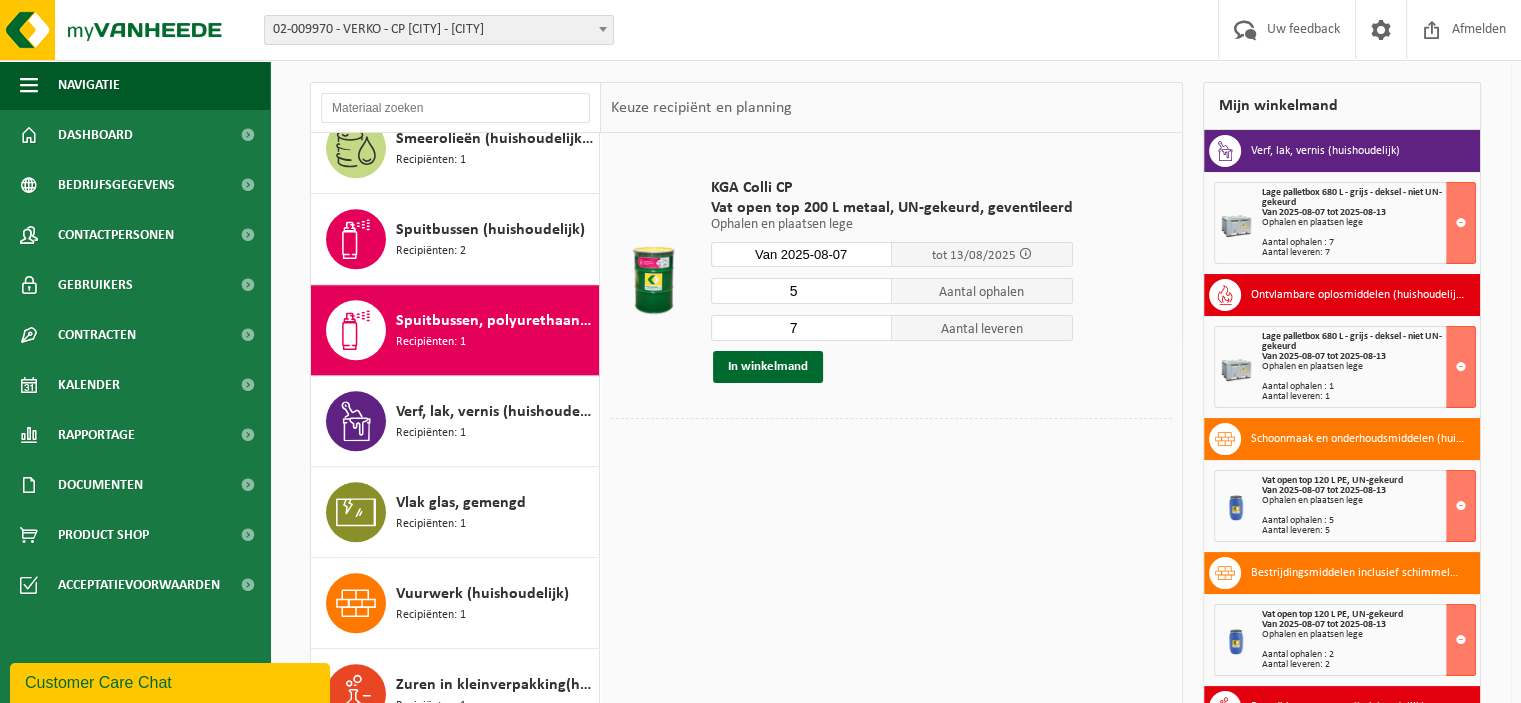 click on "5" at bounding box center (801, 291) 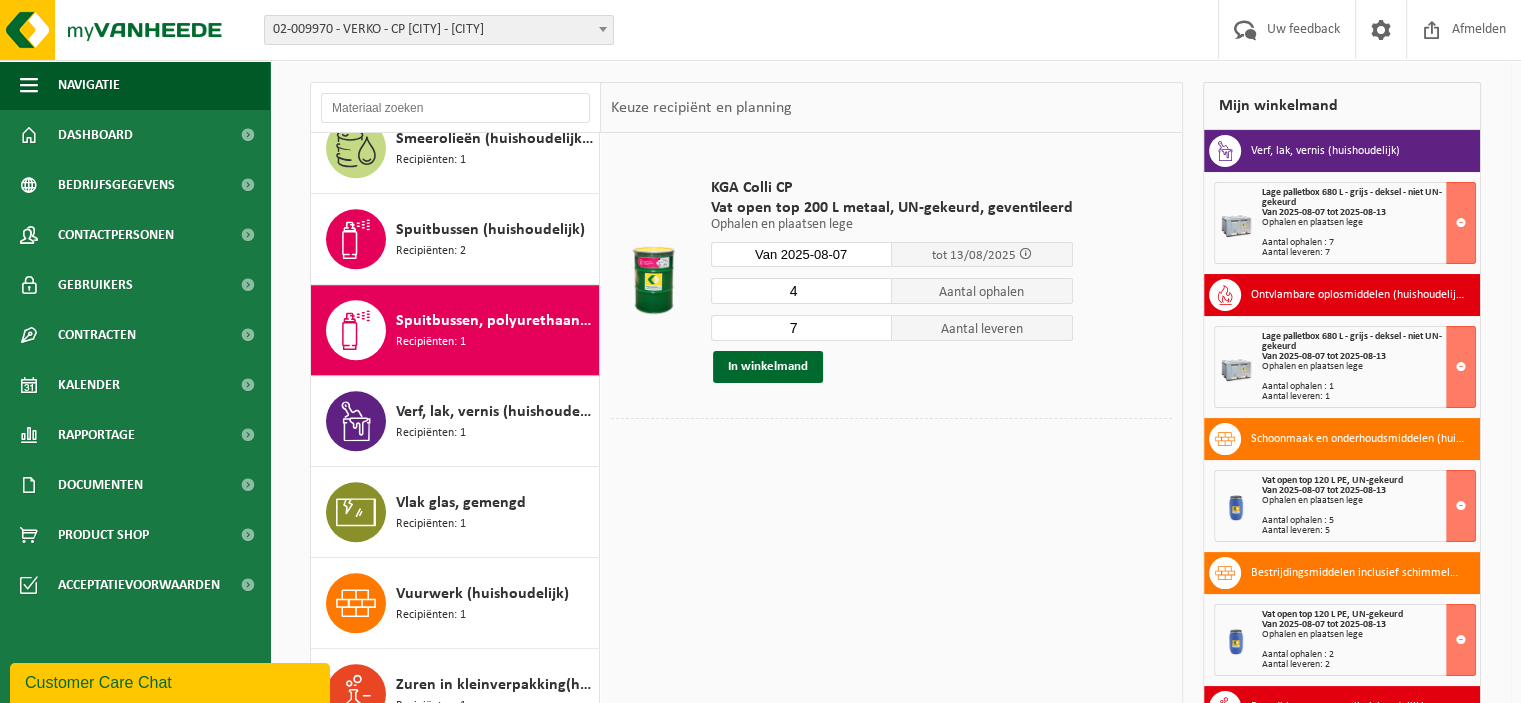 click on "4" at bounding box center [801, 291] 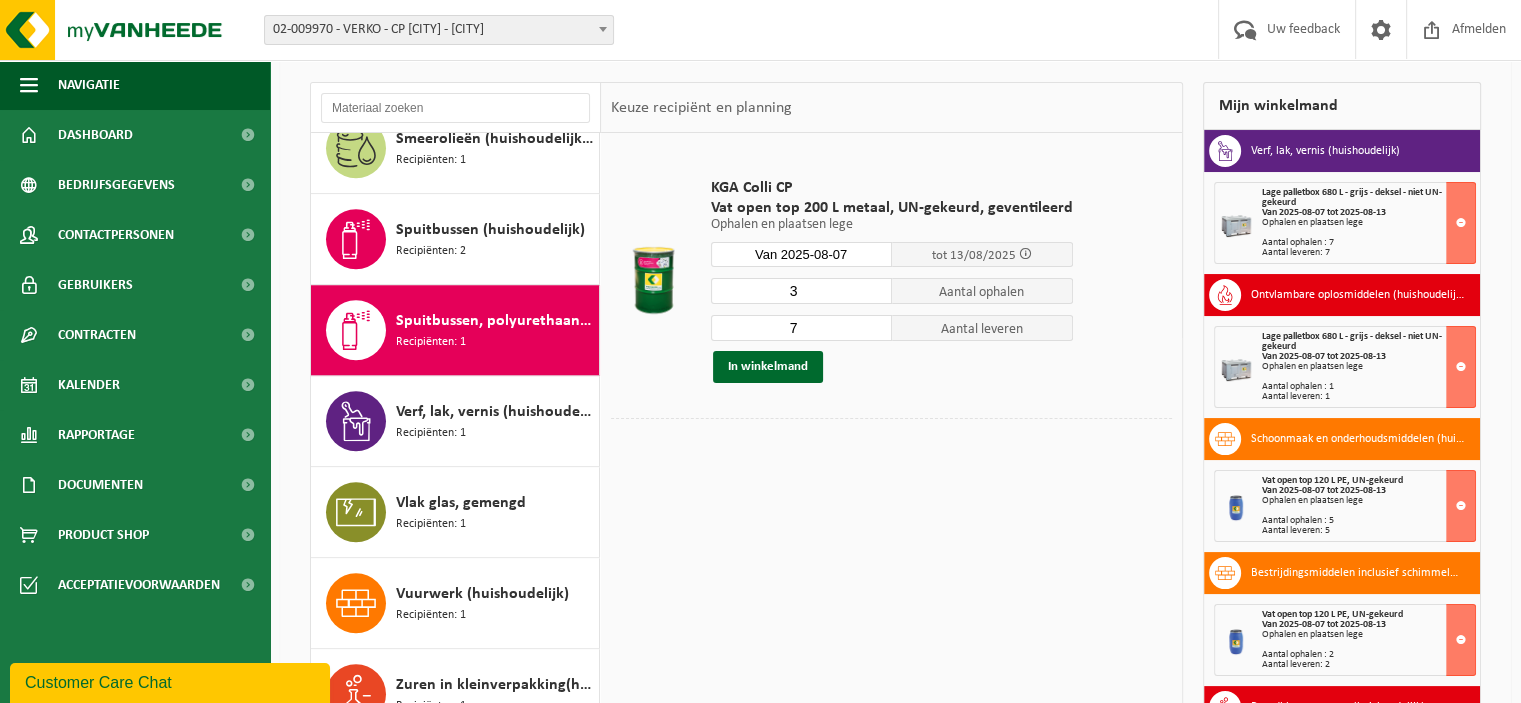 click on "3" at bounding box center (801, 291) 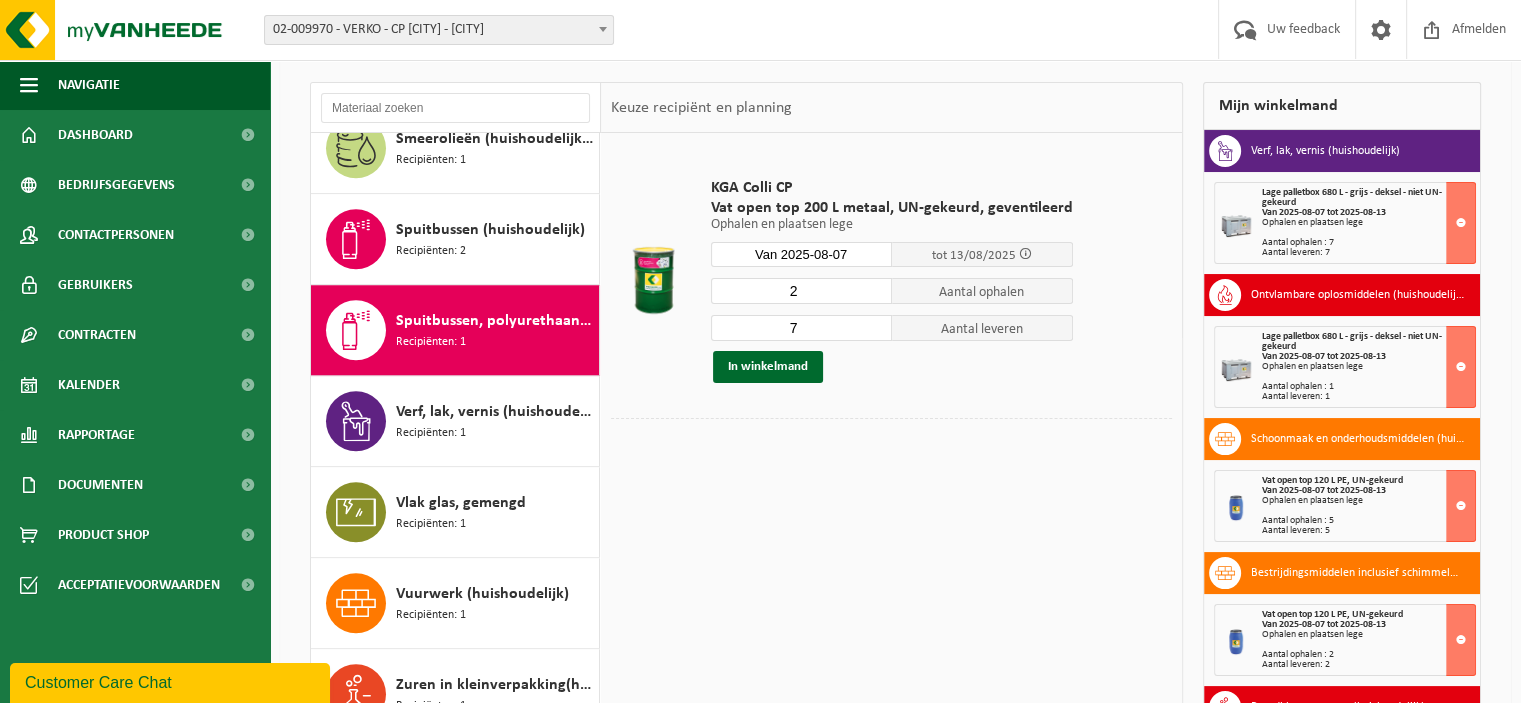 type on "2" 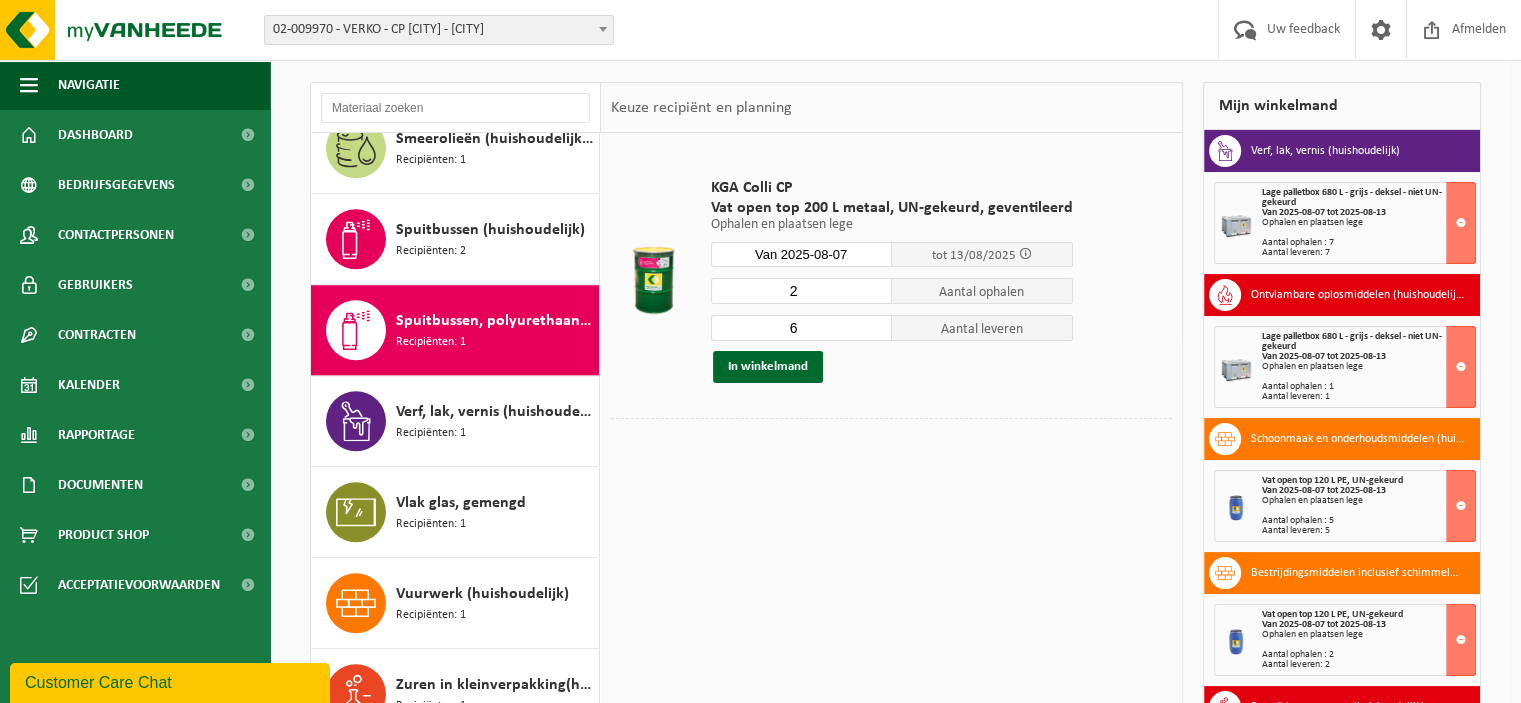 click on "6" at bounding box center [801, 328] 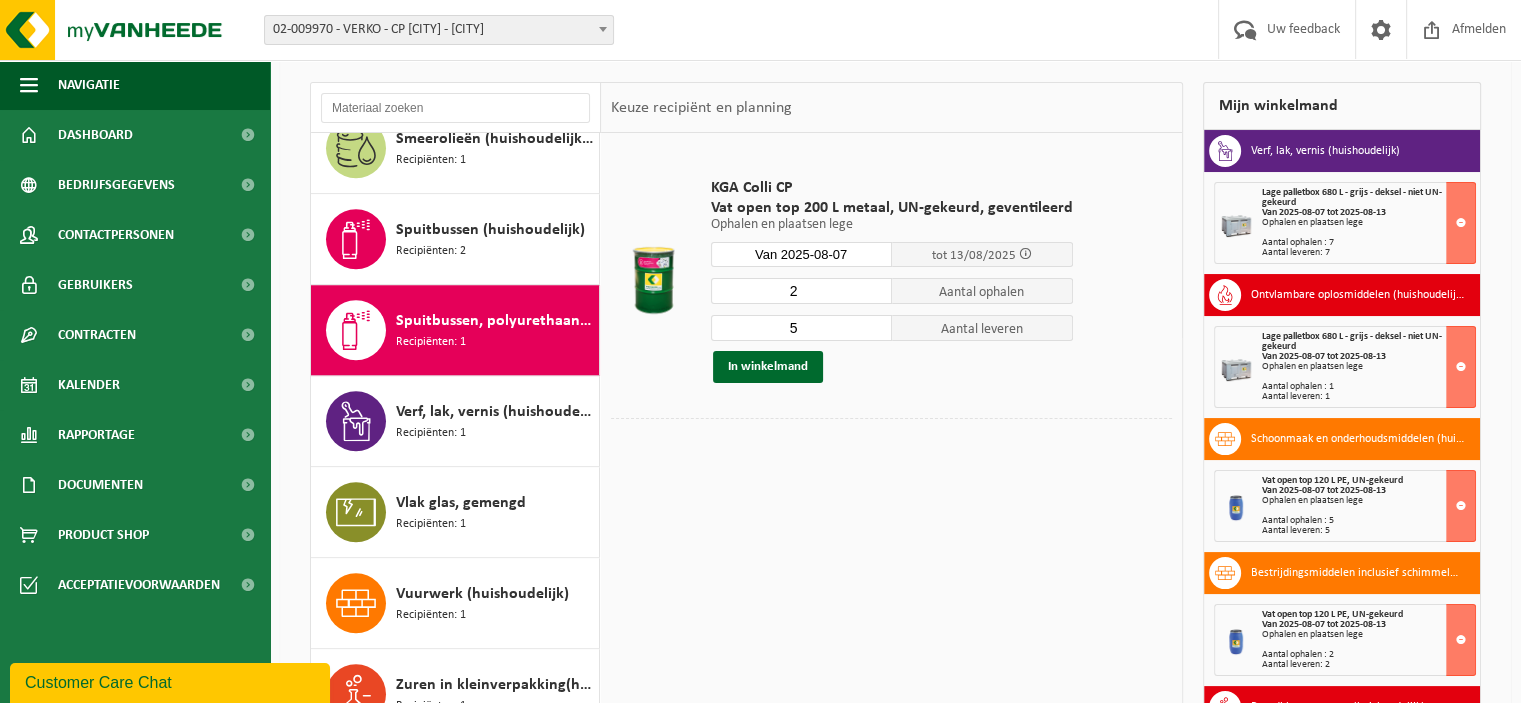 click on "5" at bounding box center [801, 328] 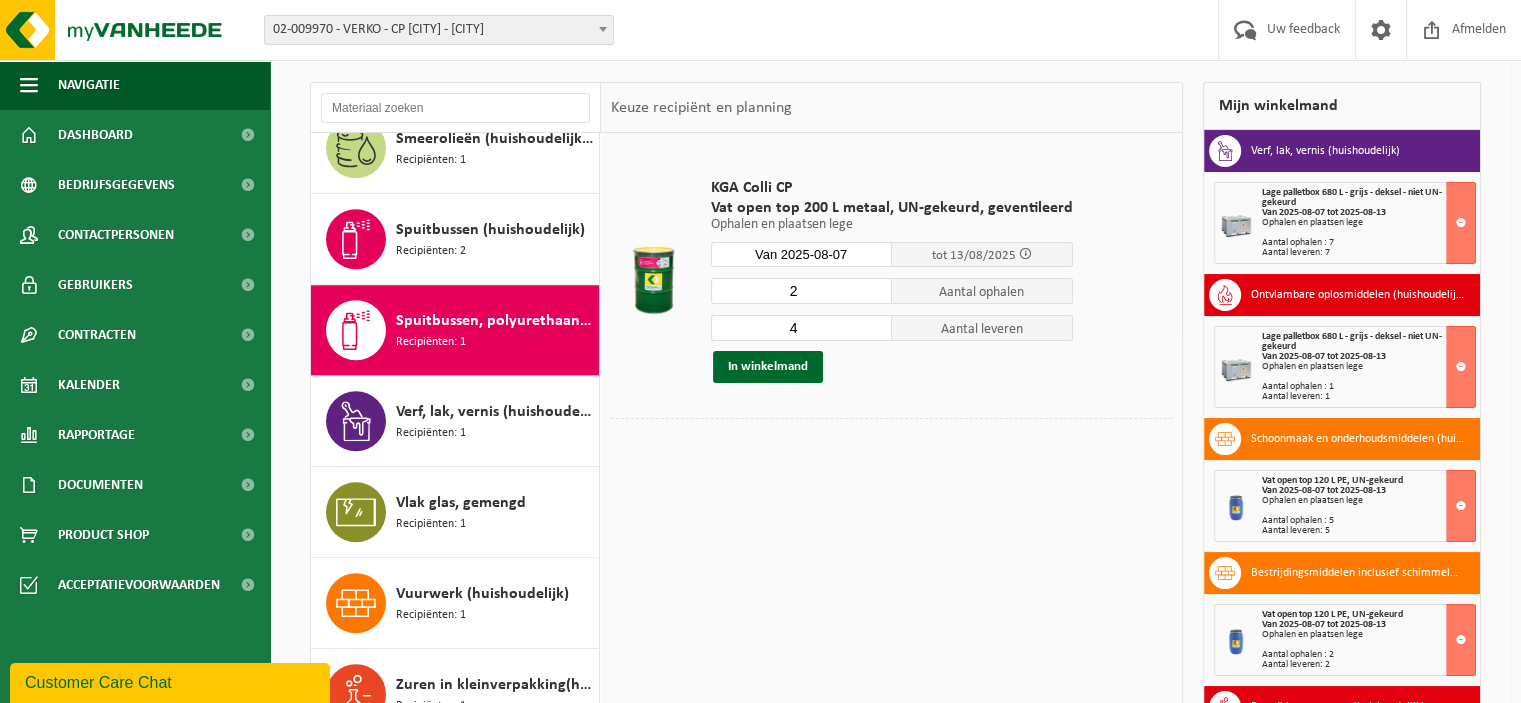 click on "4" at bounding box center (801, 328) 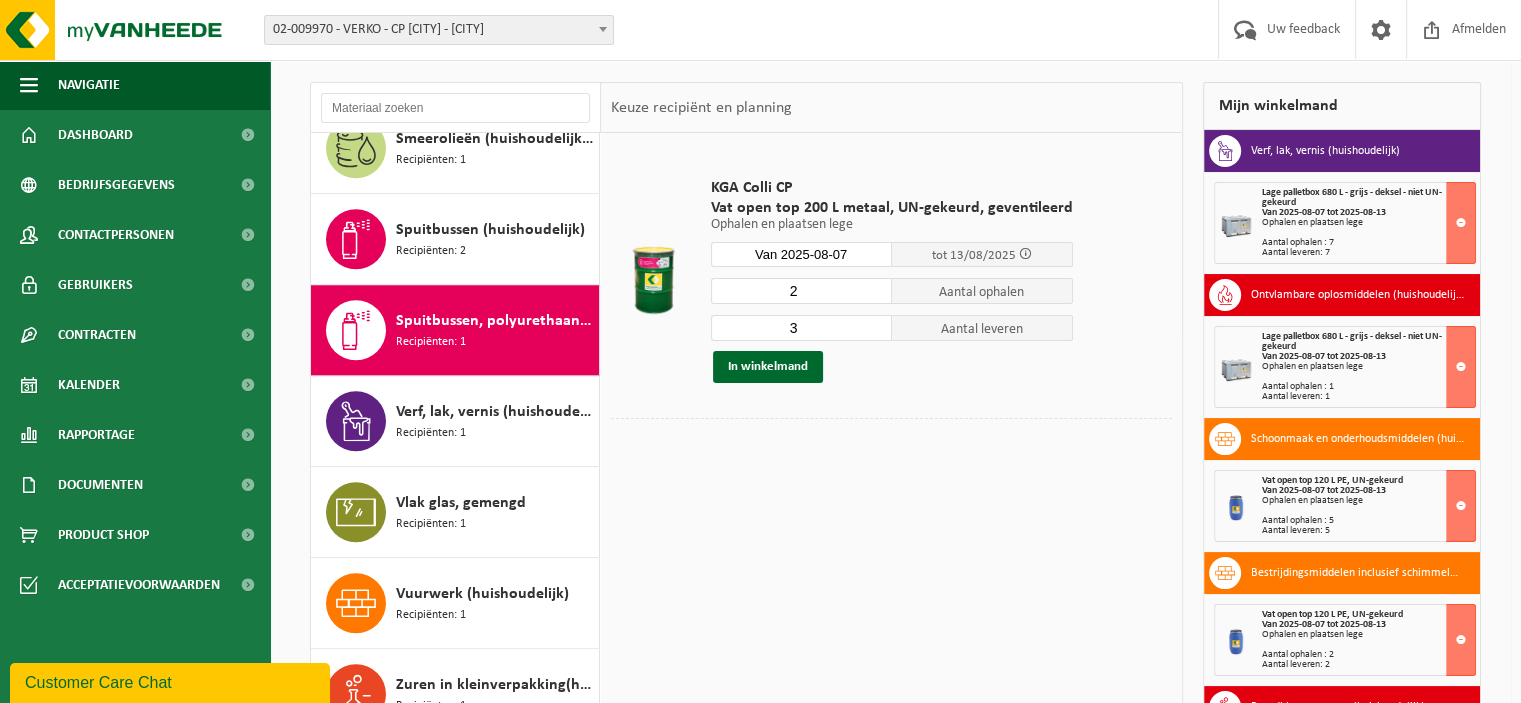 click on "3" at bounding box center (801, 328) 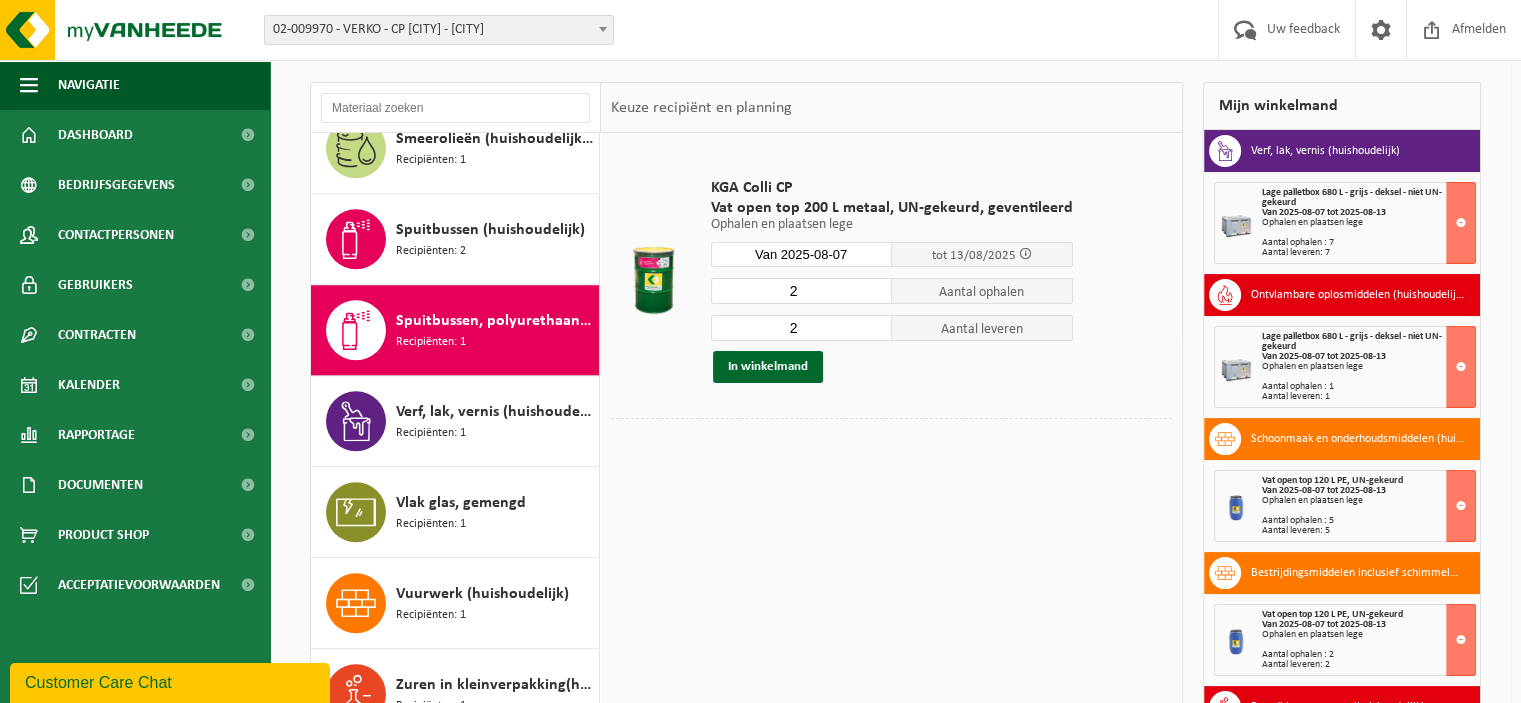 type on "2" 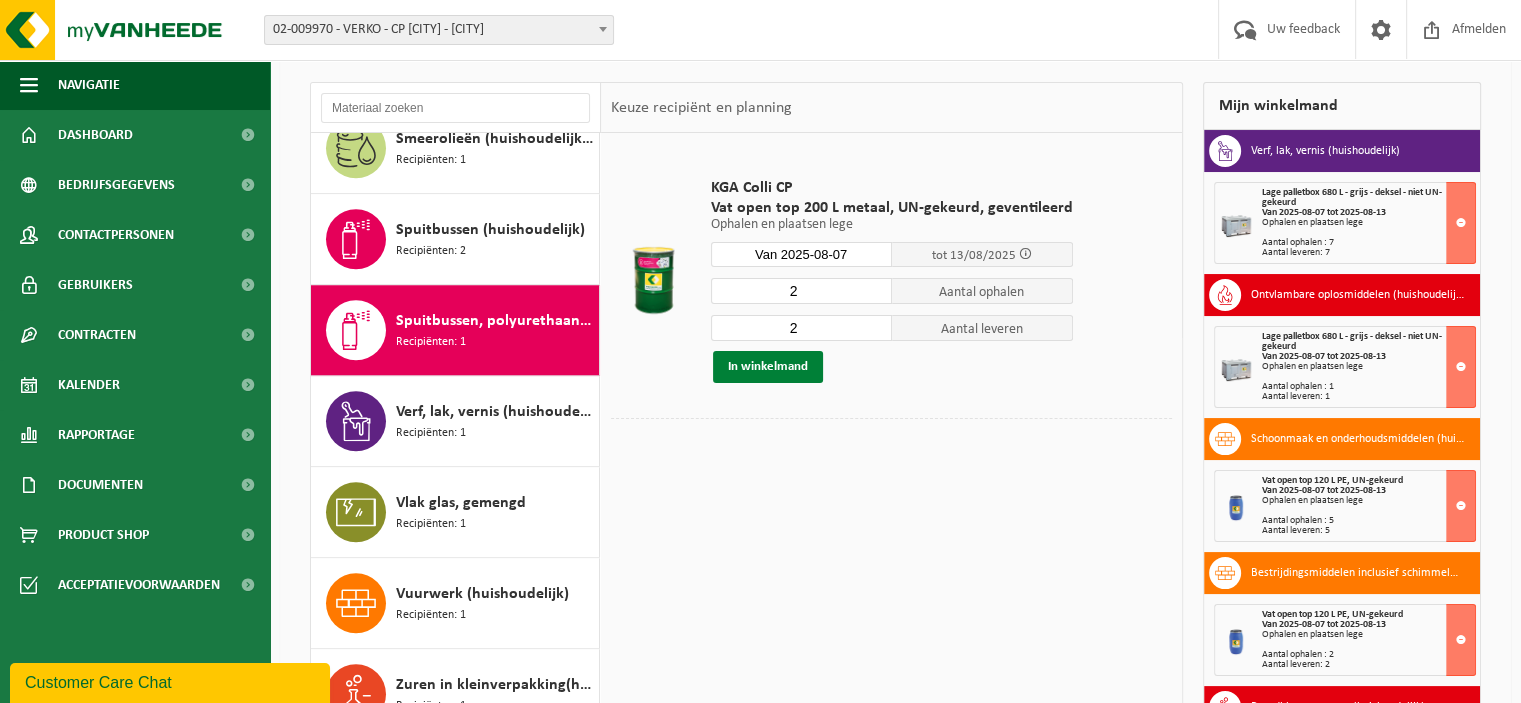 click on "In winkelmand" at bounding box center (768, 367) 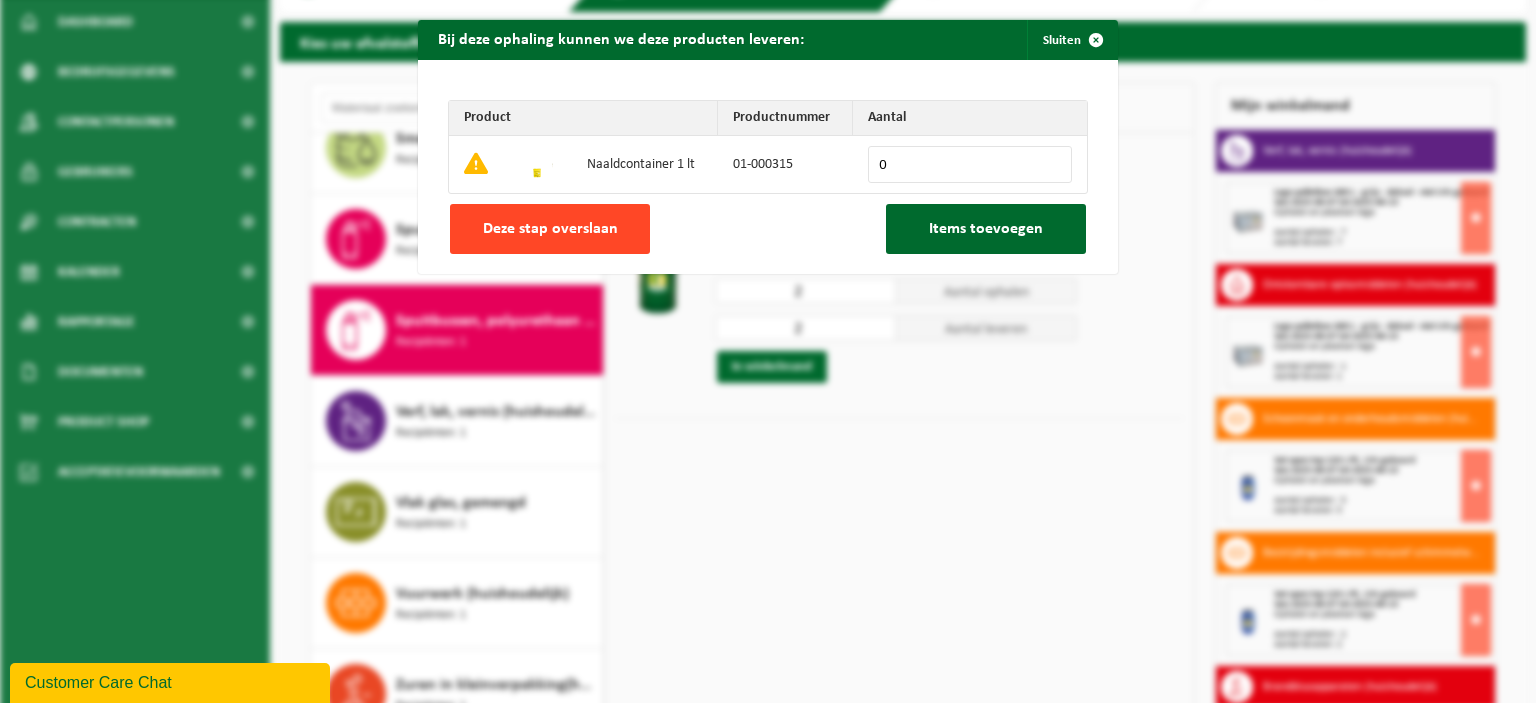 click on "Deze stap overslaan" at bounding box center (550, 229) 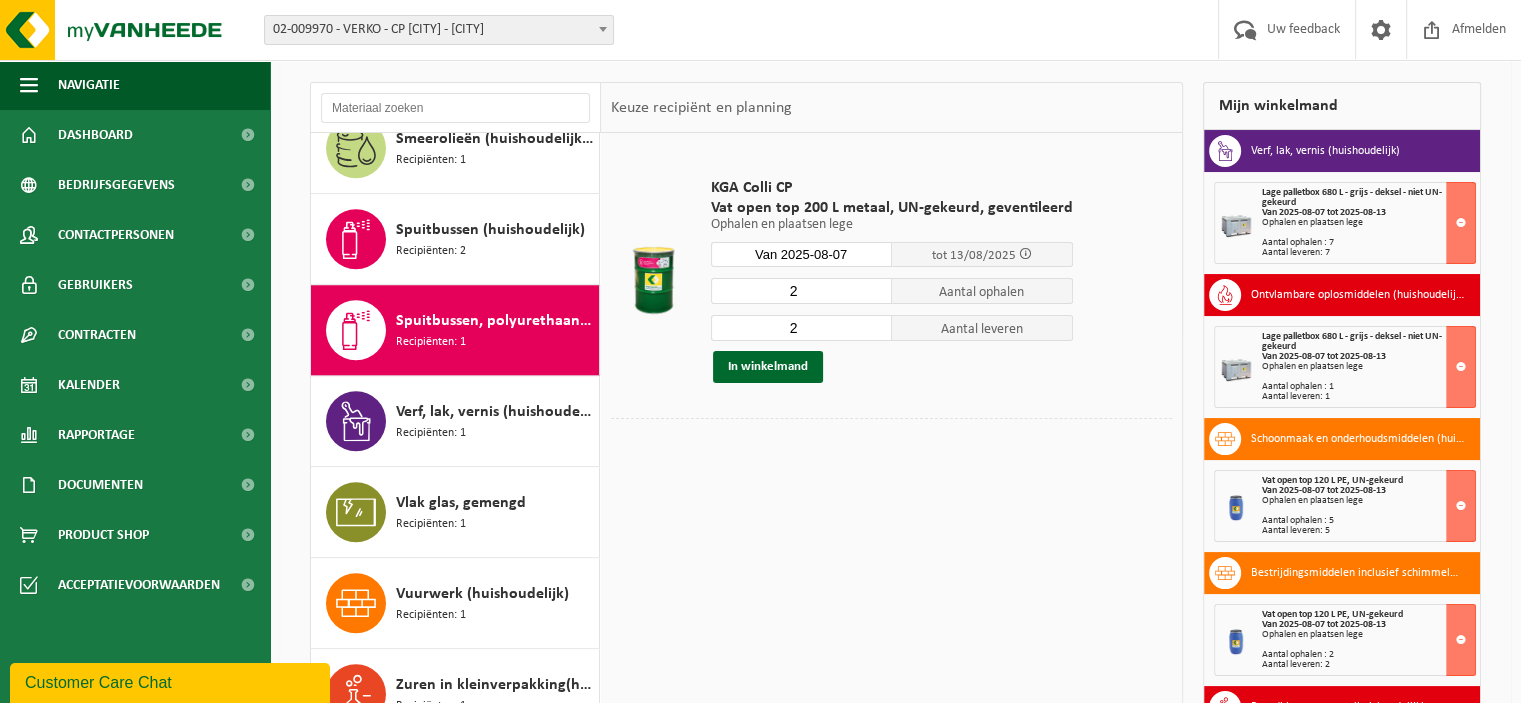 scroll, scrollTop: 1324, scrollLeft: 0, axis: vertical 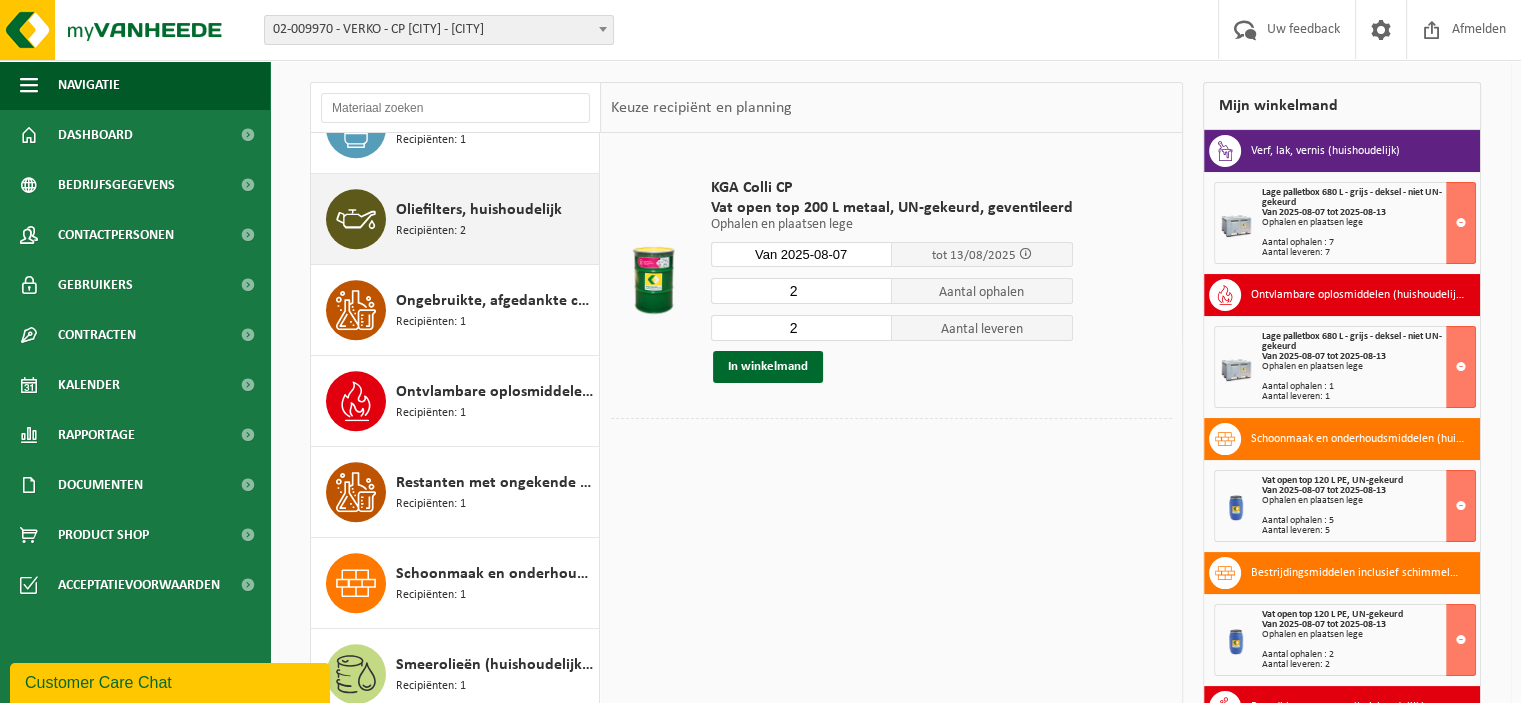 click on "Oliefilters, huishoudelijk   Recipiënten: 2" at bounding box center (495, 219) 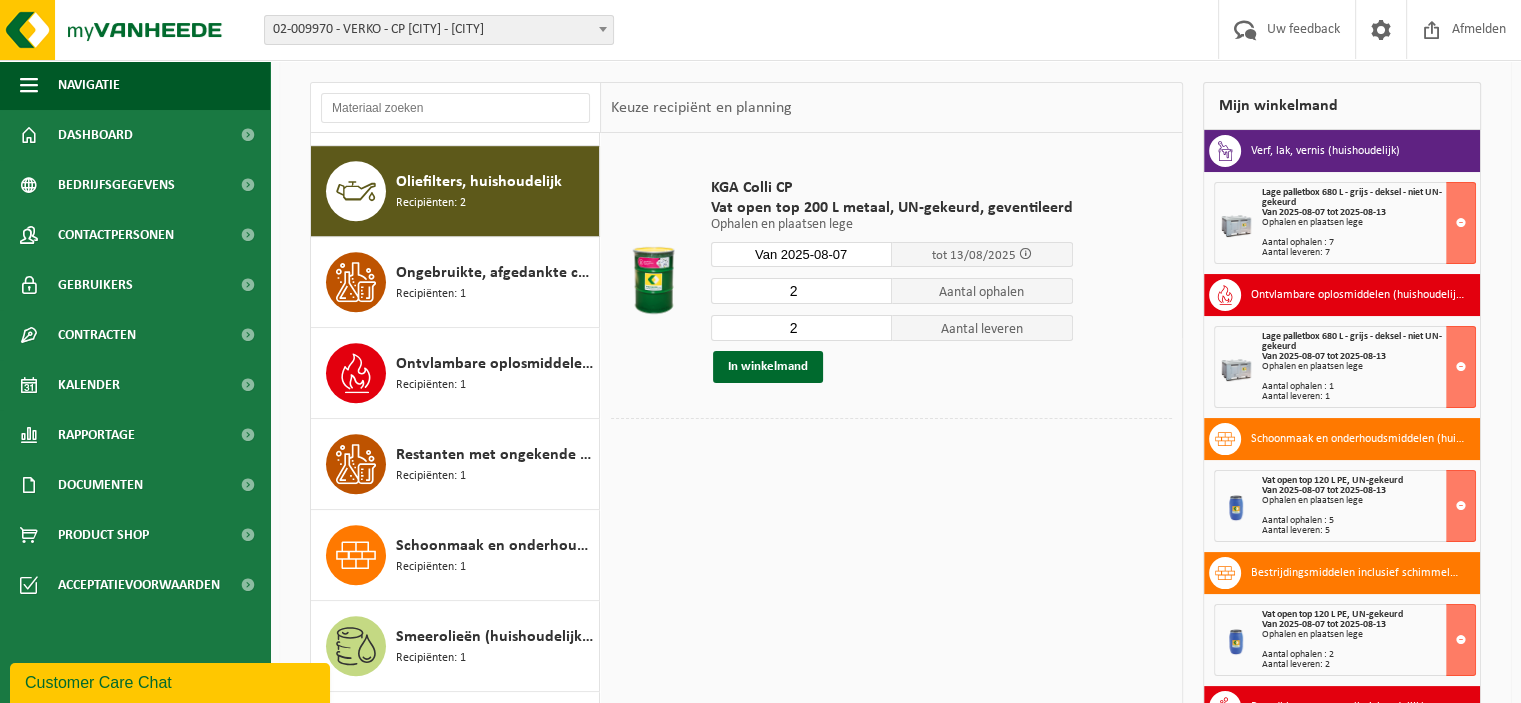 scroll, scrollTop: 1362, scrollLeft: 0, axis: vertical 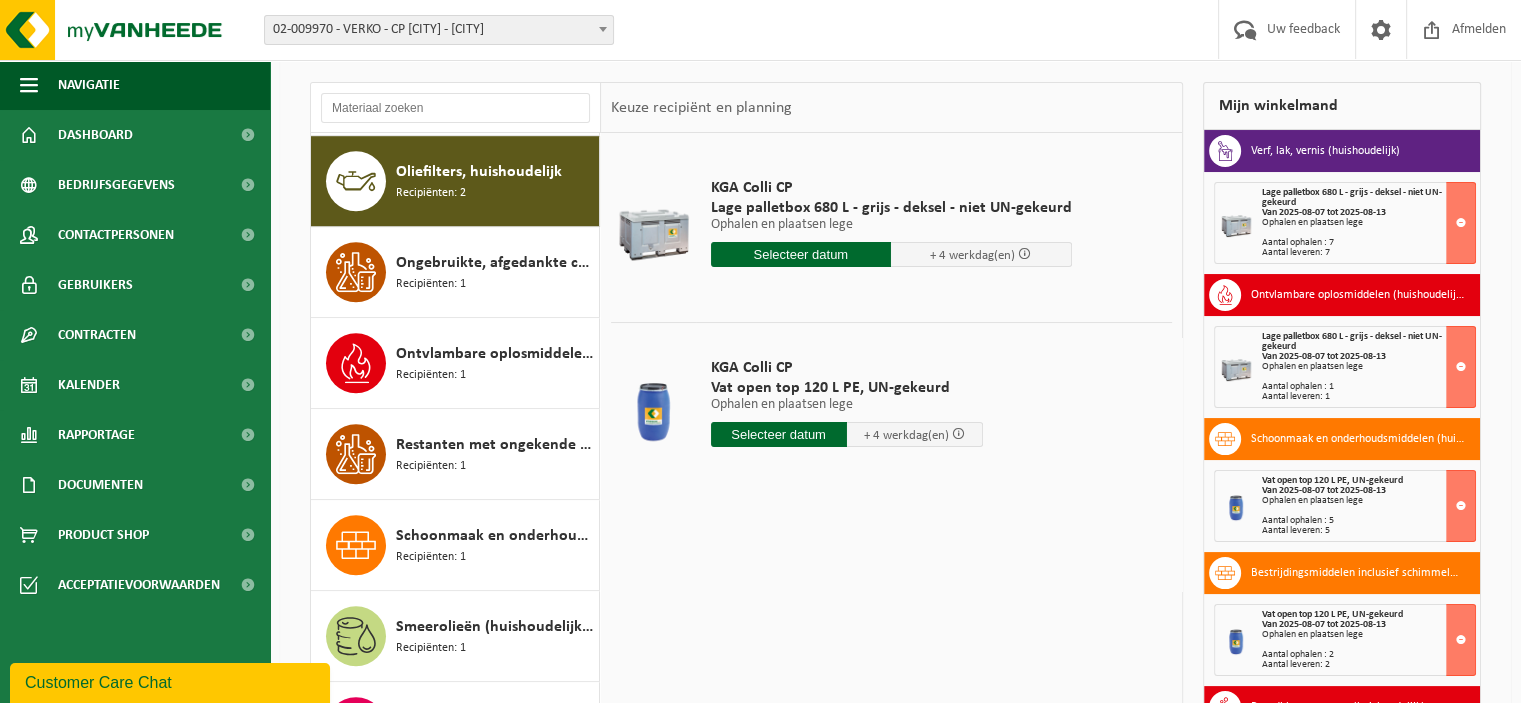click at bounding box center [779, 434] 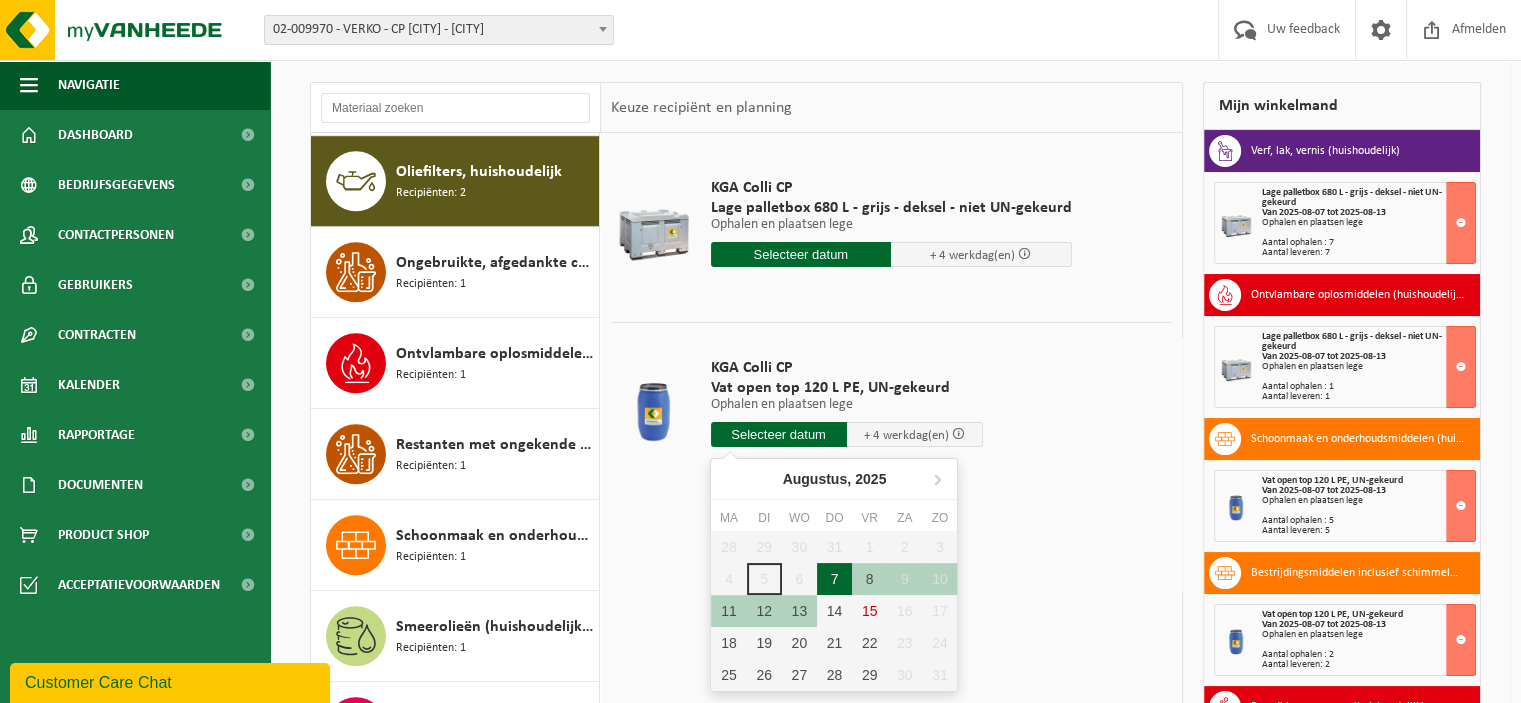 click on "7" at bounding box center (834, 579) 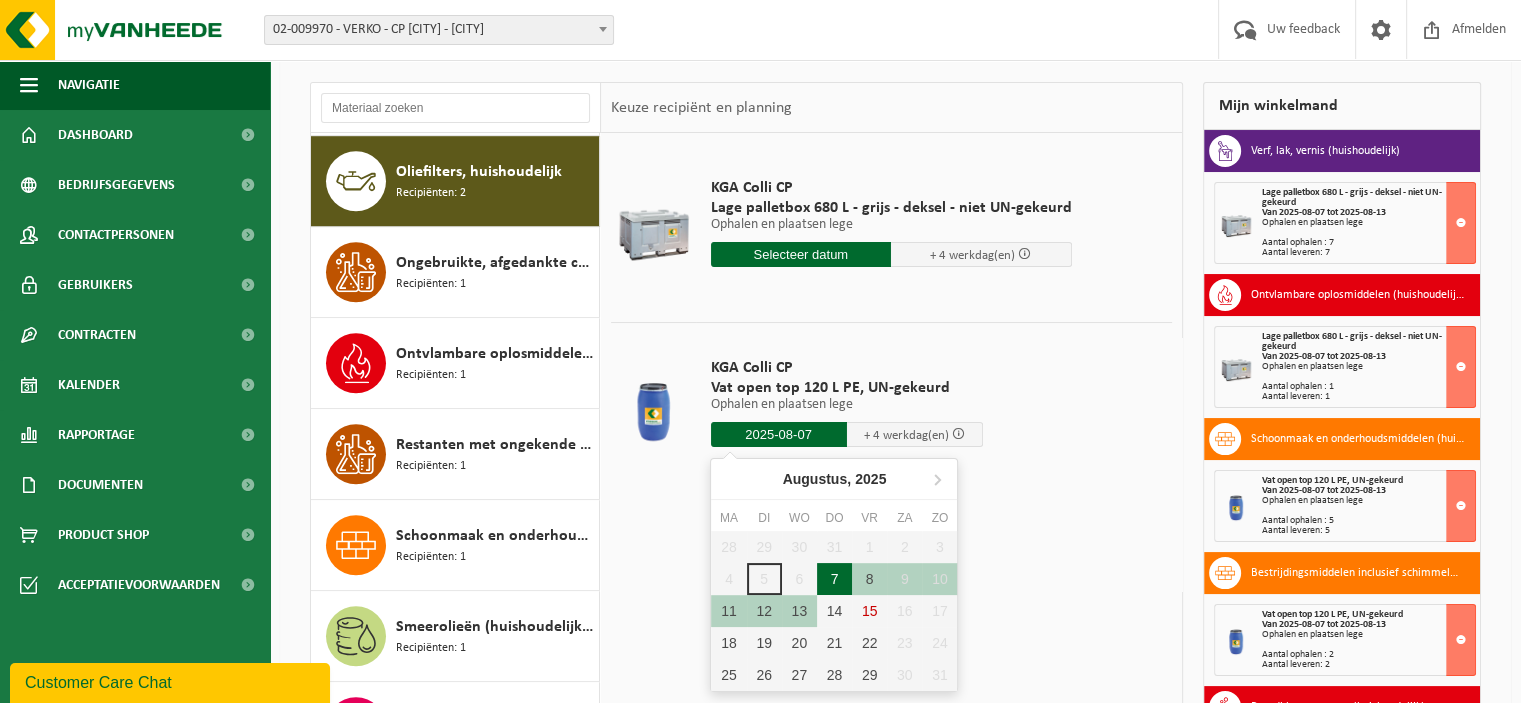 type on "Van 2025-08-07" 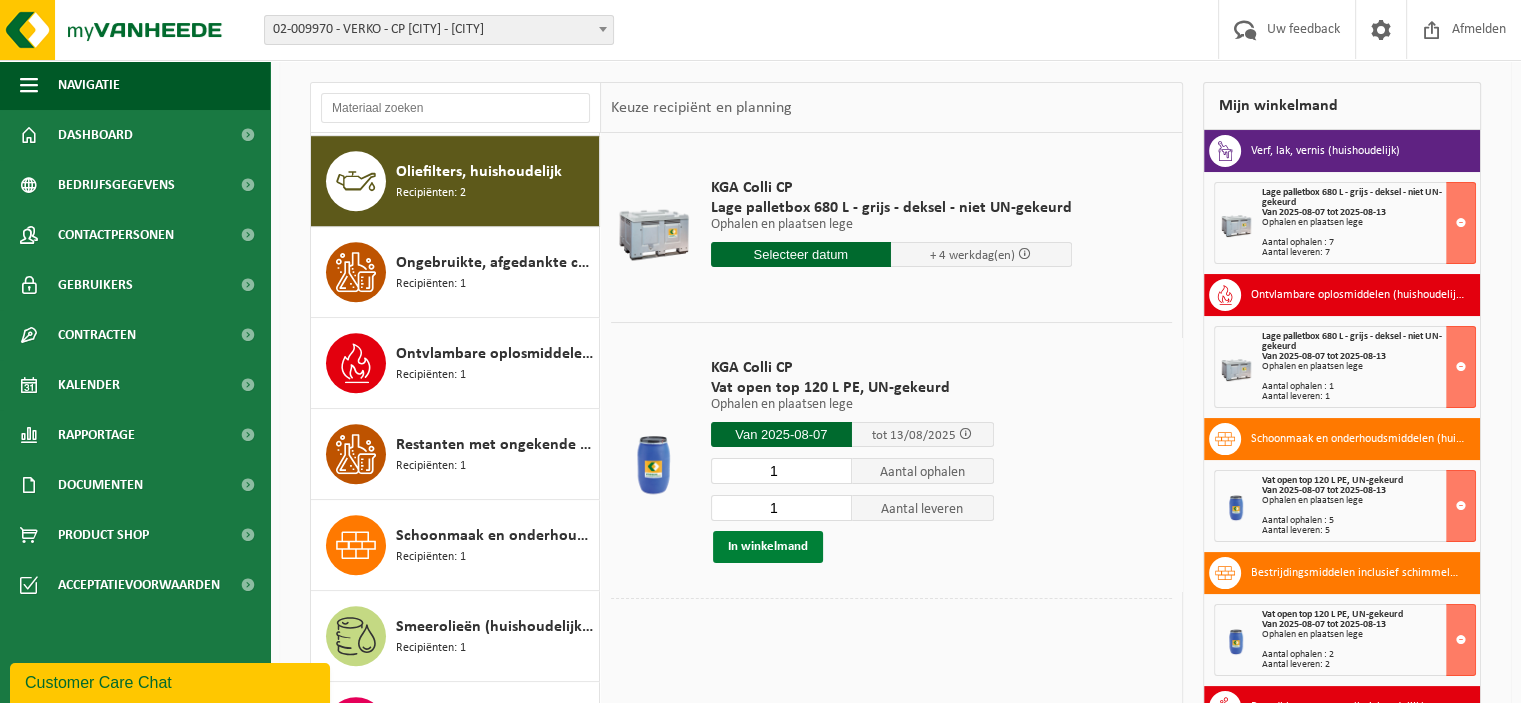 click on "In winkelmand" at bounding box center [768, 547] 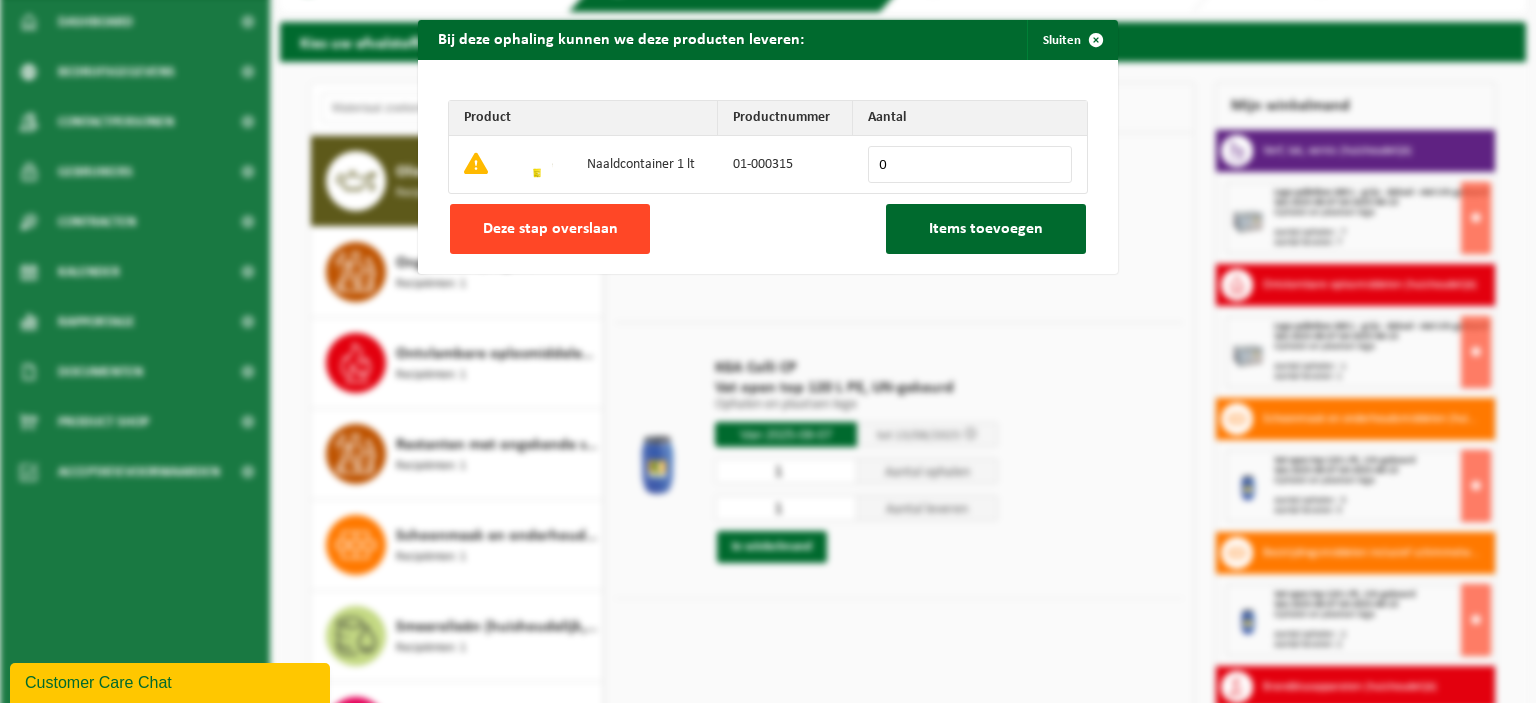 click on "Deze stap overslaan" at bounding box center [550, 229] 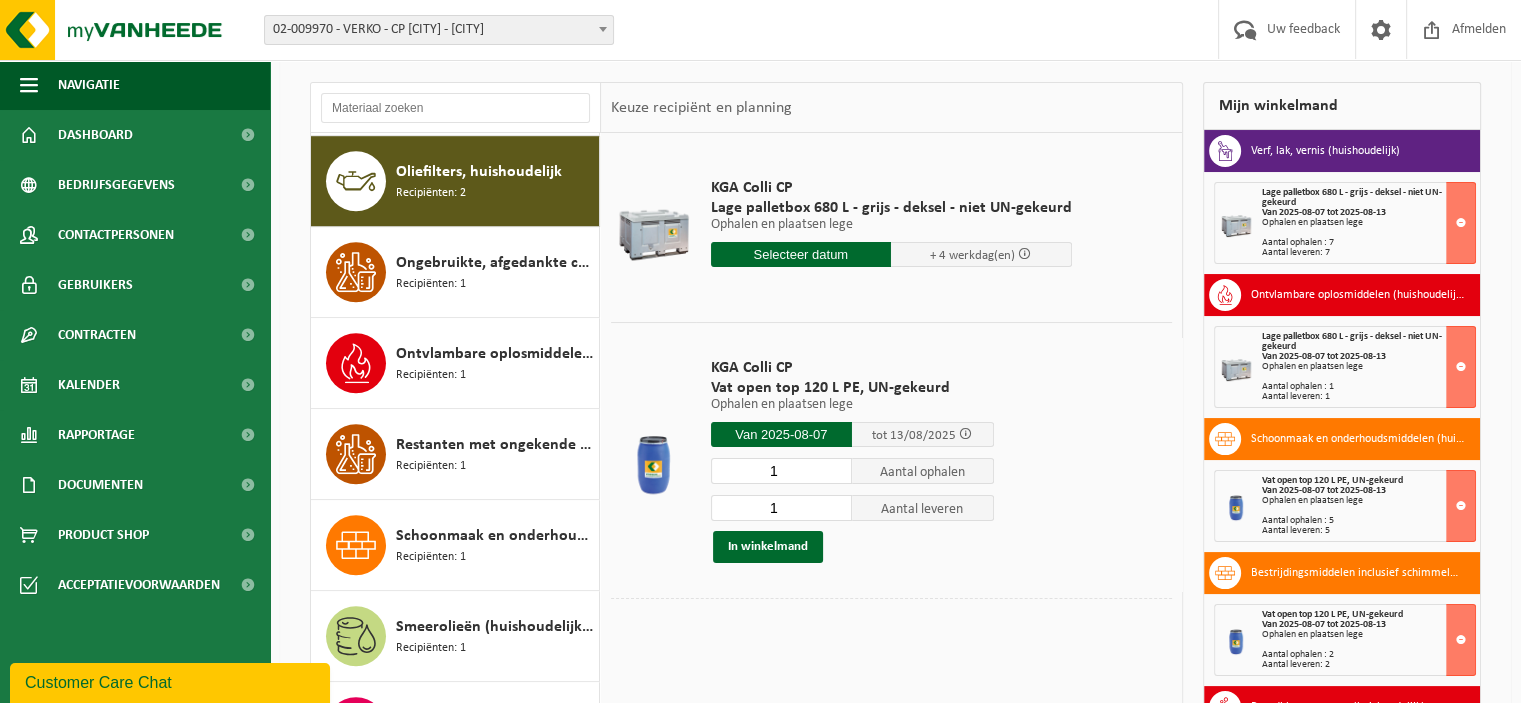 scroll, scrollTop: 272, scrollLeft: 0, axis: vertical 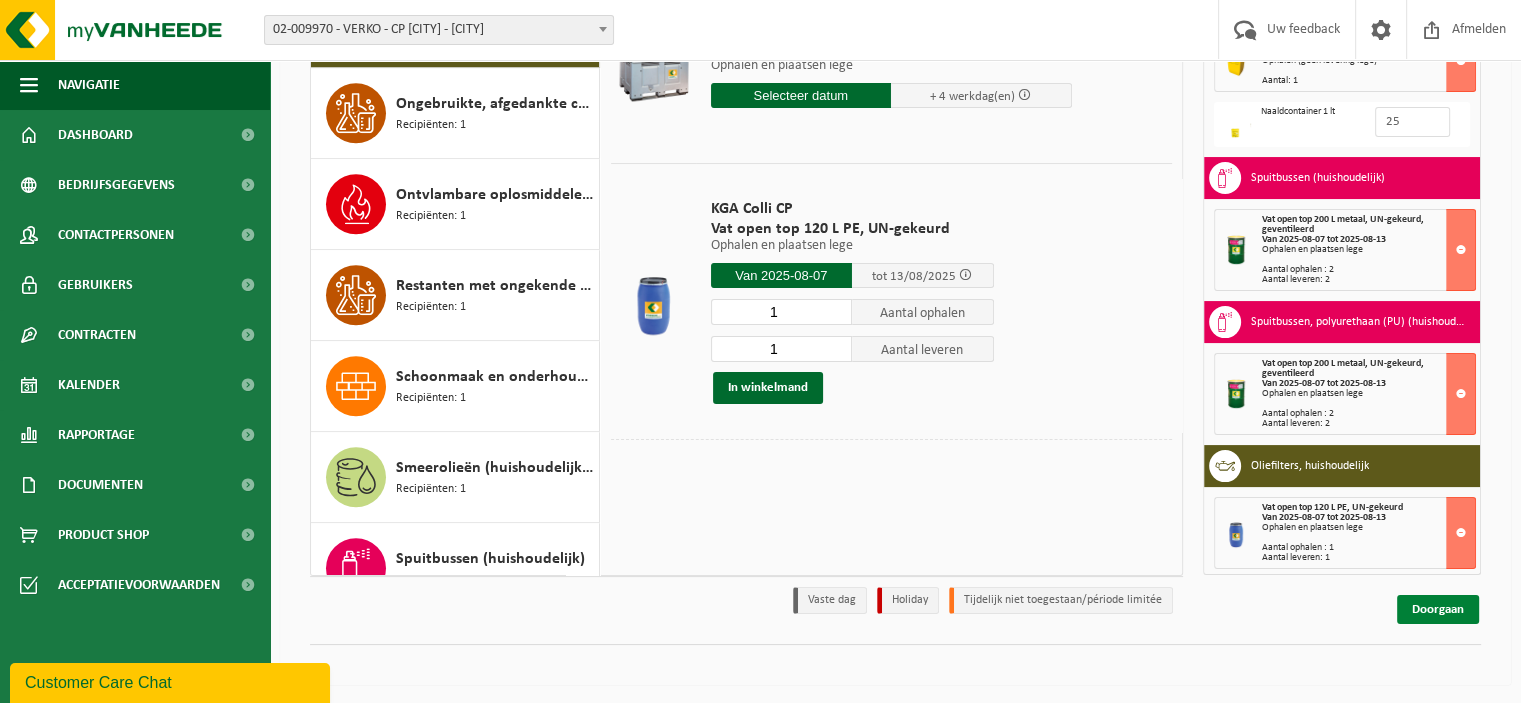 click on "Doorgaan" at bounding box center (1438, 609) 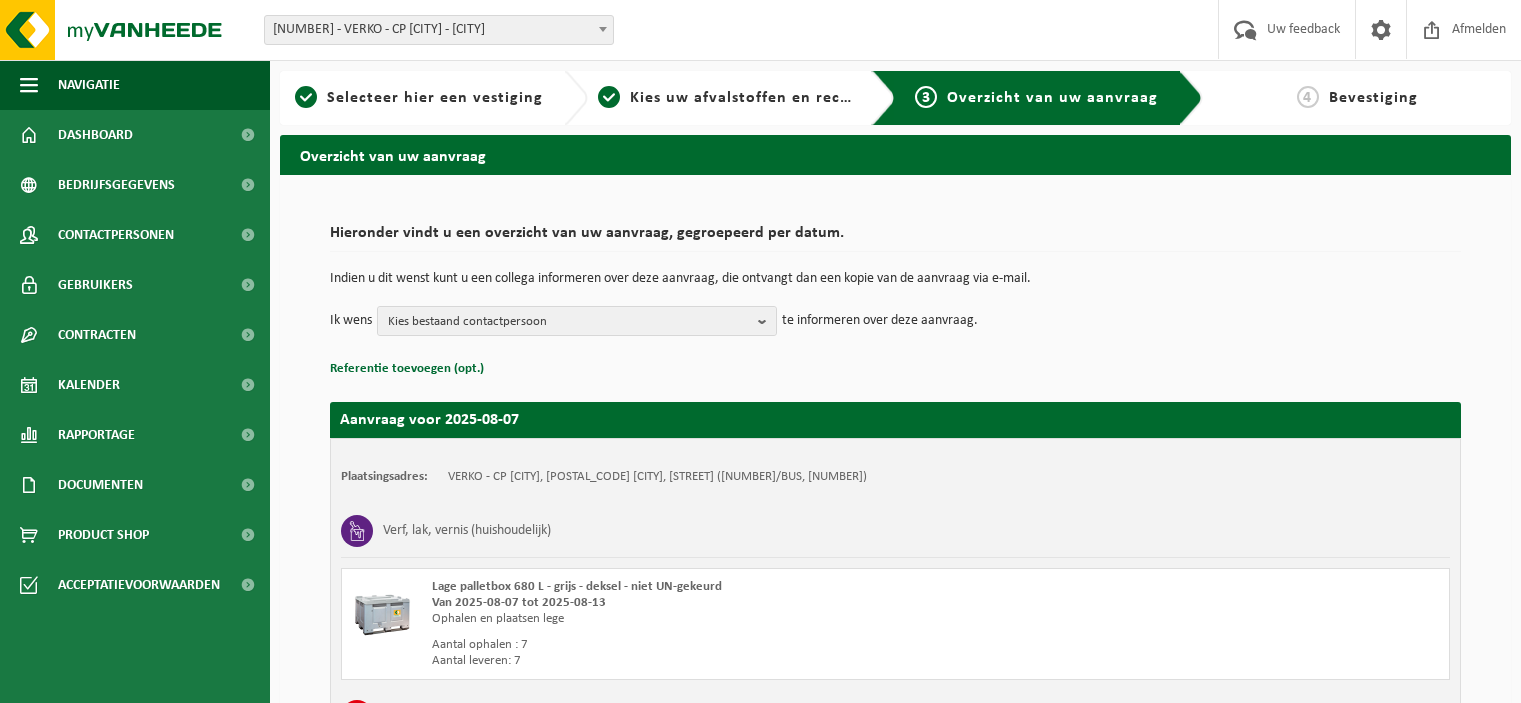 scroll, scrollTop: 0, scrollLeft: 0, axis: both 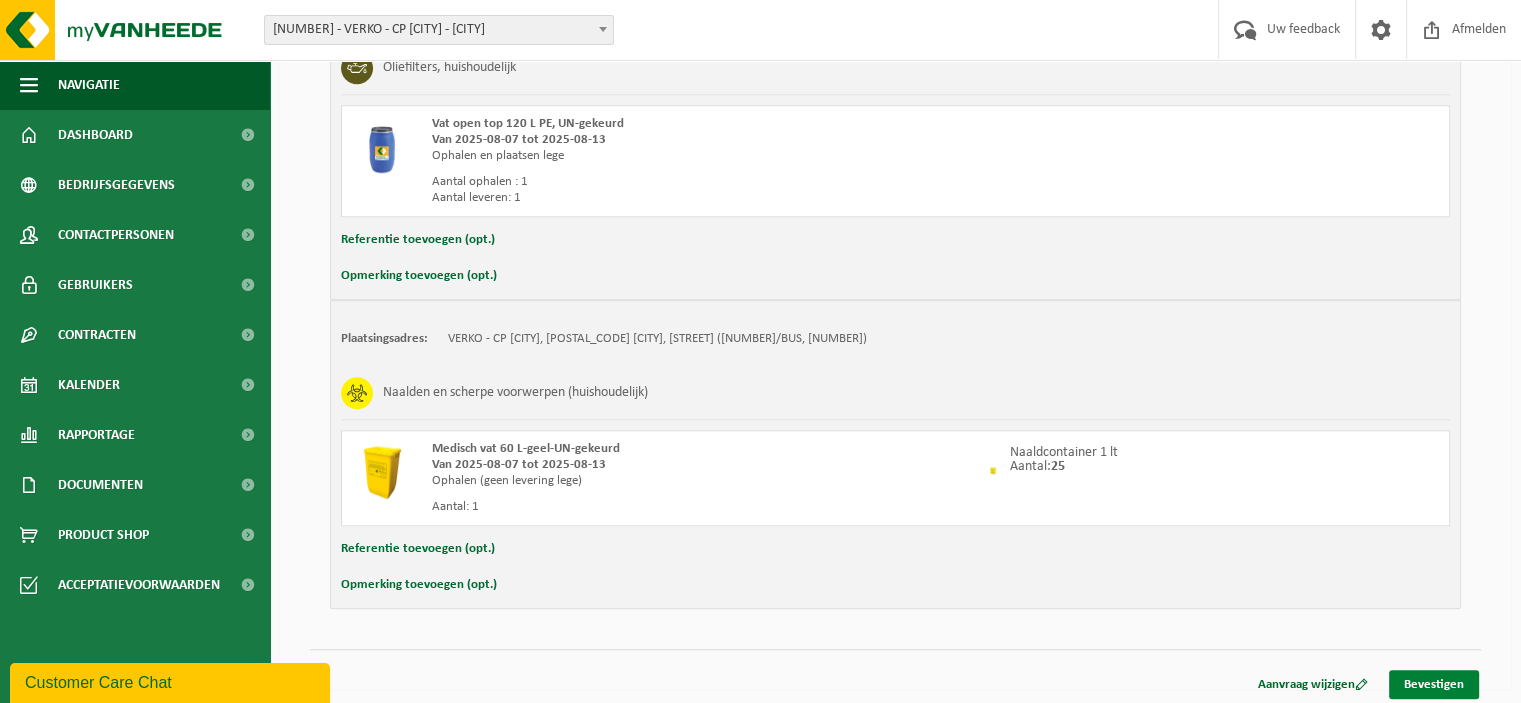 click on "Bevestigen" at bounding box center [1434, 684] 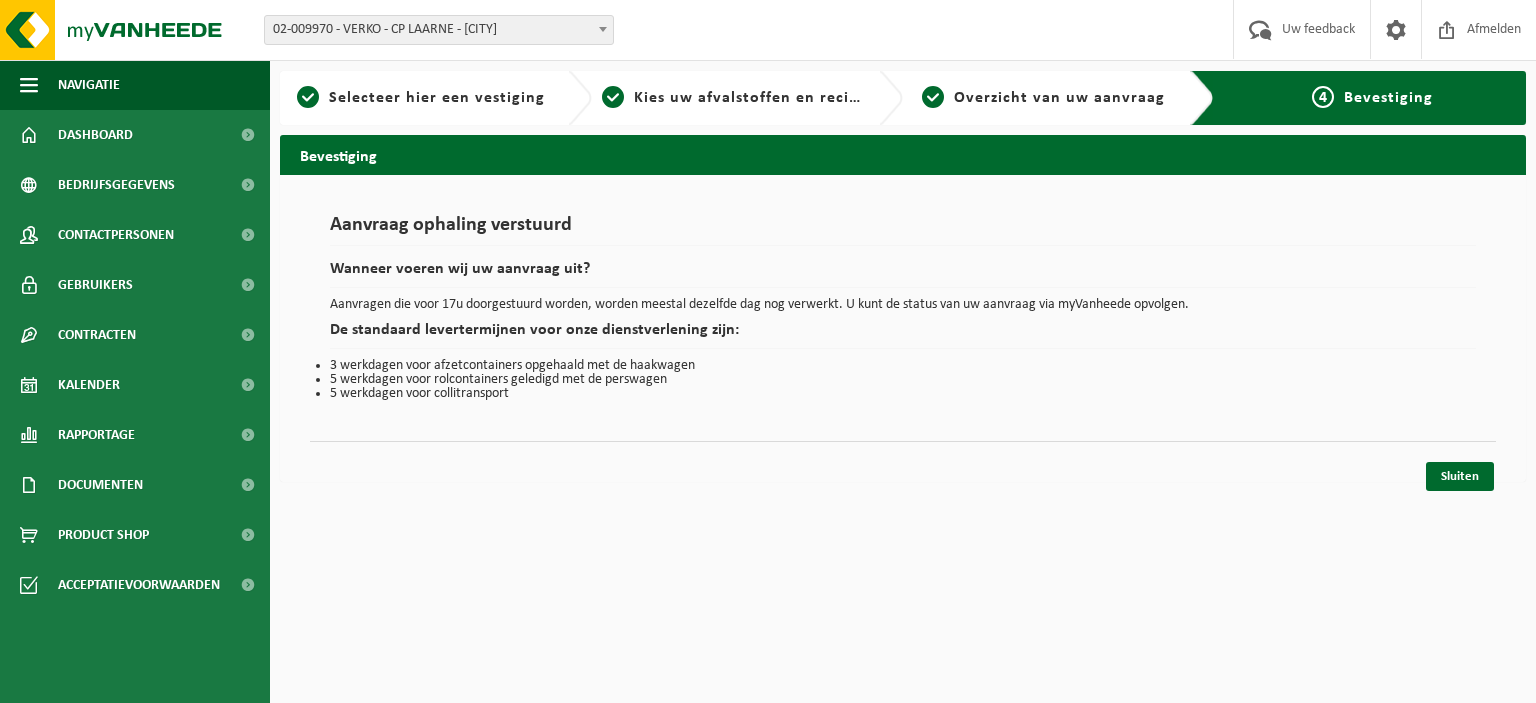 scroll, scrollTop: 0, scrollLeft: 0, axis: both 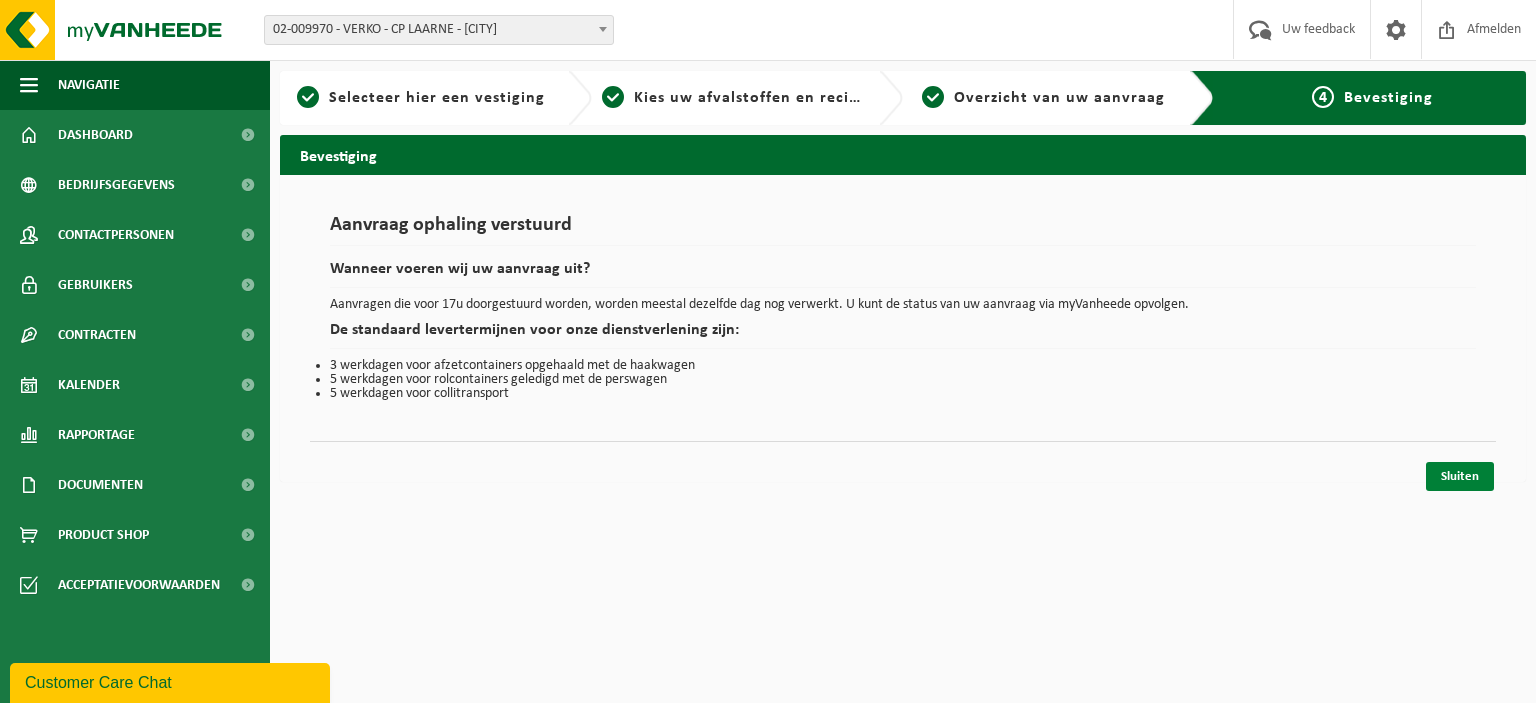 click on "Sluiten" at bounding box center (1460, 476) 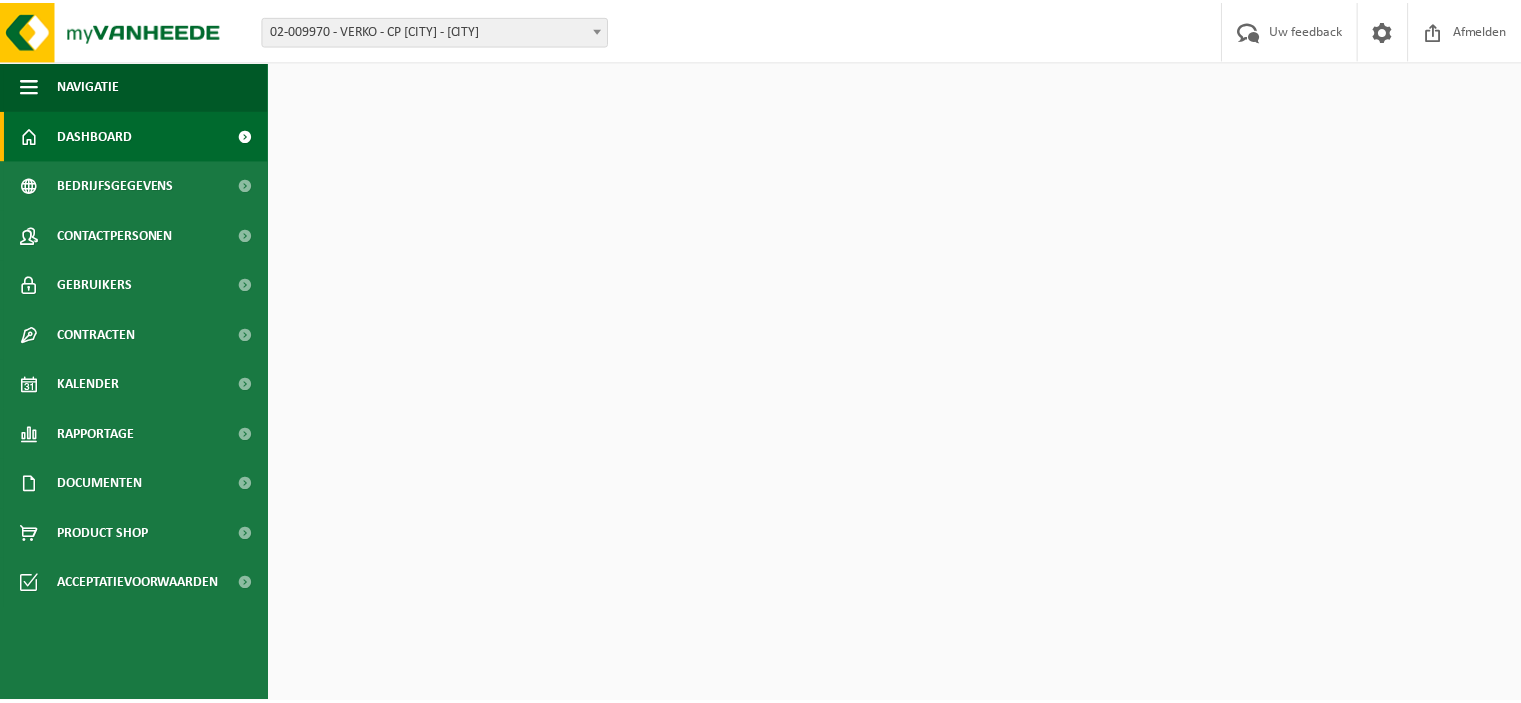 scroll, scrollTop: 0, scrollLeft: 0, axis: both 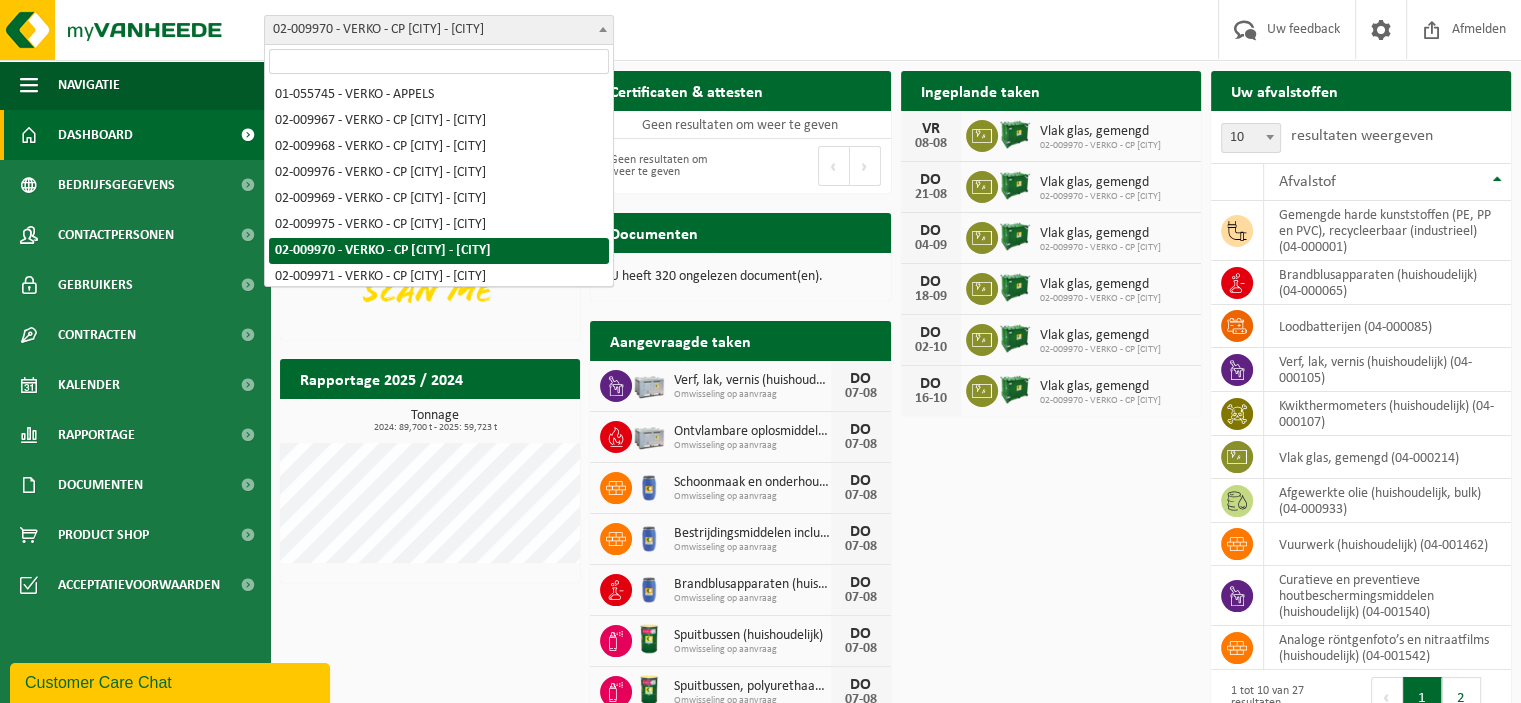 click at bounding box center (603, 29) 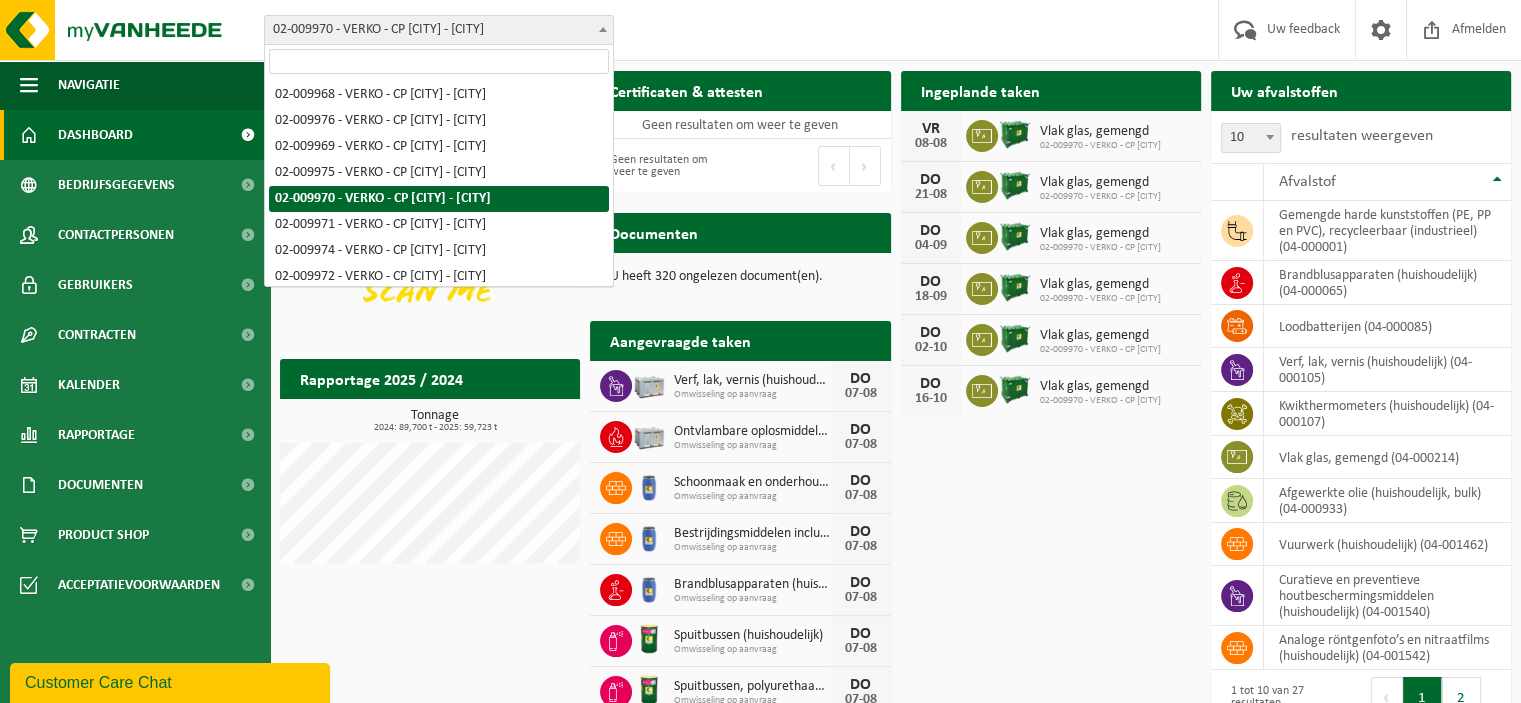 scroll, scrollTop: 59, scrollLeft: 0, axis: vertical 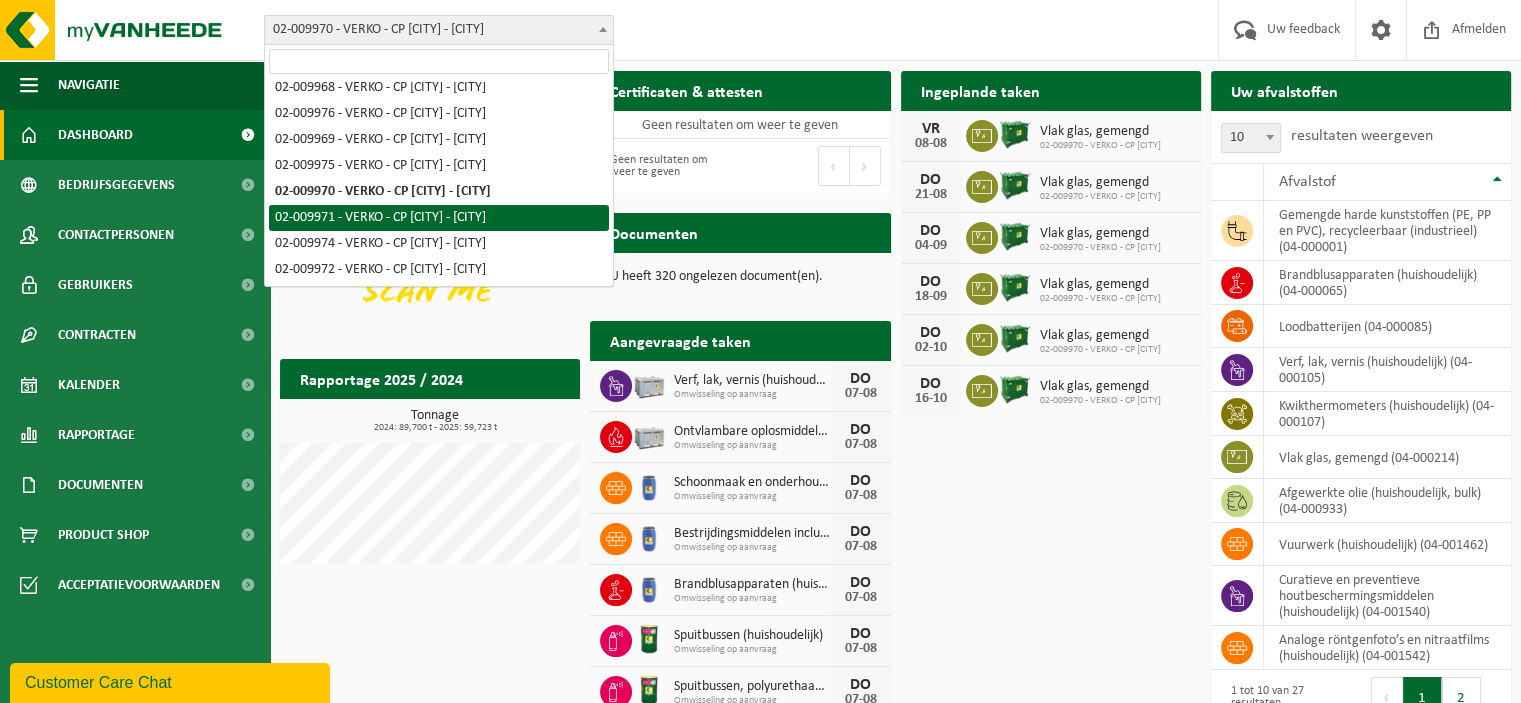 select on "1963" 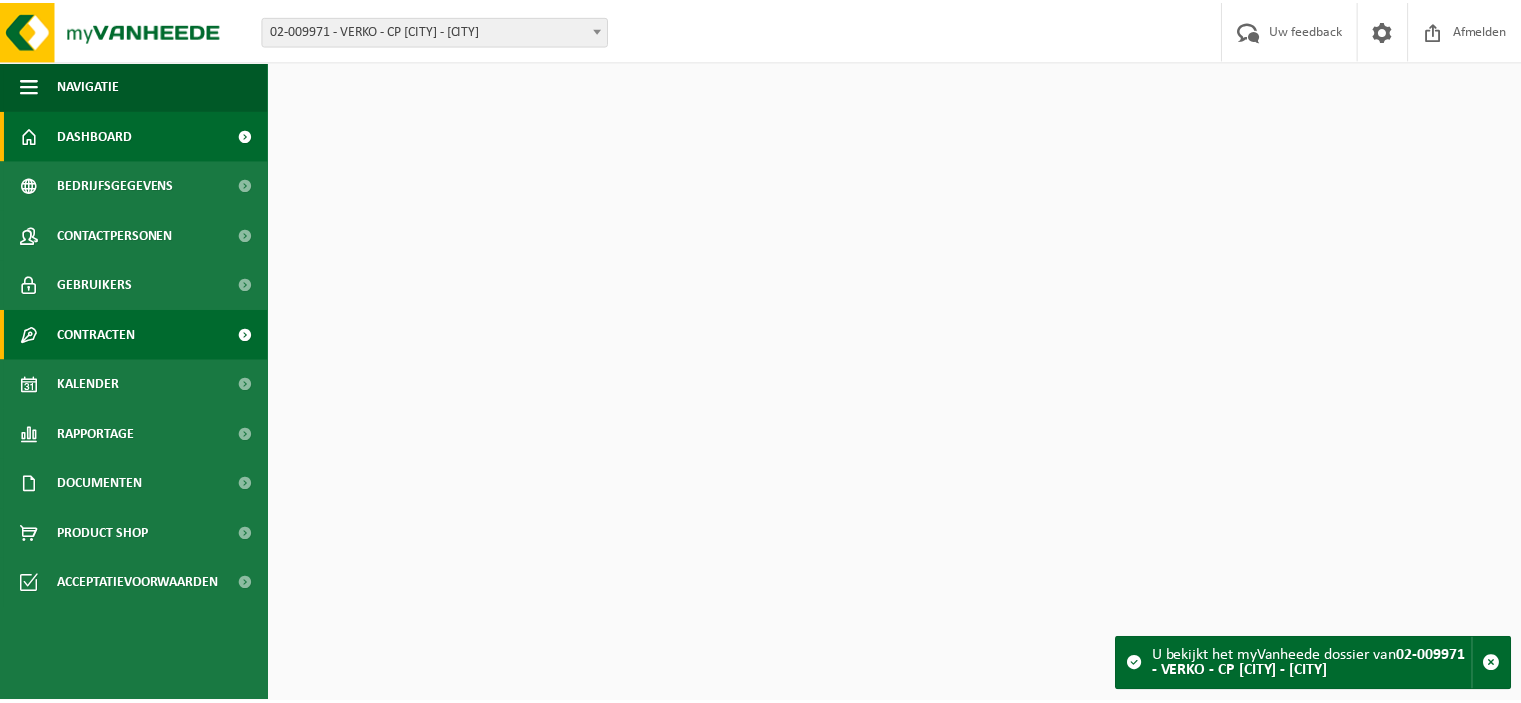 scroll, scrollTop: 0, scrollLeft: 0, axis: both 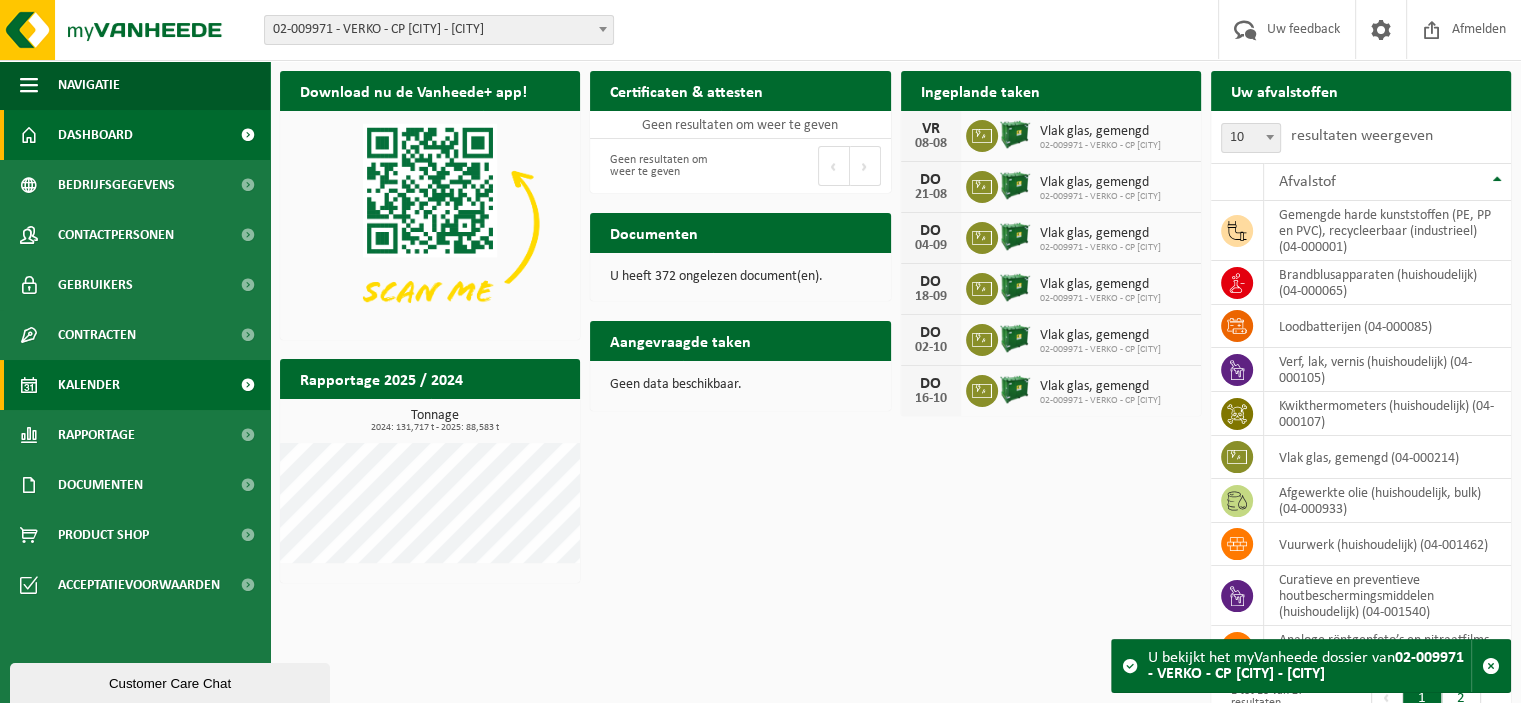 click on "Kalender" at bounding box center [89, 385] 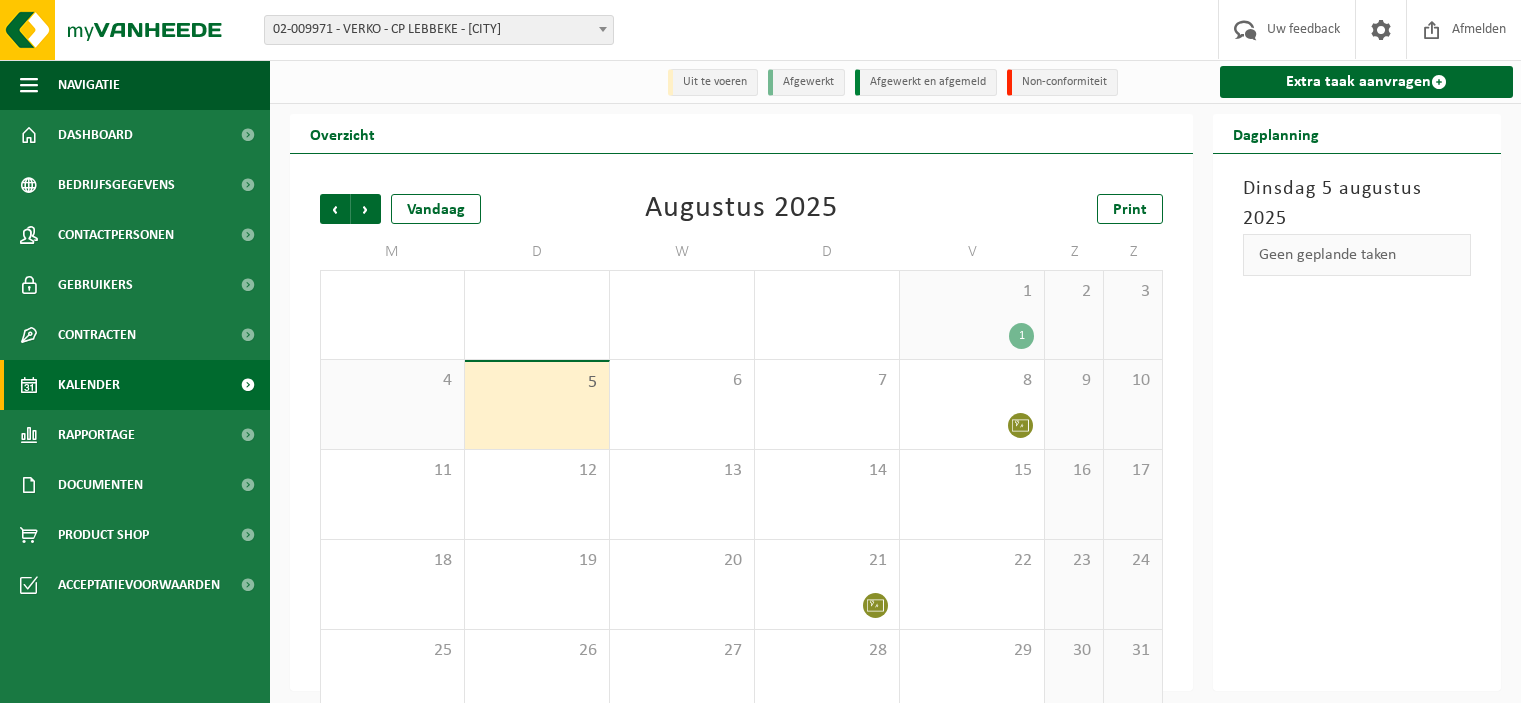 scroll, scrollTop: 0, scrollLeft: 0, axis: both 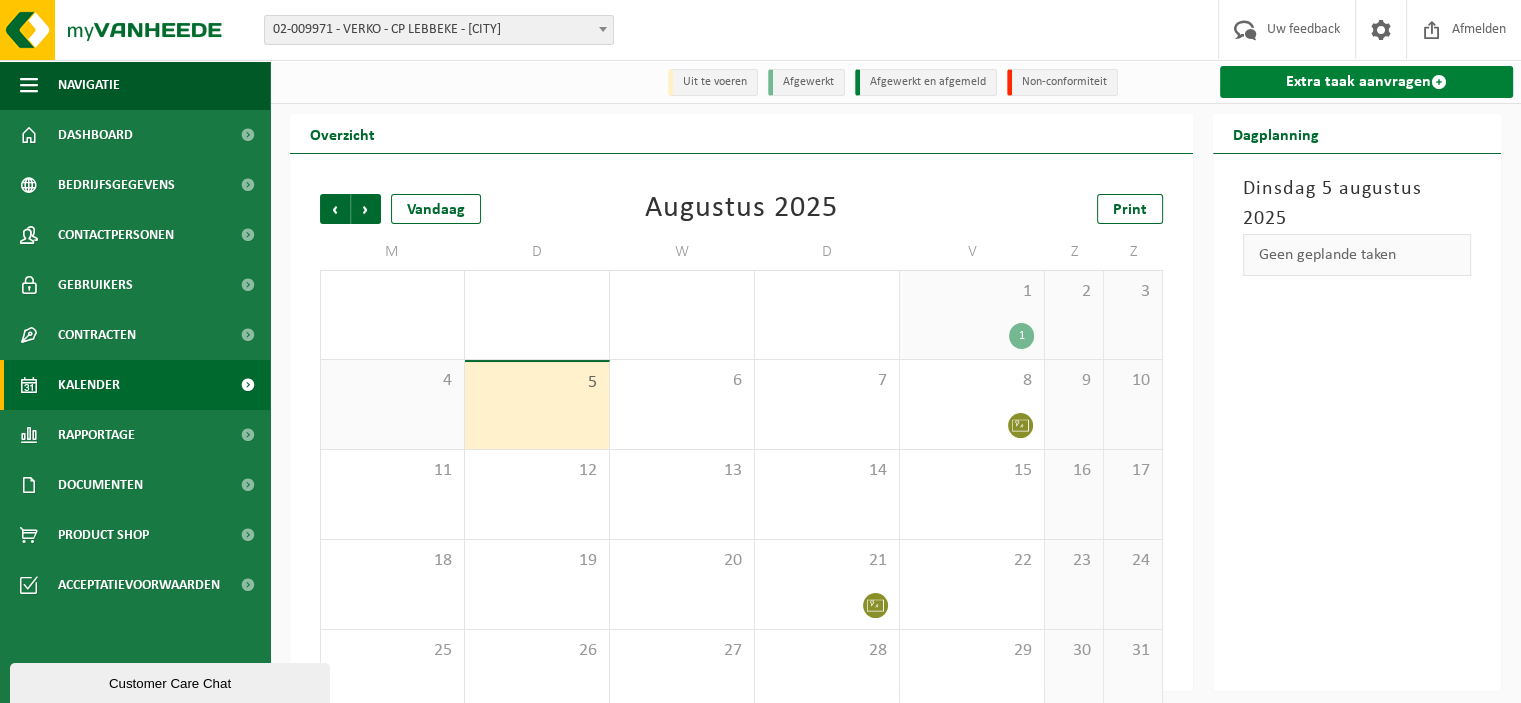 click on "Extra taak aanvragen" at bounding box center [1366, 82] 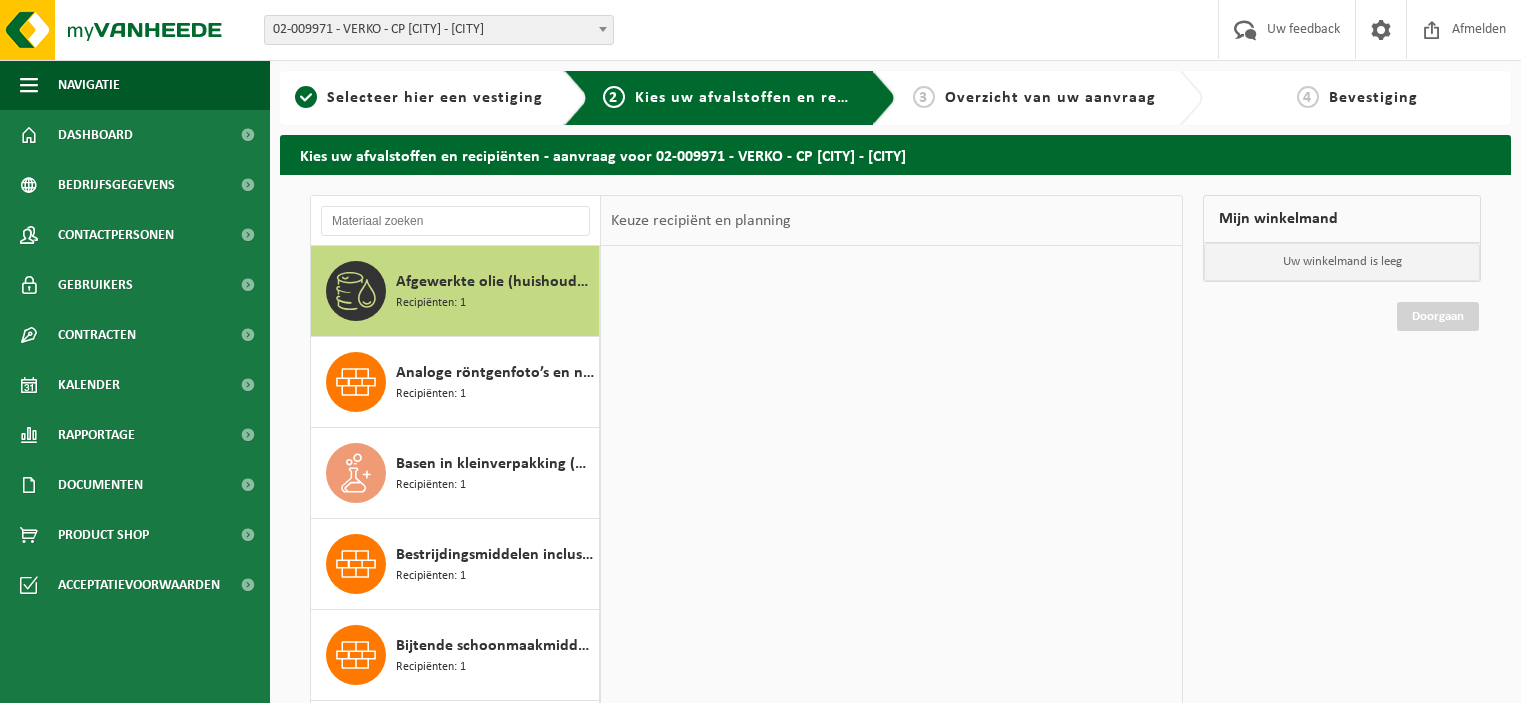 scroll, scrollTop: 0, scrollLeft: 0, axis: both 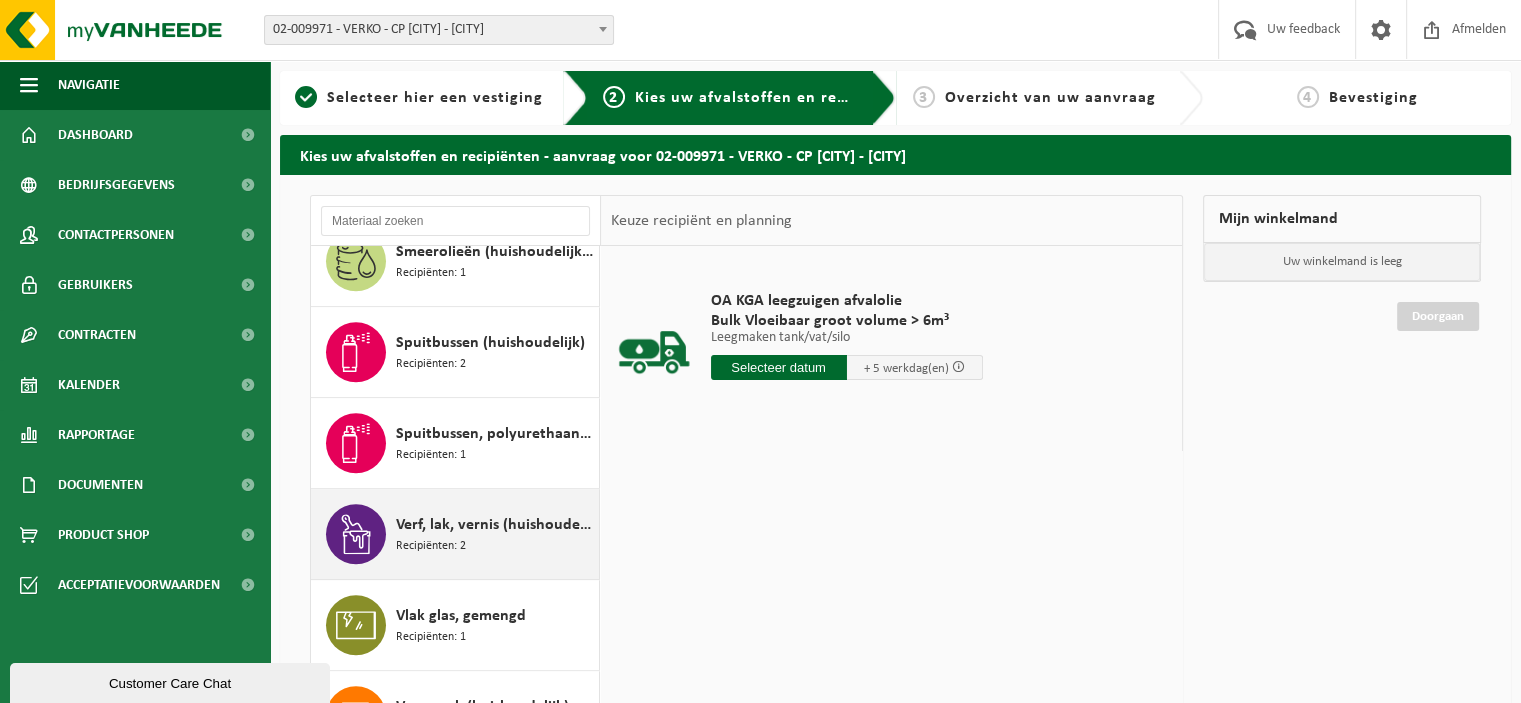 click on "Verf, lak, vernis (huishoudelijk)" at bounding box center [495, 525] 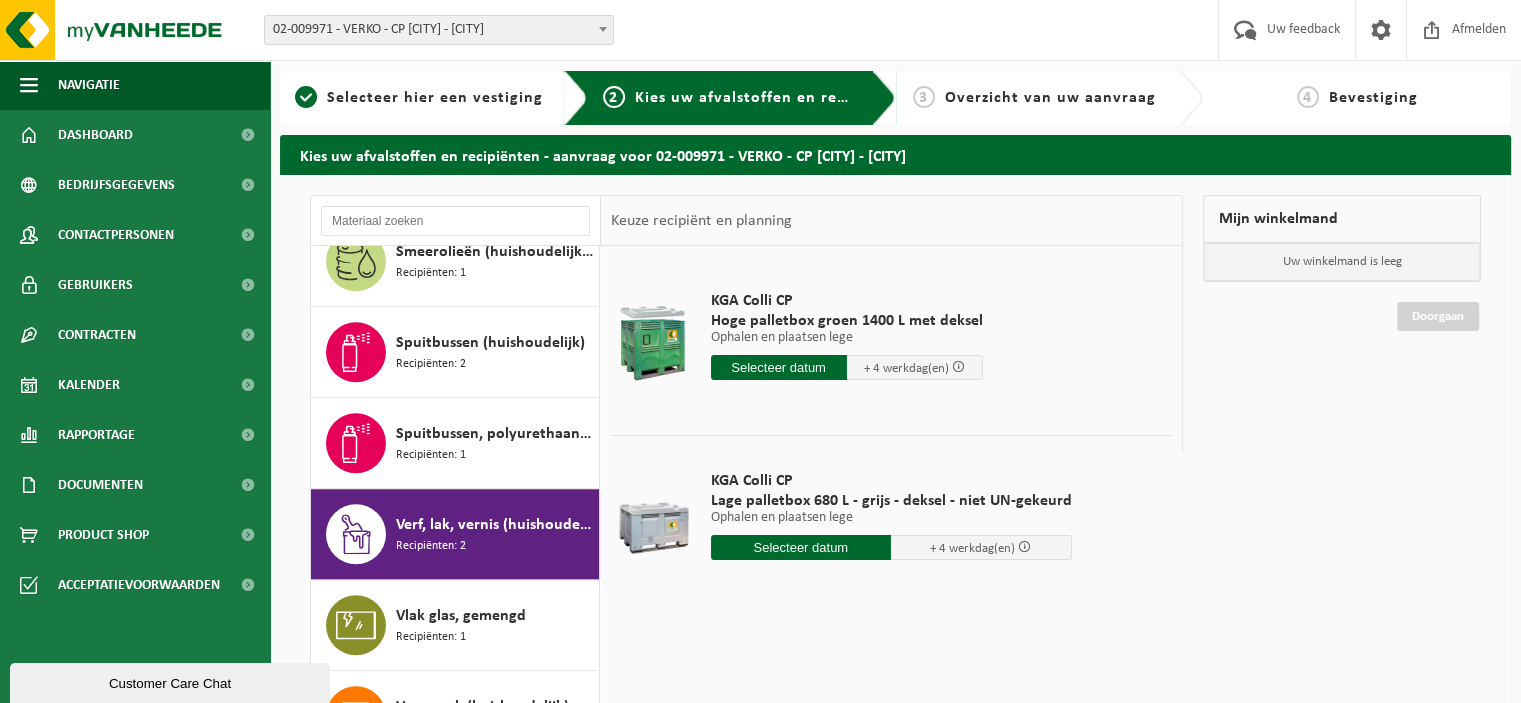 click at bounding box center (801, 547) 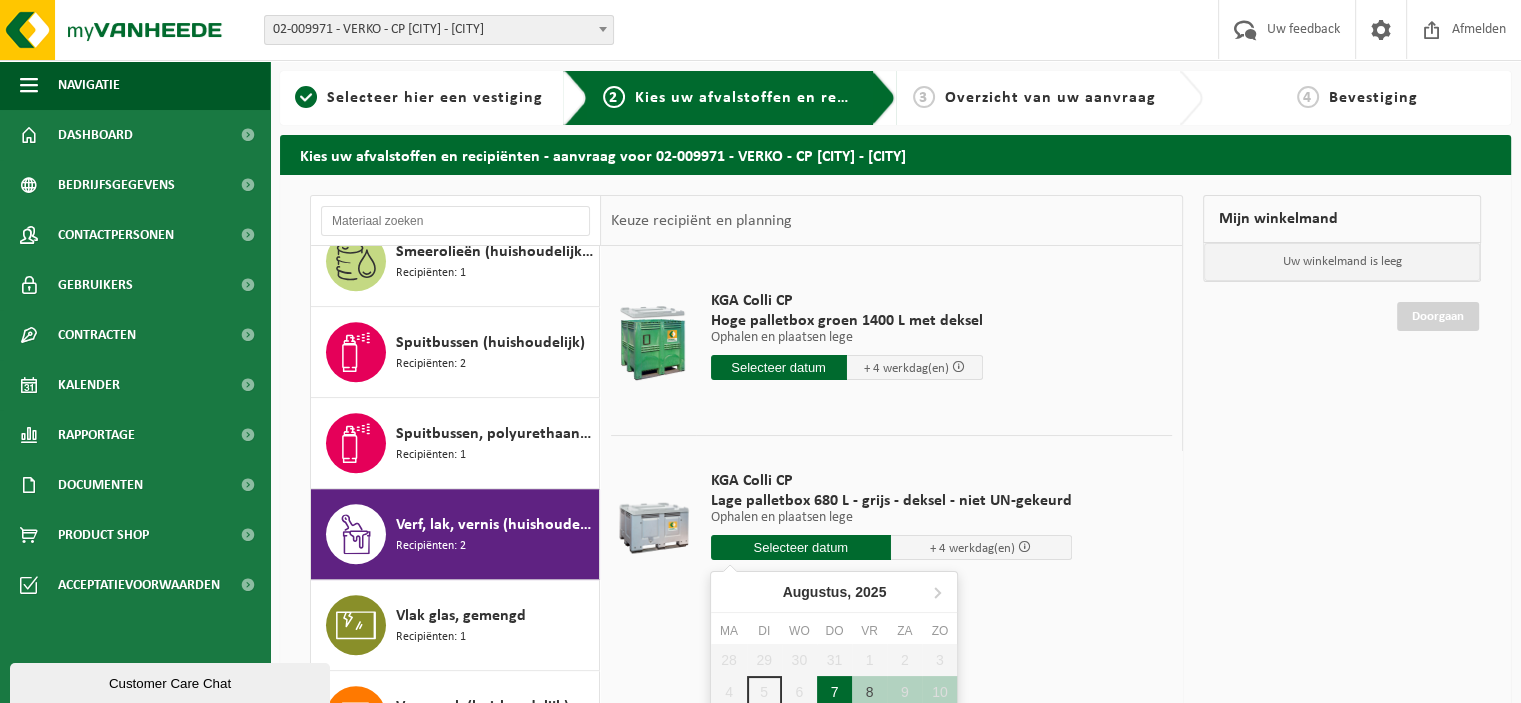 click on "7" at bounding box center (834, 692) 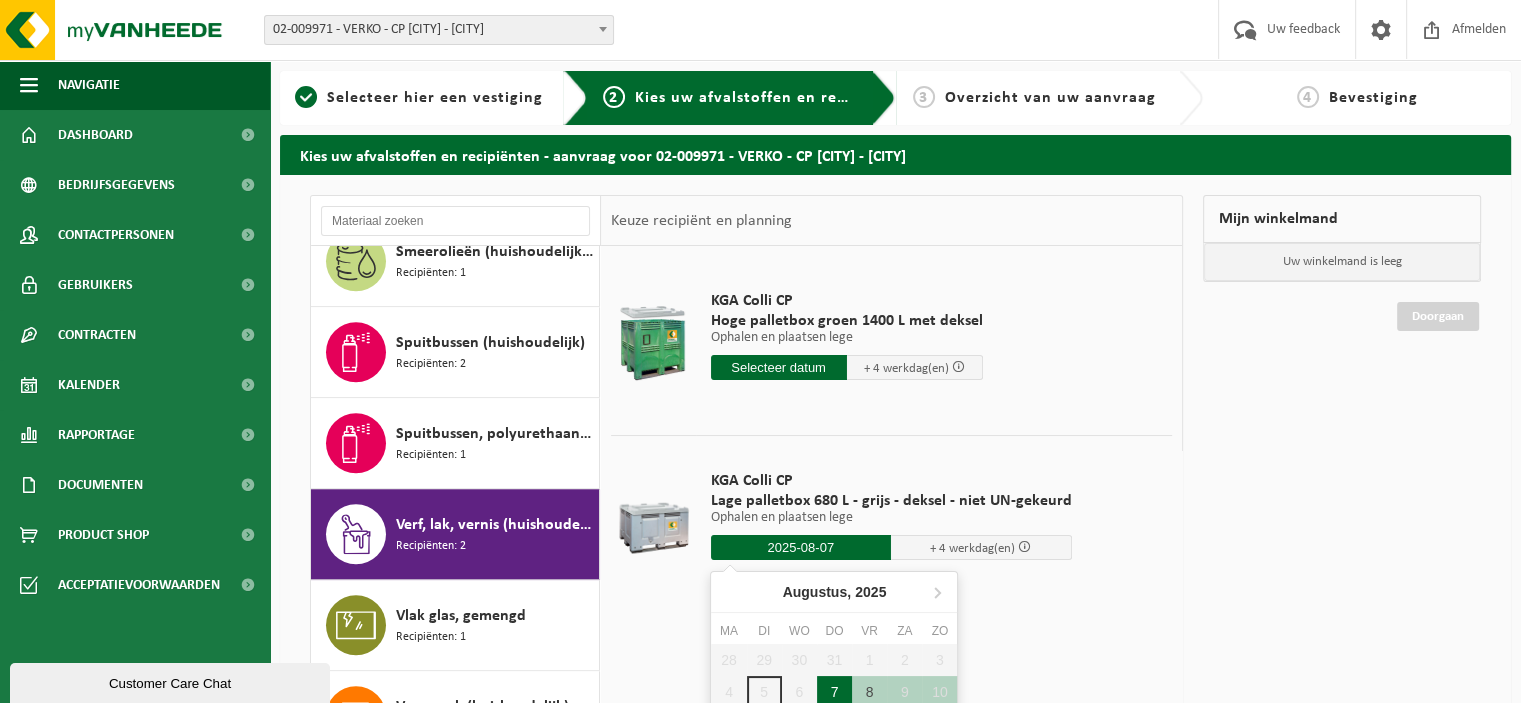 type on "Van 2025-08-07" 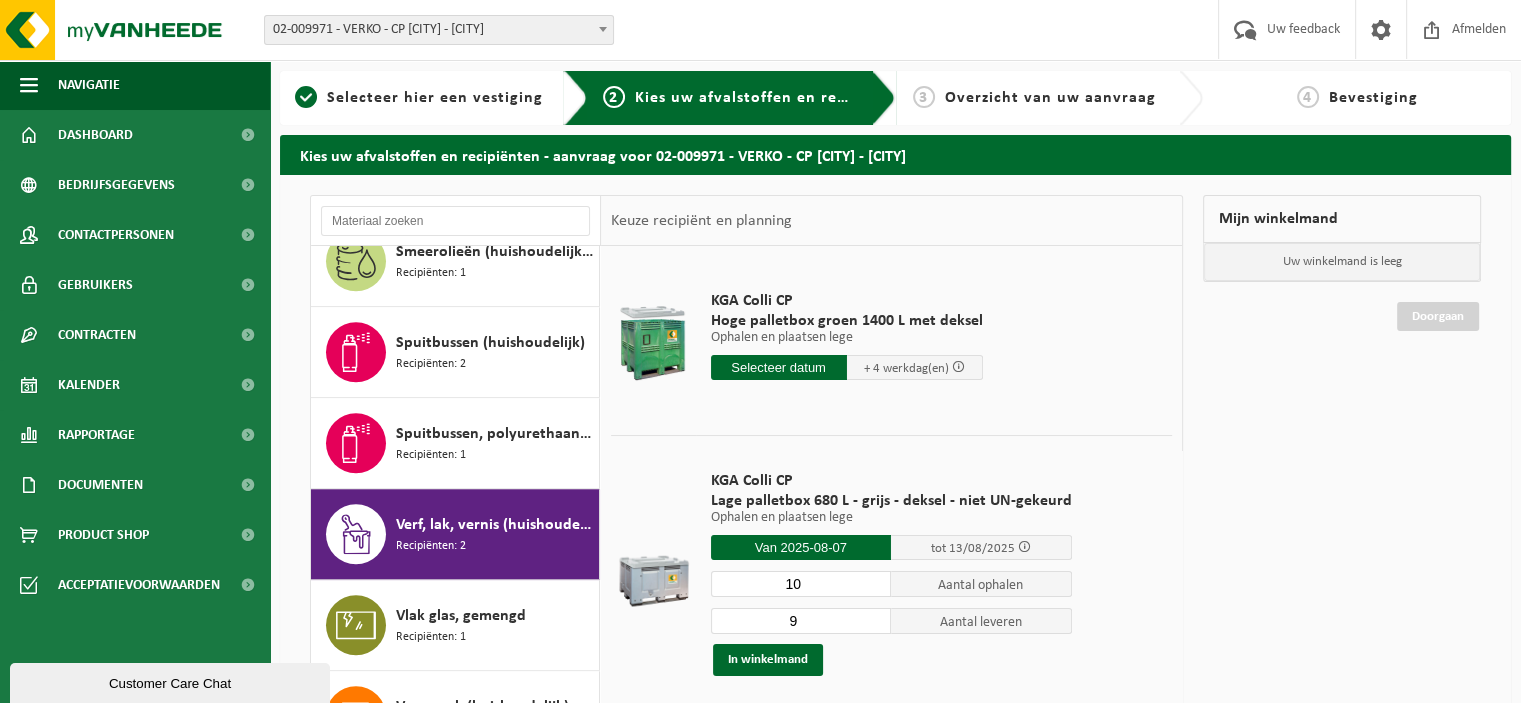 type on "10" 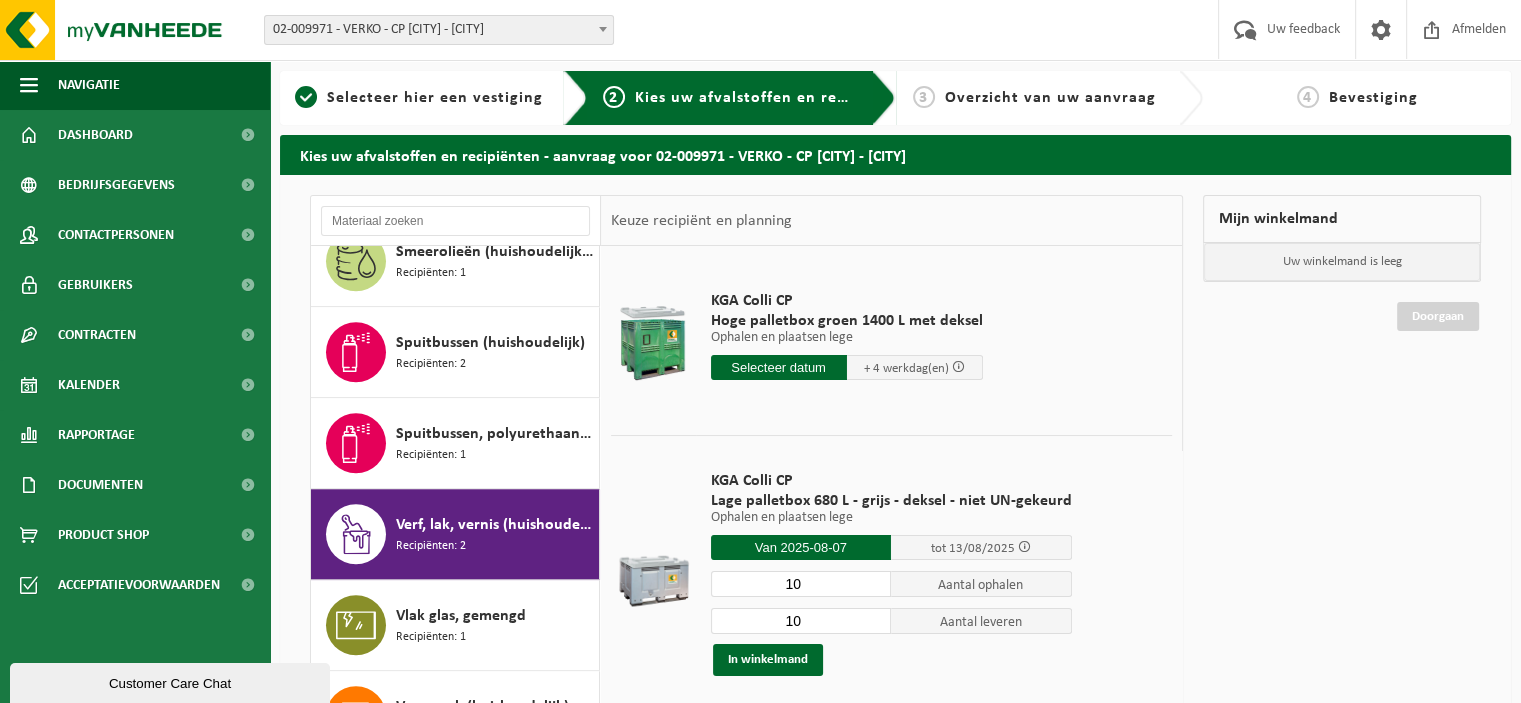 type on "10" 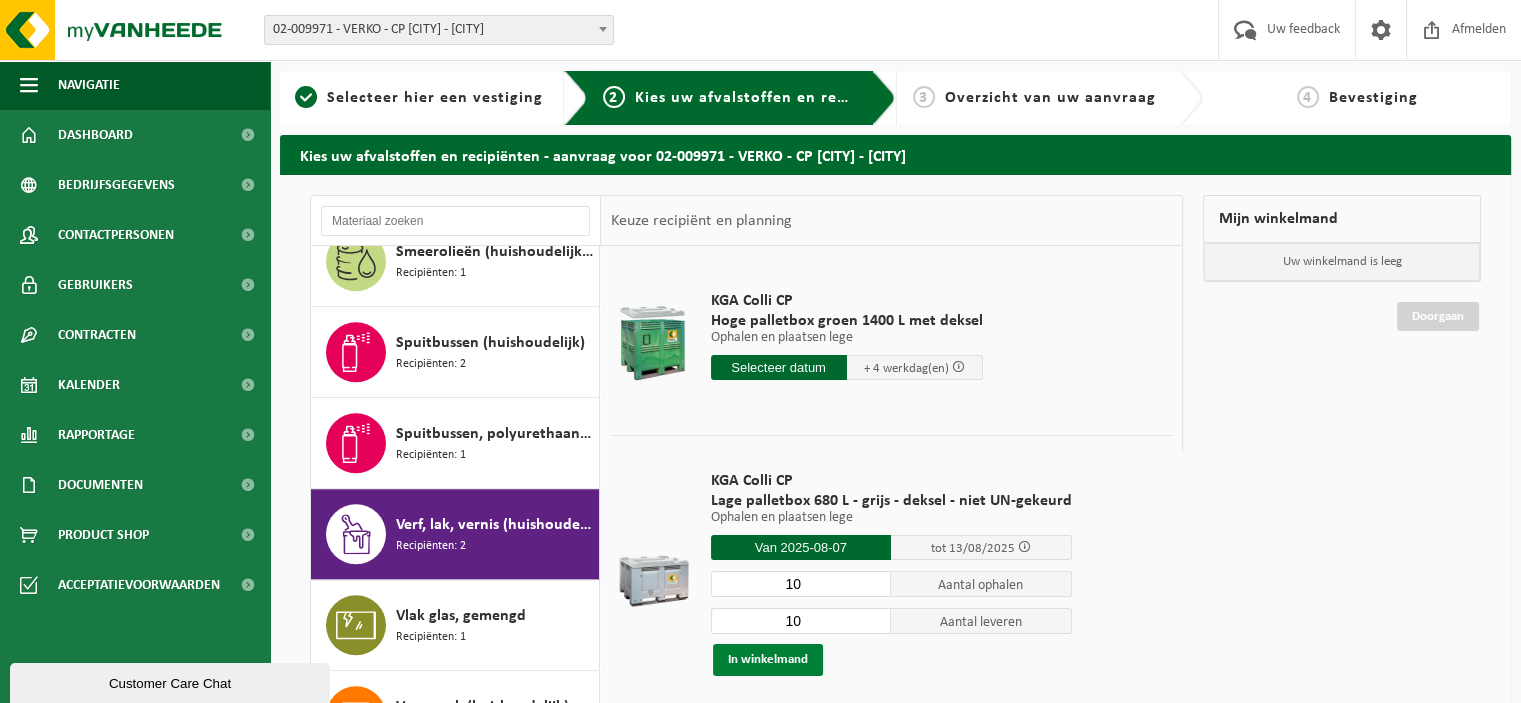 click on "In winkelmand" at bounding box center [768, 660] 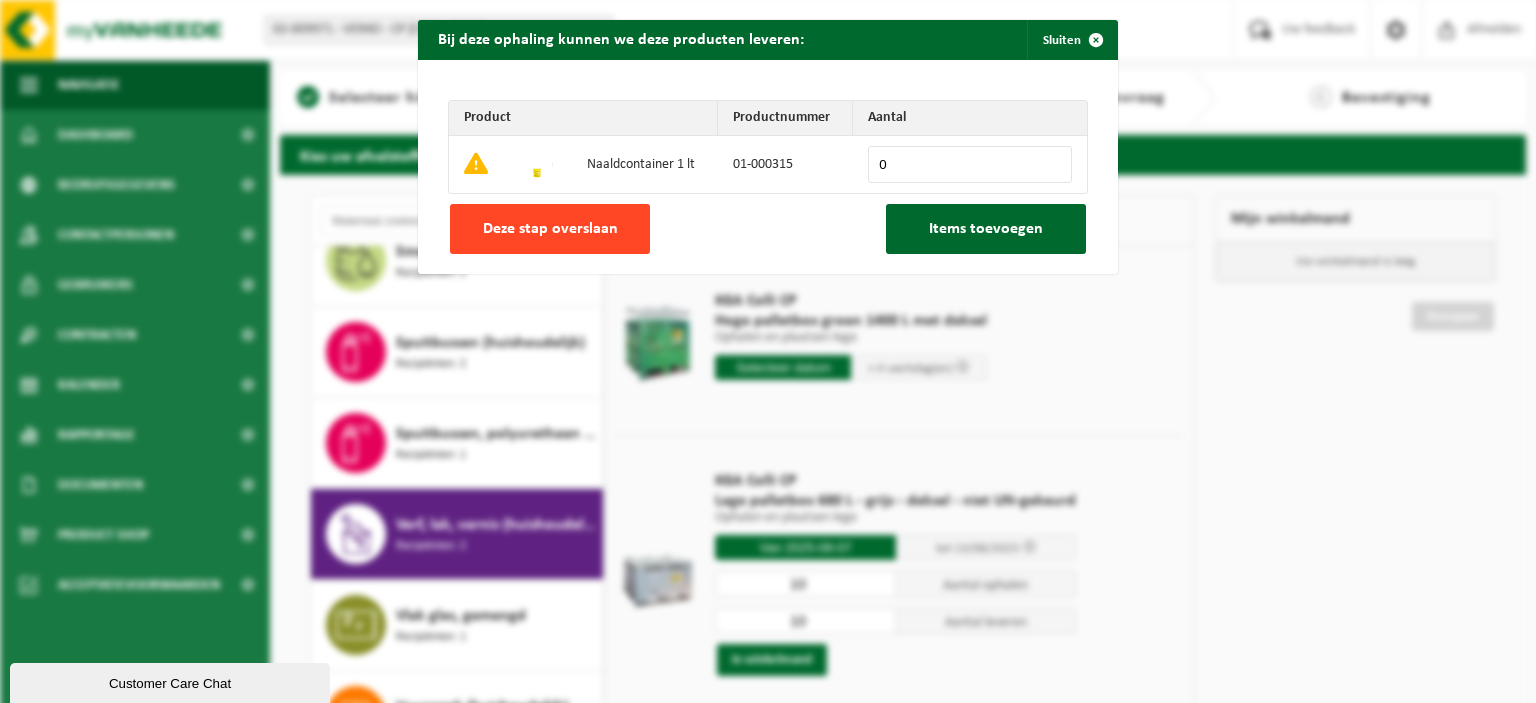 click on "Deze stap overslaan" at bounding box center [550, 229] 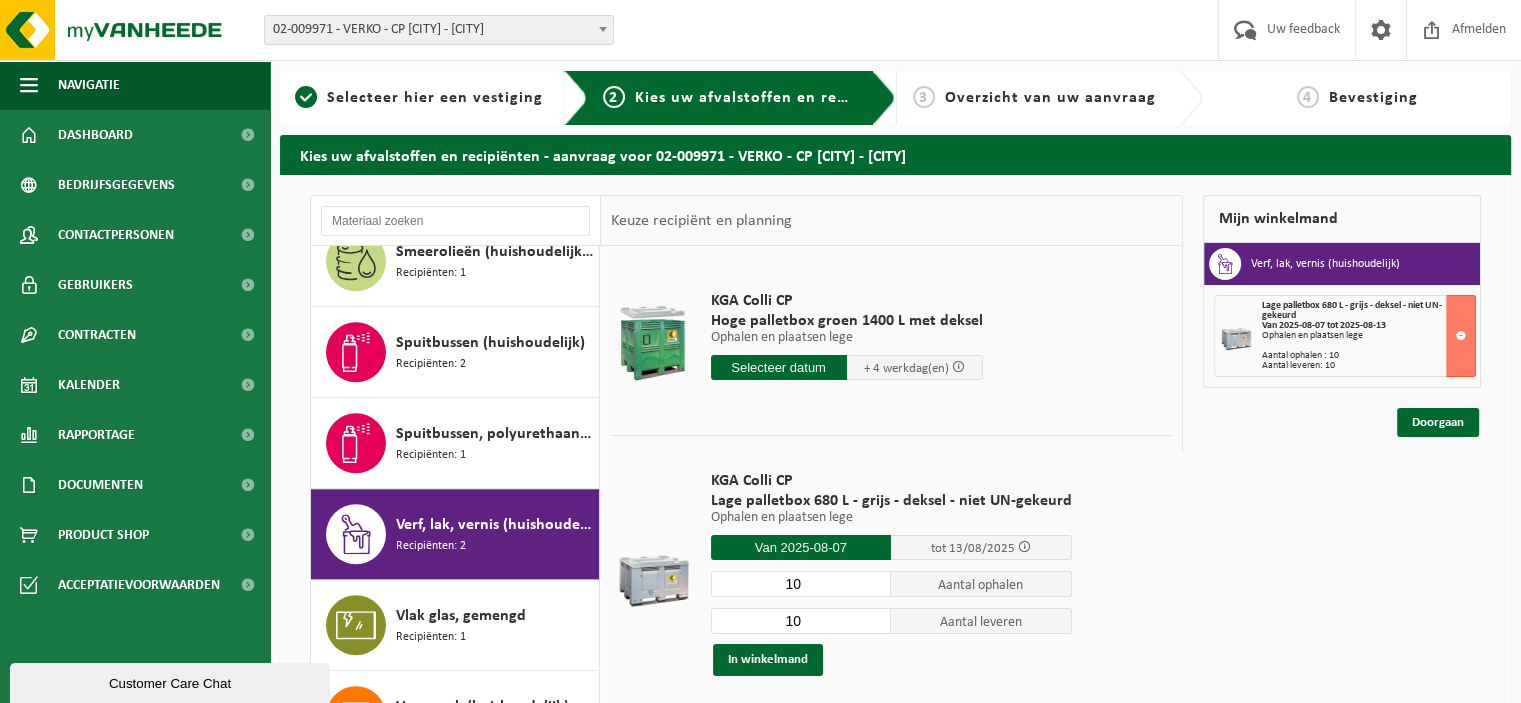 scroll, scrollTop: 1324, scrollLeft: 0, axis: vertical 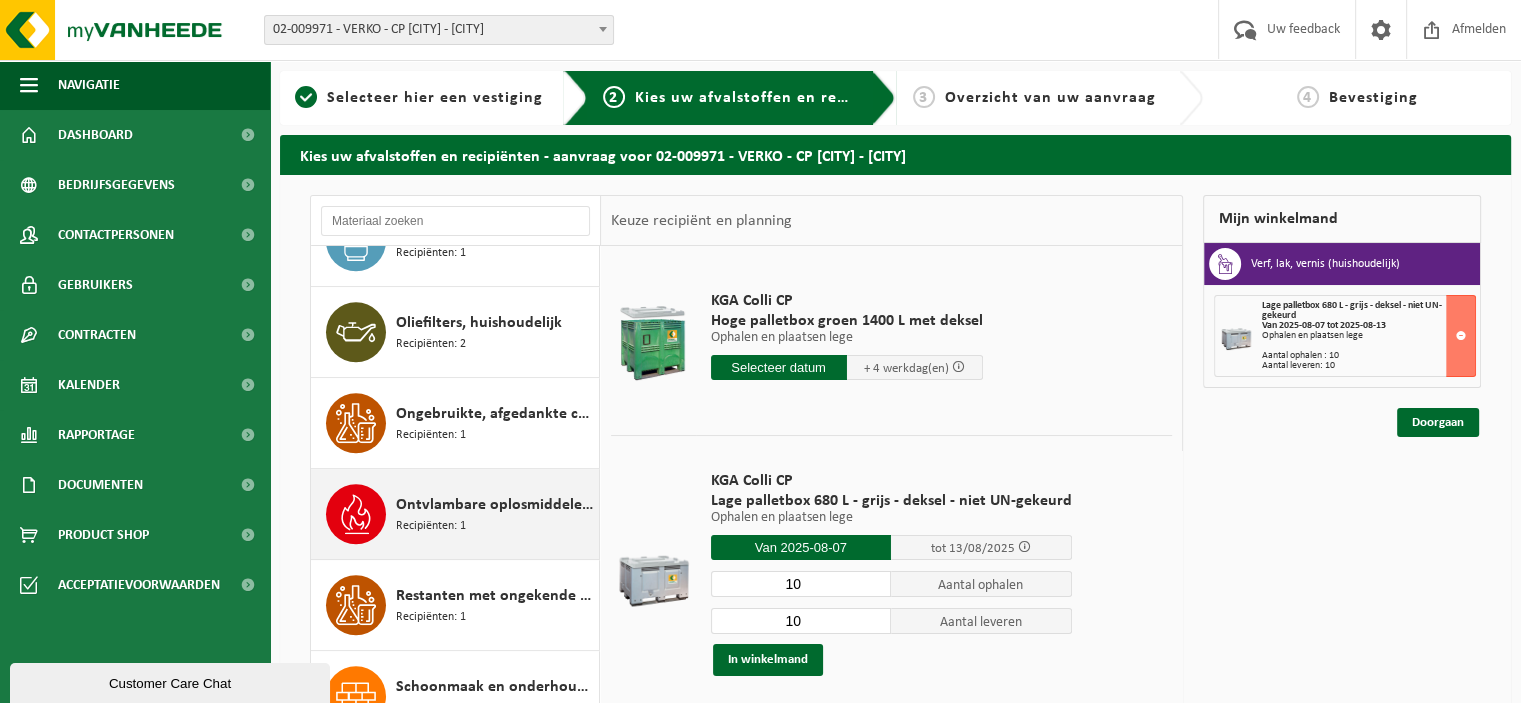 click on "Ontvlambare oplosmiddelen (huishoudelijk)" at bounding box center [495, 505] 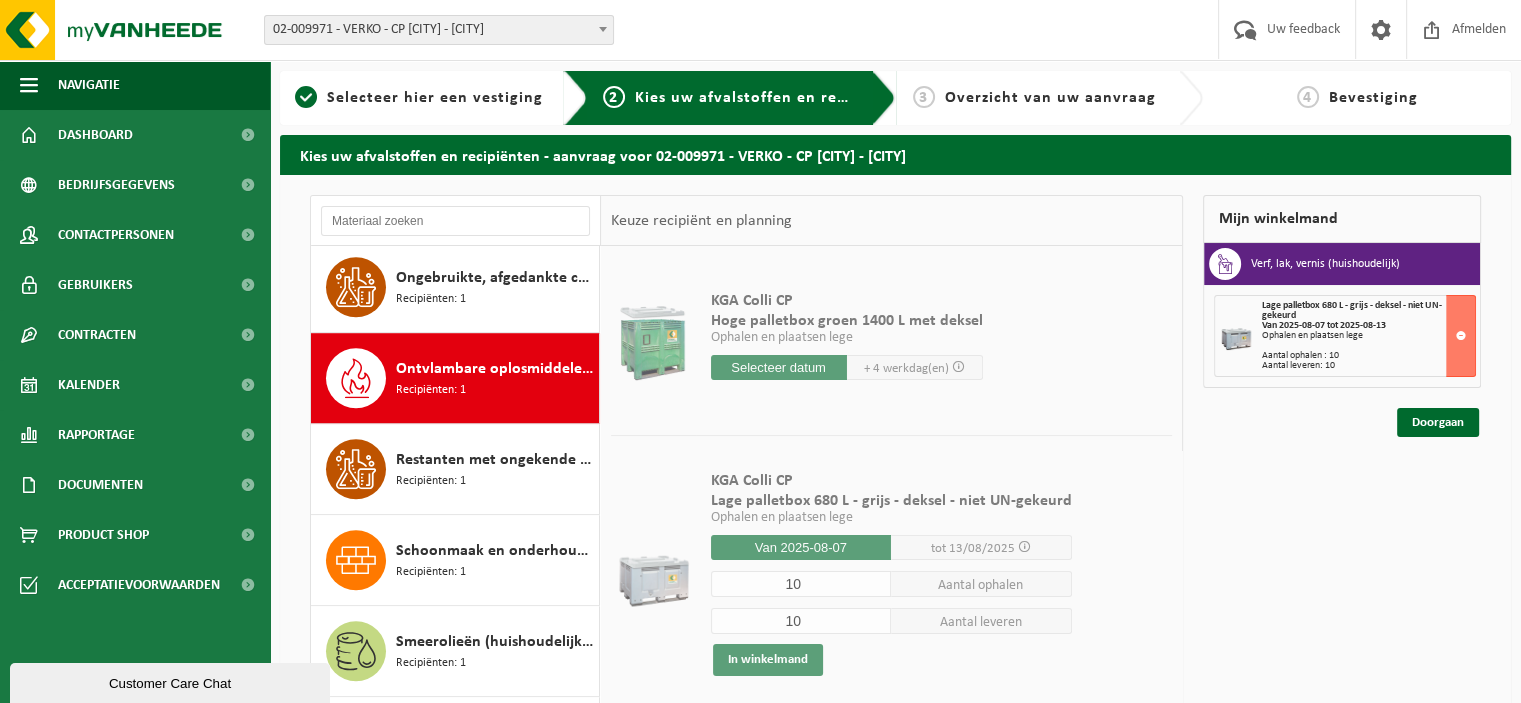 scroll, scrollTop: 1544, scrollLeft: 0, axis: vertical 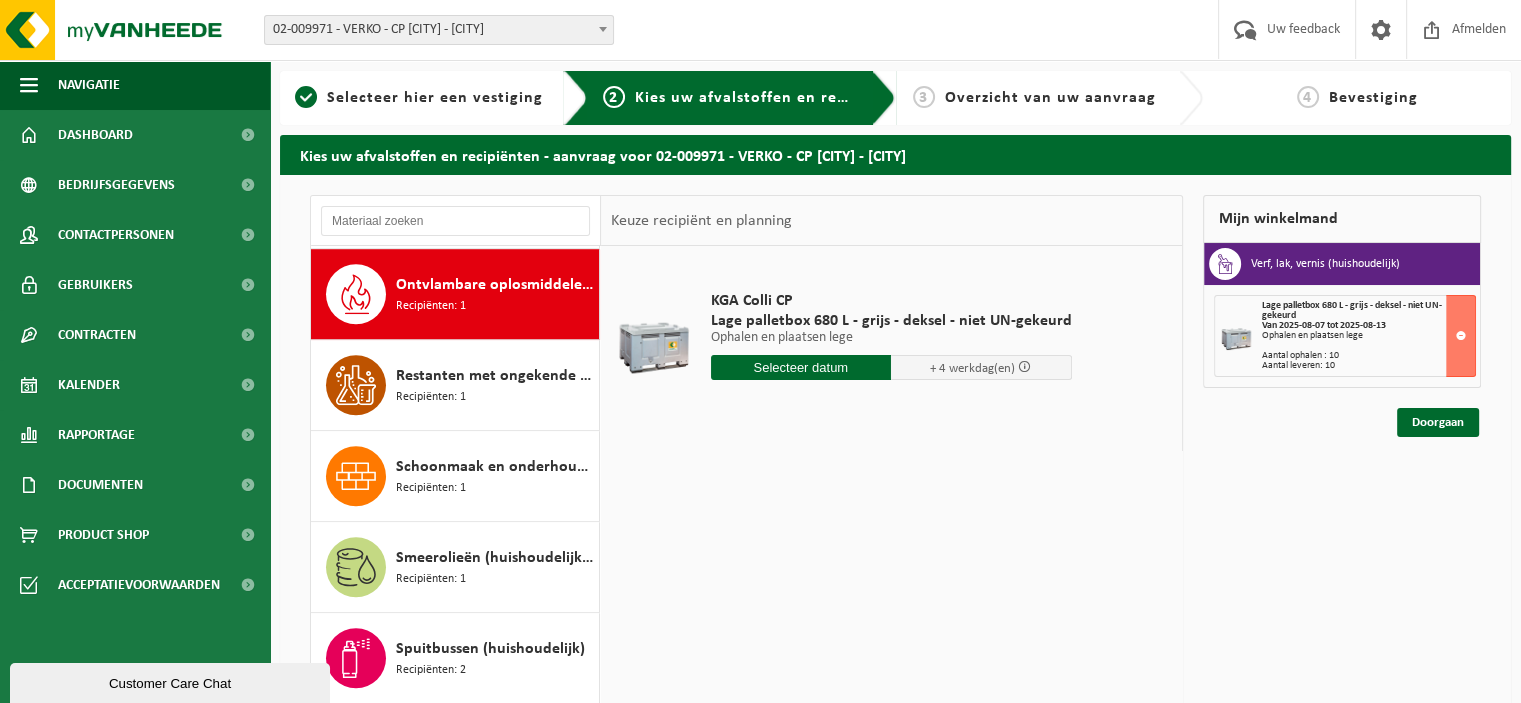 click at bounding box center [801, 367] 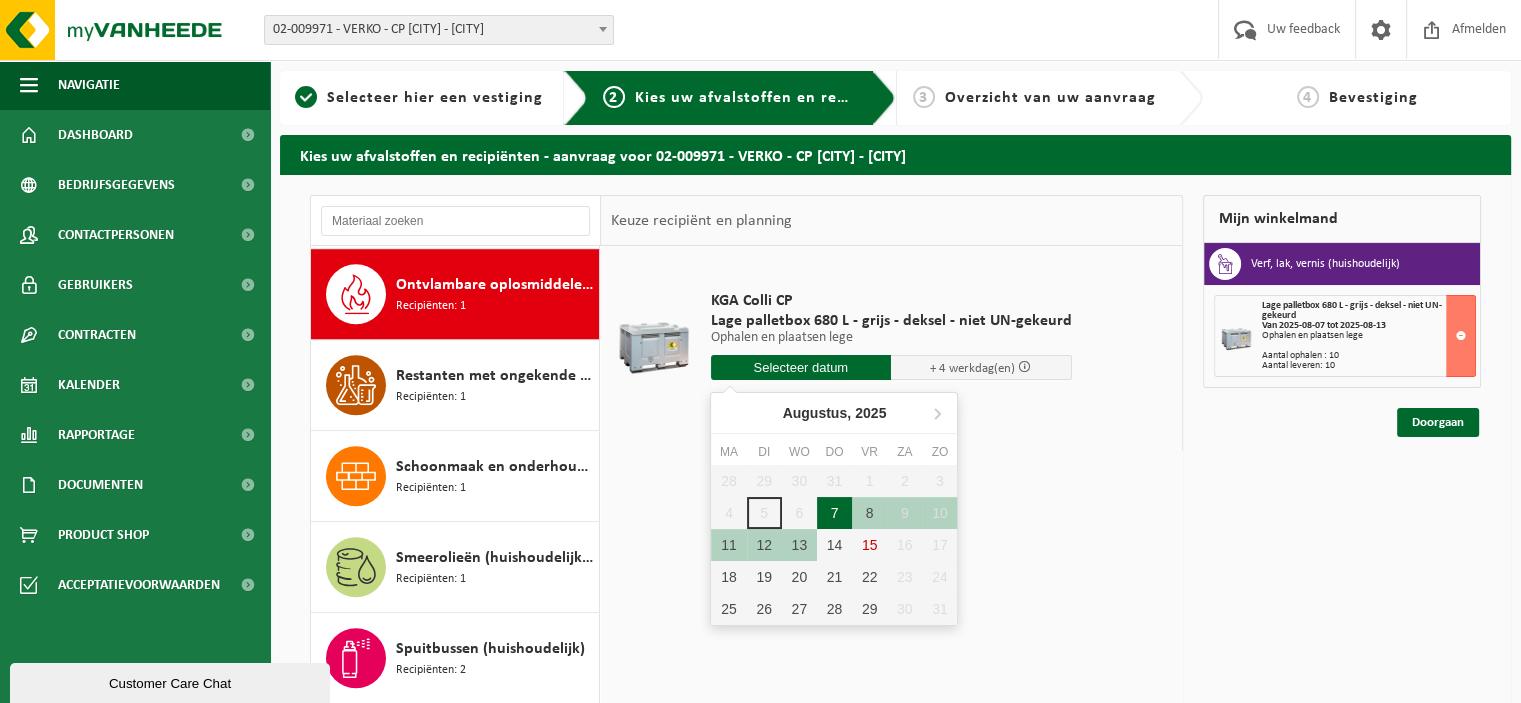 click on "7" at bounding box center [834, 513] 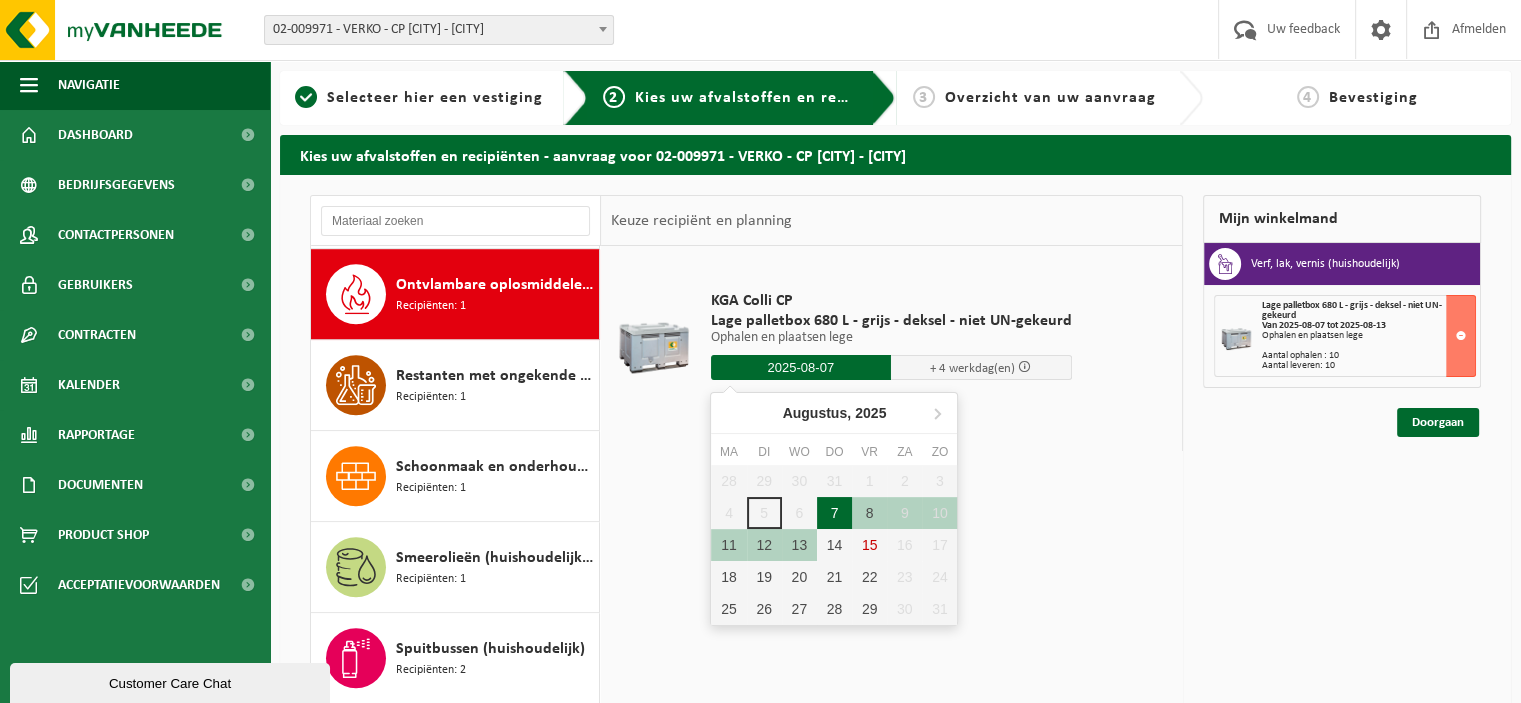 type on "Van 2025-08-07" 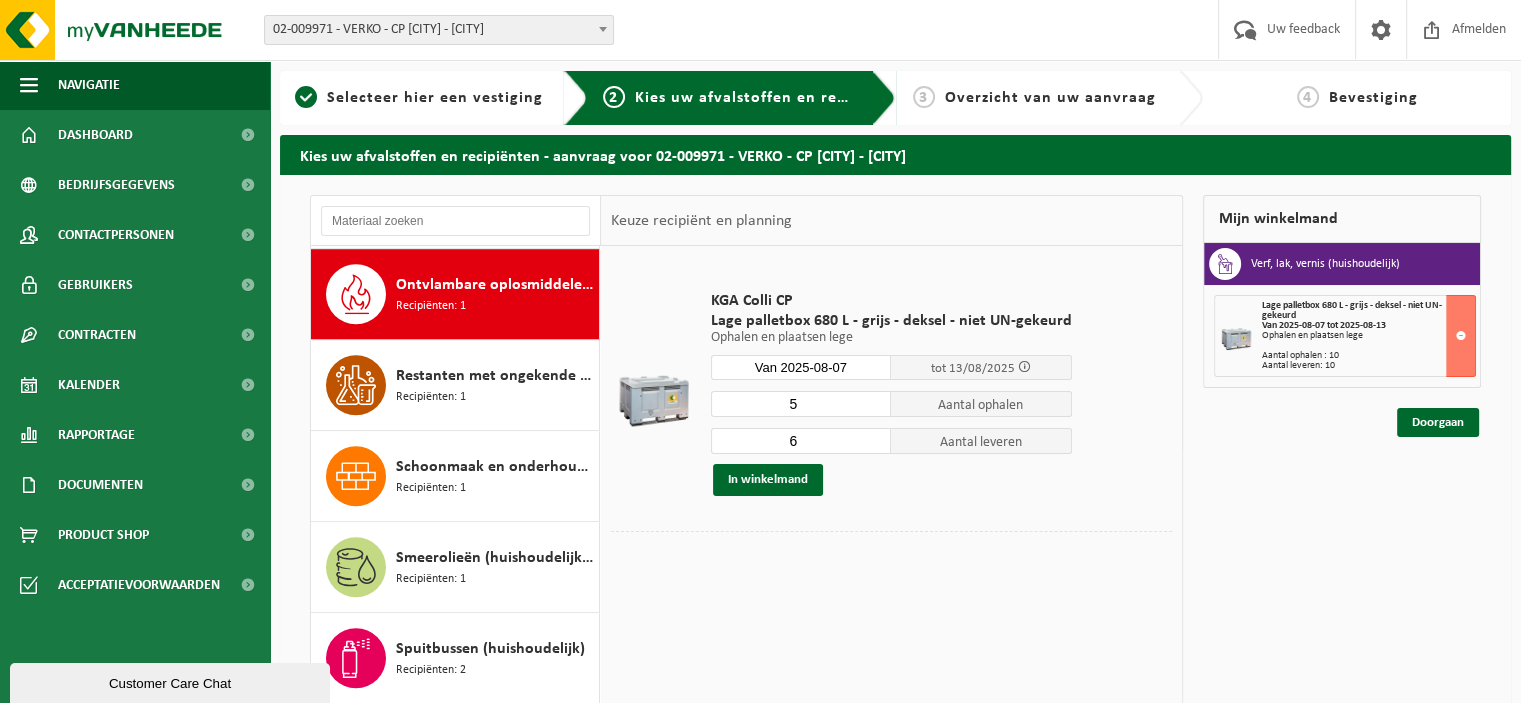 click on "5" at bounding box center [801, 404] 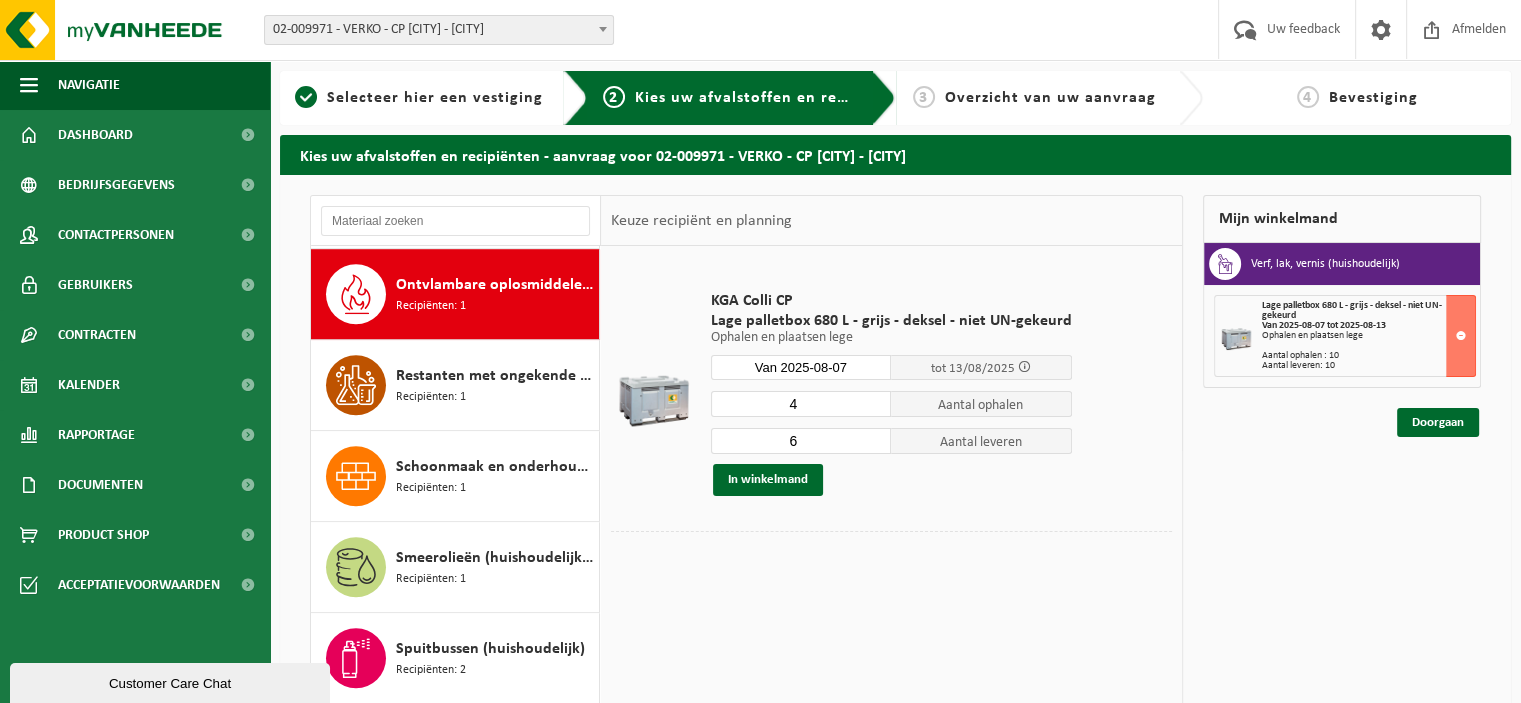 type on "4" 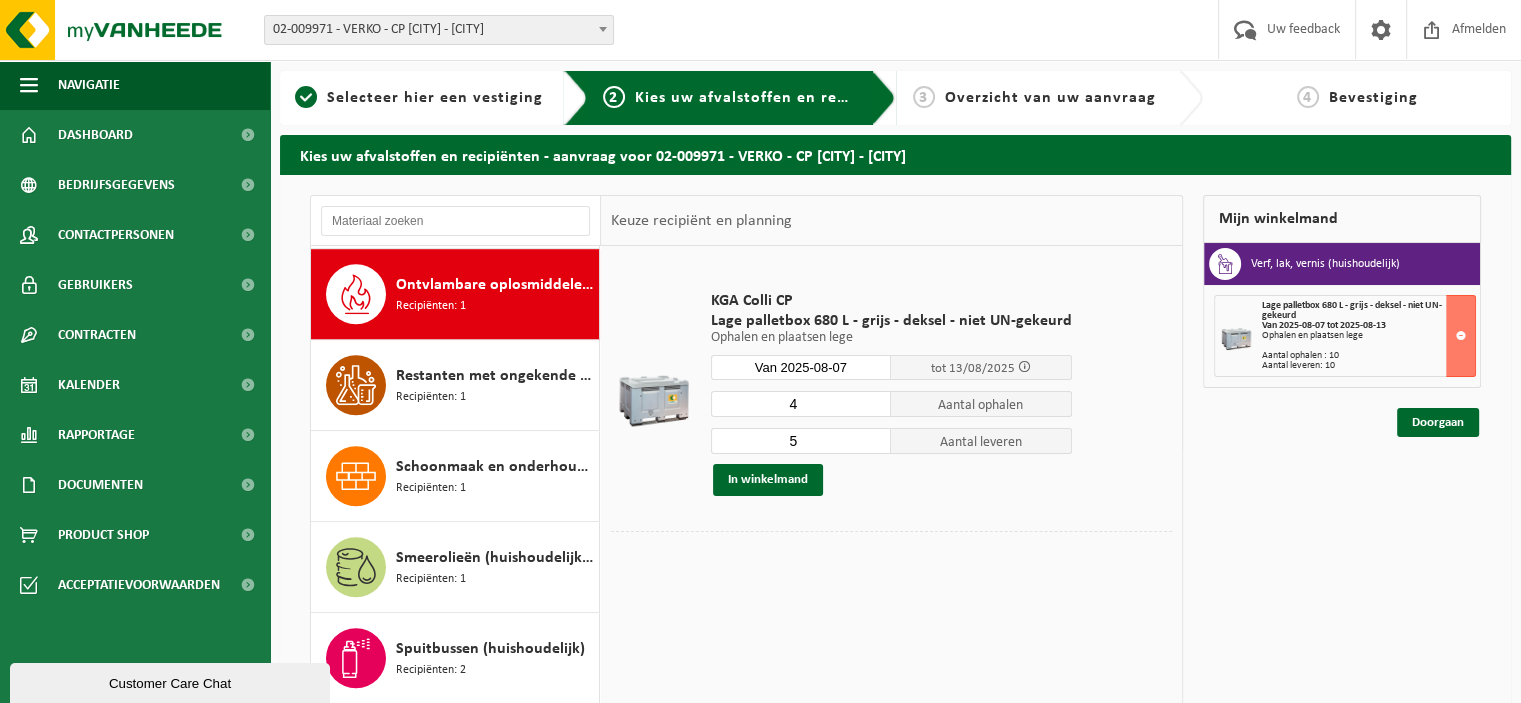 click on "5" at bounding box center (801, 441) 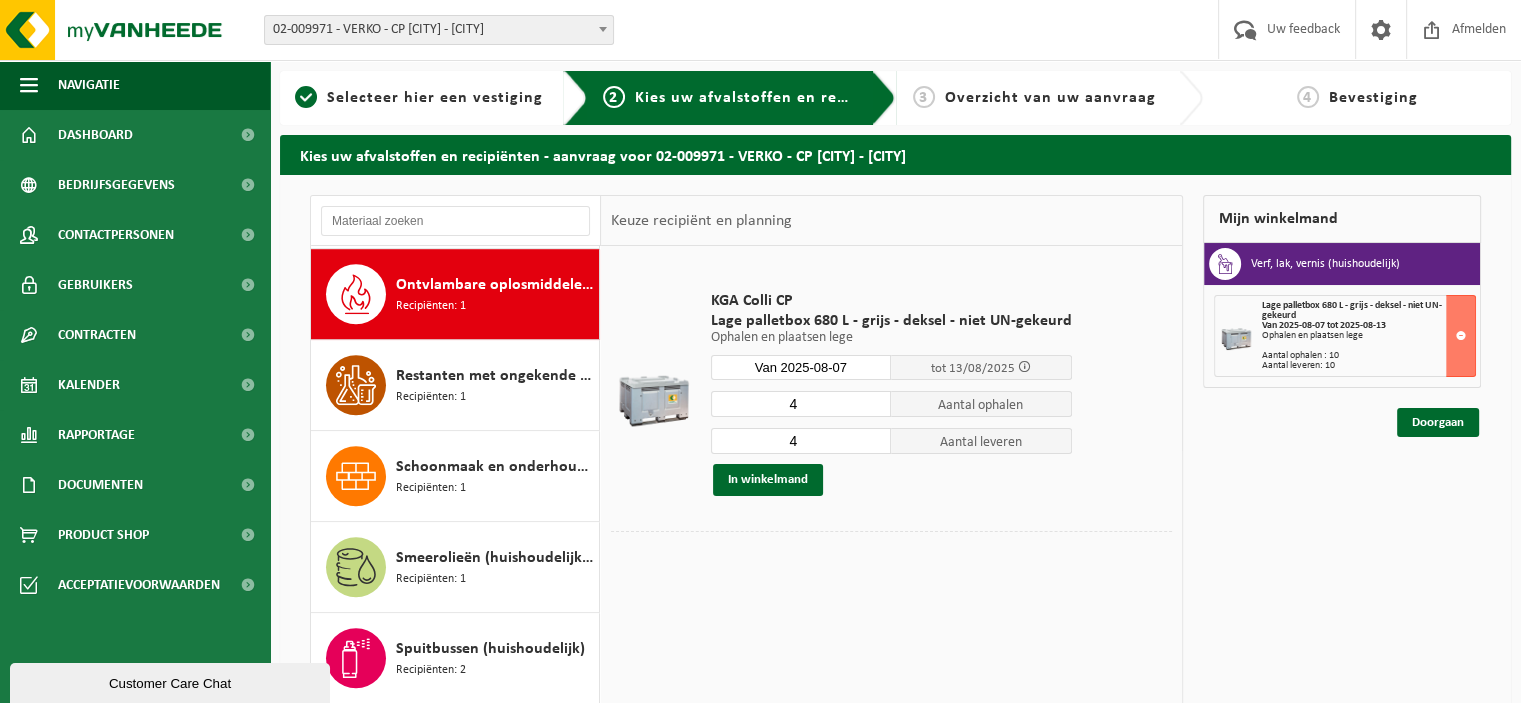 type on "4" 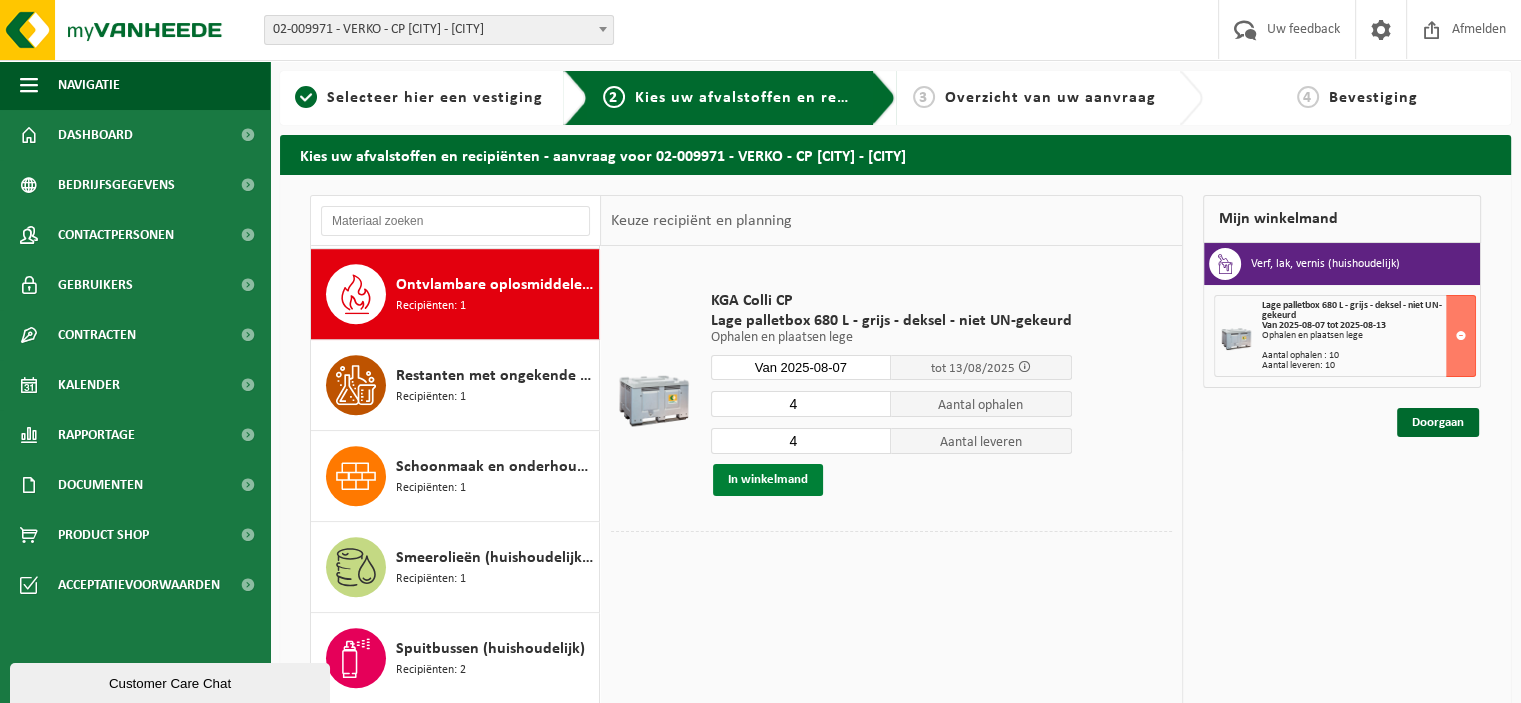 click on "In winkelmand" at bounding box center (768, 480) 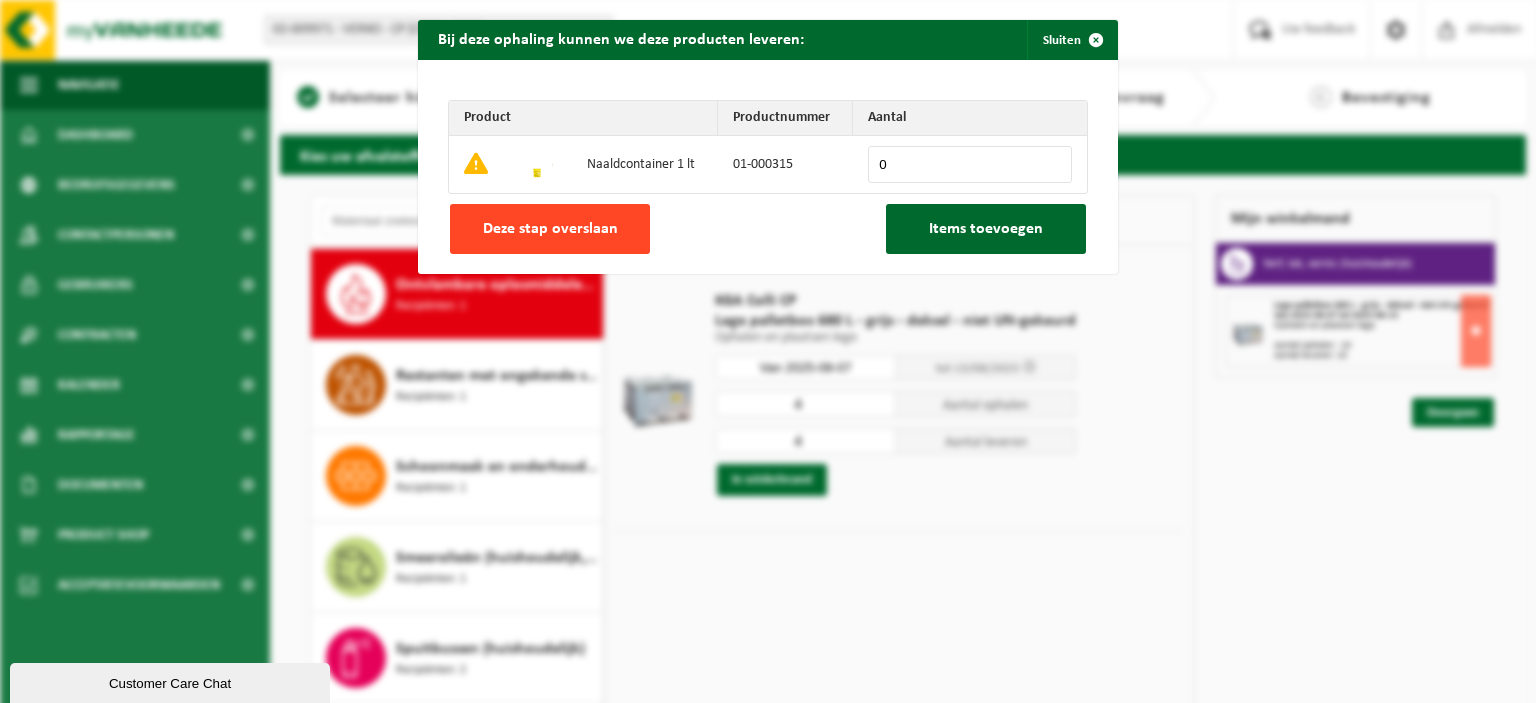 click on "Deze stap overslaan" at bounding box center [550, 229] 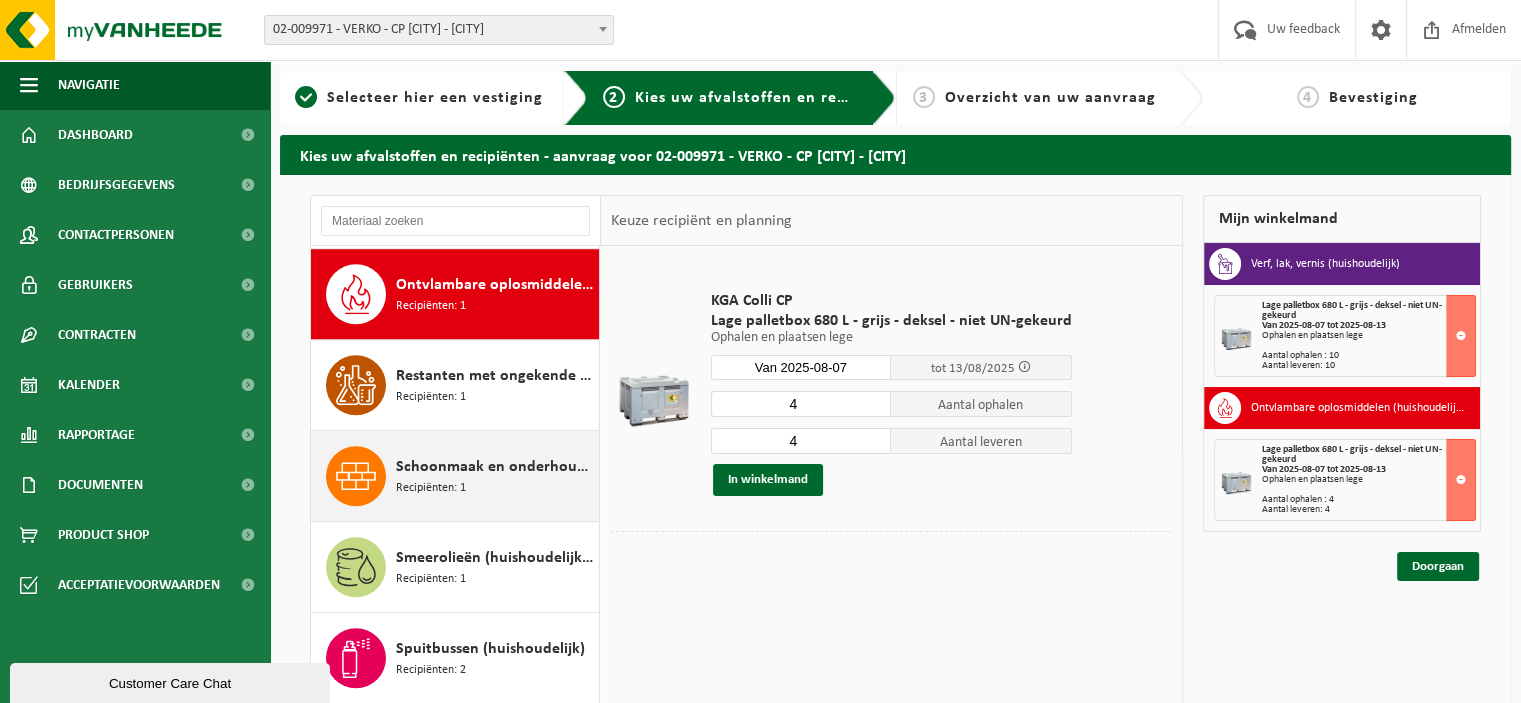 click on "Schoonmaak en onderhoudsmiddelen (huishoudelijk)" at bounding box center [495, 467] 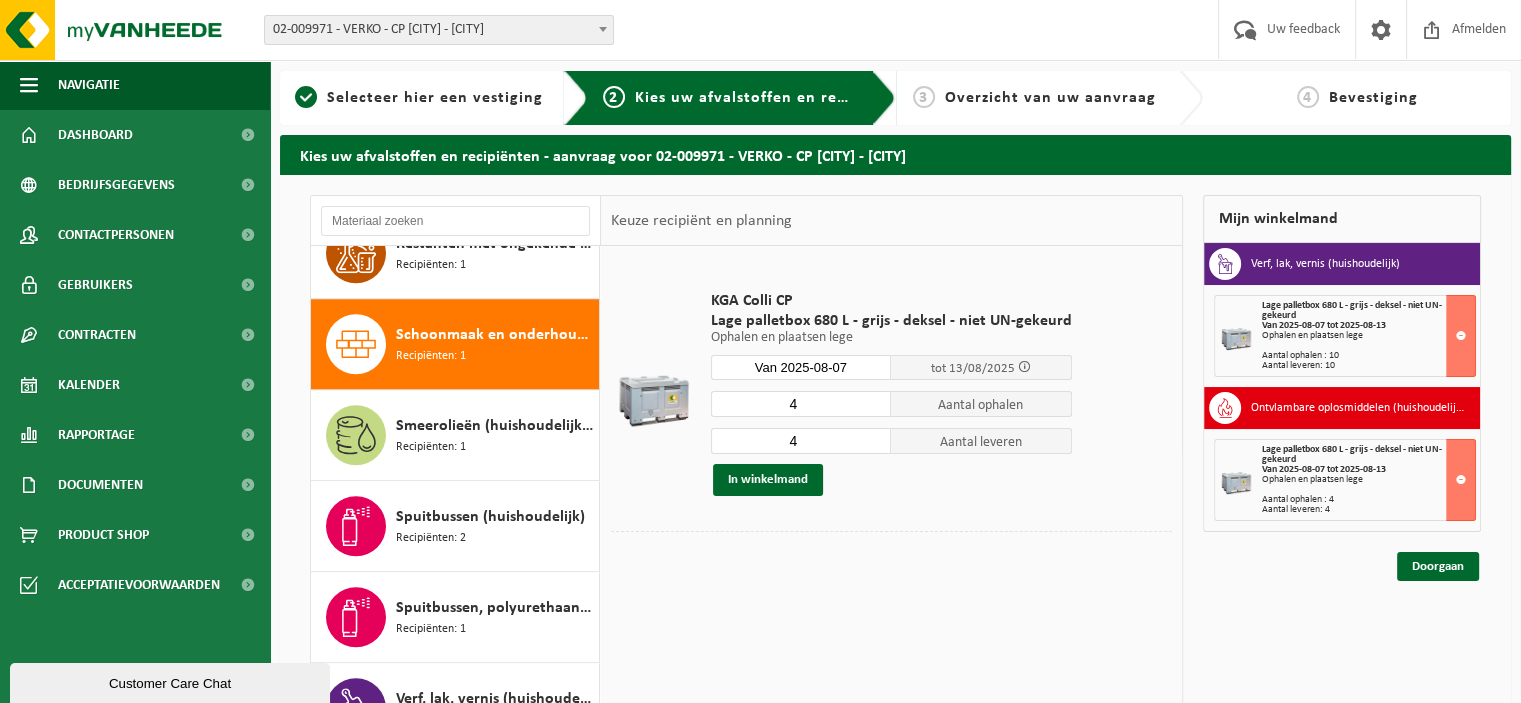 scroll, scrollTop: 1725, scrollLeft: 0, axis: vertical 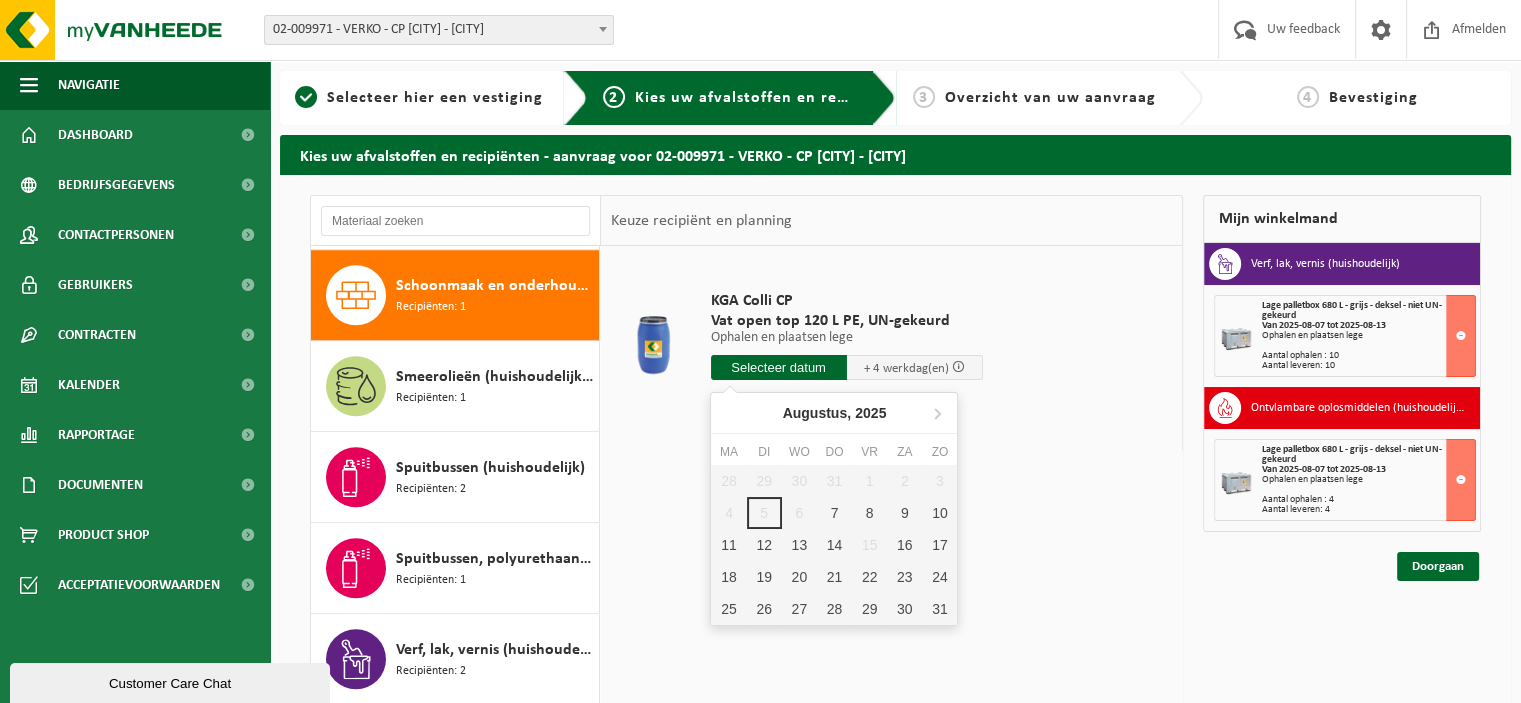 click at bounding box center (779, 367) 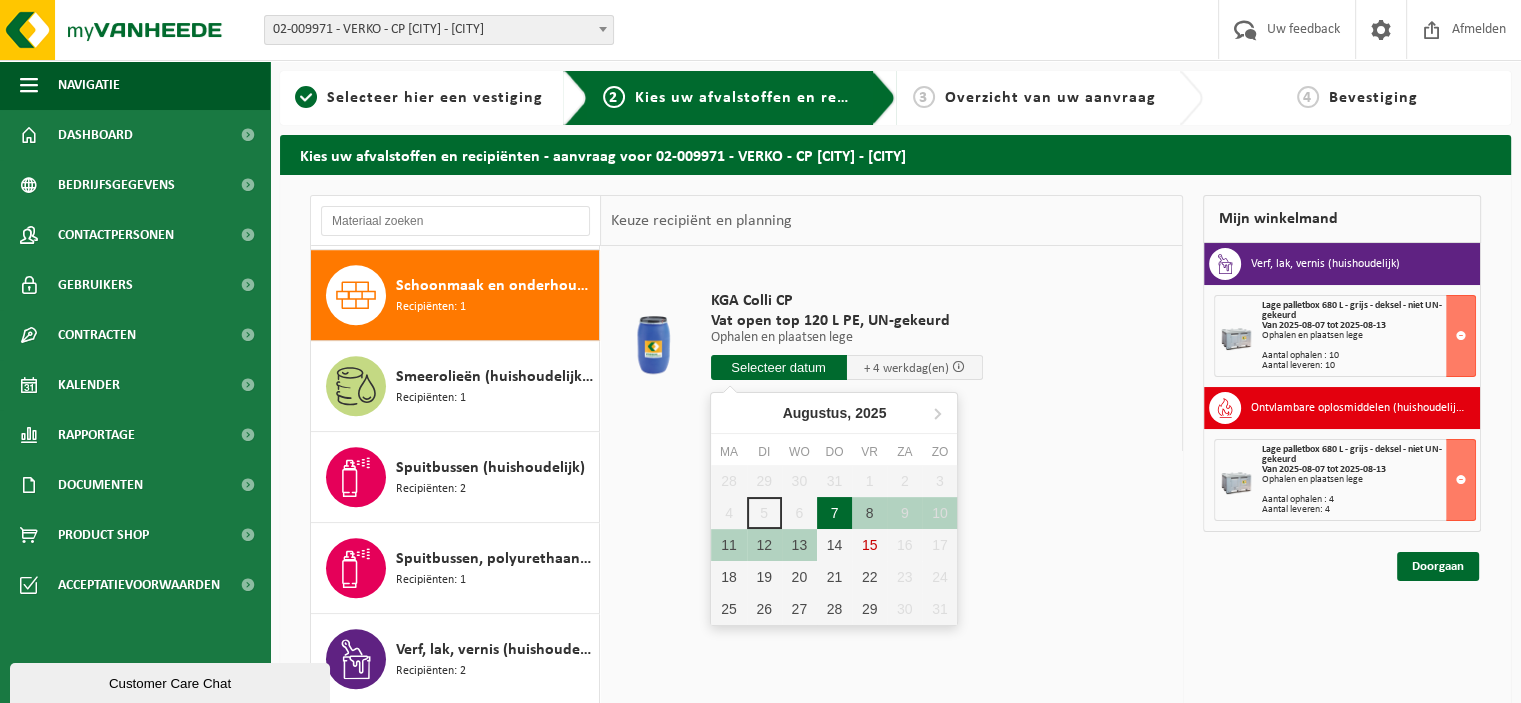 click on "7" at bounding box center [834, 513] 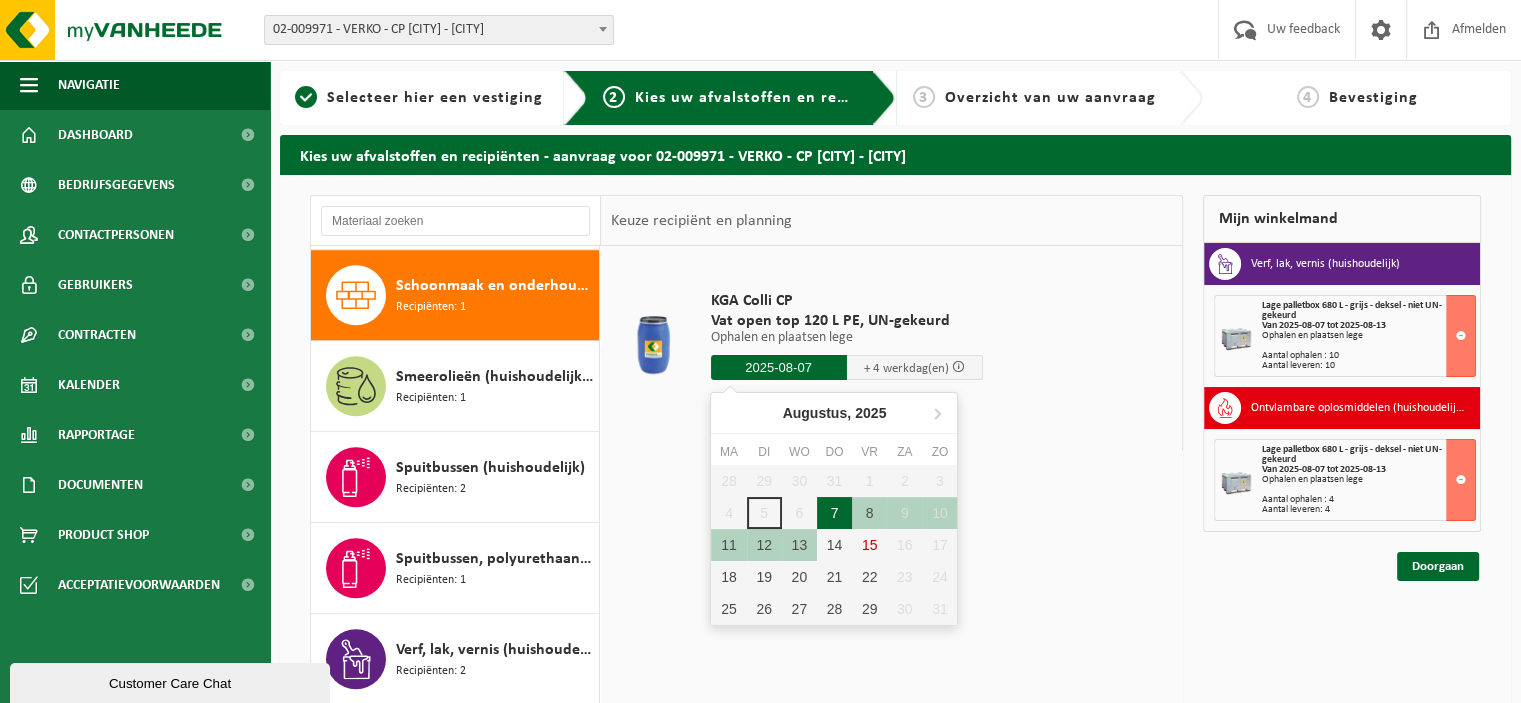 type on "Van 2025-08-07" 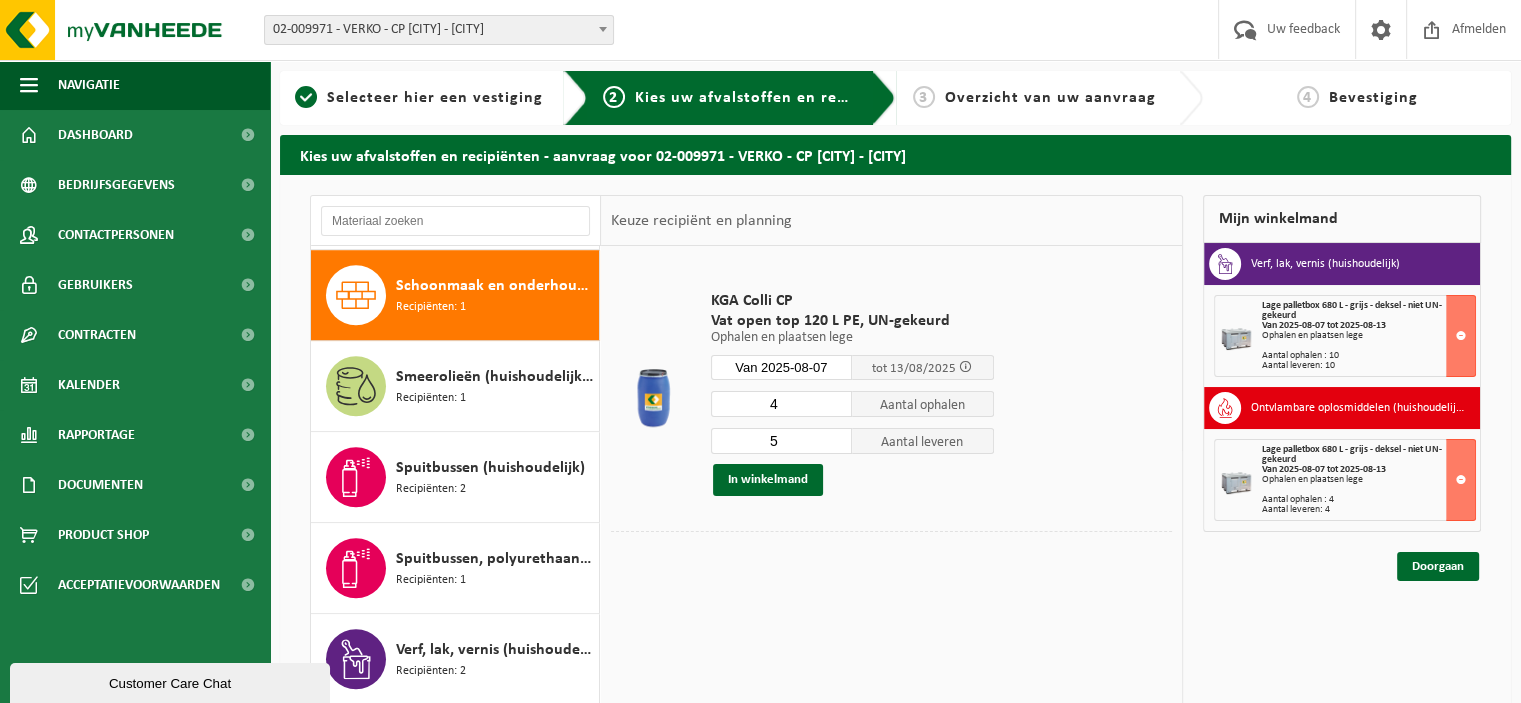 type on "4" 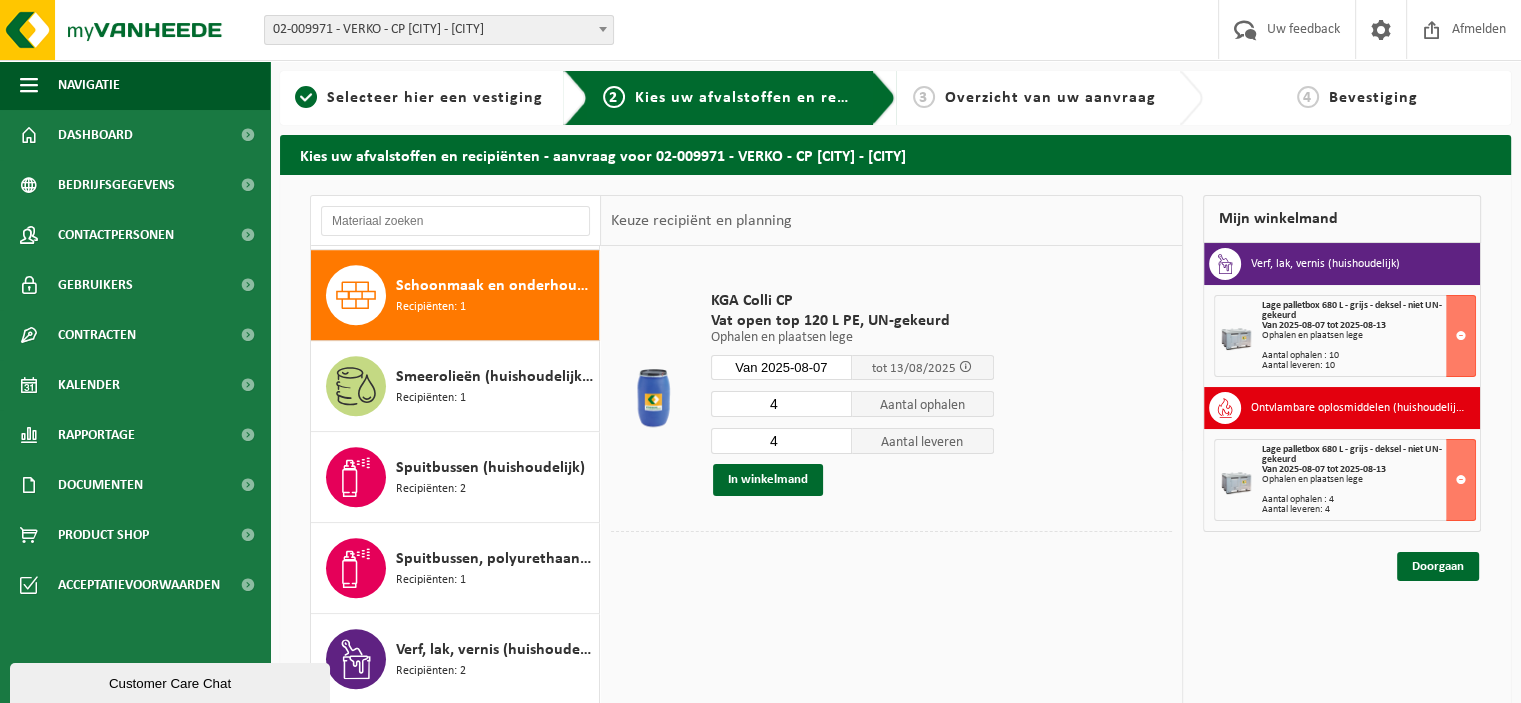 type on "4" 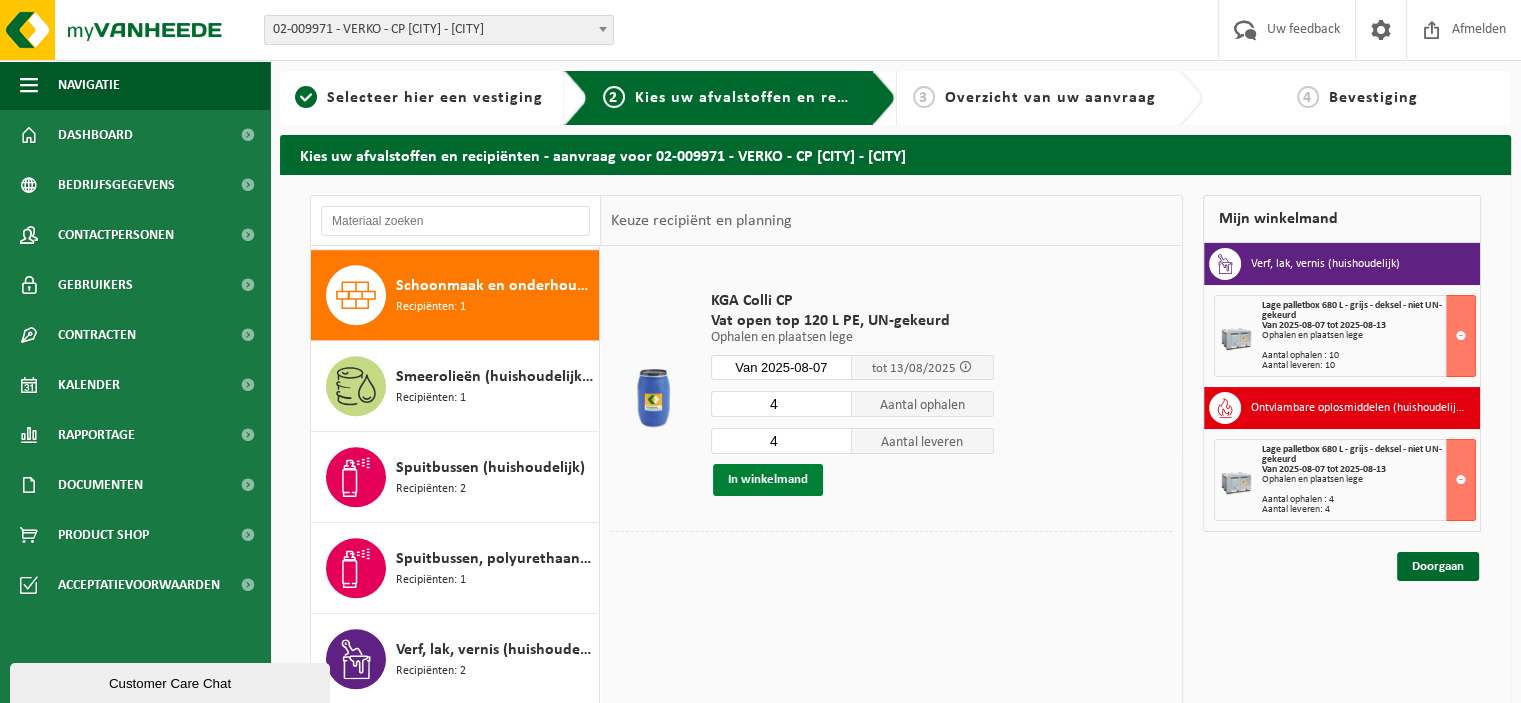 click on "In winkelmand" at bounding box center [768, 480] 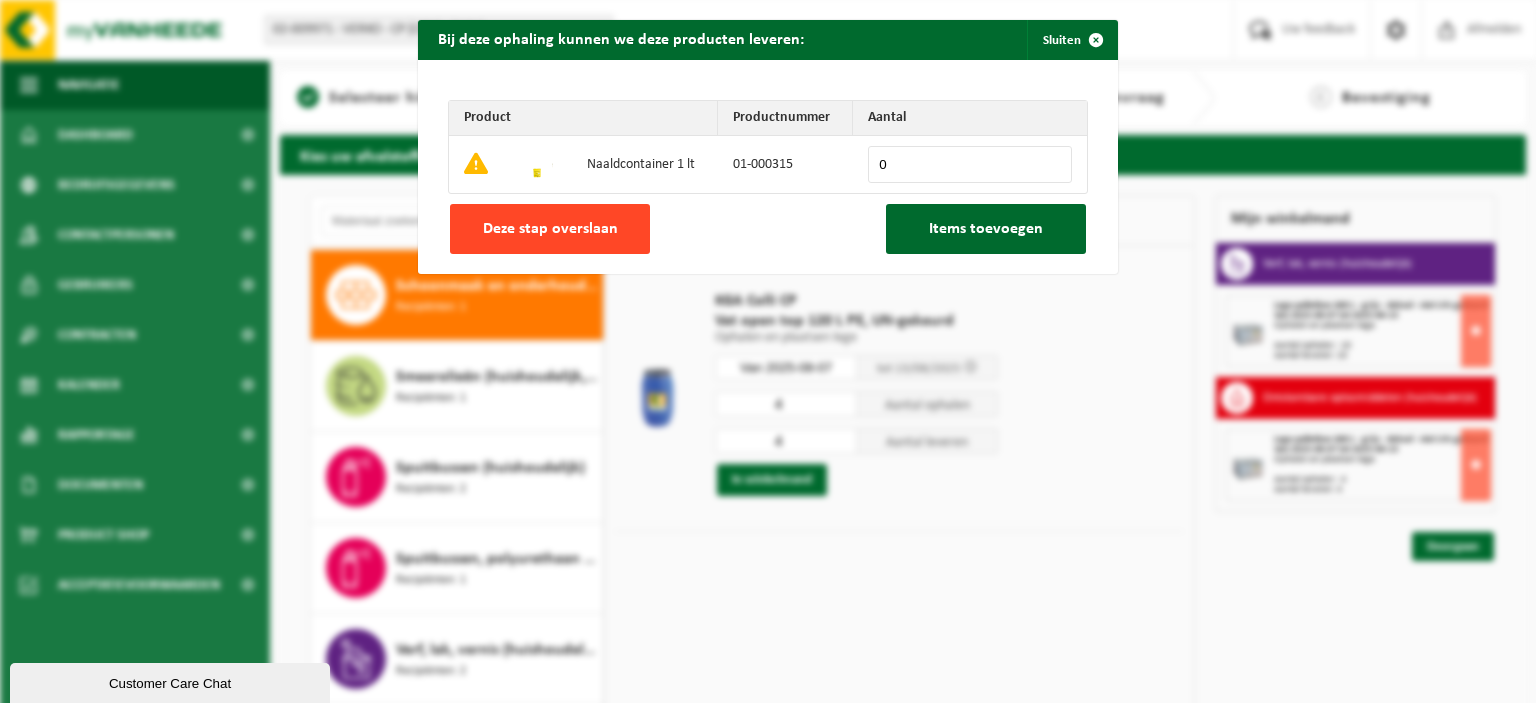 click on "Deze stap overslaan" at bounding box center [550, 229] 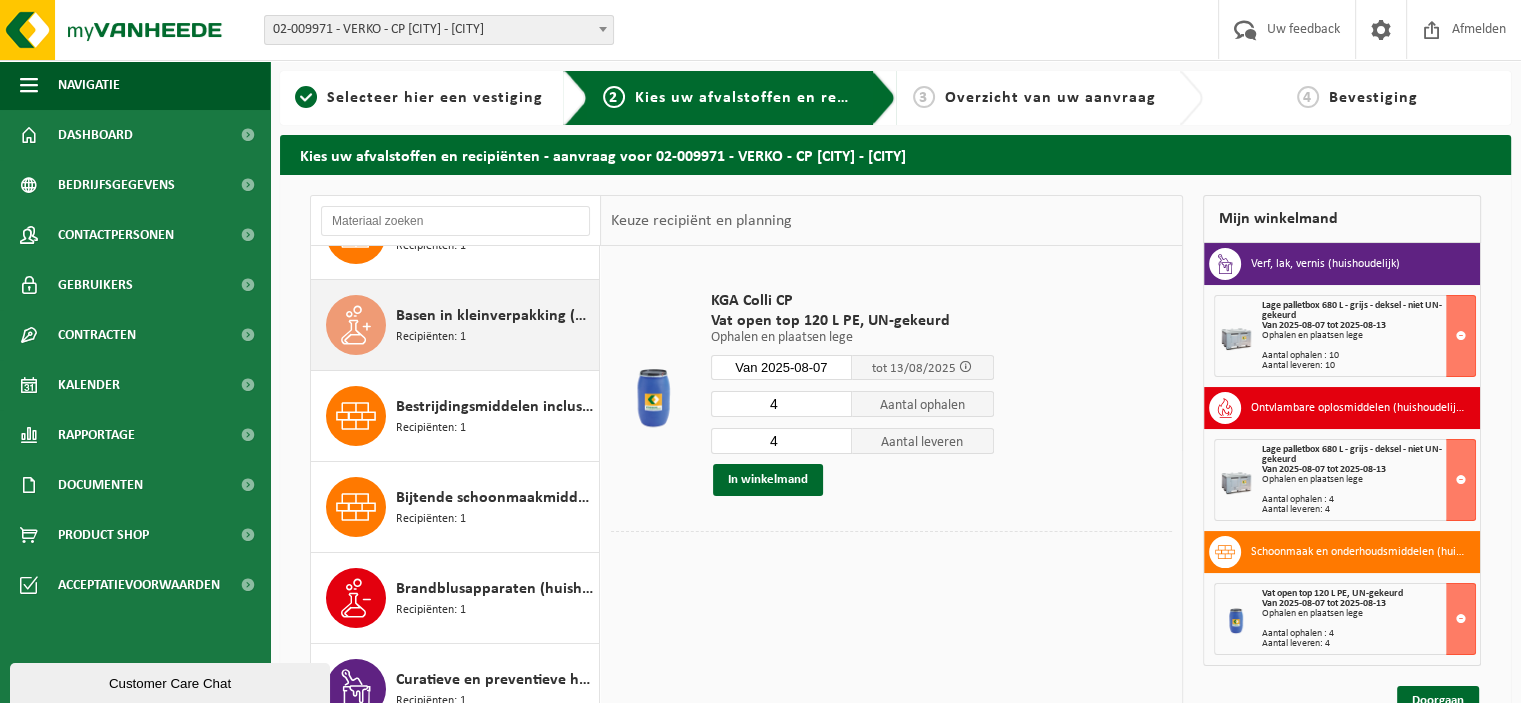 click on "Basen in kleinverpakking (huishoudelijk)" at bounding box center (495, 316) 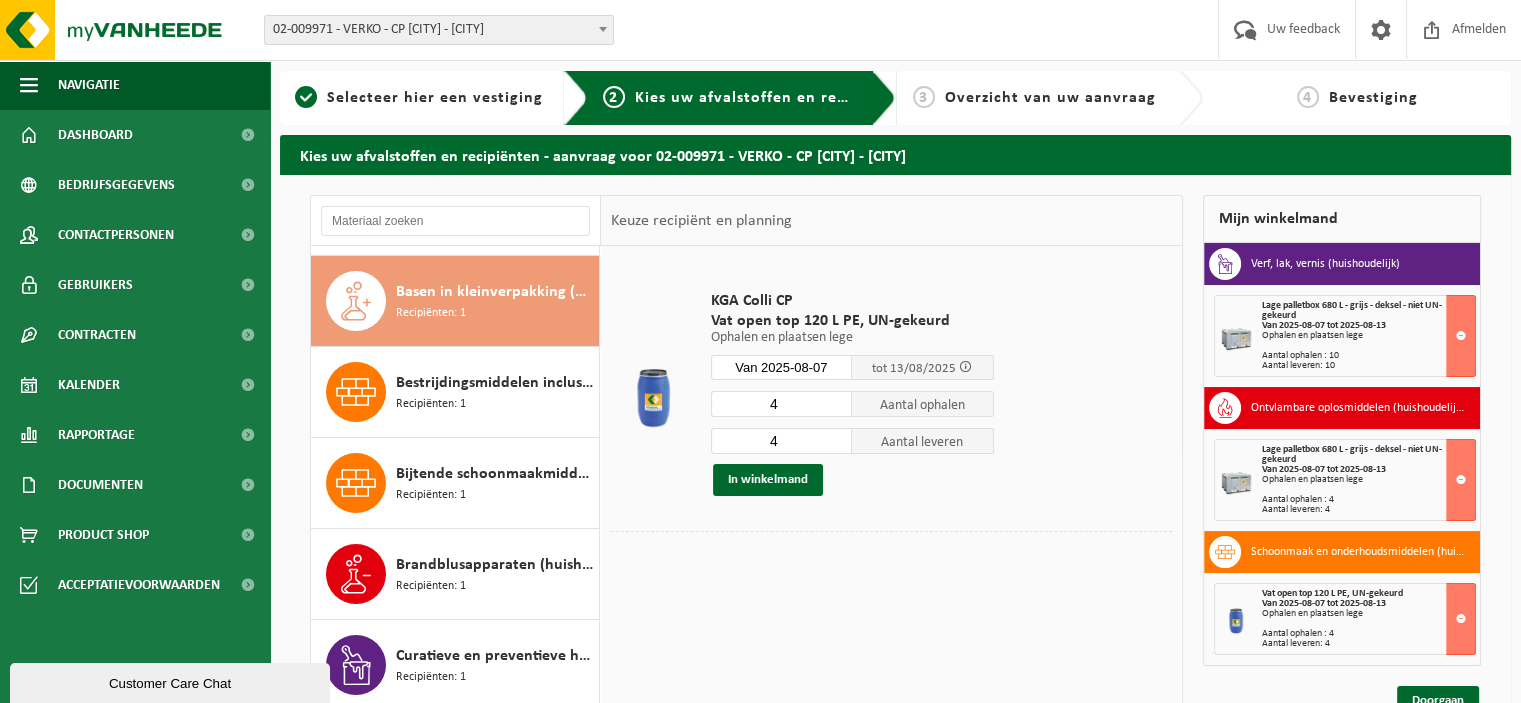 scroll, scrollTop: 181, scrollLeft: 0, axis: vertical 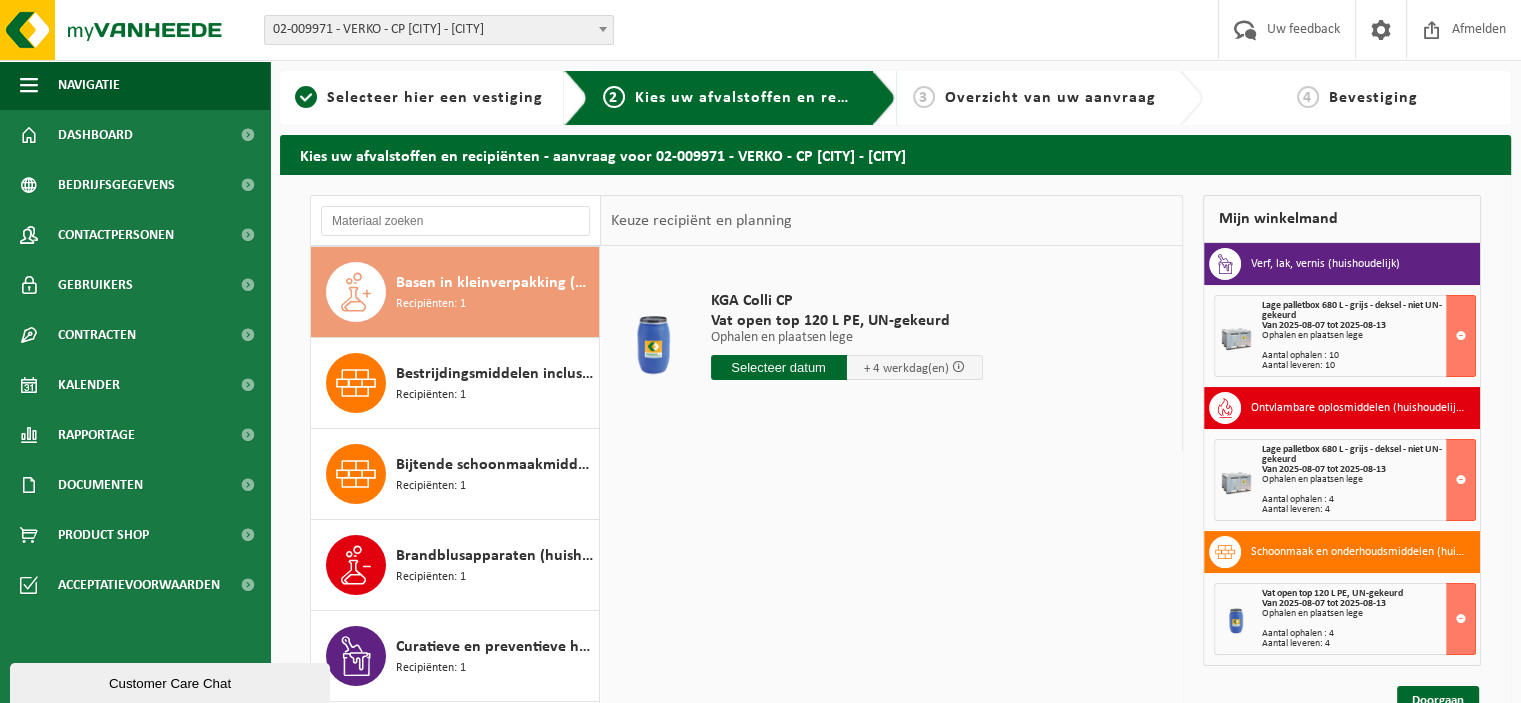 click at bounding box center [779, 367] 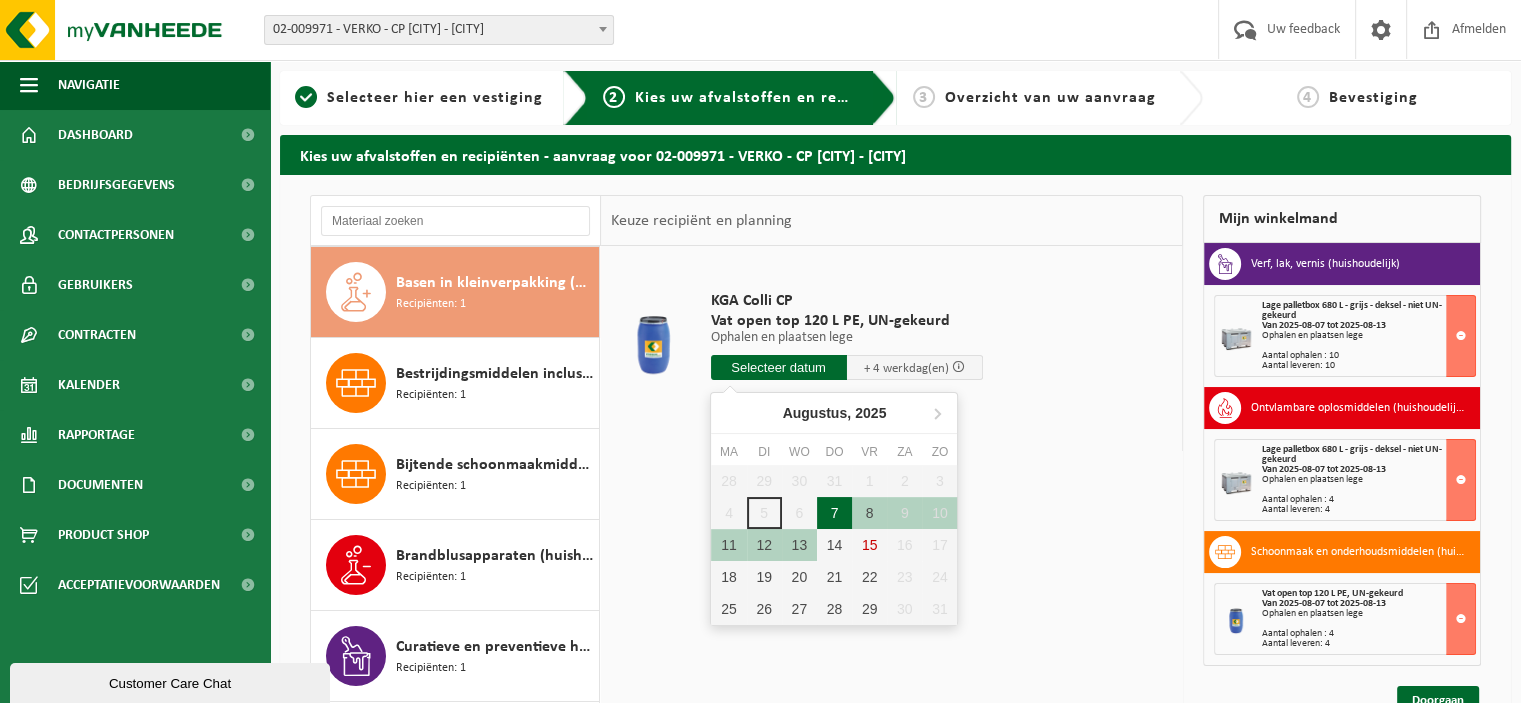 click on "7" at bounding box center [834, 513] 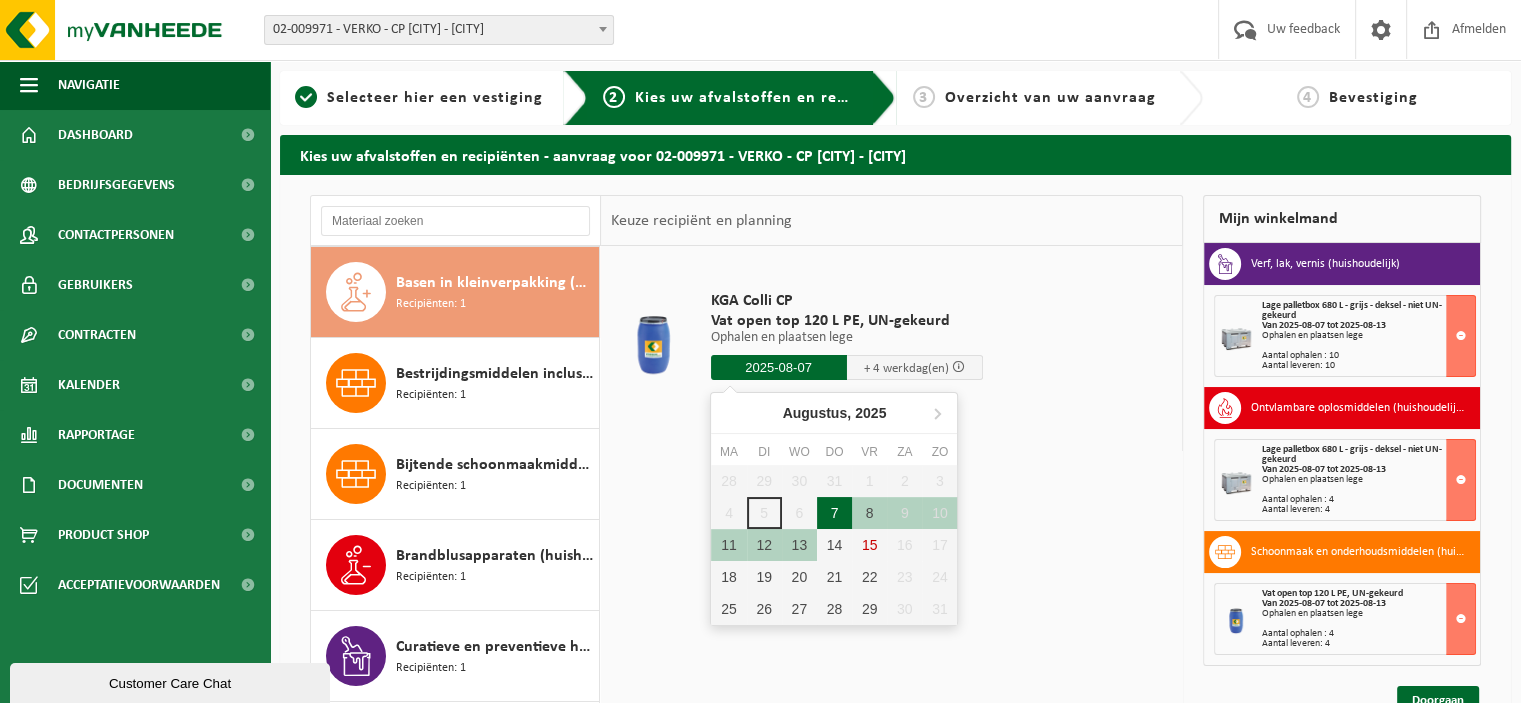 type on "Van 2025-08-07" 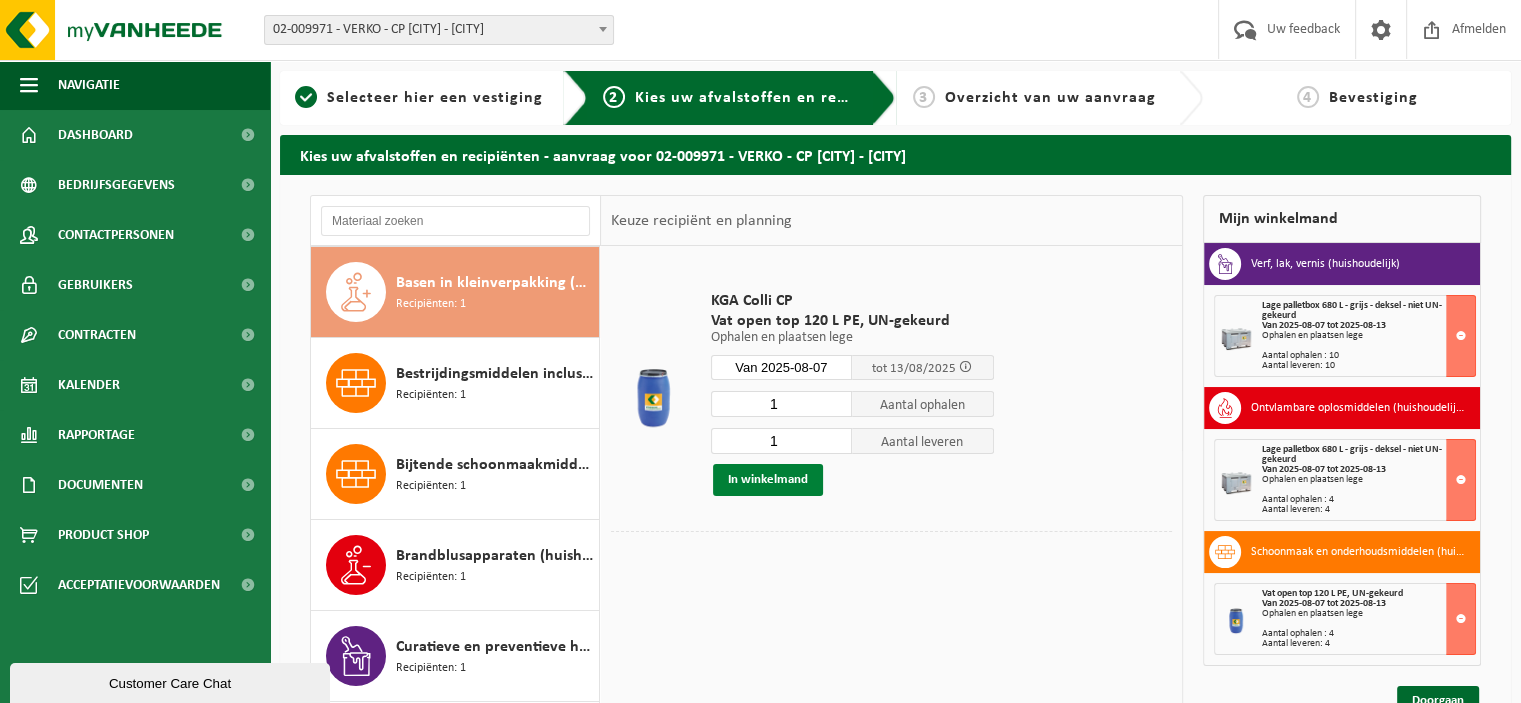 click on "In winkelmand" at bounding box center (768, 480) 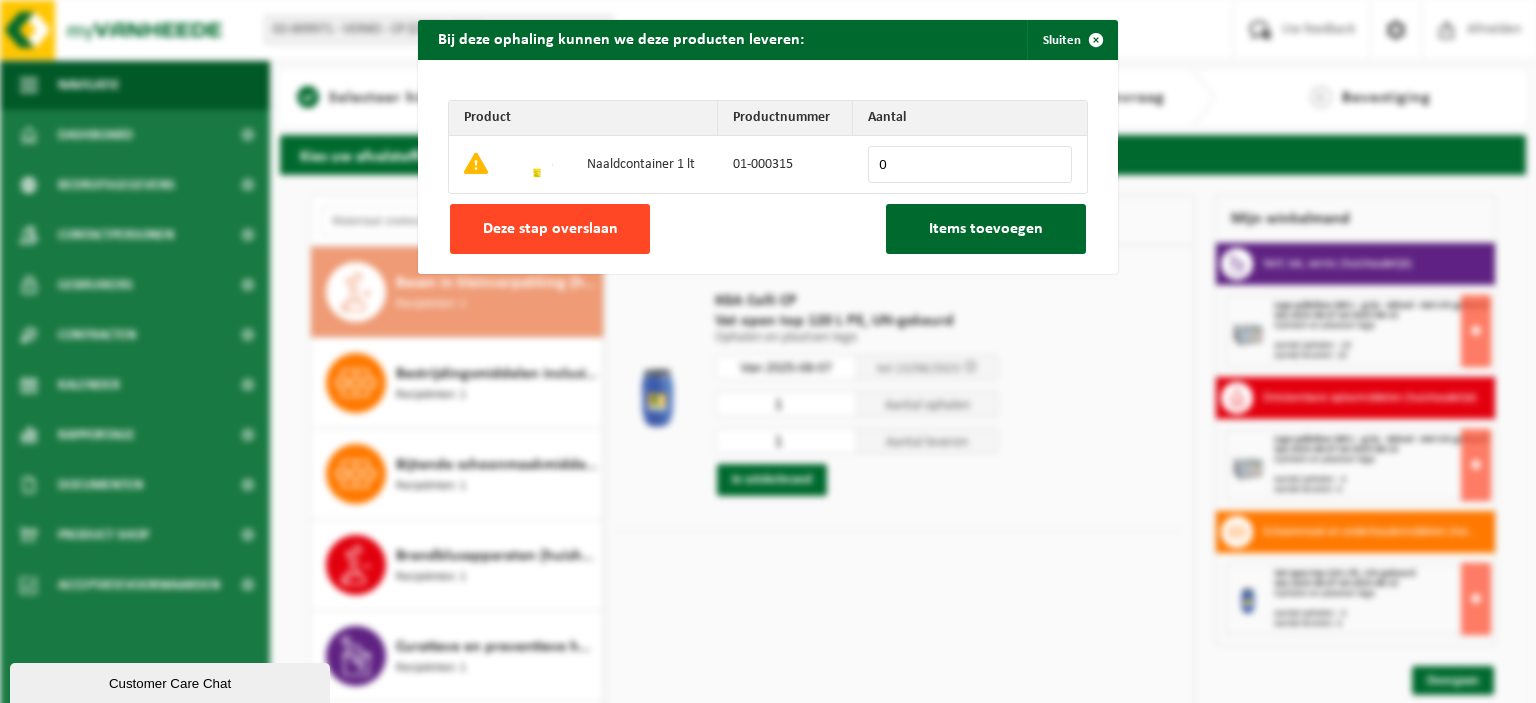 click on "Deze stap overslaan" at bounding box center [550, 229] 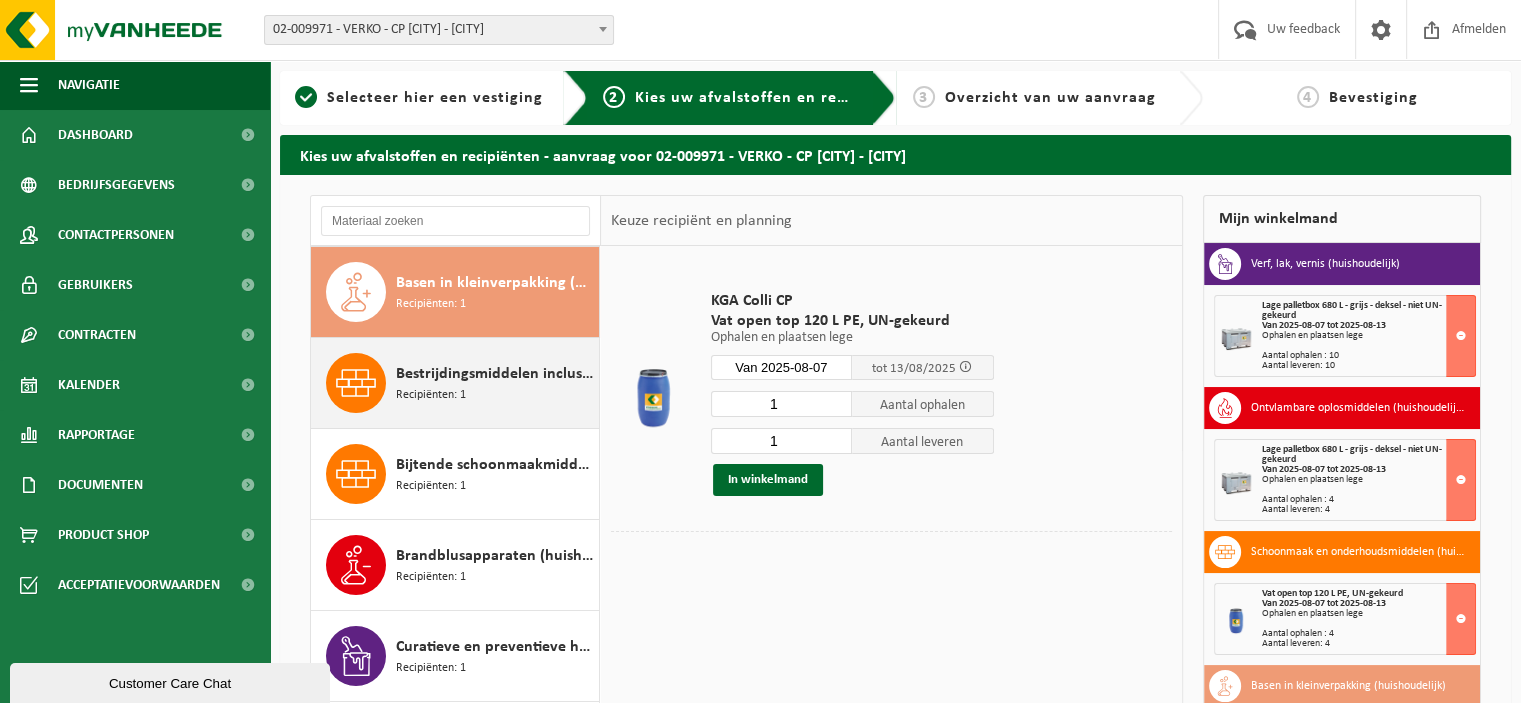 click on "Bestrijdingsmiddelen inclusief schimmelwerende beschermingsmiddelen (huishoudelijk)   Recipiënten: 1" at bounding box center (495, 383) 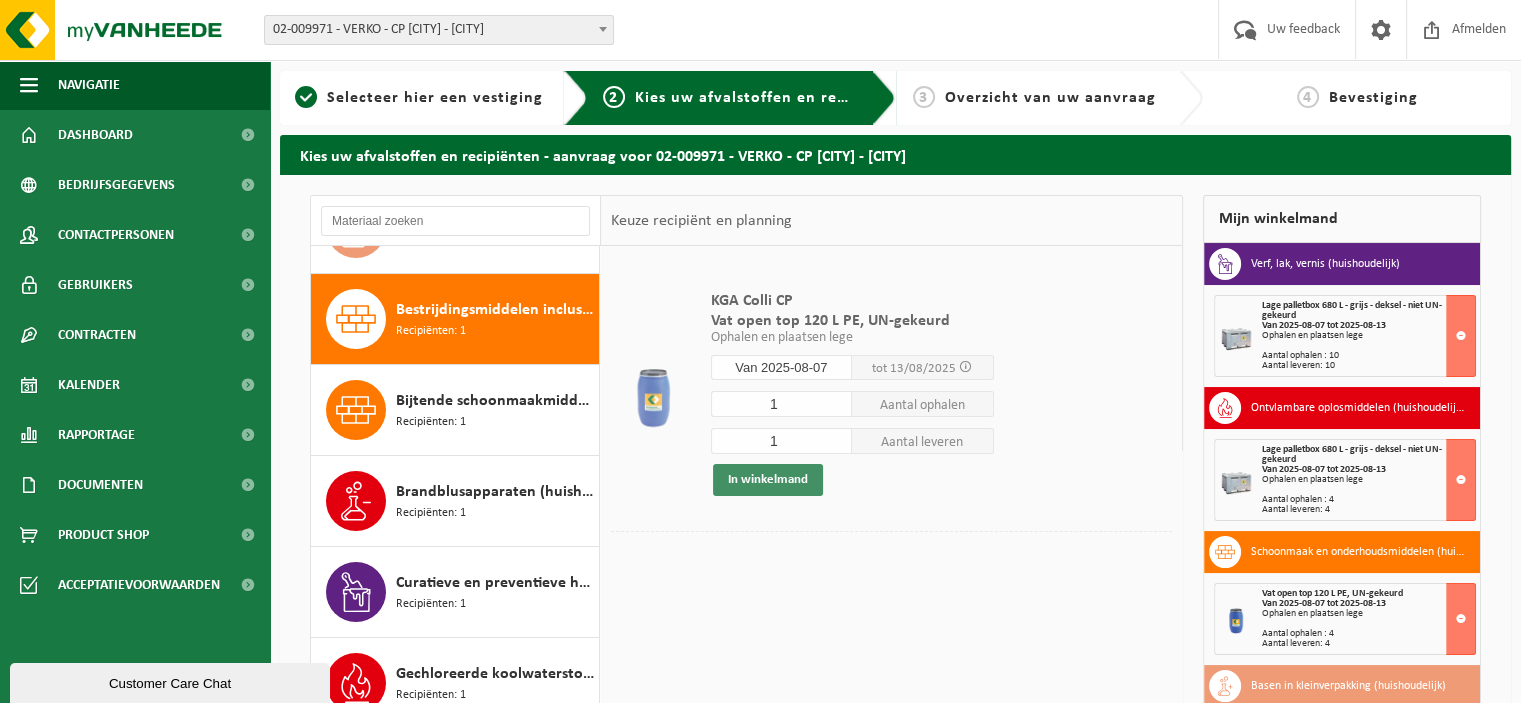 scroll, scrollTop: 272, scrollLeft: 0, axis: vertical 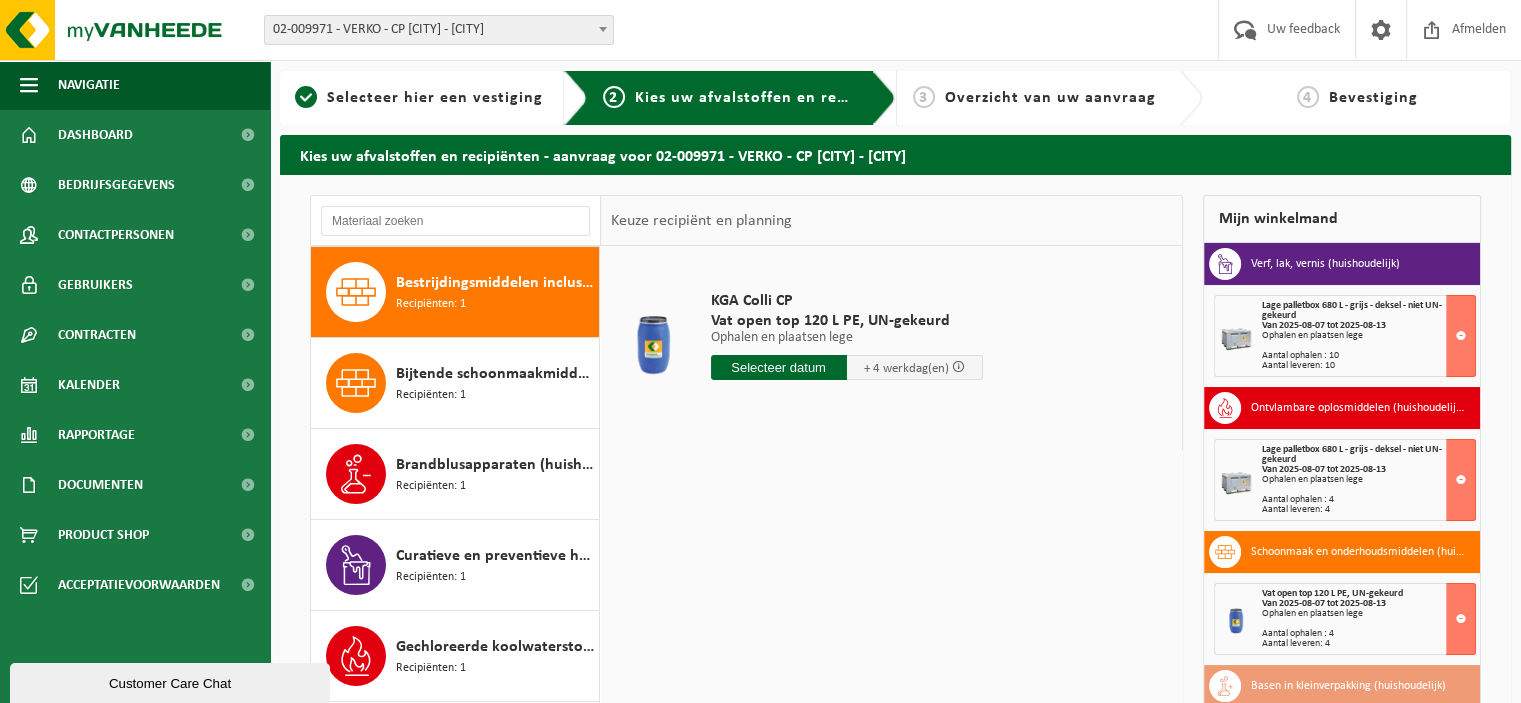 click at bounding box center (779, 367) 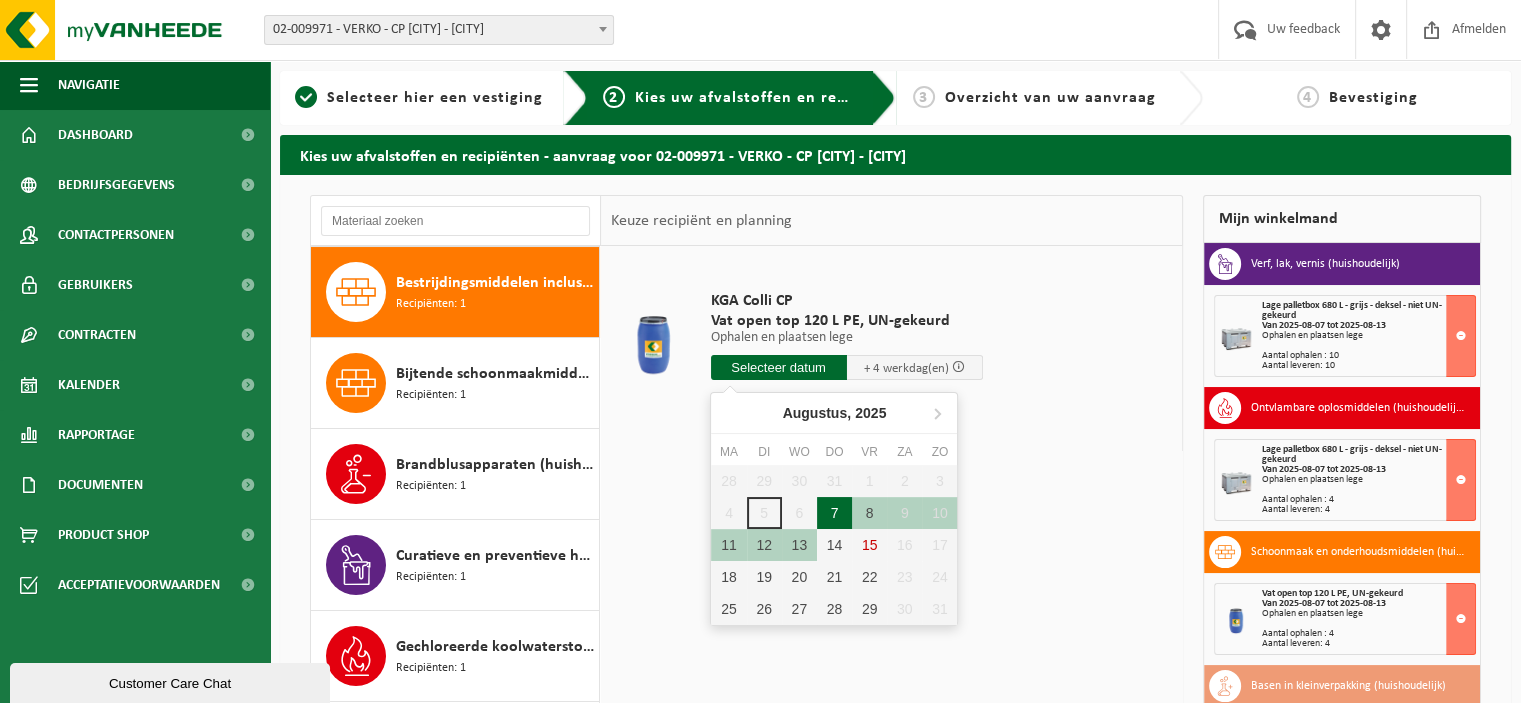 click on "7" at bounding box center (834, 513) 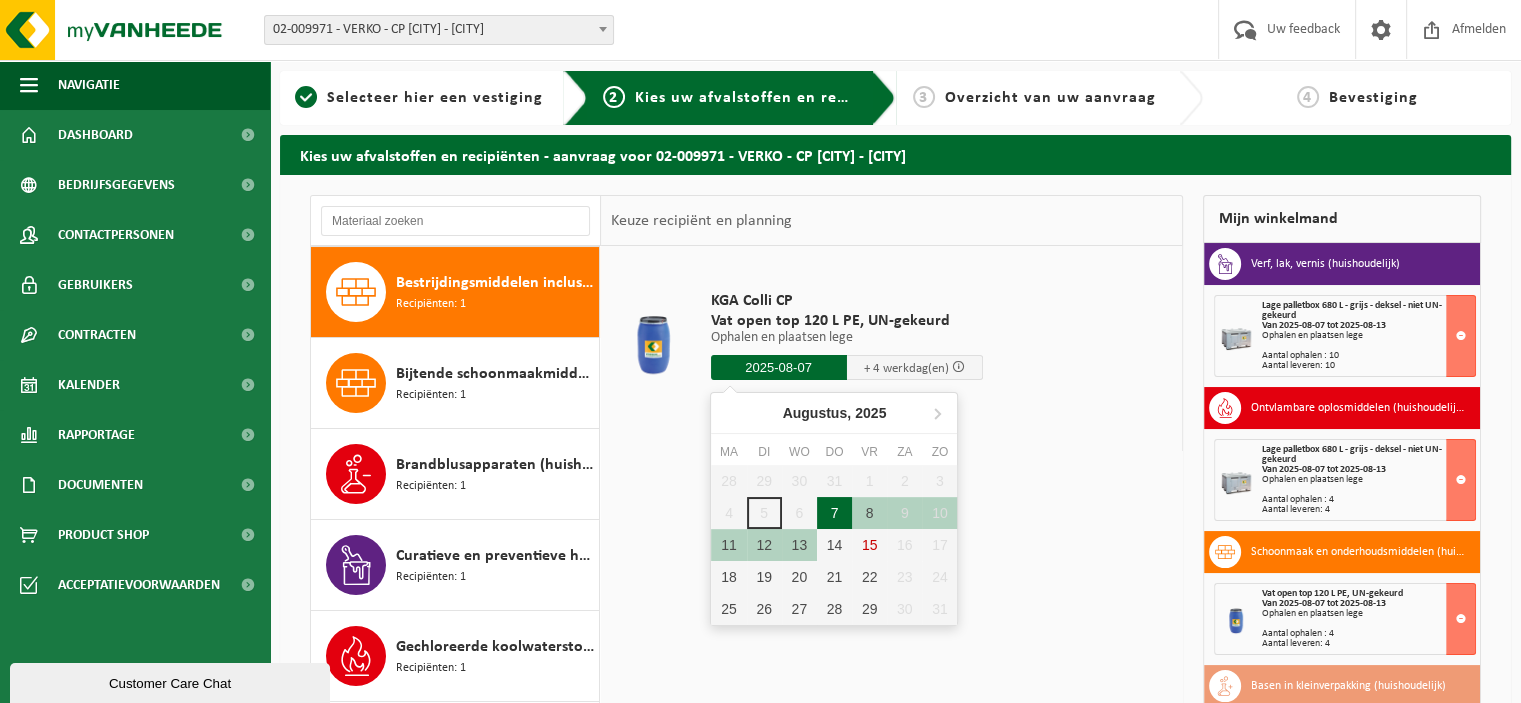 type on "Van 2025-08-07" 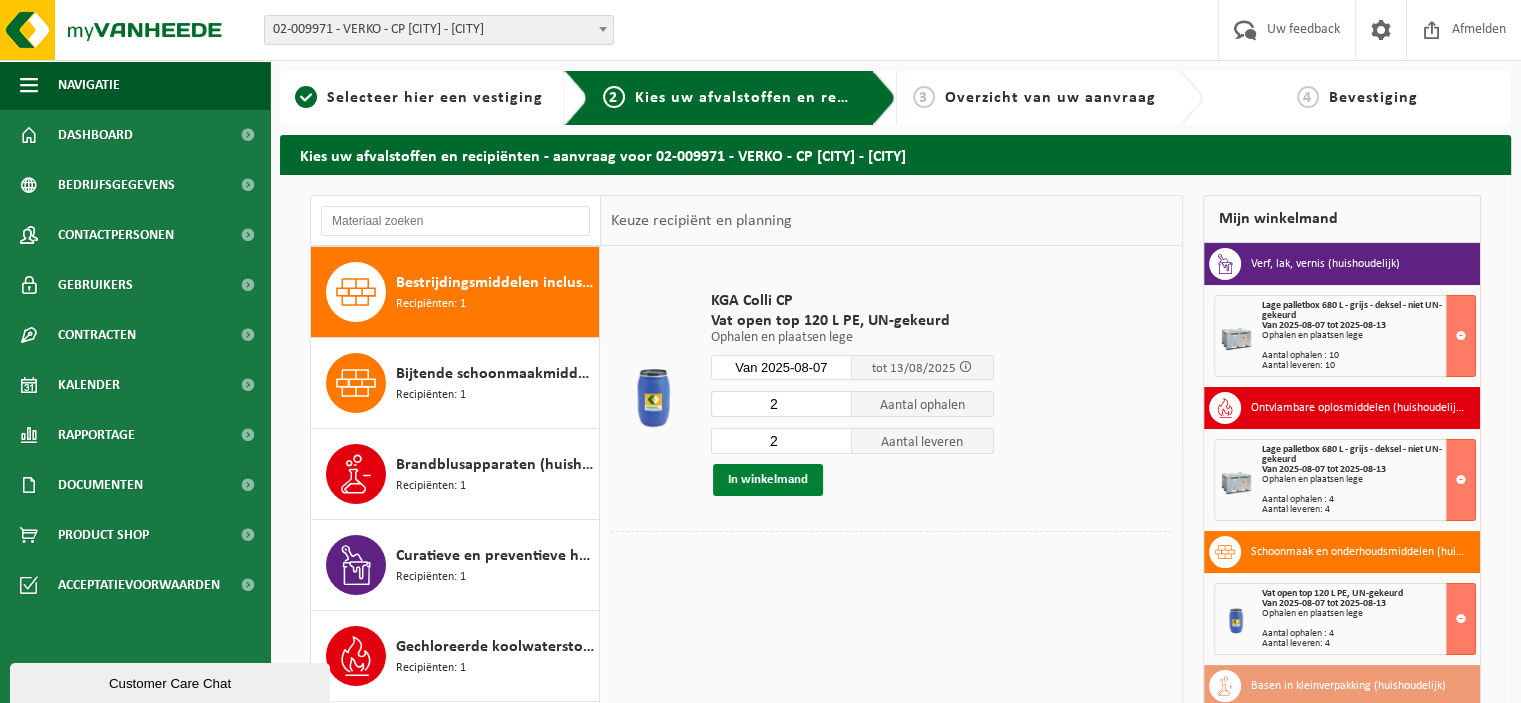 click on "In winkelmand" at bounding box center [768, 480] 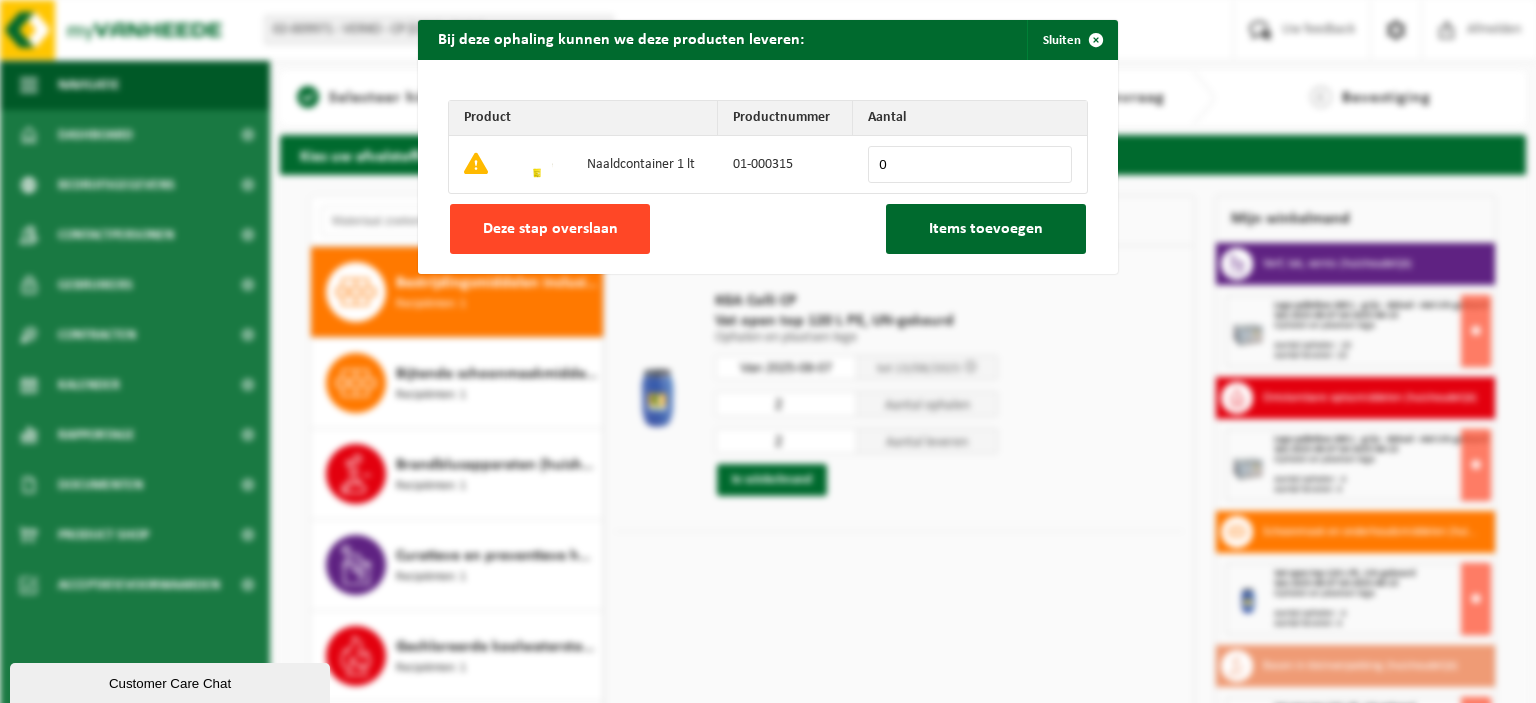 click on "Deze stap overslaan" at bounding box center (550, 229) 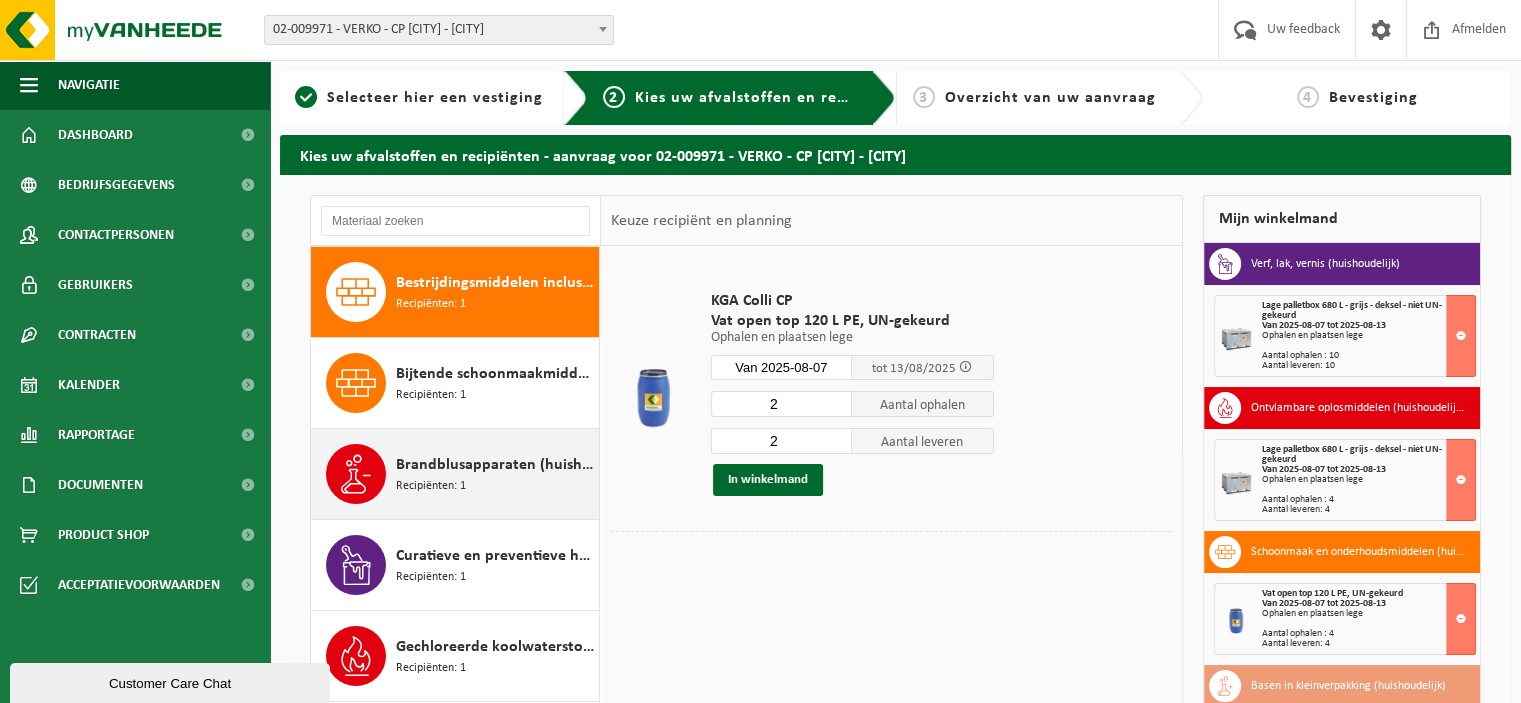 click on "Brandblusapparaten (huishoudelijk)   Recipiënten: 1" at bounding box center [495, 474] 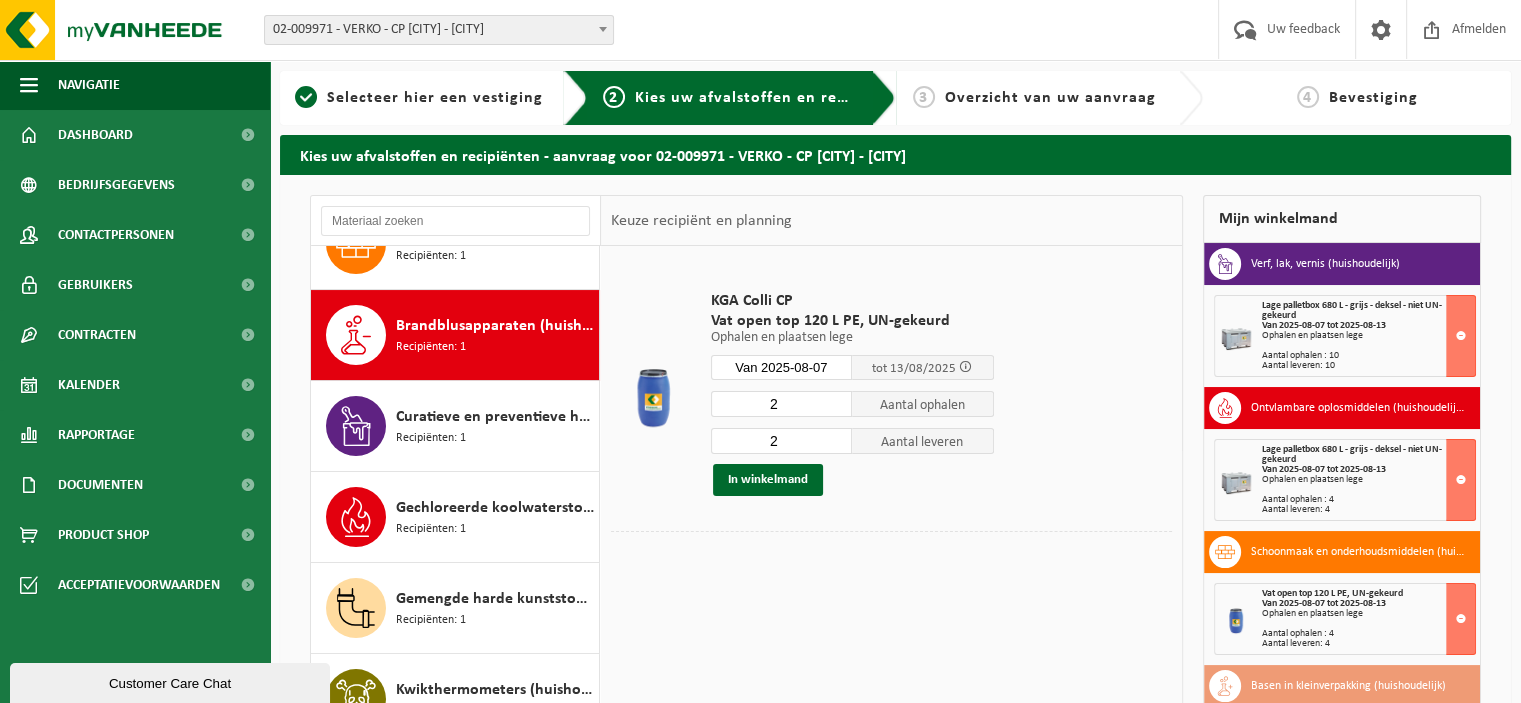 scroll, scrollTop: 454, scrollLeft: 0, axis: vertical 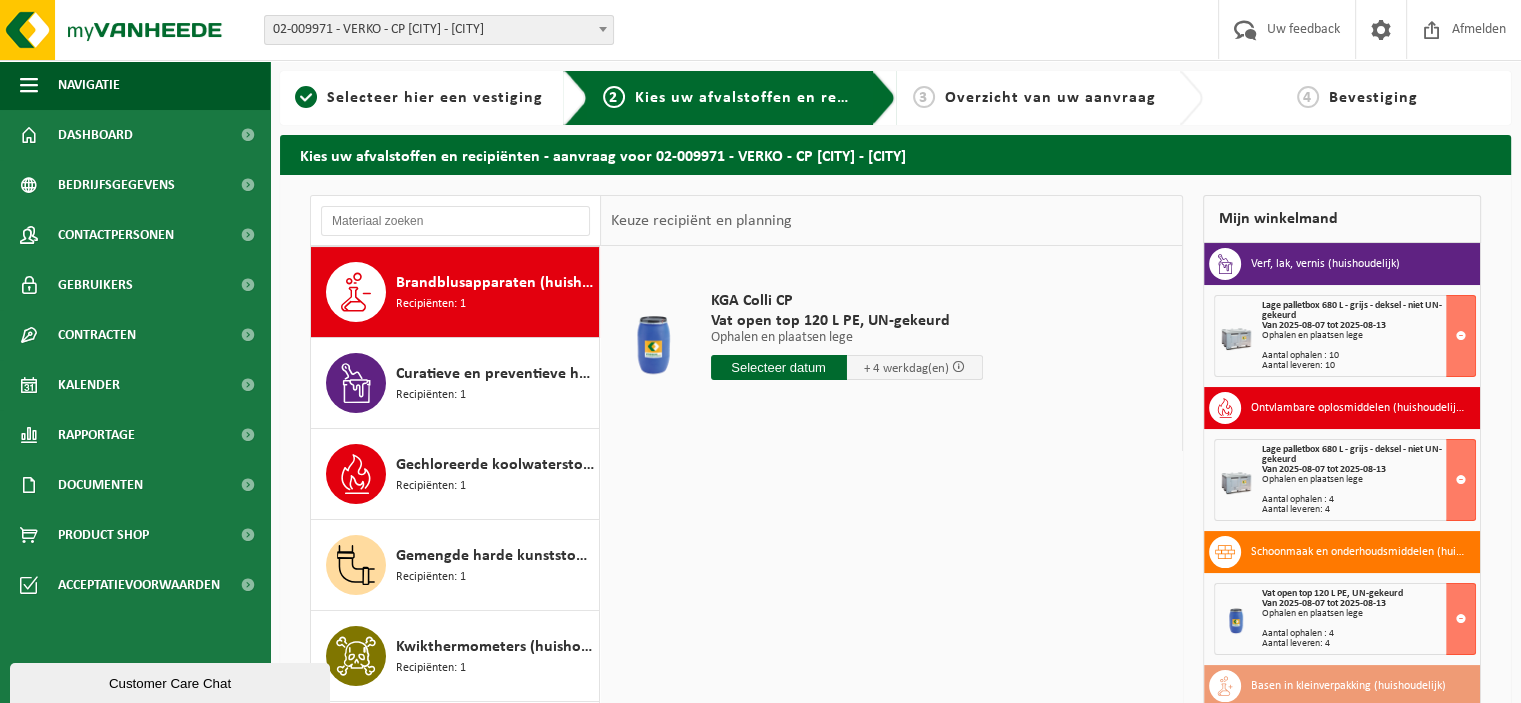 click at bounding box center (779, 367) 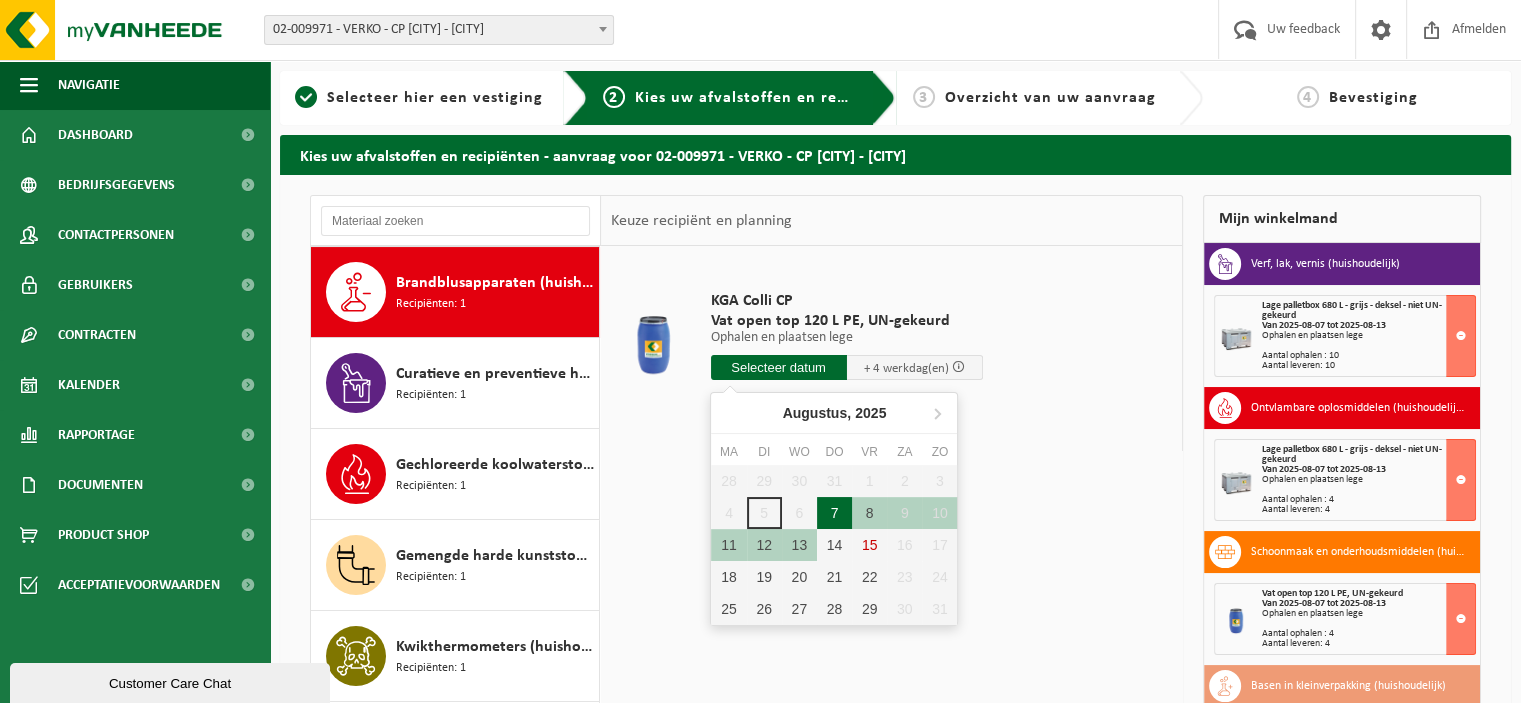 click on "7" at bounding box center [834, 513] 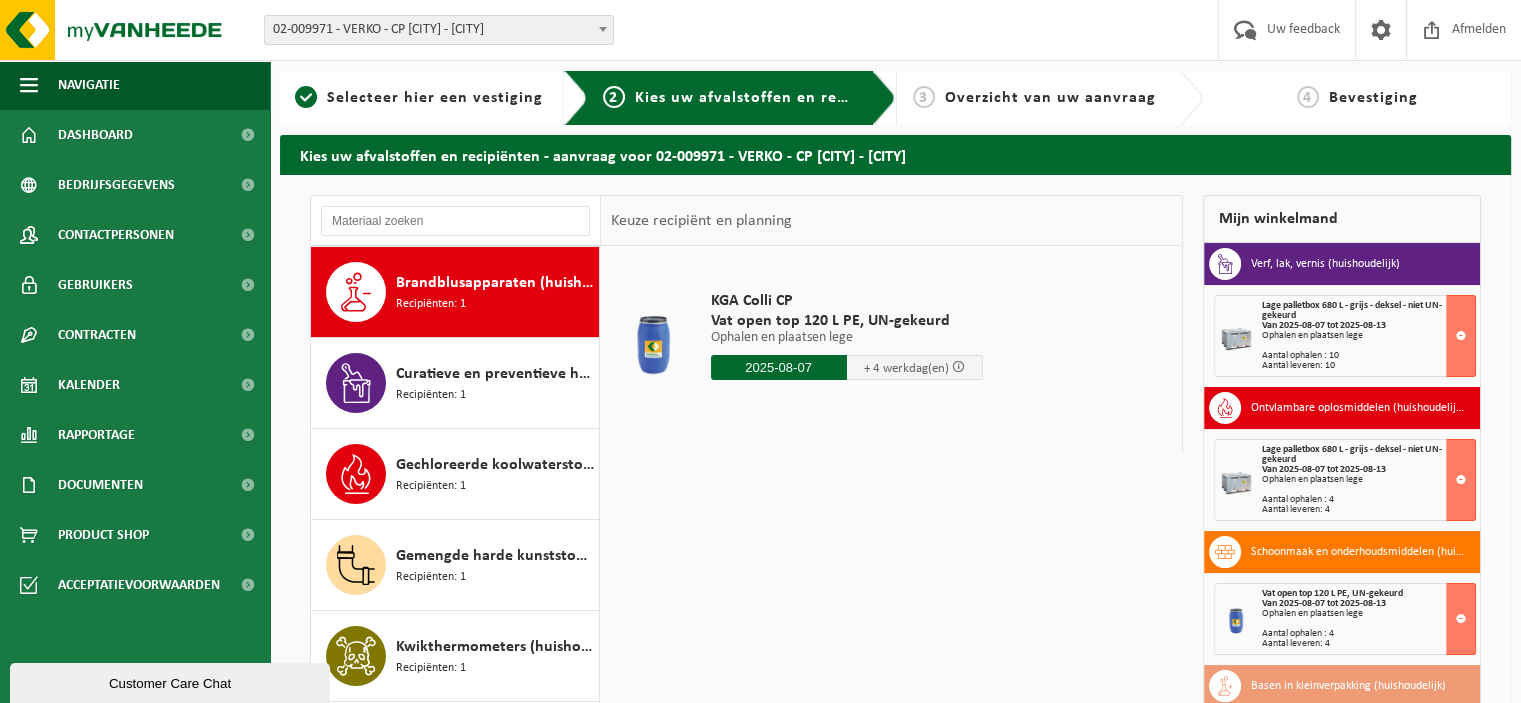 type on "Van 2025-08-07" 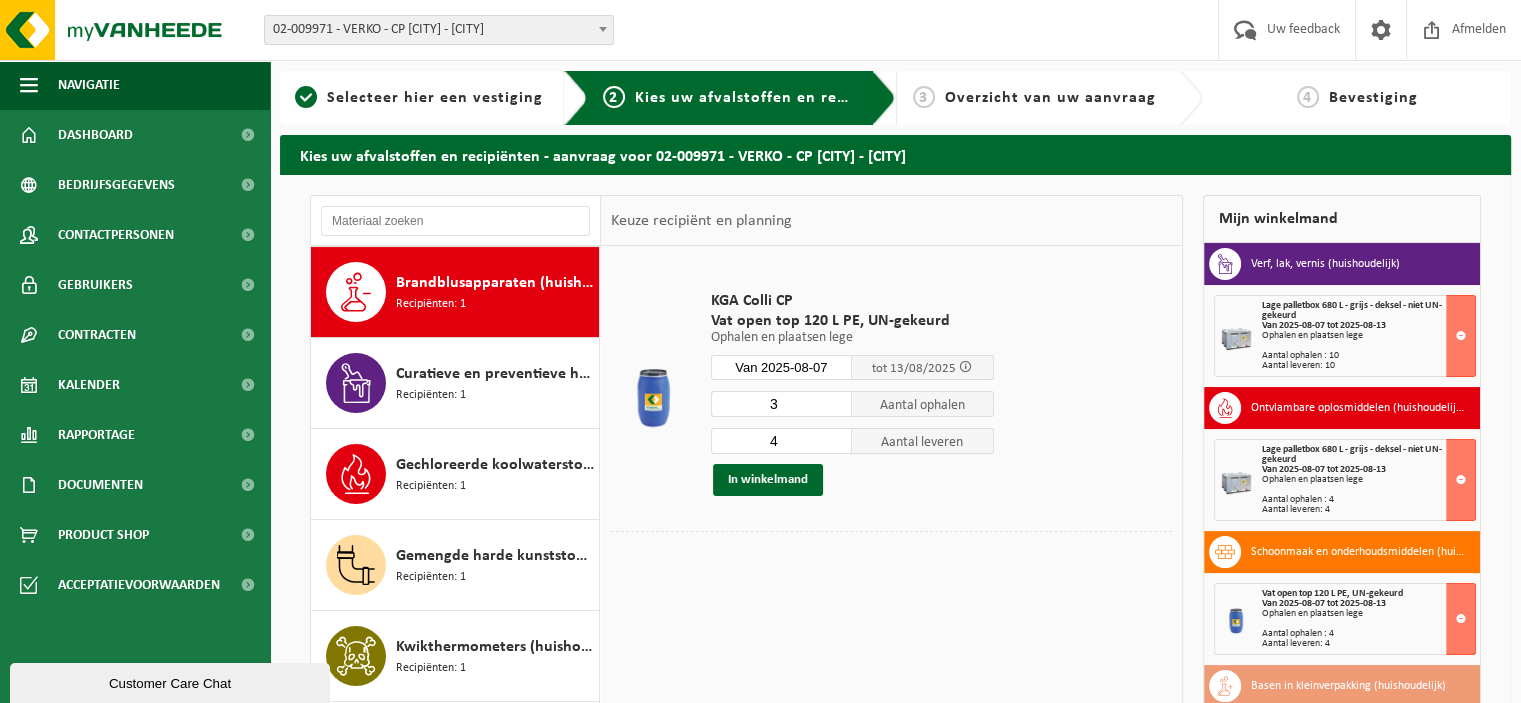 click on "3" at bounding box center (782, 404) 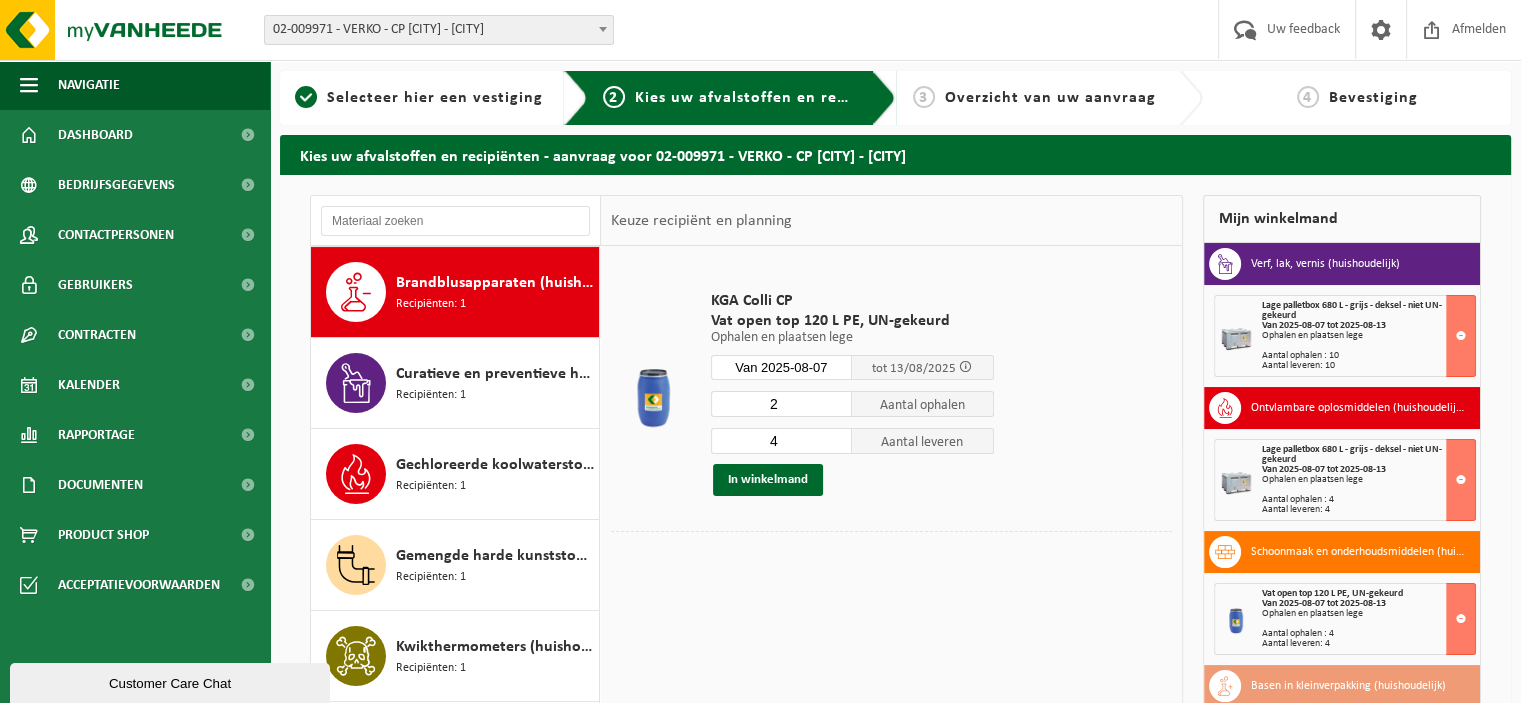 click on "2" at bounding box center (782, 404) 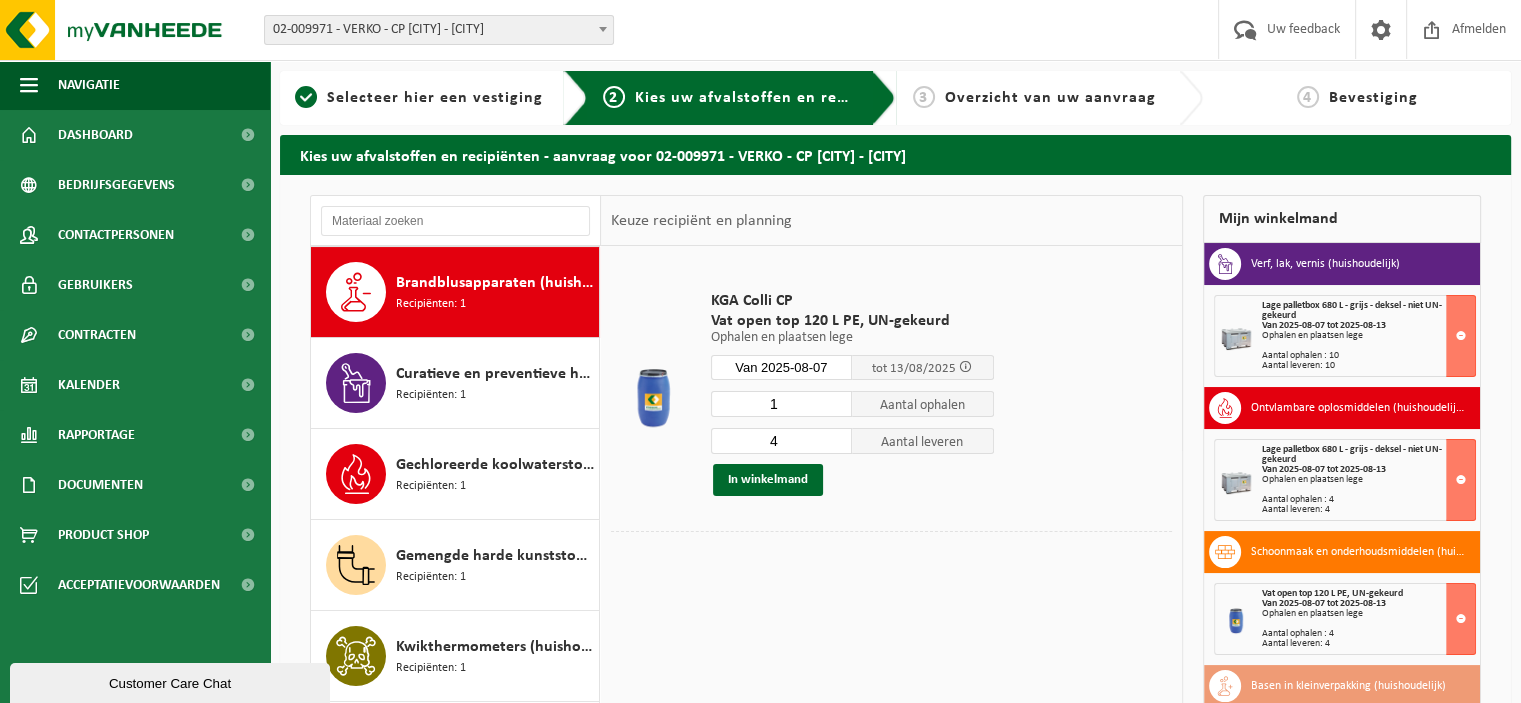 type on "1" 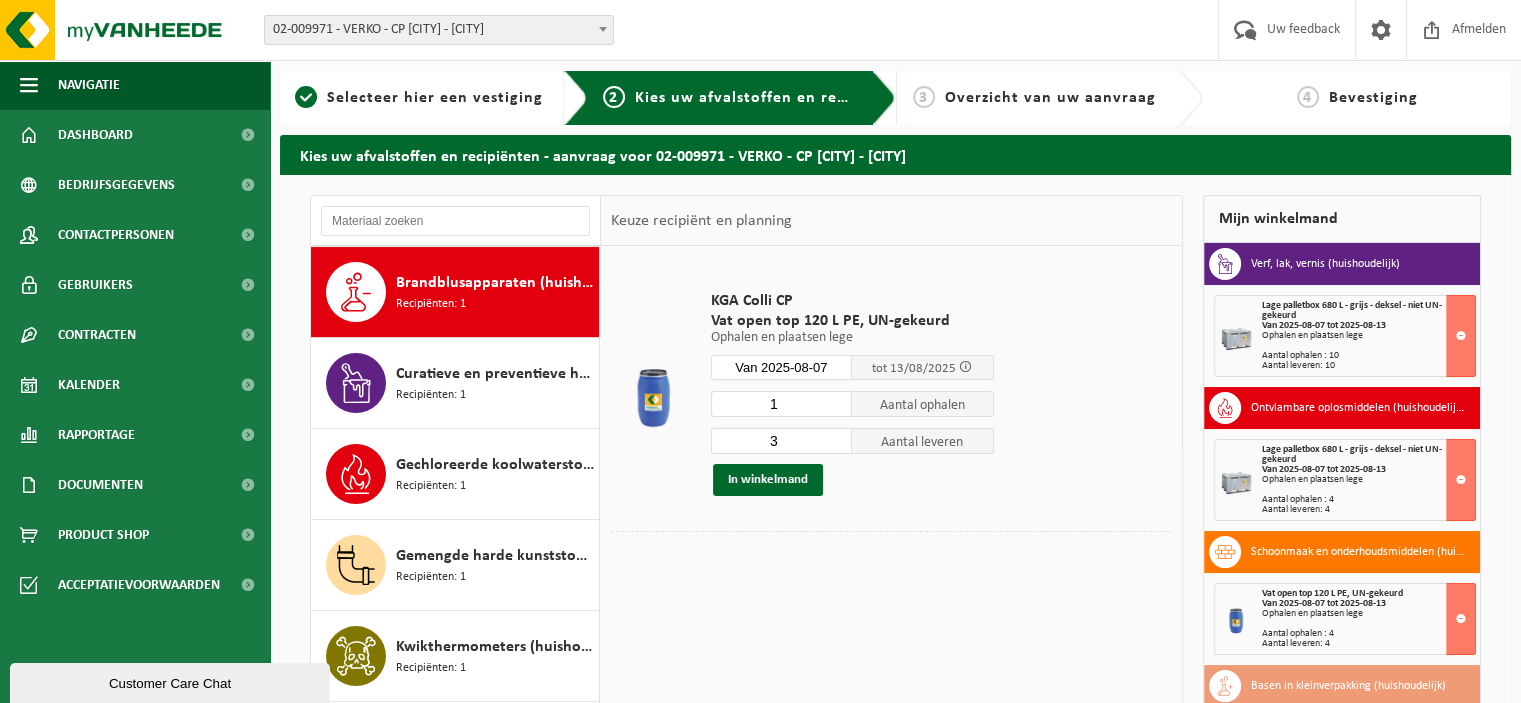 click on "3" at bounding box center [782, 441] 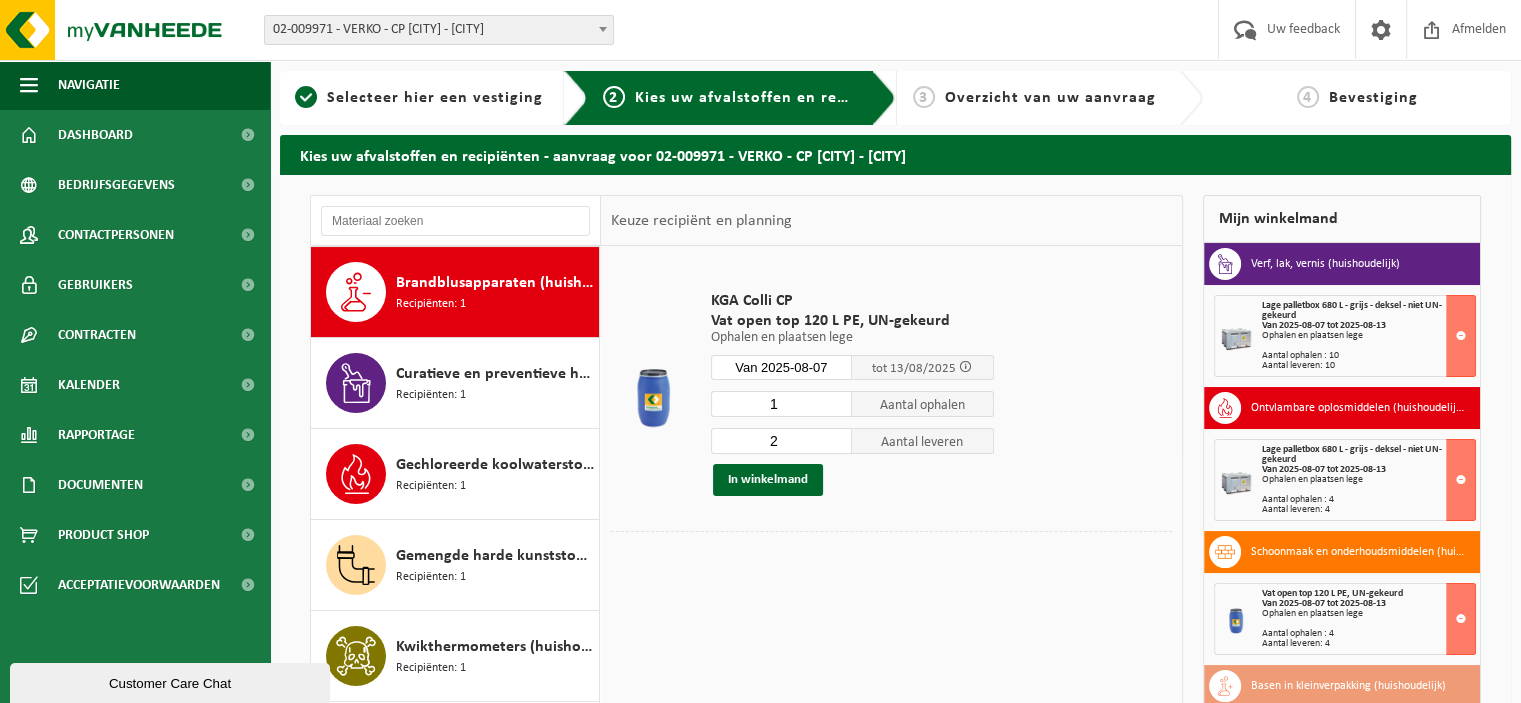 click on "2" at bounding box center [782, 441] 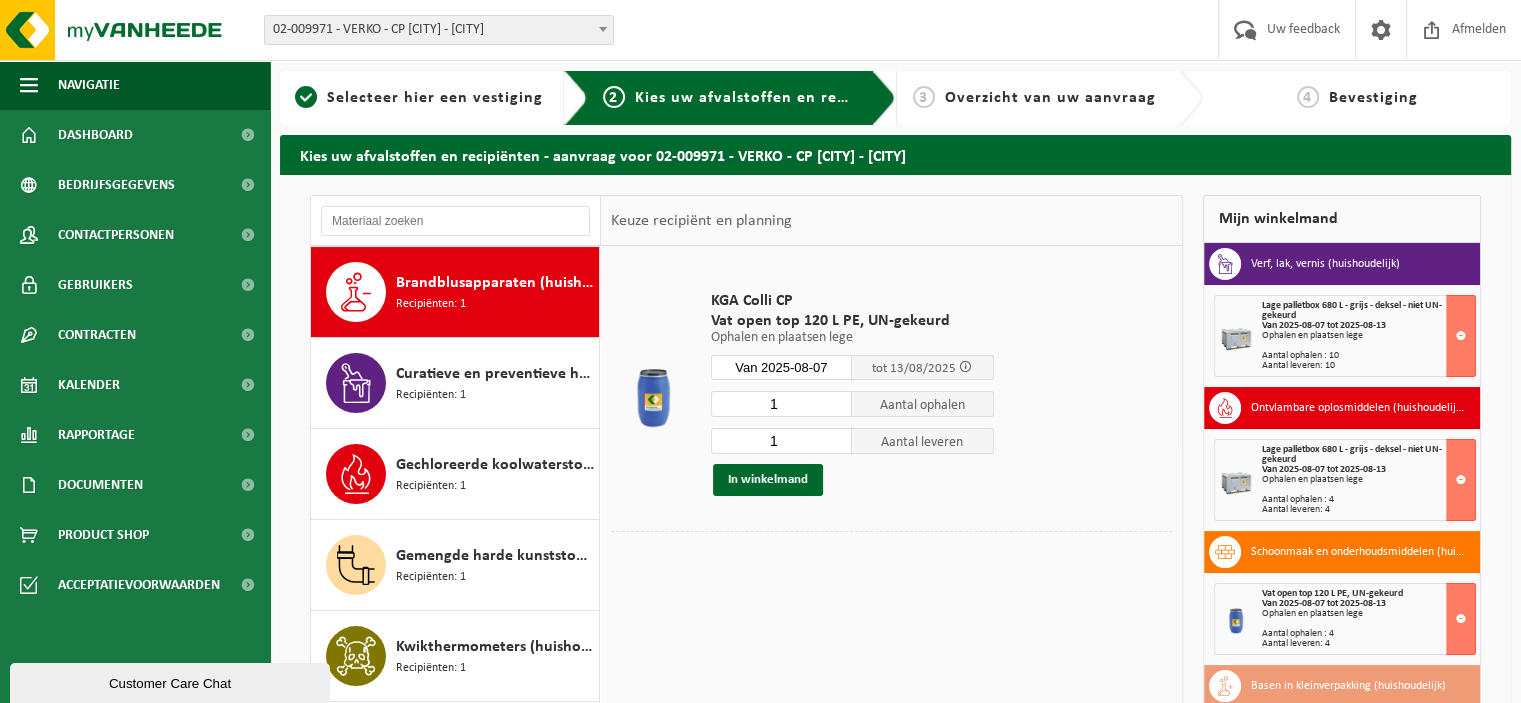 type on "1" 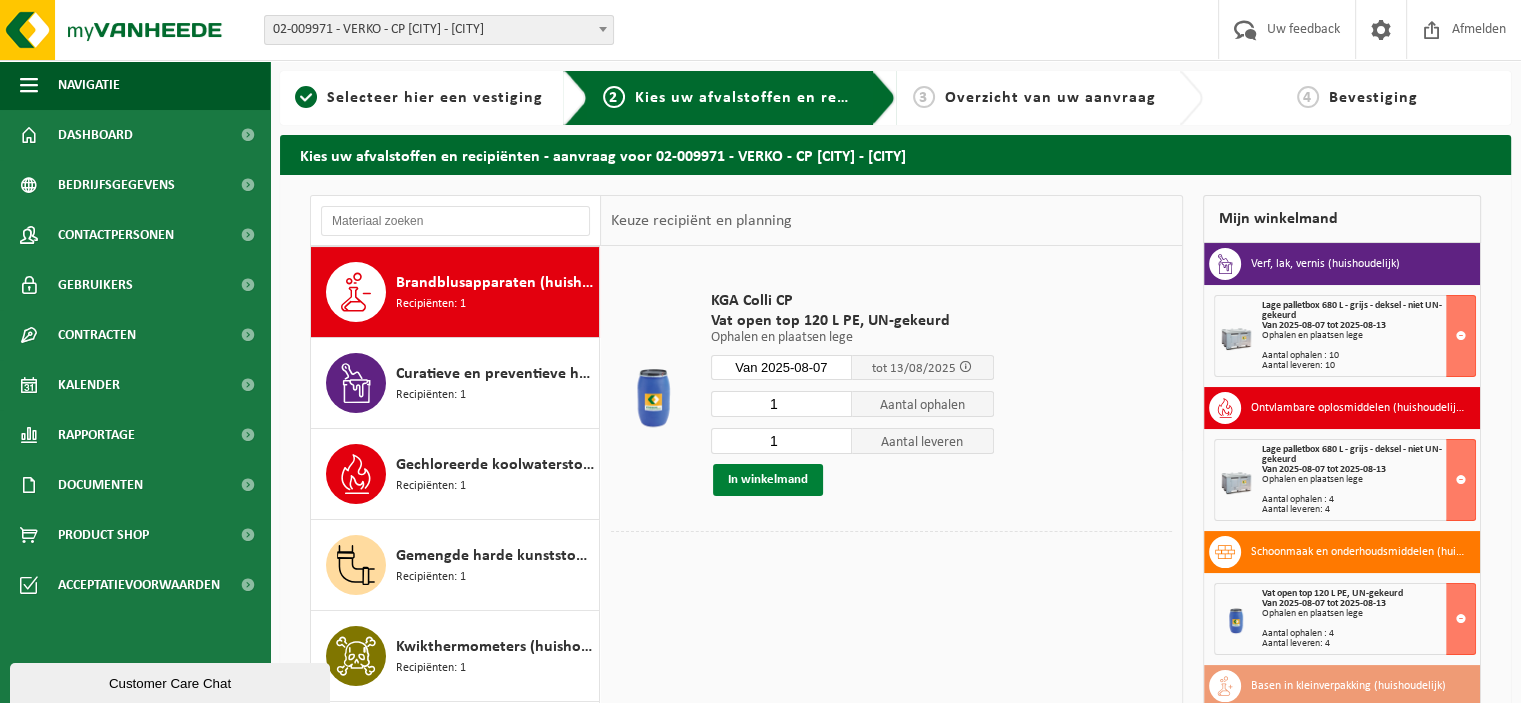 click on "In winkelmand" at bounding box center (768, 480) 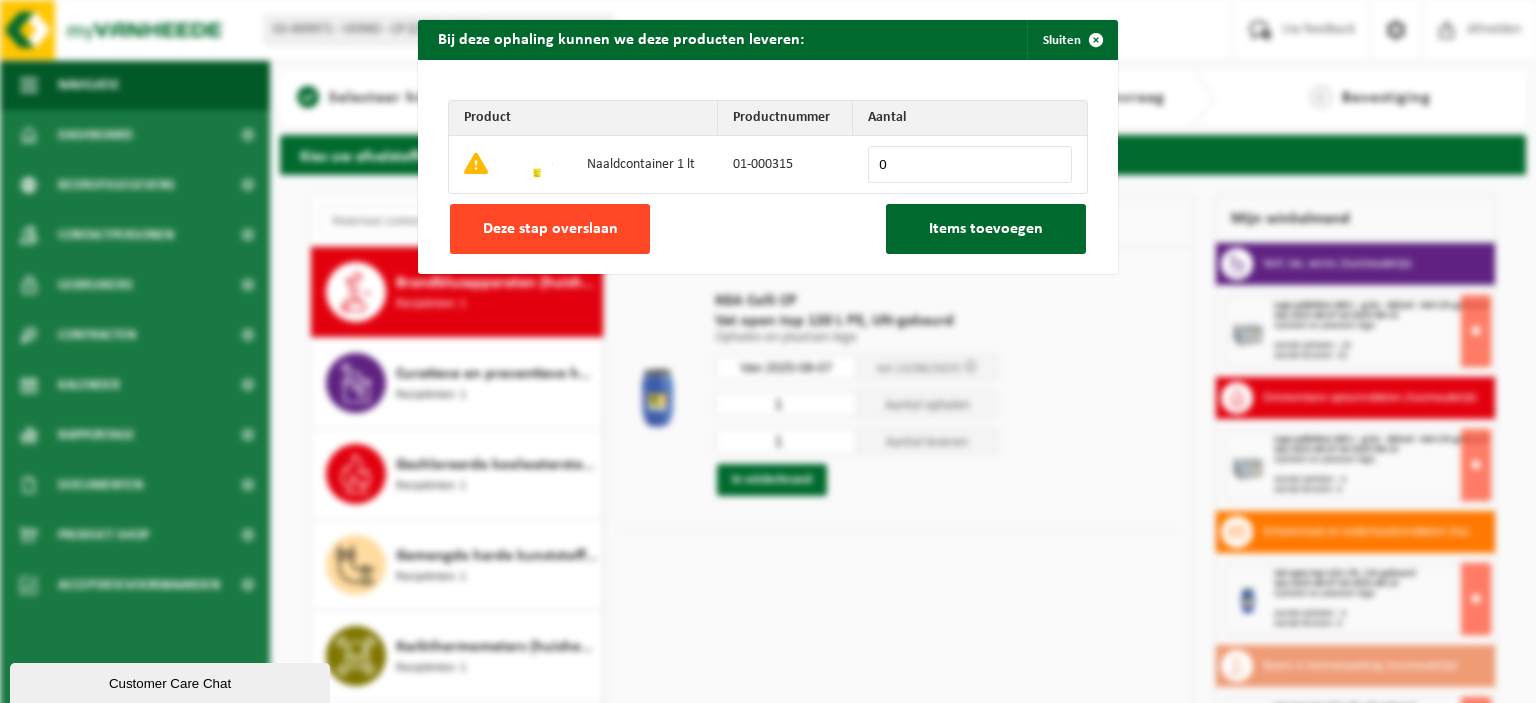 click on "Deze stap overslaan" at bounding box center (550, 229) 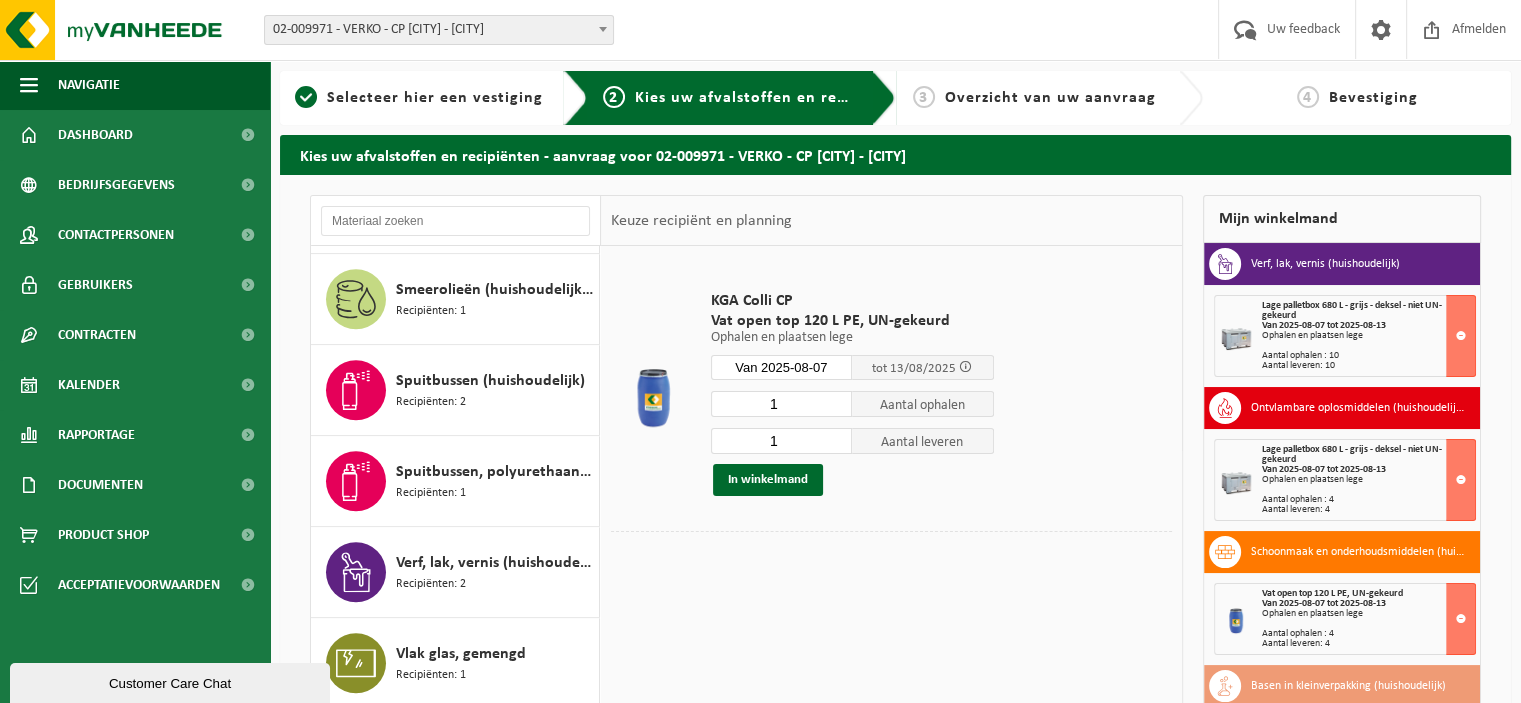 scroll, scrollTop: 1822, scrollLeft: 0, axis: vertical 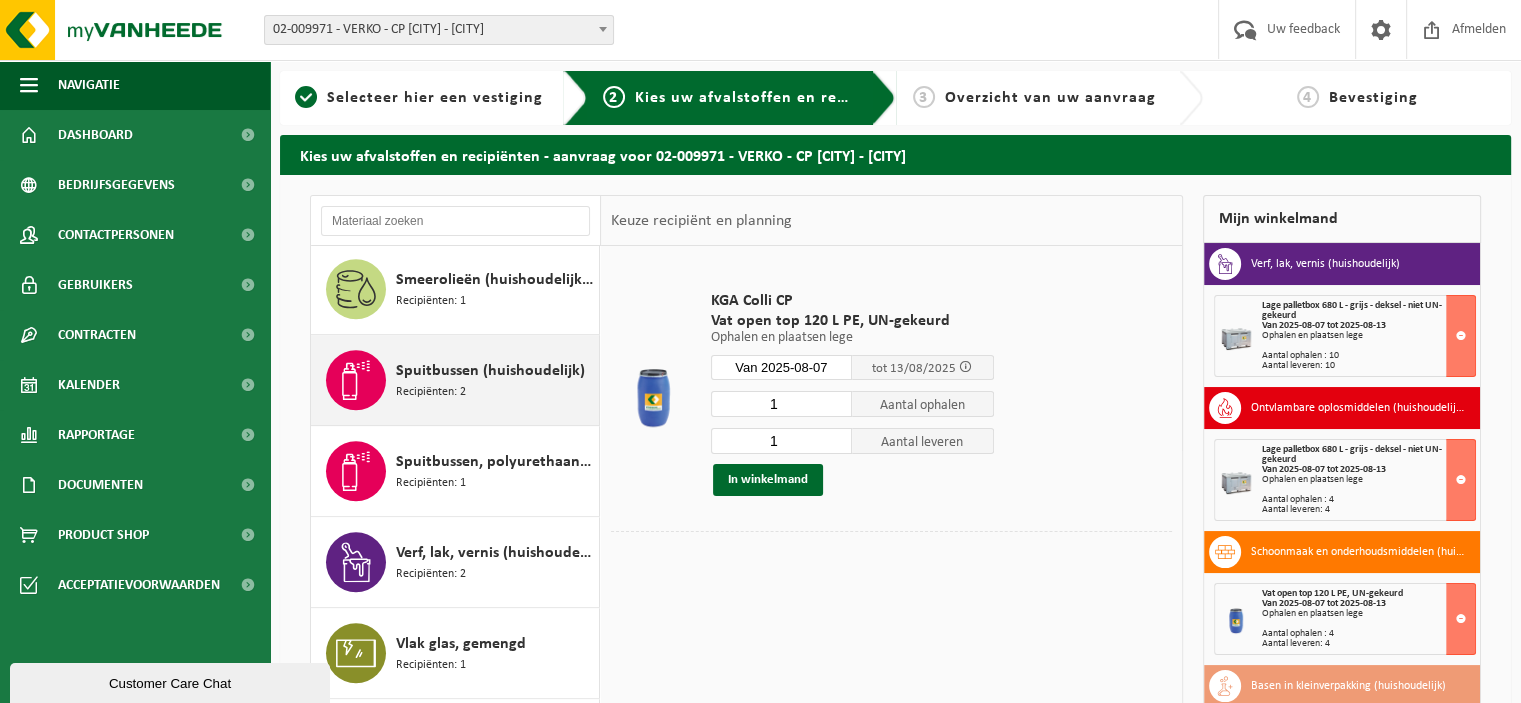 click on "Spuitbussen (huishoudelijk)   Recipiënten: 2" at bounding box center (495, 380) 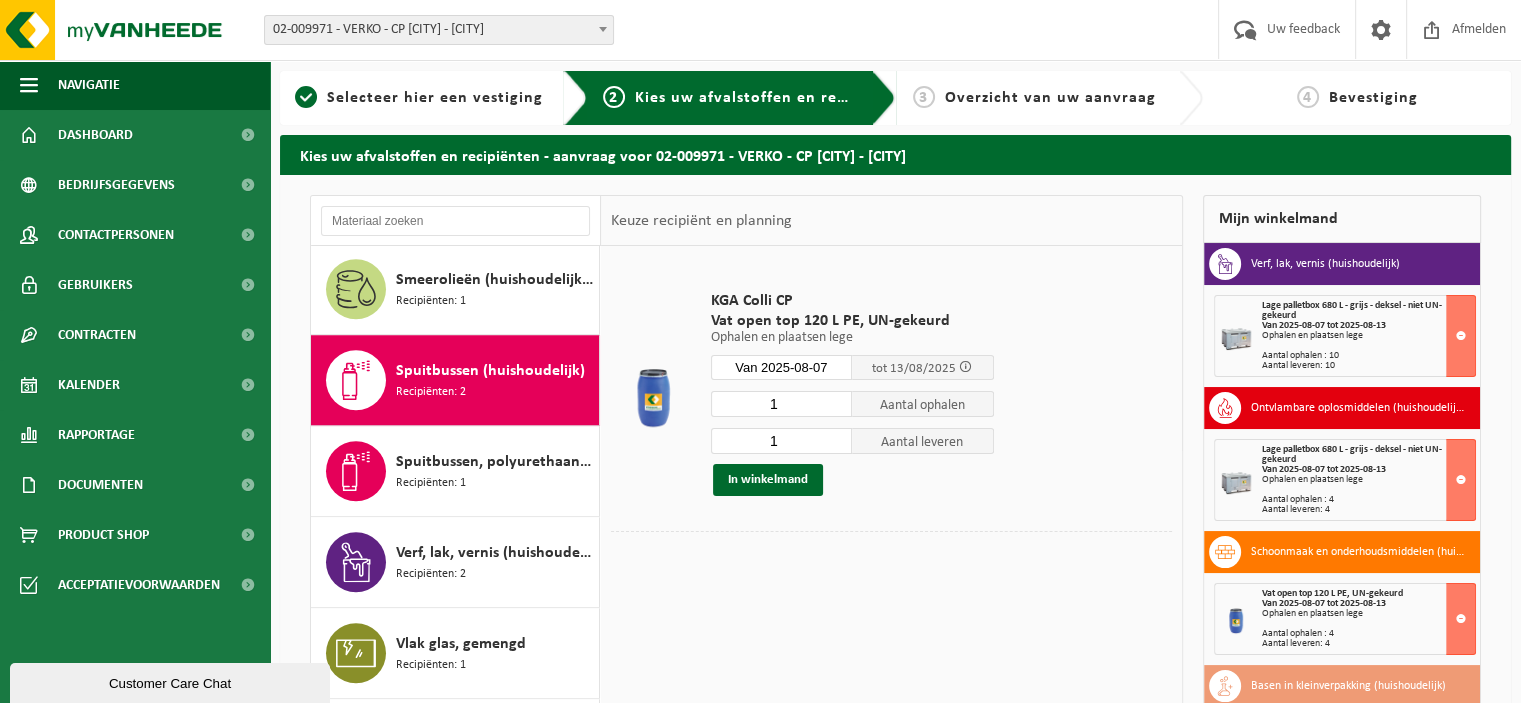 scroll, scrollTop: 1850, scrollLeft: 0, axis: vertical 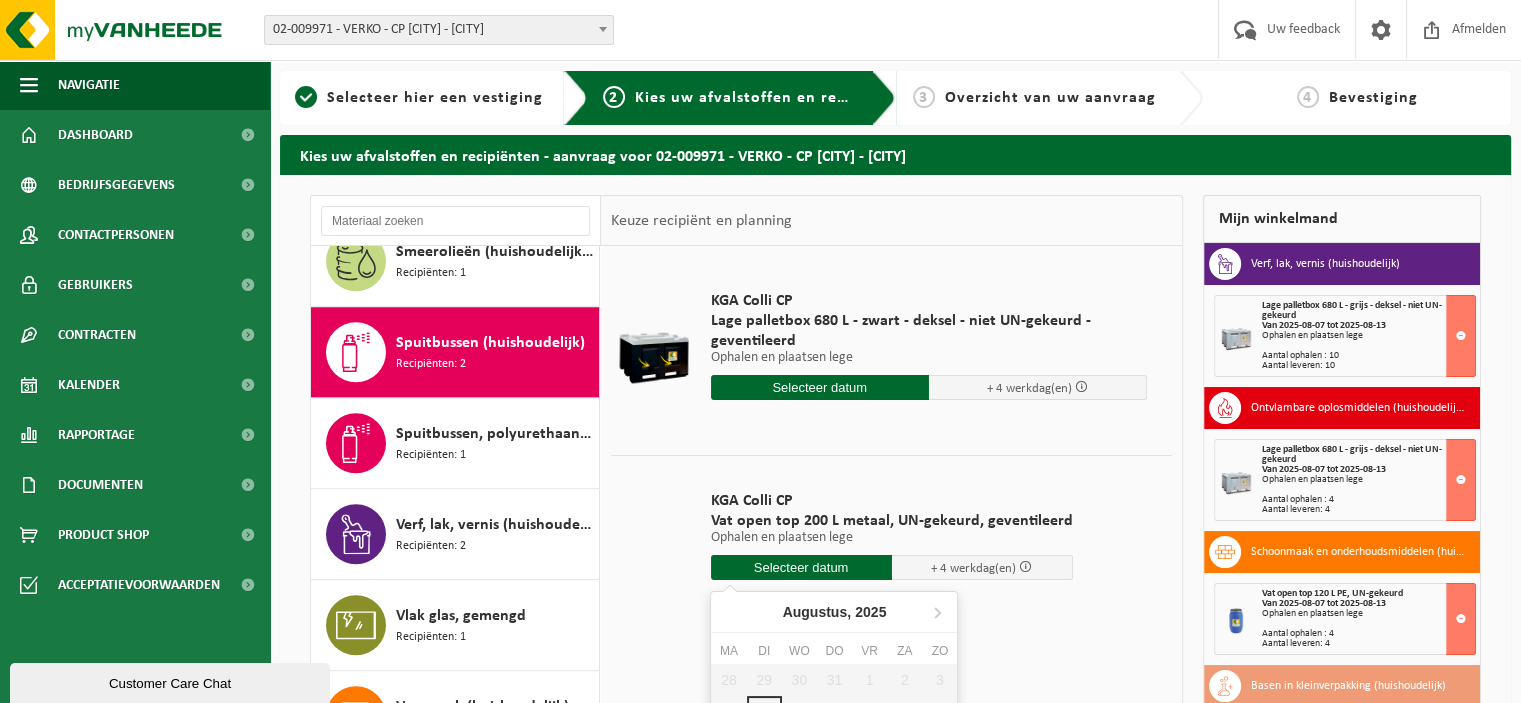 click at bounding box center [801, 567] 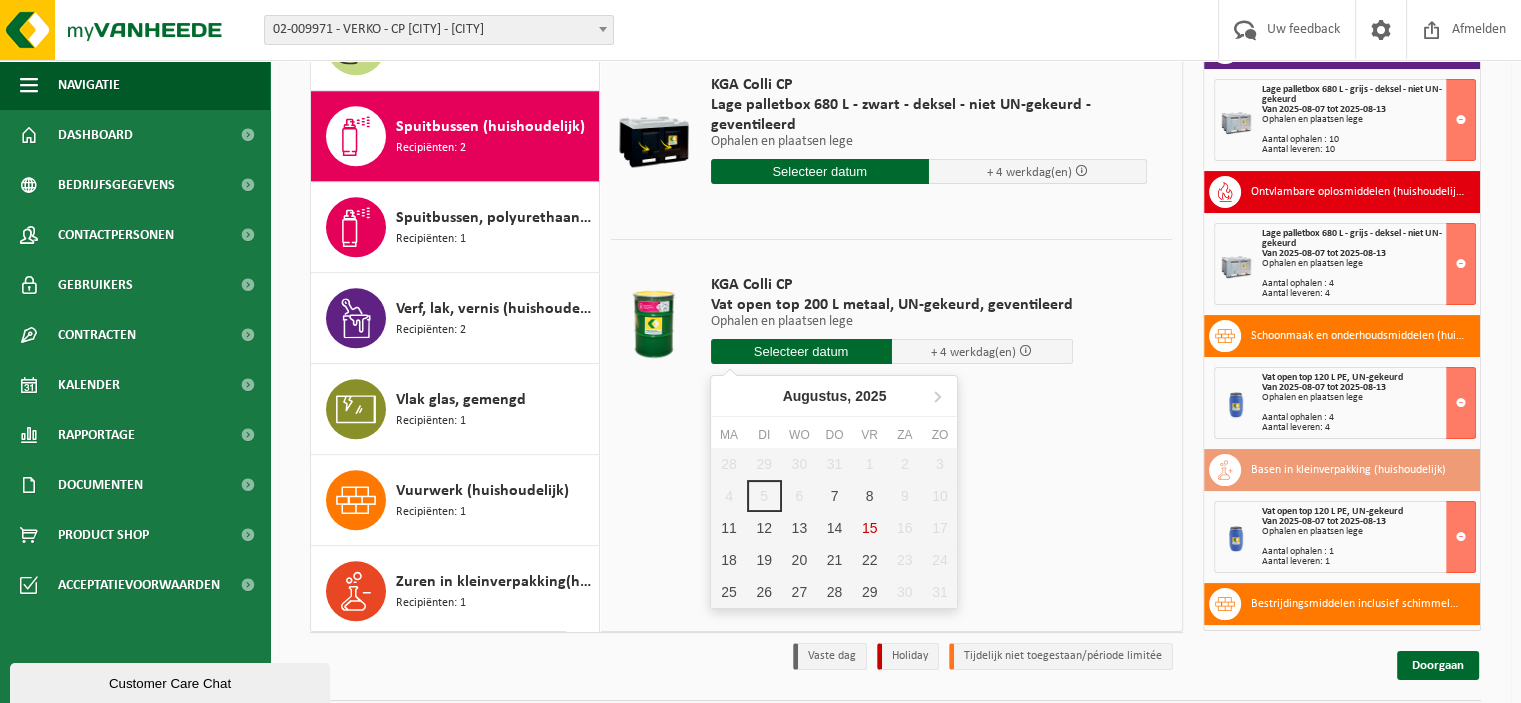 scroll, scrollTop: 224, scrollLeft: 0, axis: vertical 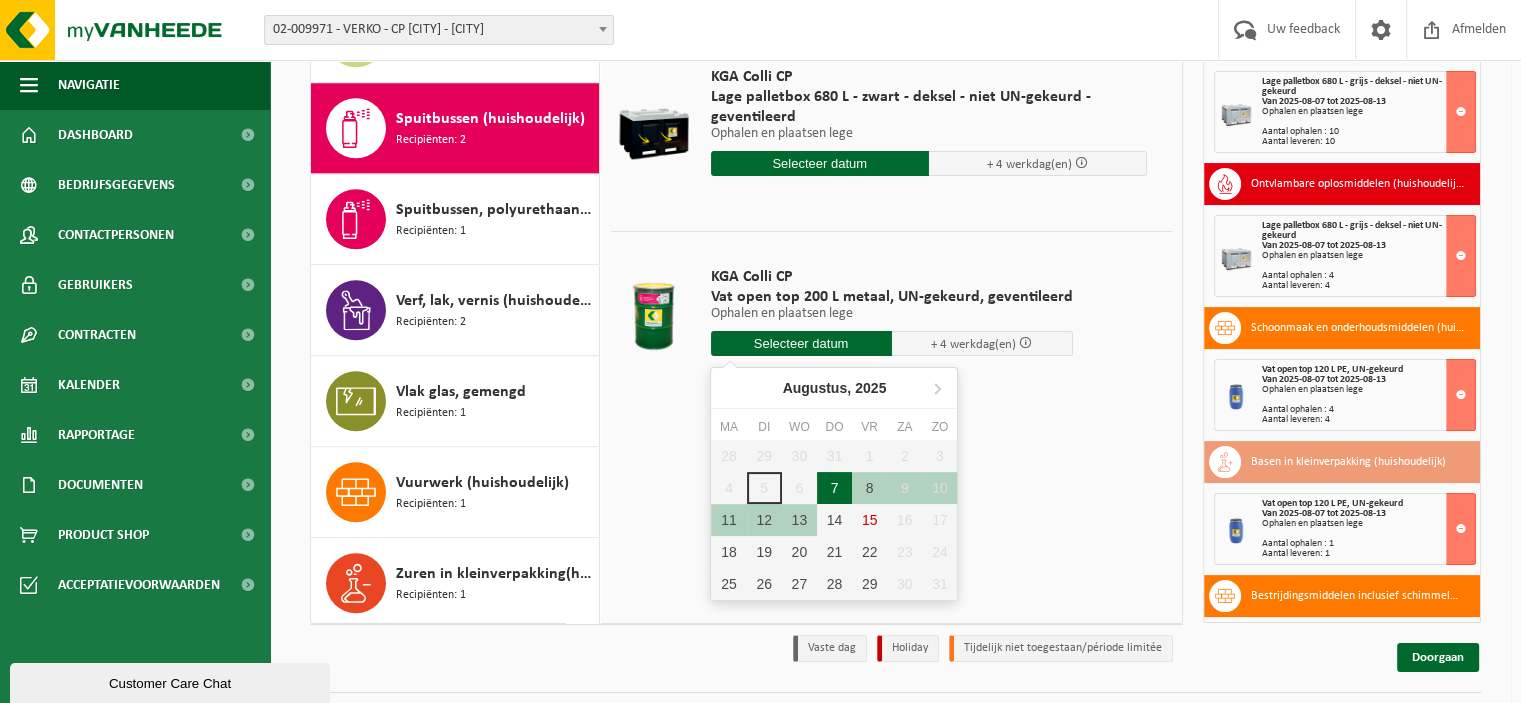 click on "7" at bounding box center (834, 488) 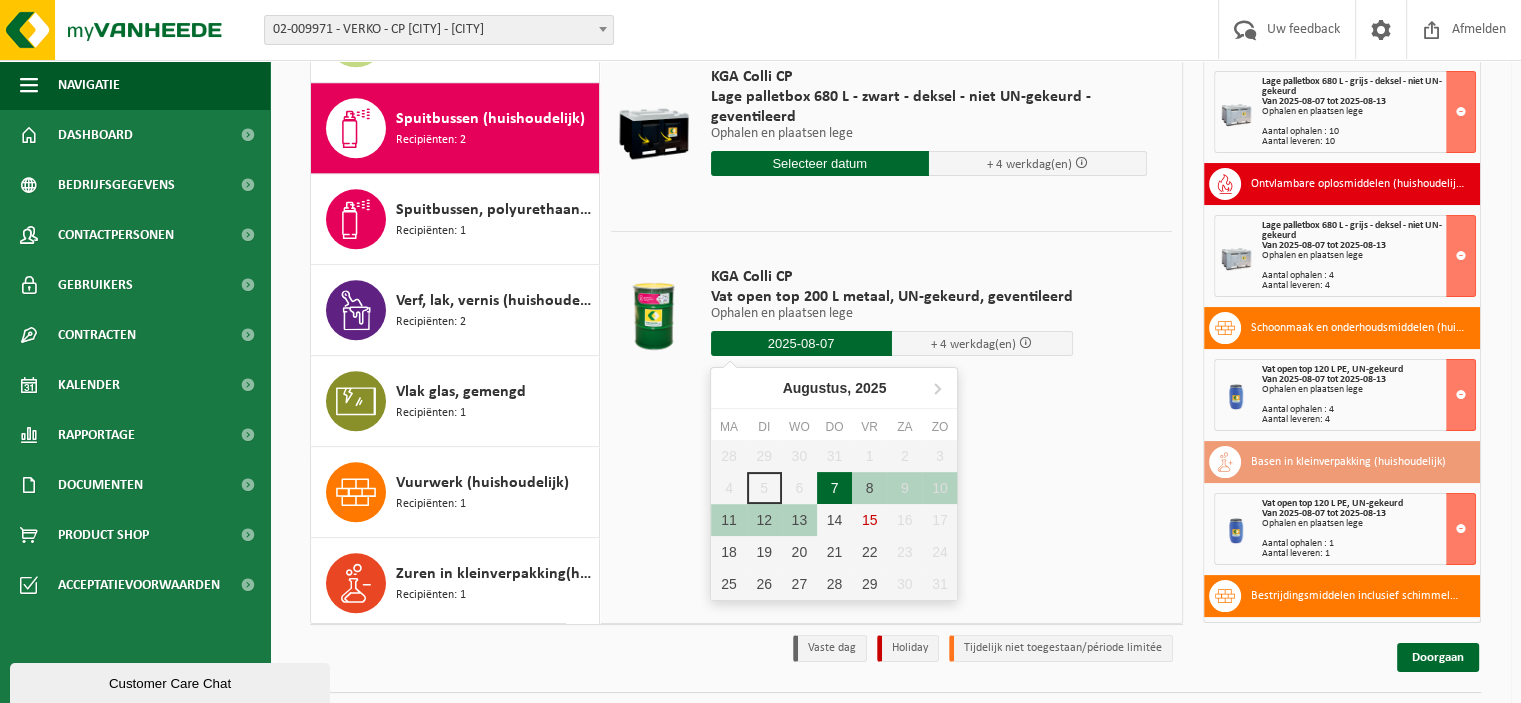 type on "Van 2025-08-07" 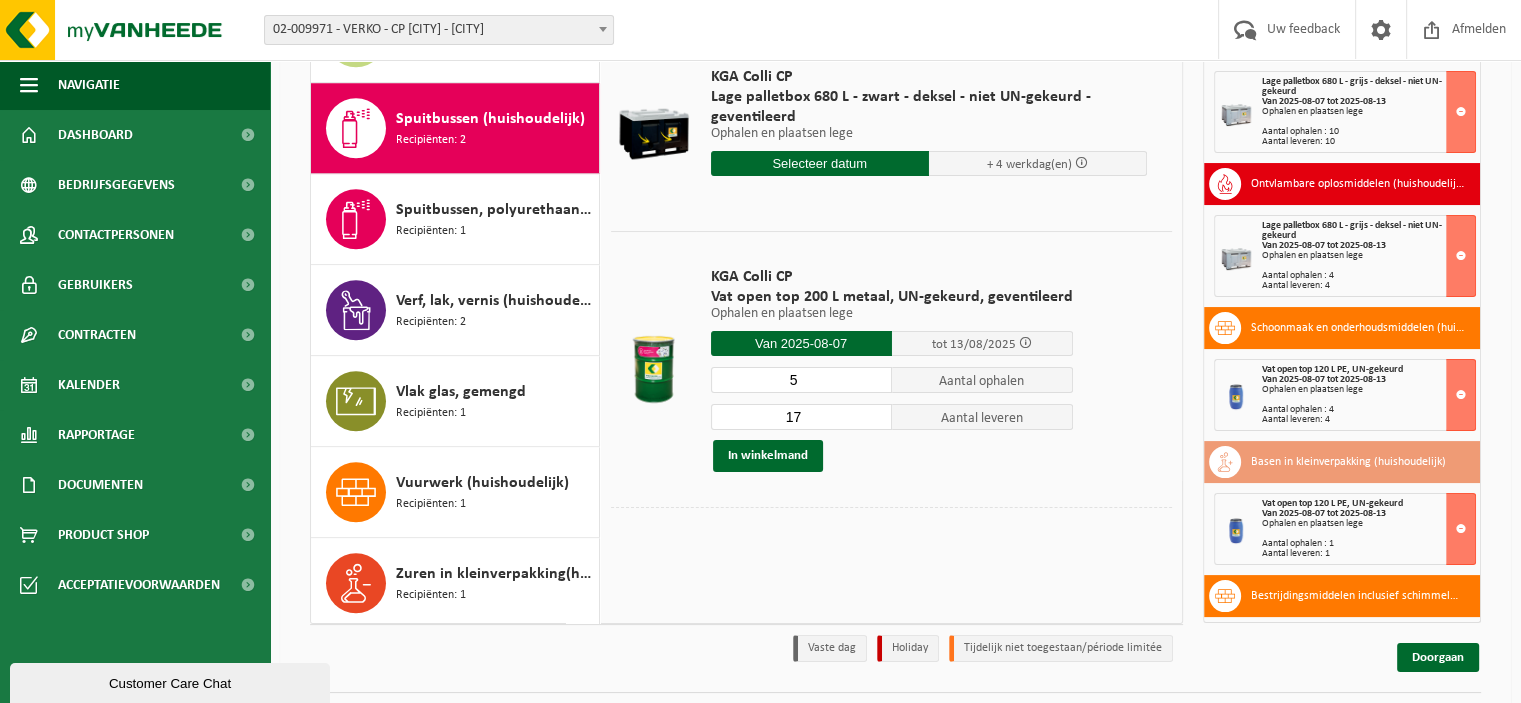 click on "5" at bounding box center [801, 380] 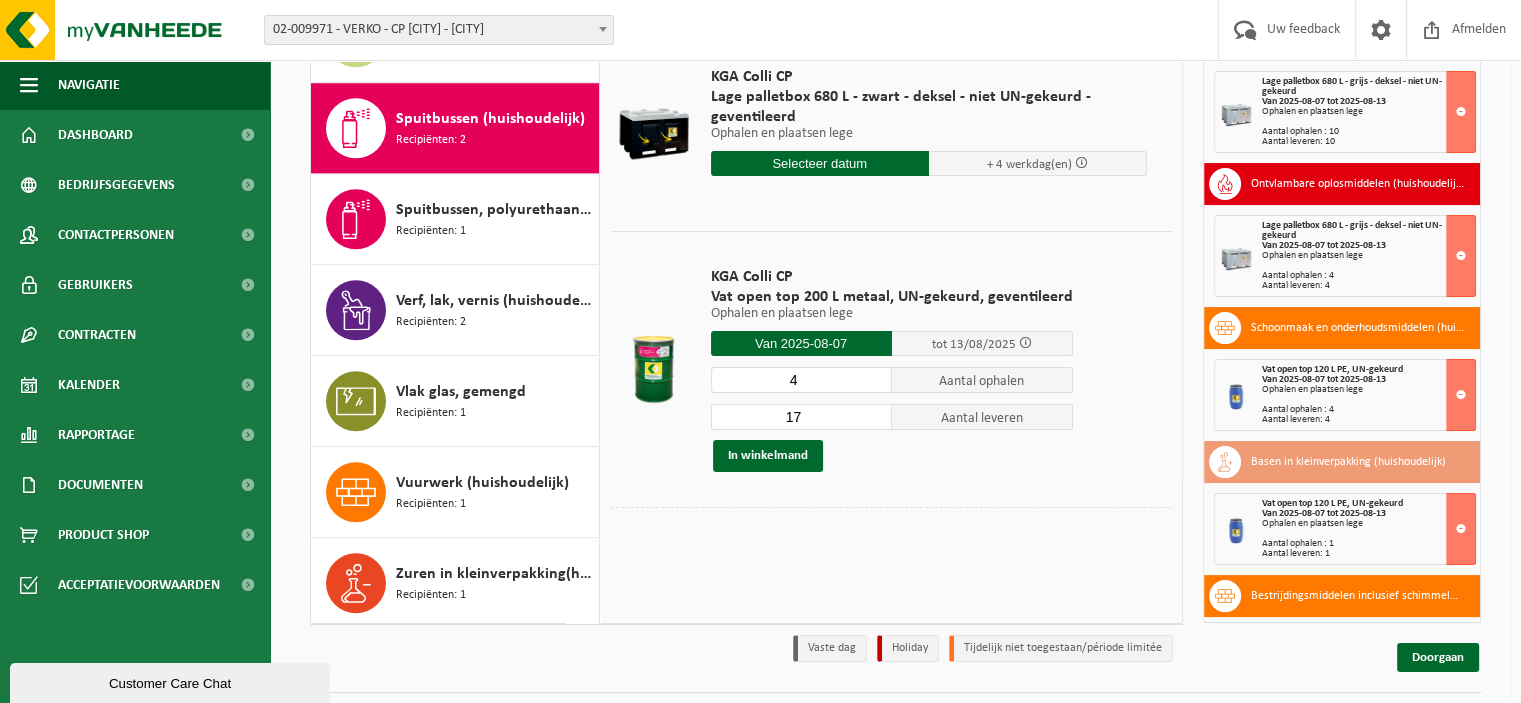 type on "4" 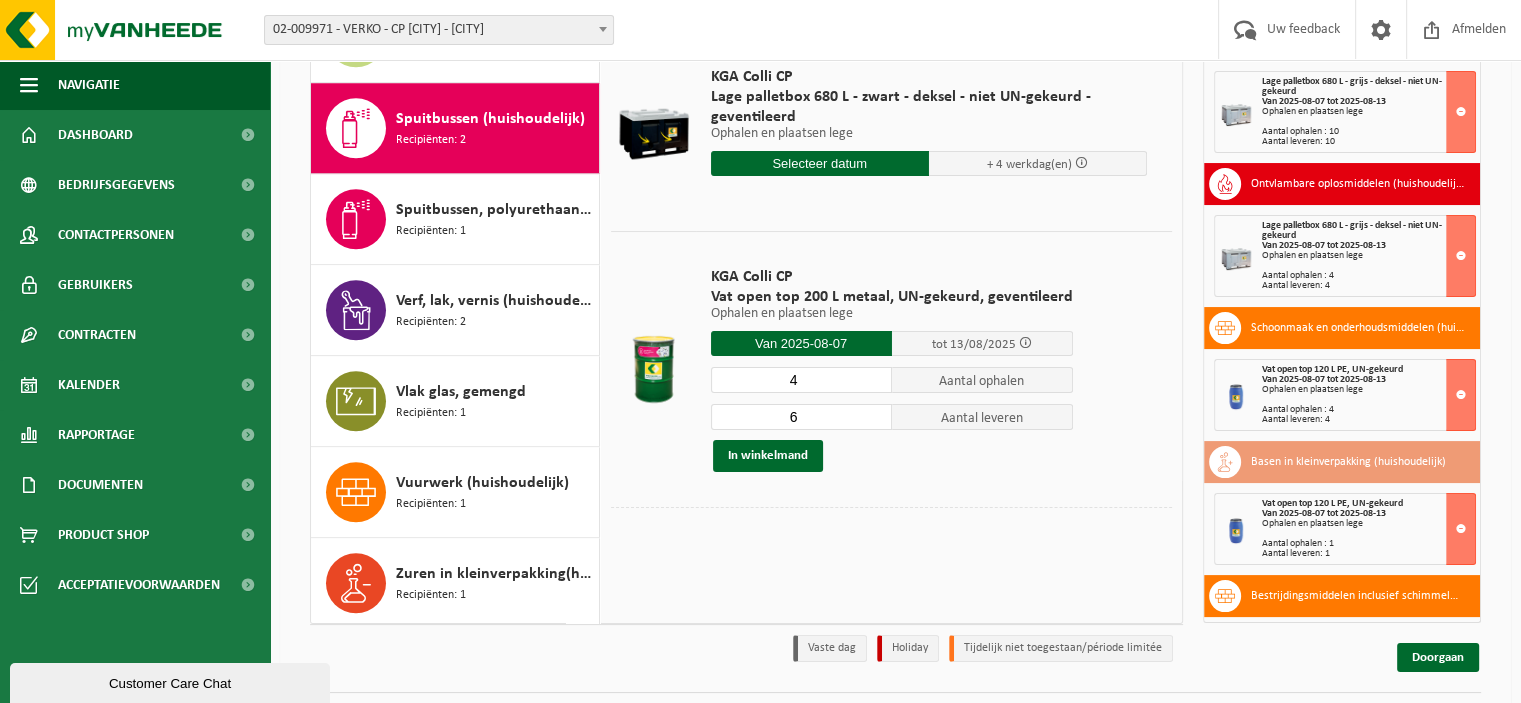click on "6" at bounding box center [801, 417] 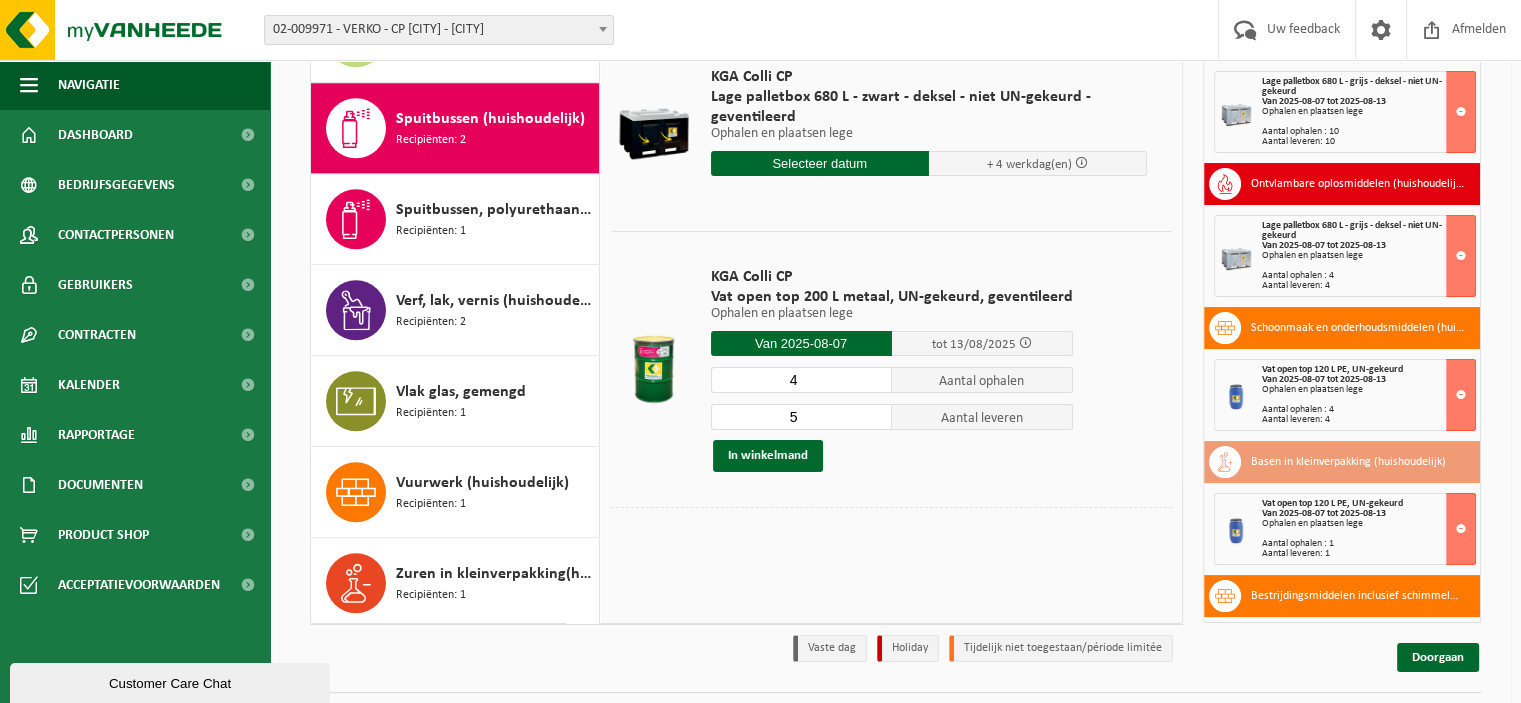 click on "5" at bounding box center [801, 417] 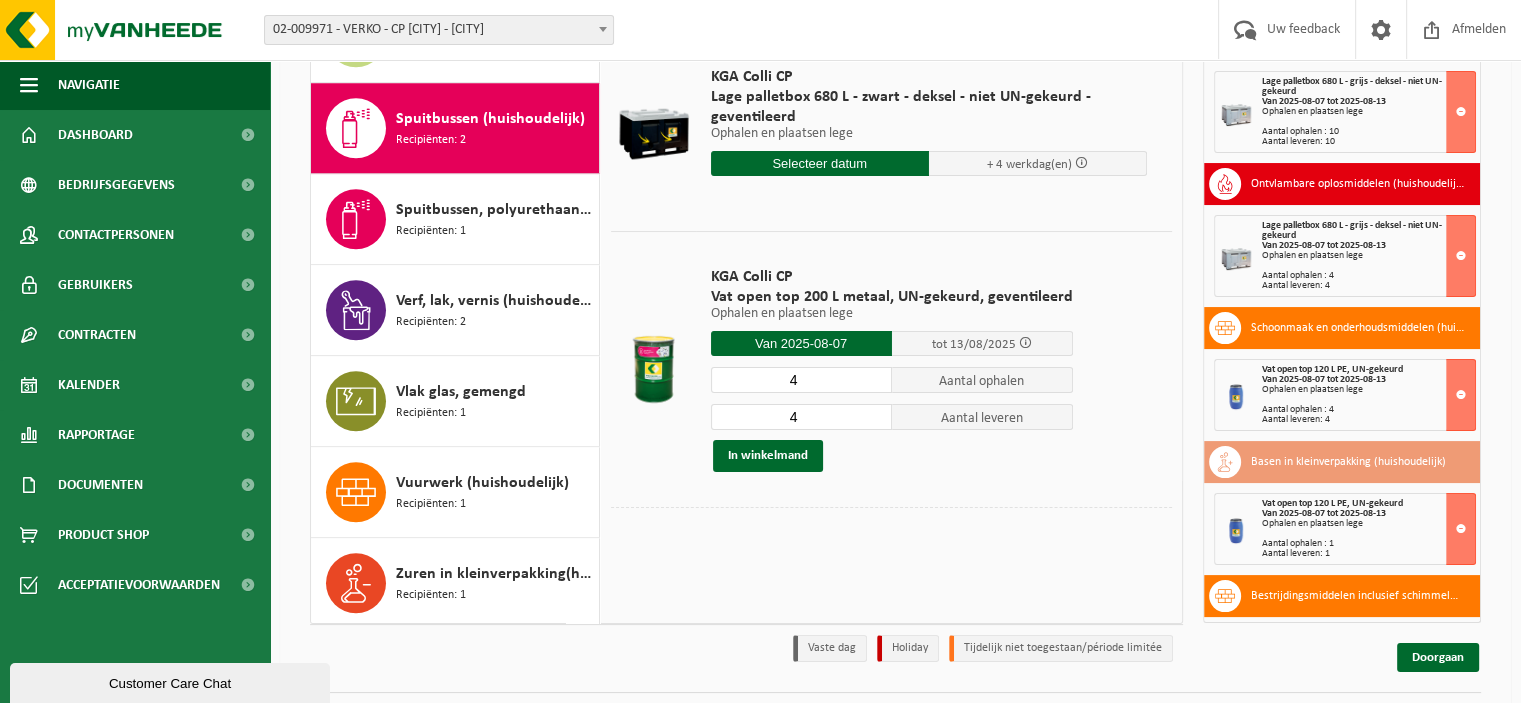 type on "4" 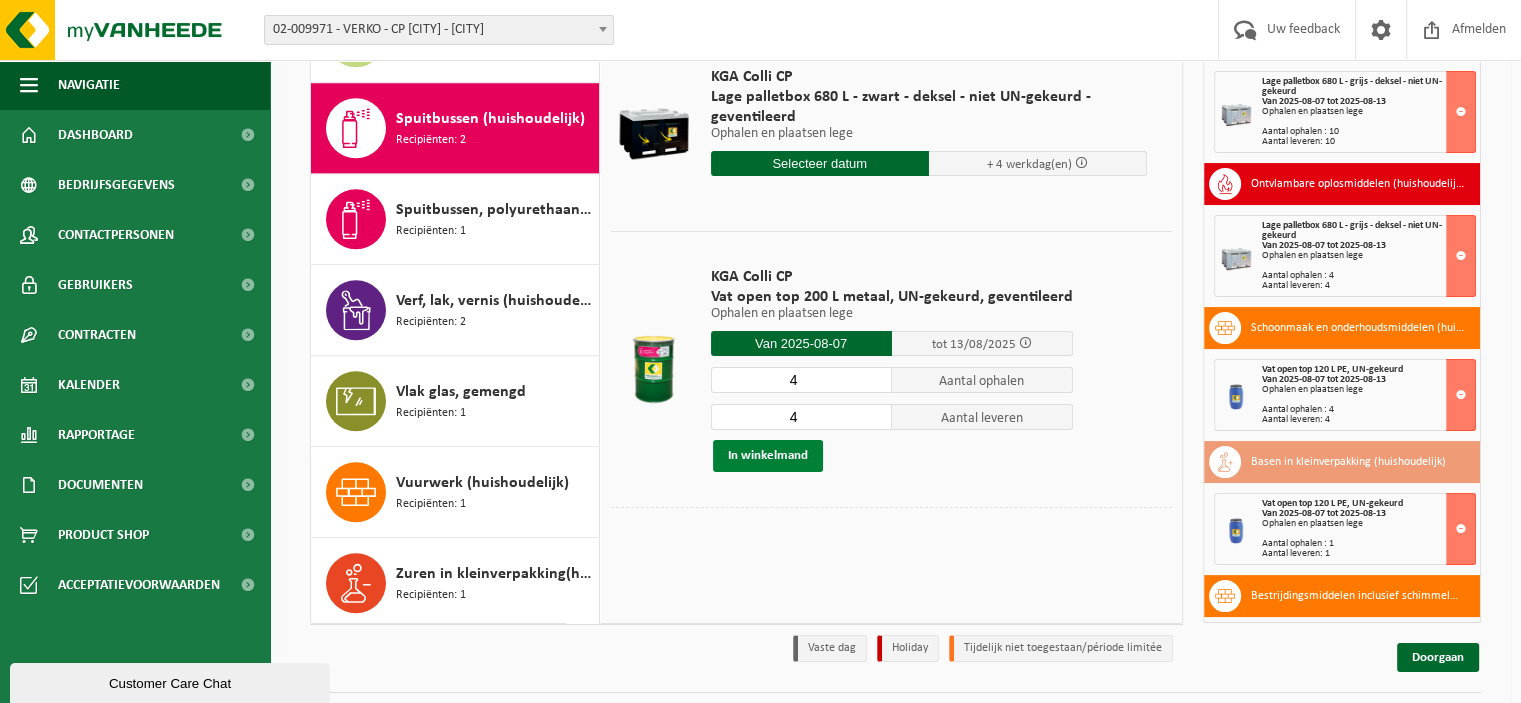 click on "In winkelmand" at bounding box center [768, 456] 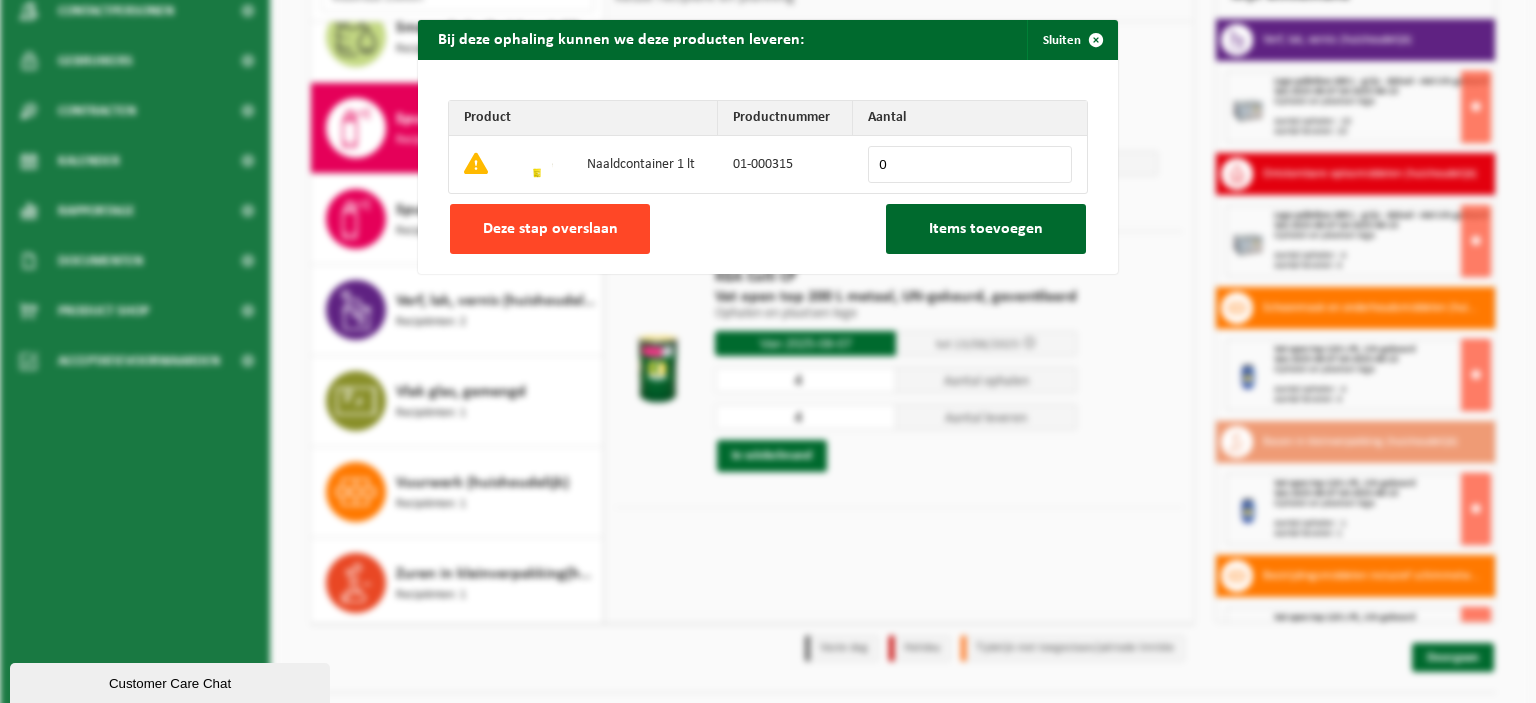 click on "Deze stap overslaan" at bounding box center [550, 229] 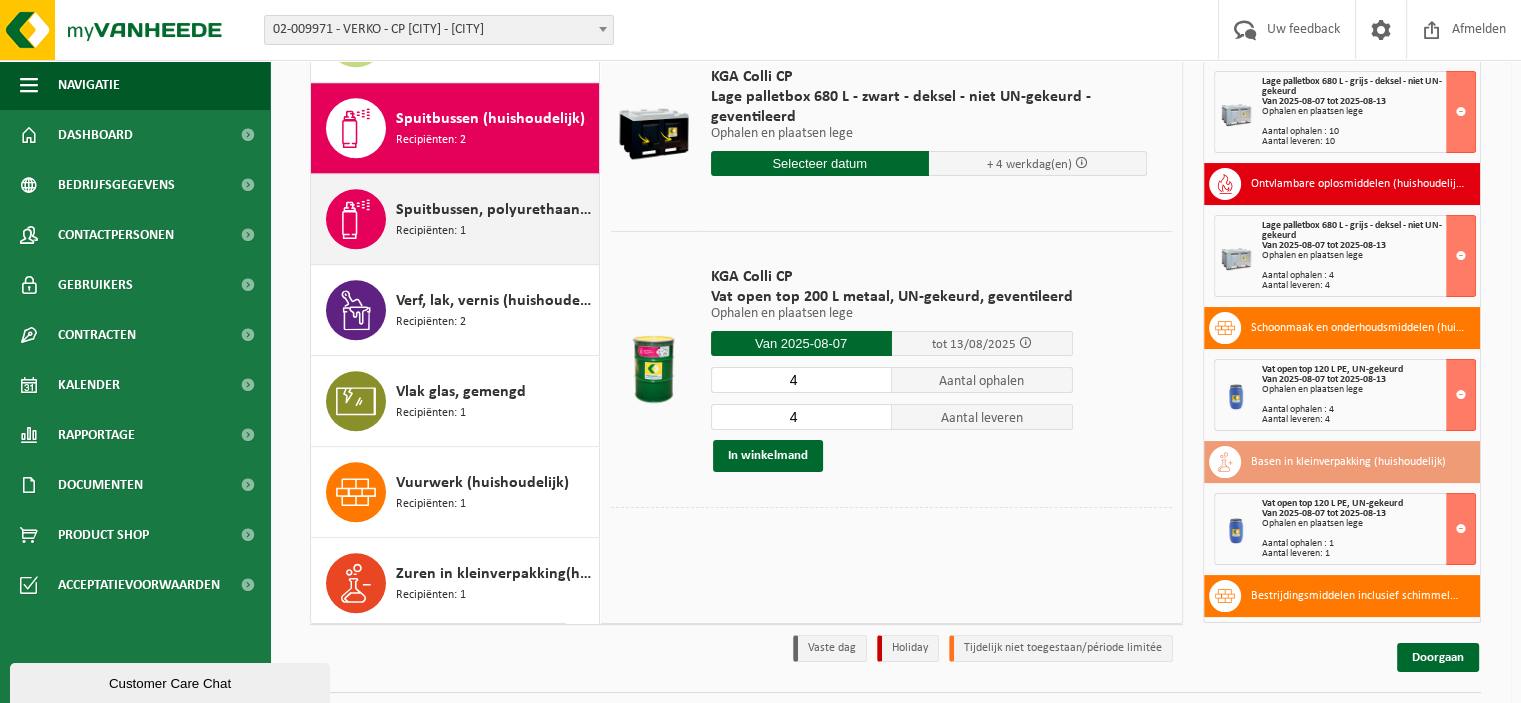 click on "Spuitbussen, polyurethaan (PU) (huishoudelijk)" at bounding box center (495, 210) 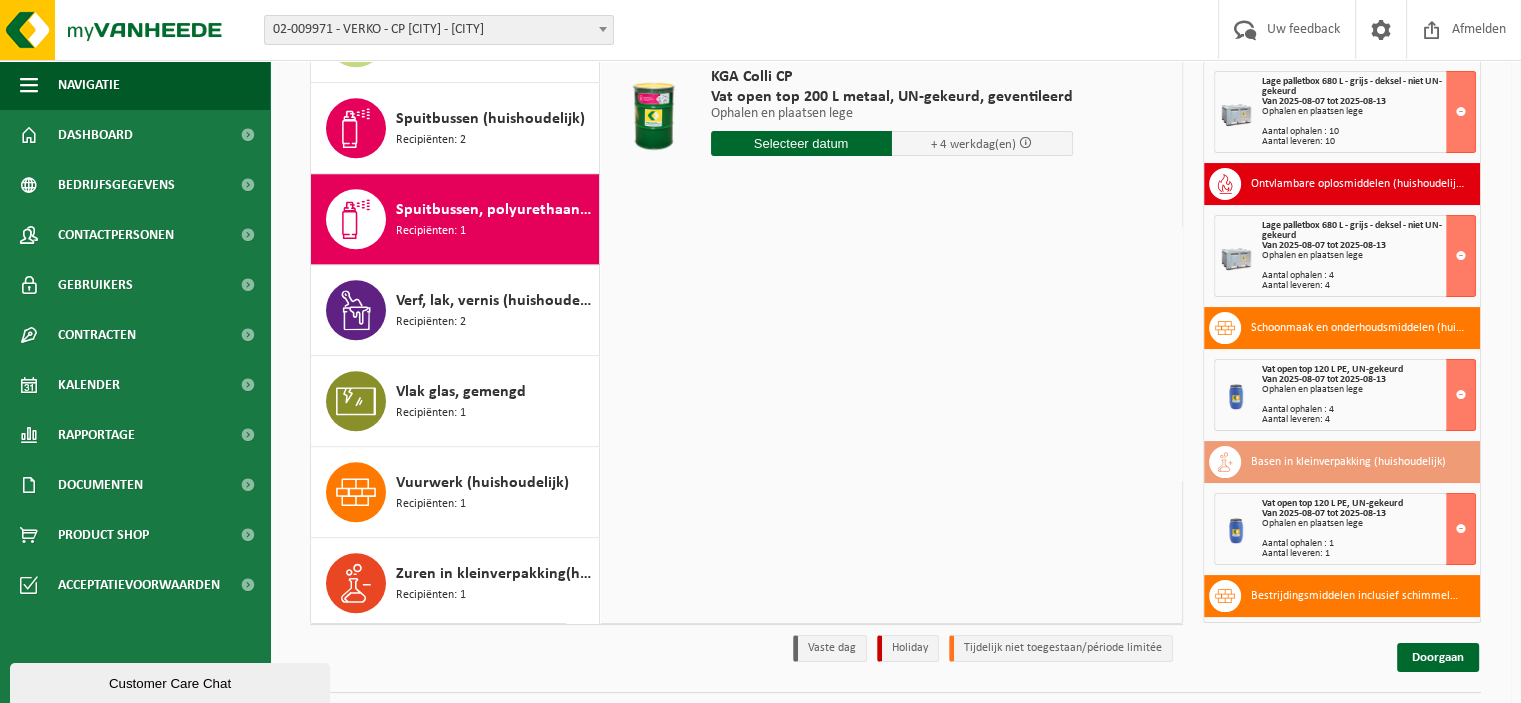 click at bounding box center (801, 143) 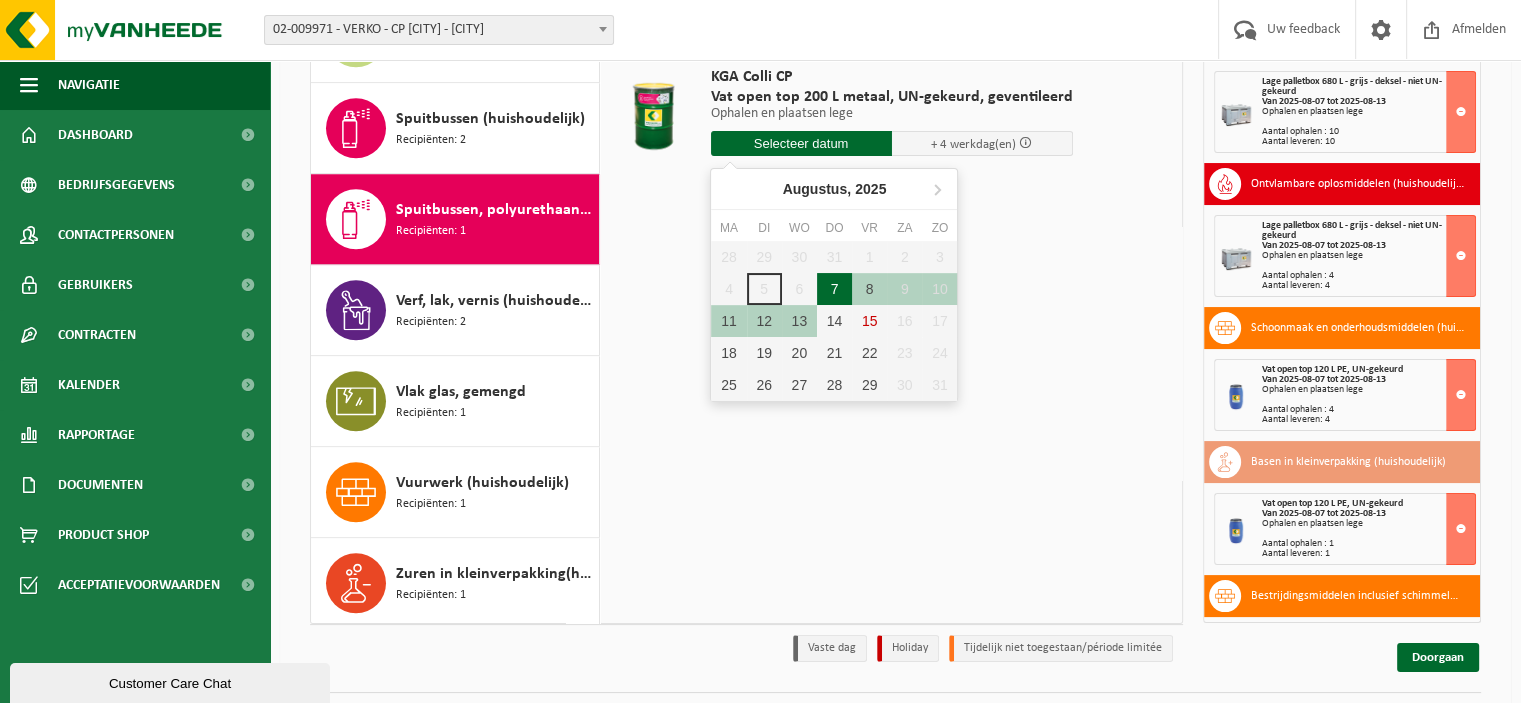 click on "7" at bounding box center [834, 289] 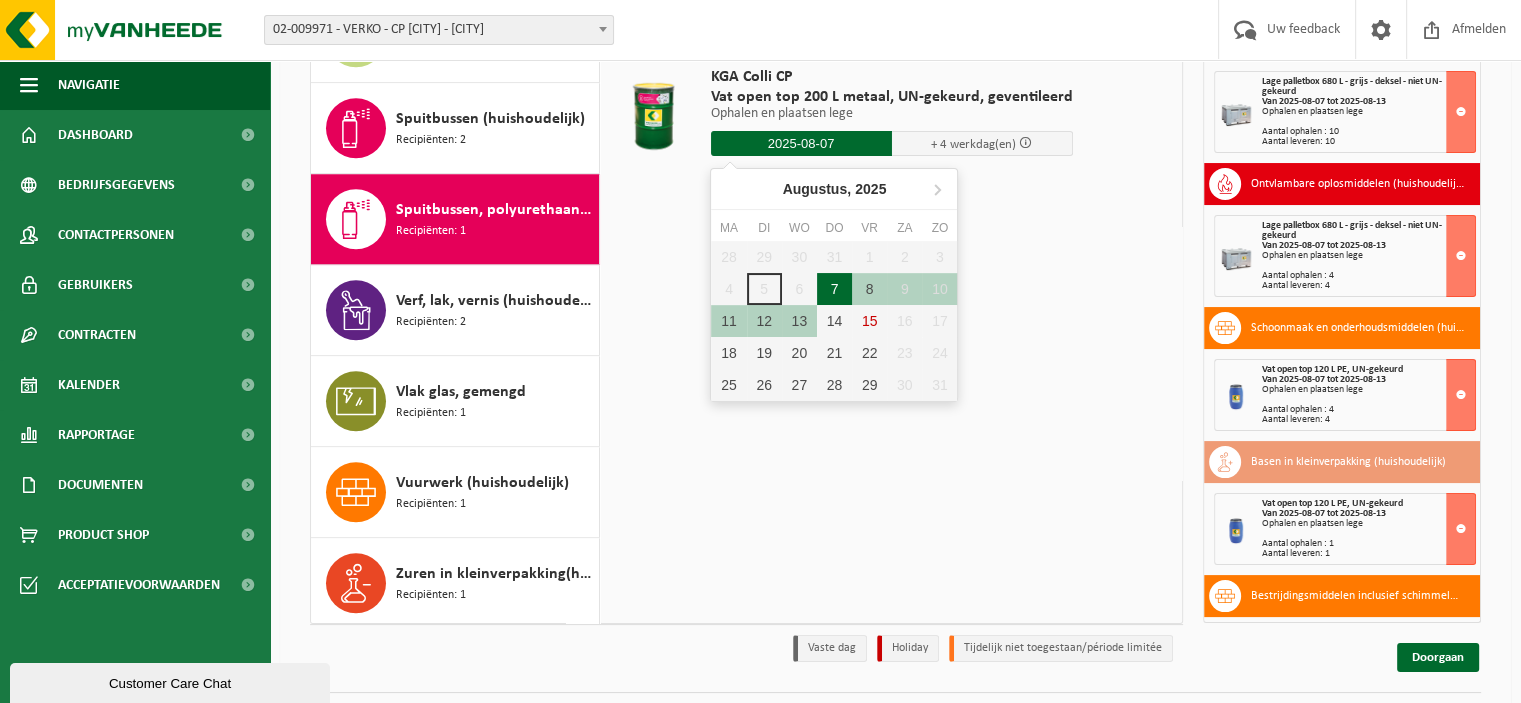 type on "Van 2025-08-07" 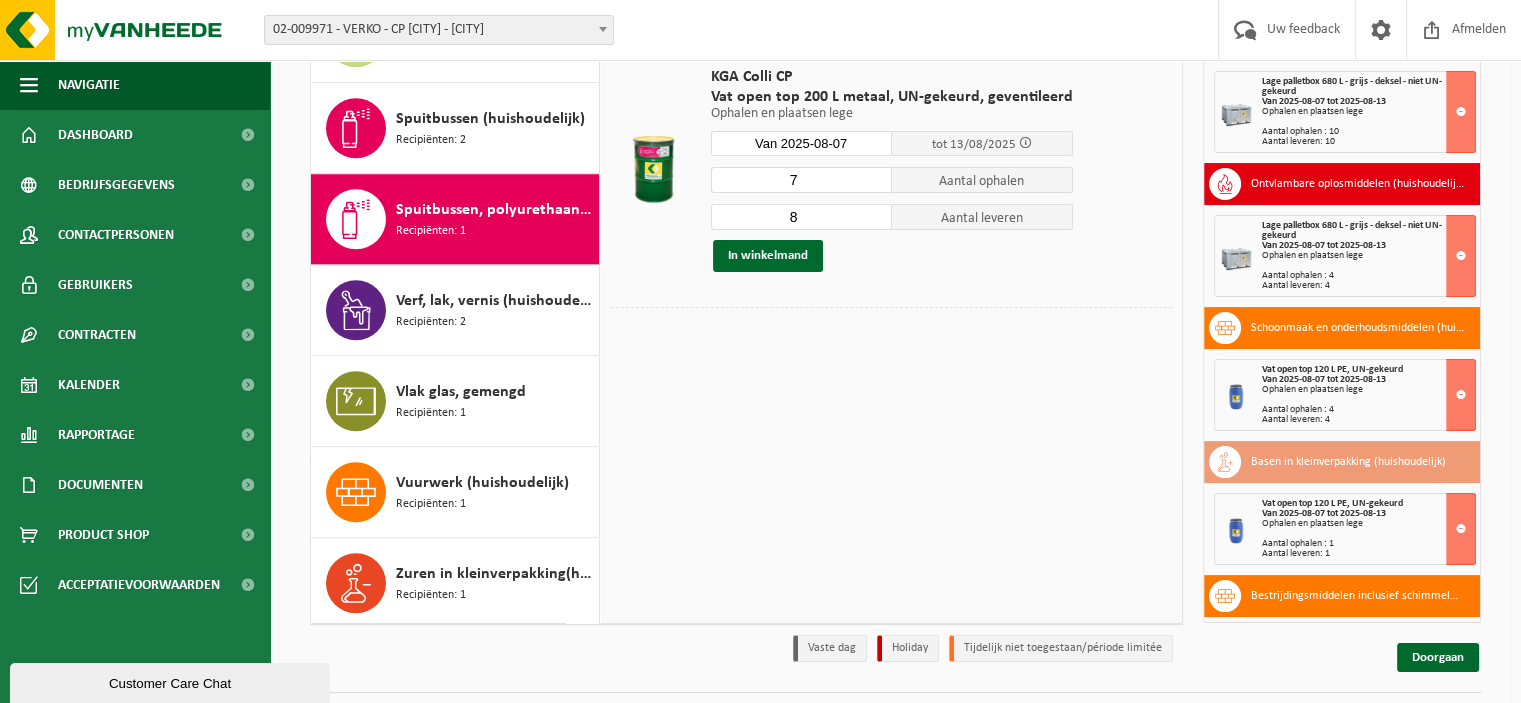 click on "7" at bounding box center [801, 180] 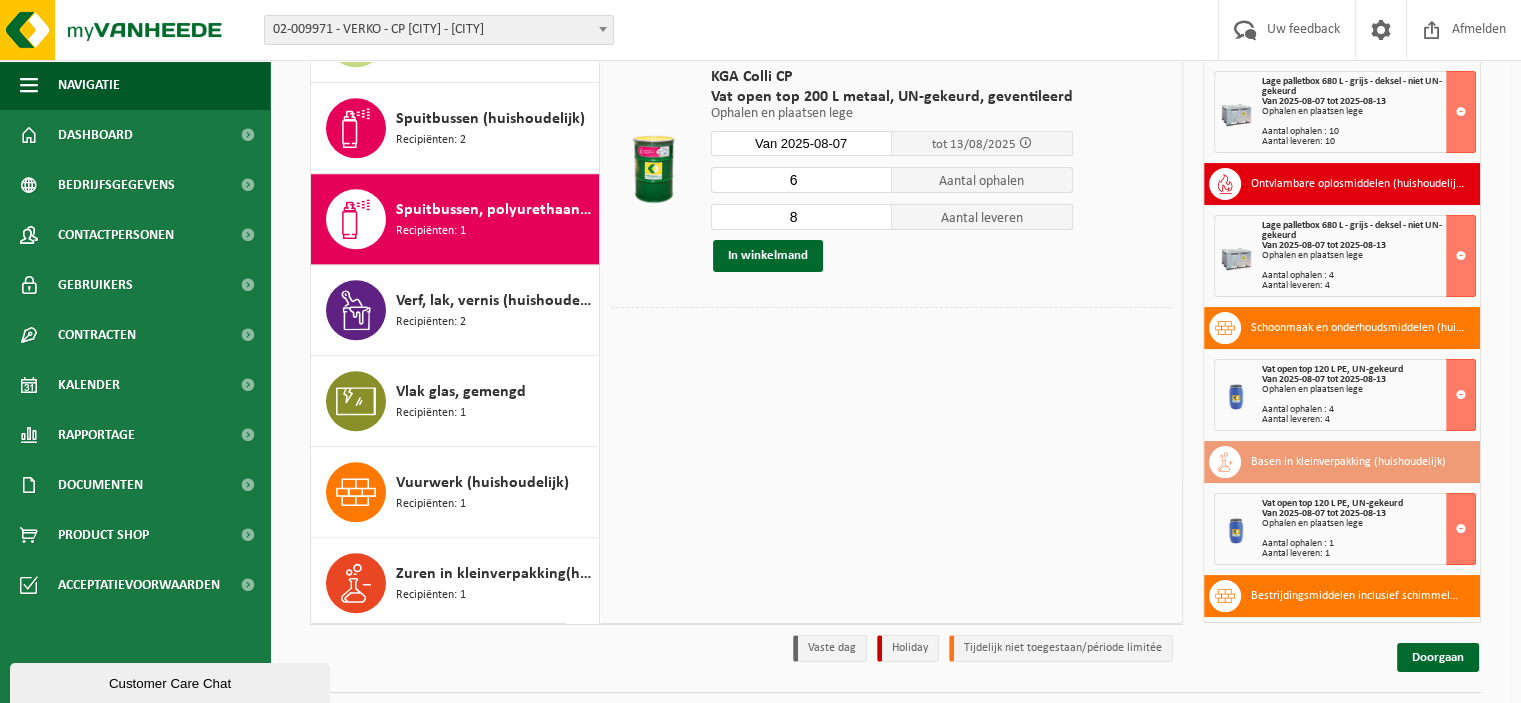 click on "6" at bounding box center (801, 180) 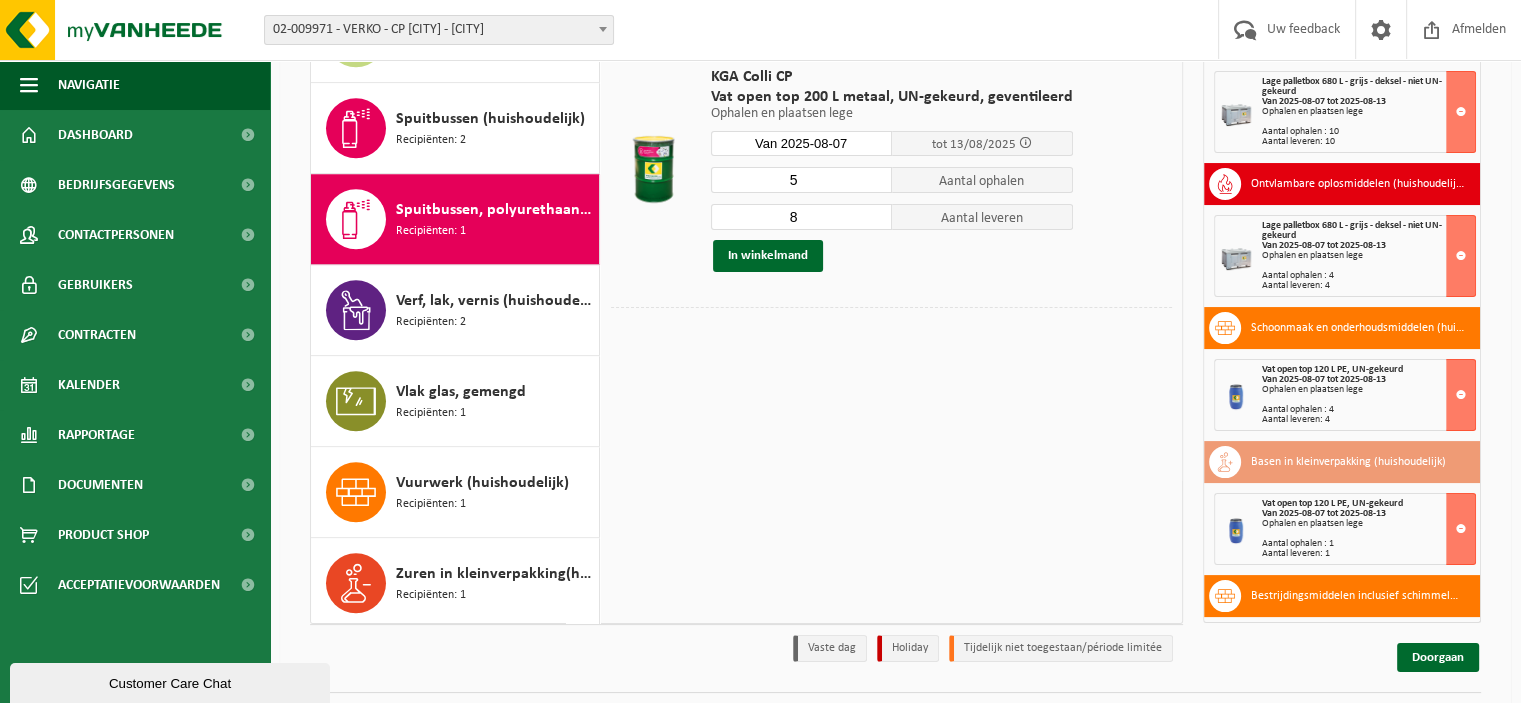 click on "5" at bounding box center [801, 180] 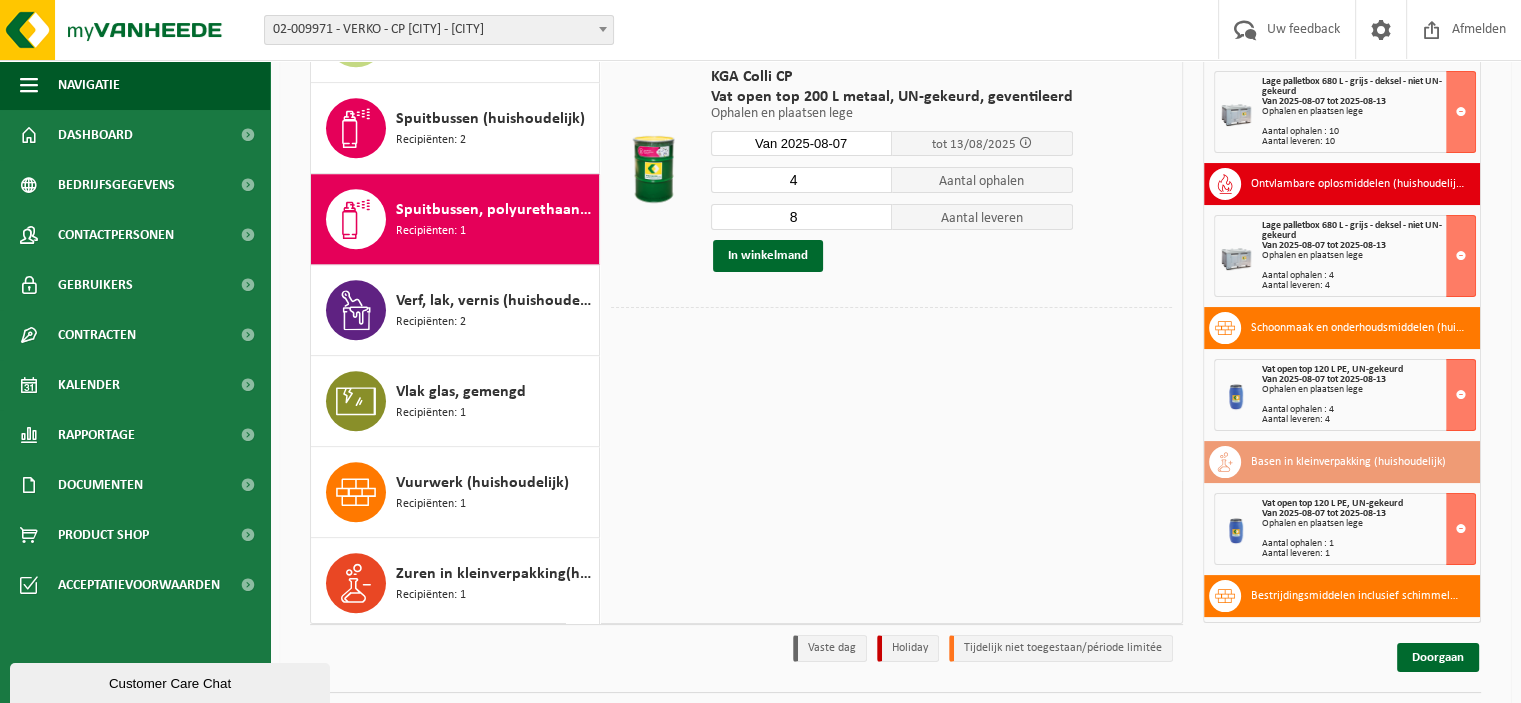 click on "4" at bounding box center (801, 180) 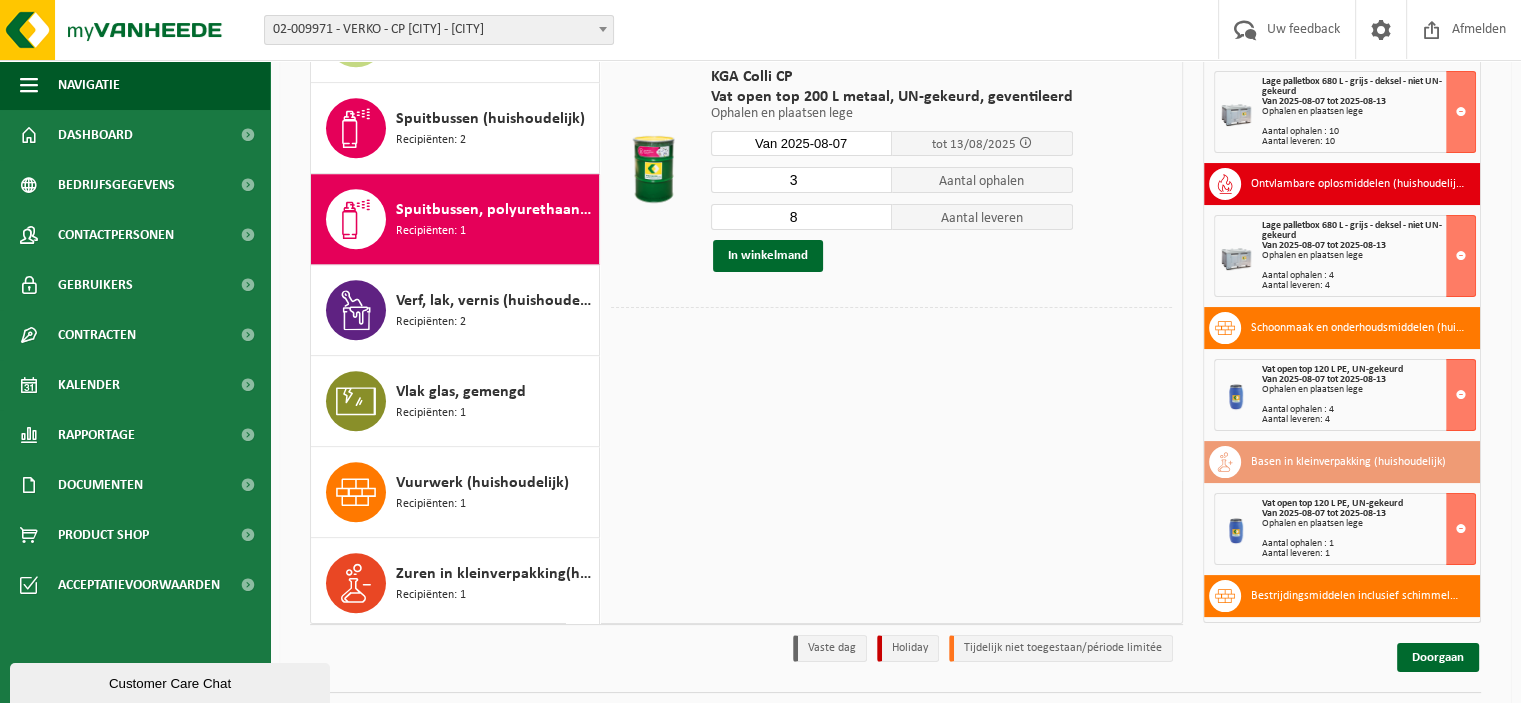type on "3" 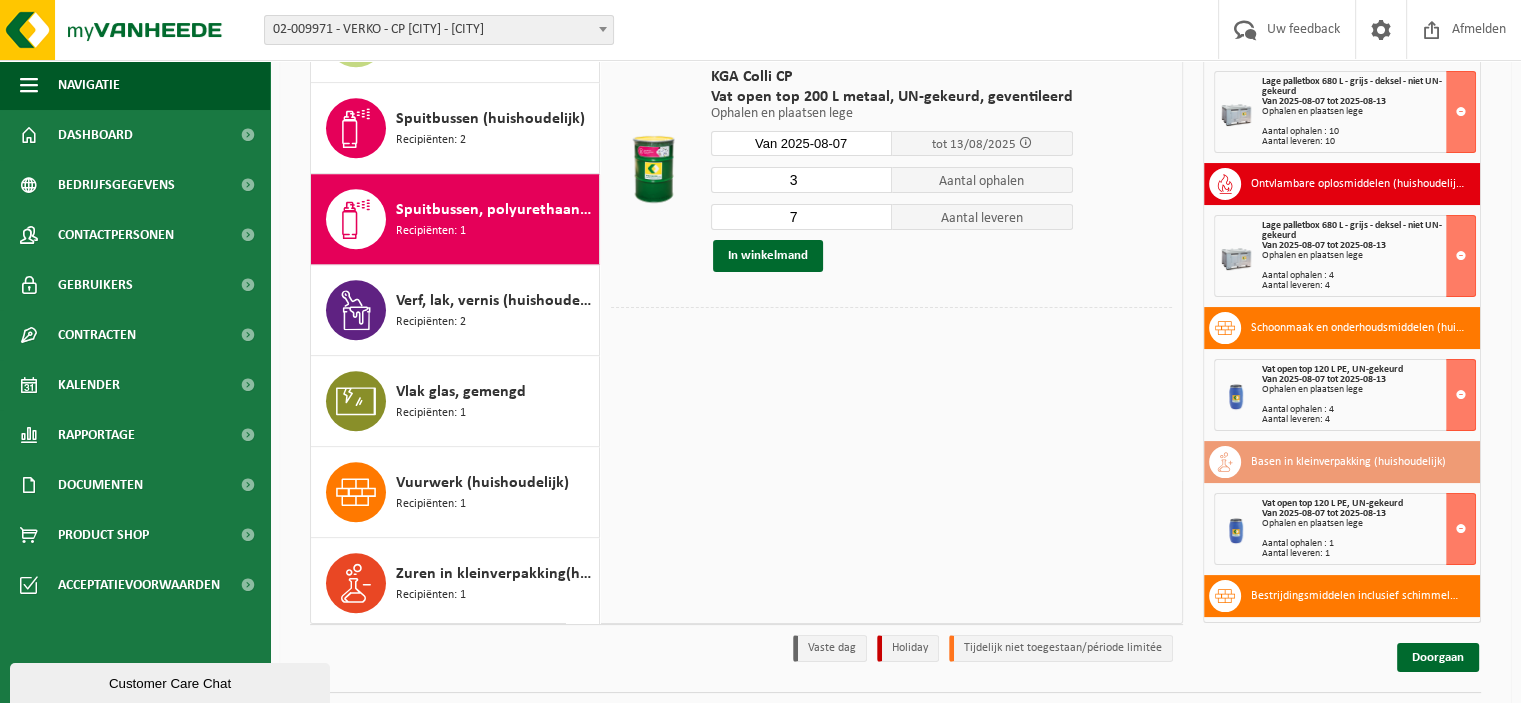 click on "7" at bounding box center (801, 217) 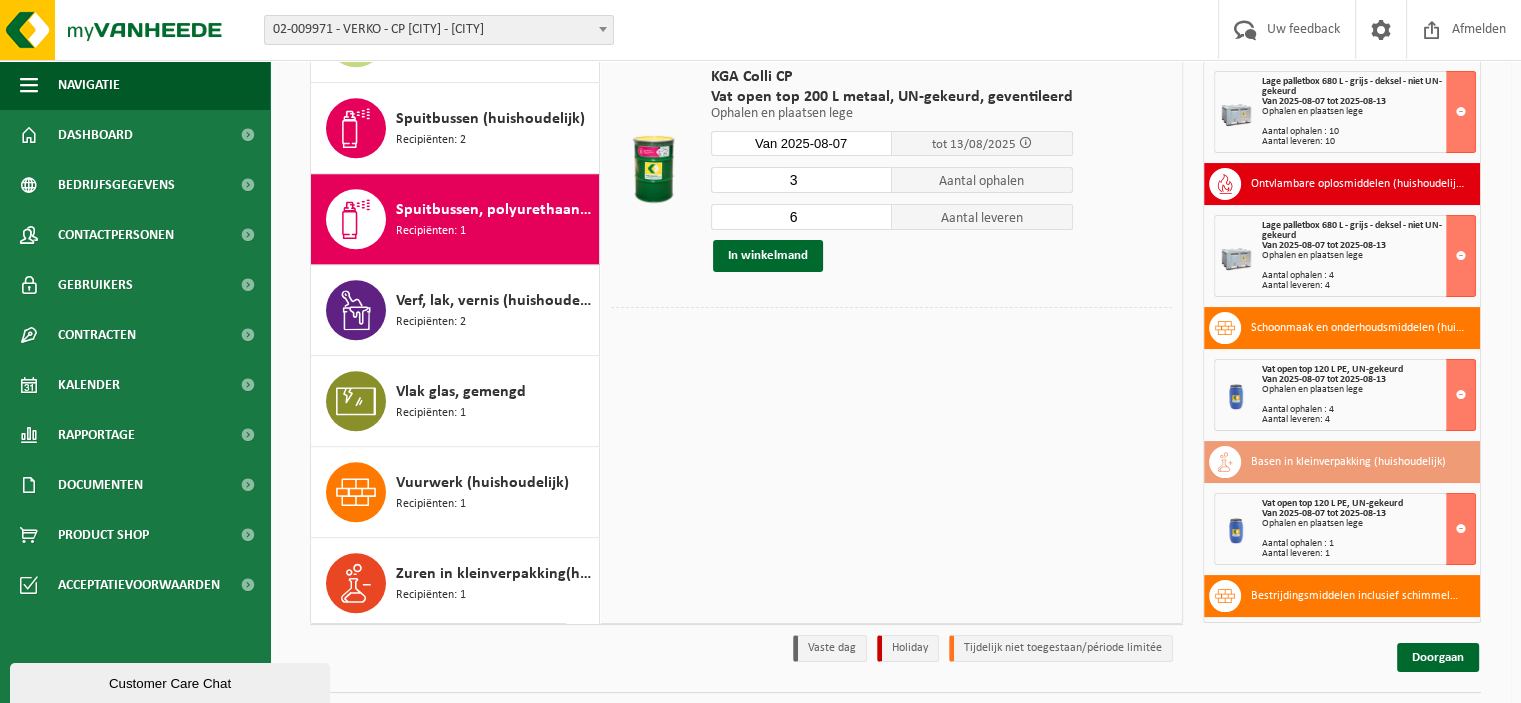 click on "6" at bounding box center (801, 217) 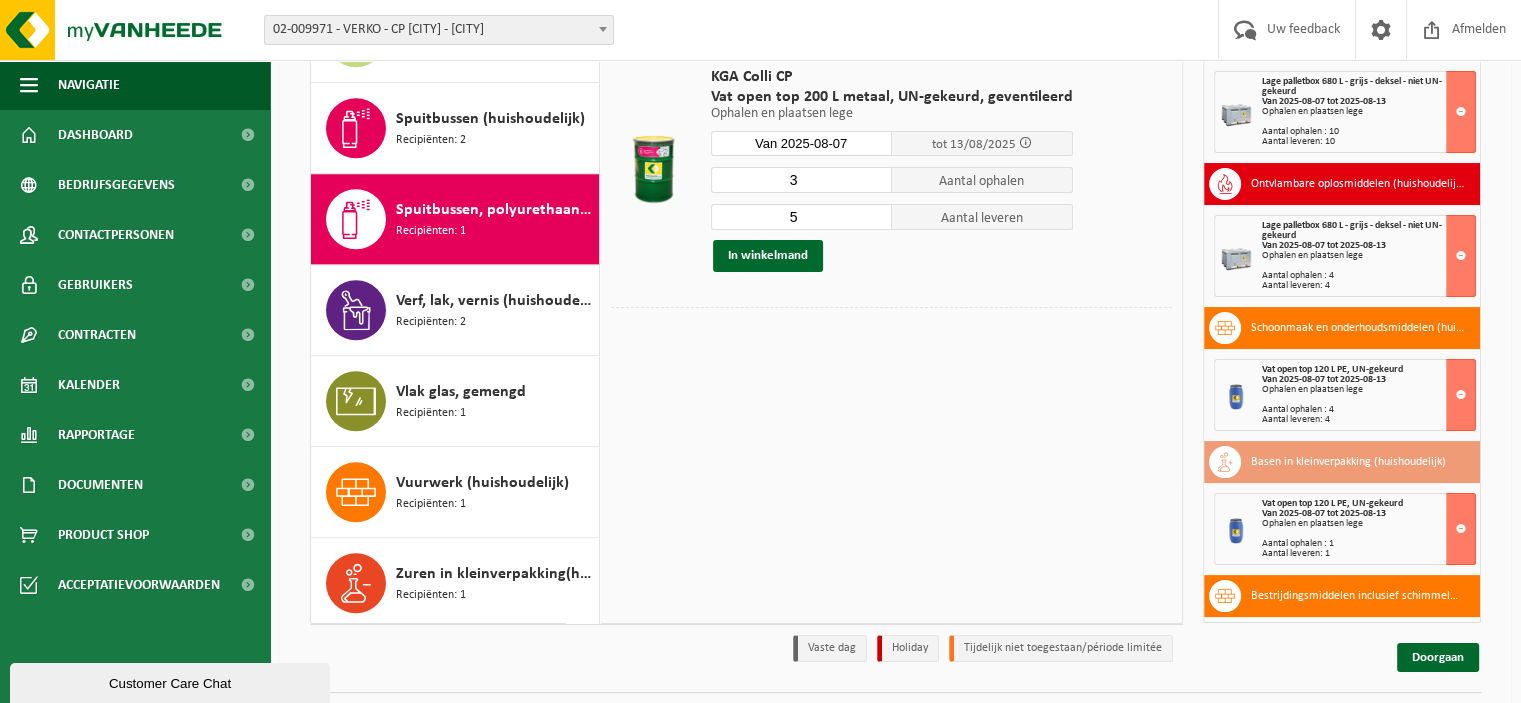 click on "5" at bounding box center (801, 217) 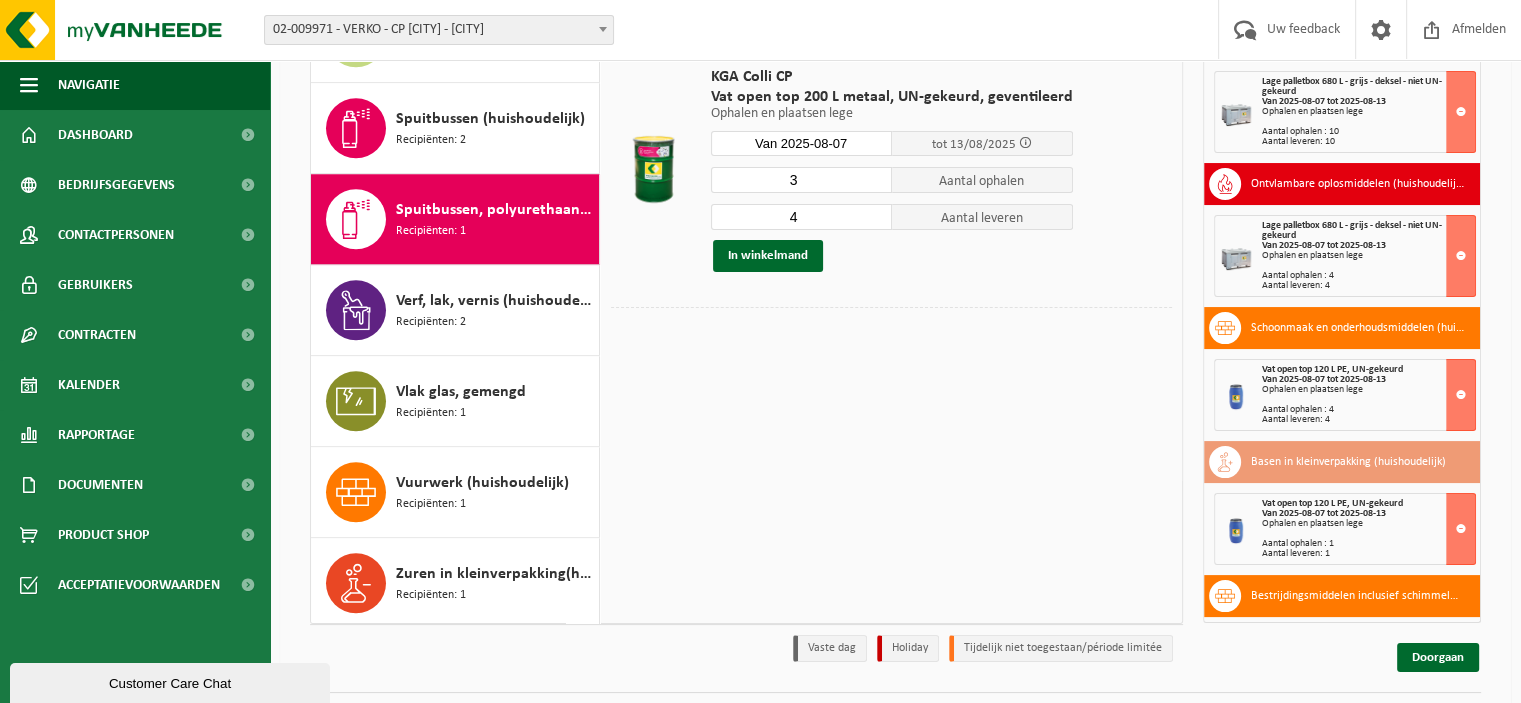 type on "4" 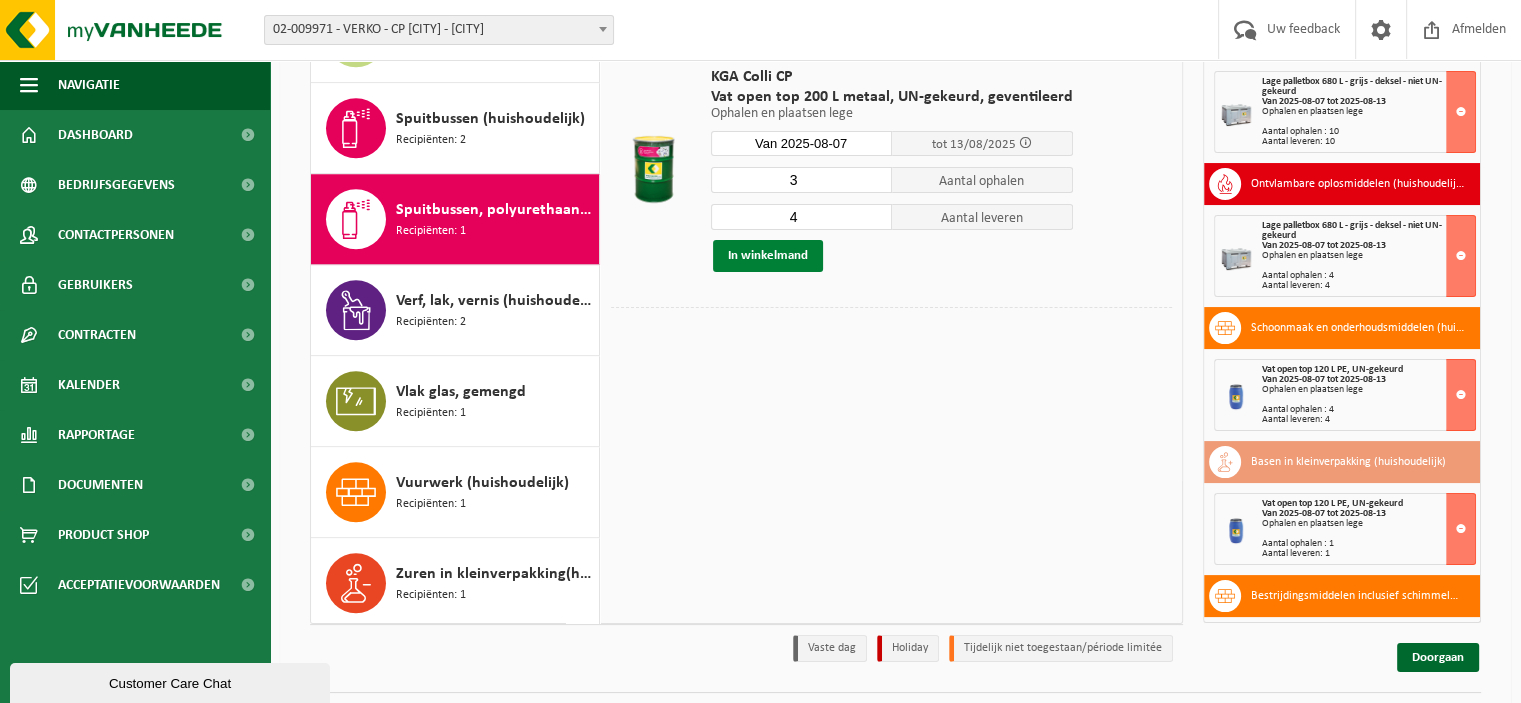 click on "In winkelmand" at bounding box center [768, 256] 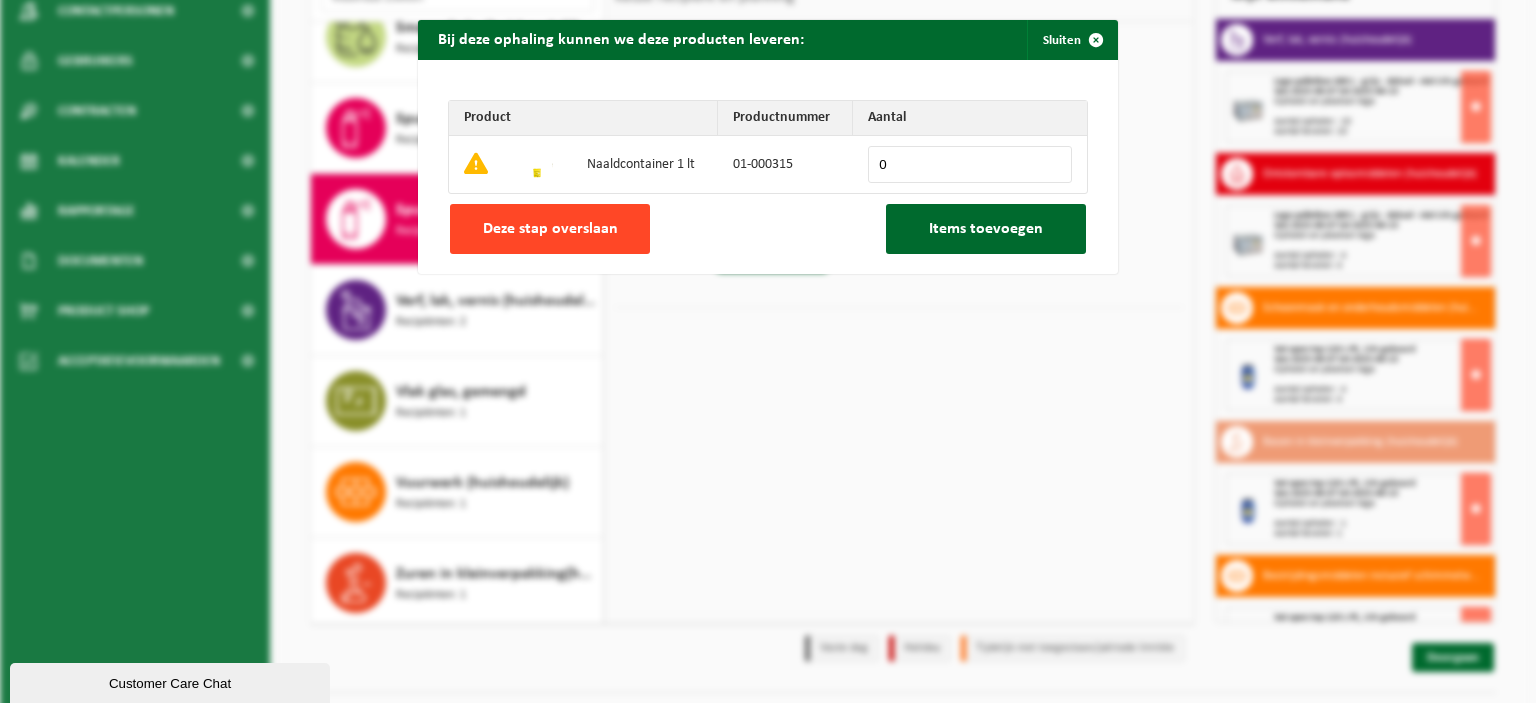 click on "Deze stap overslaan" at bounding box center [550, 229] 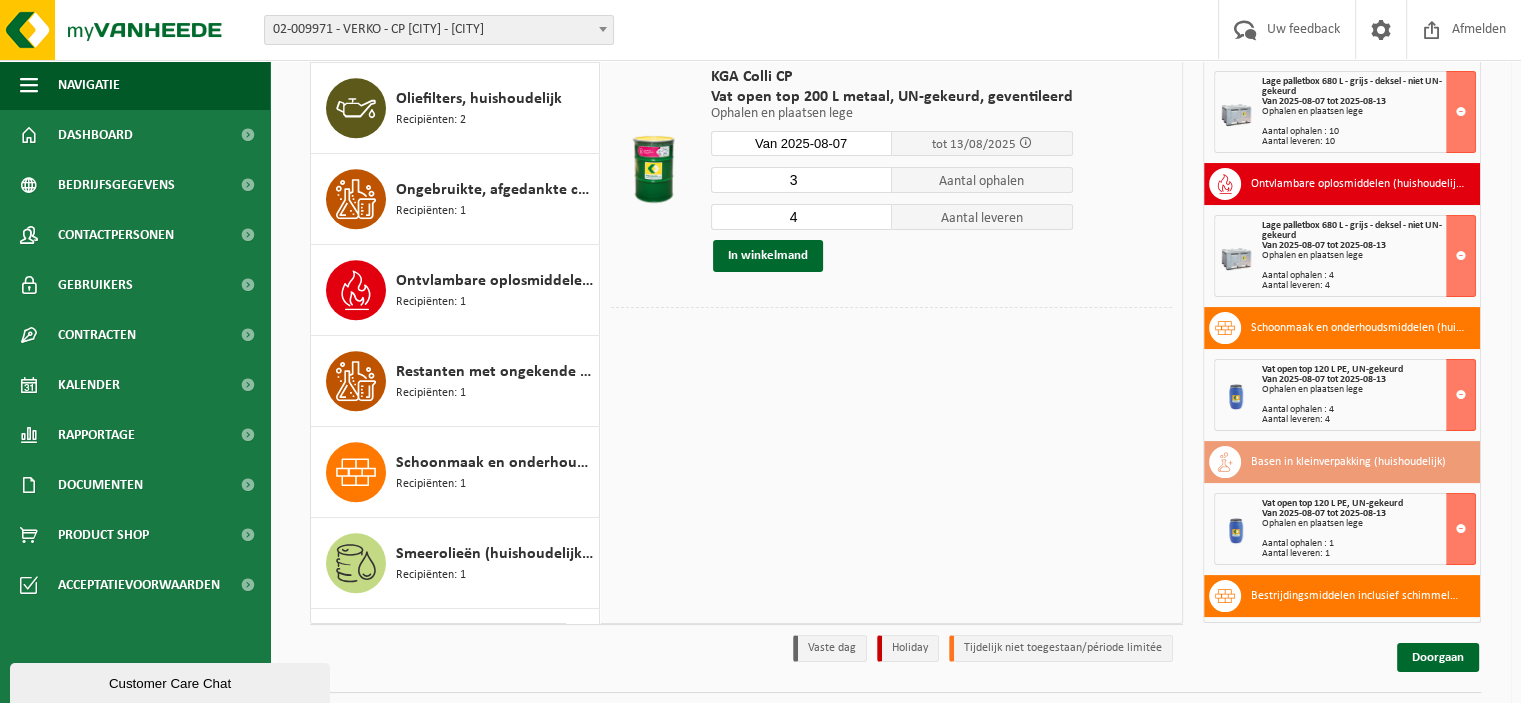 scroll, scrollTop: 799, scrollLeft: 0, axis: vertical 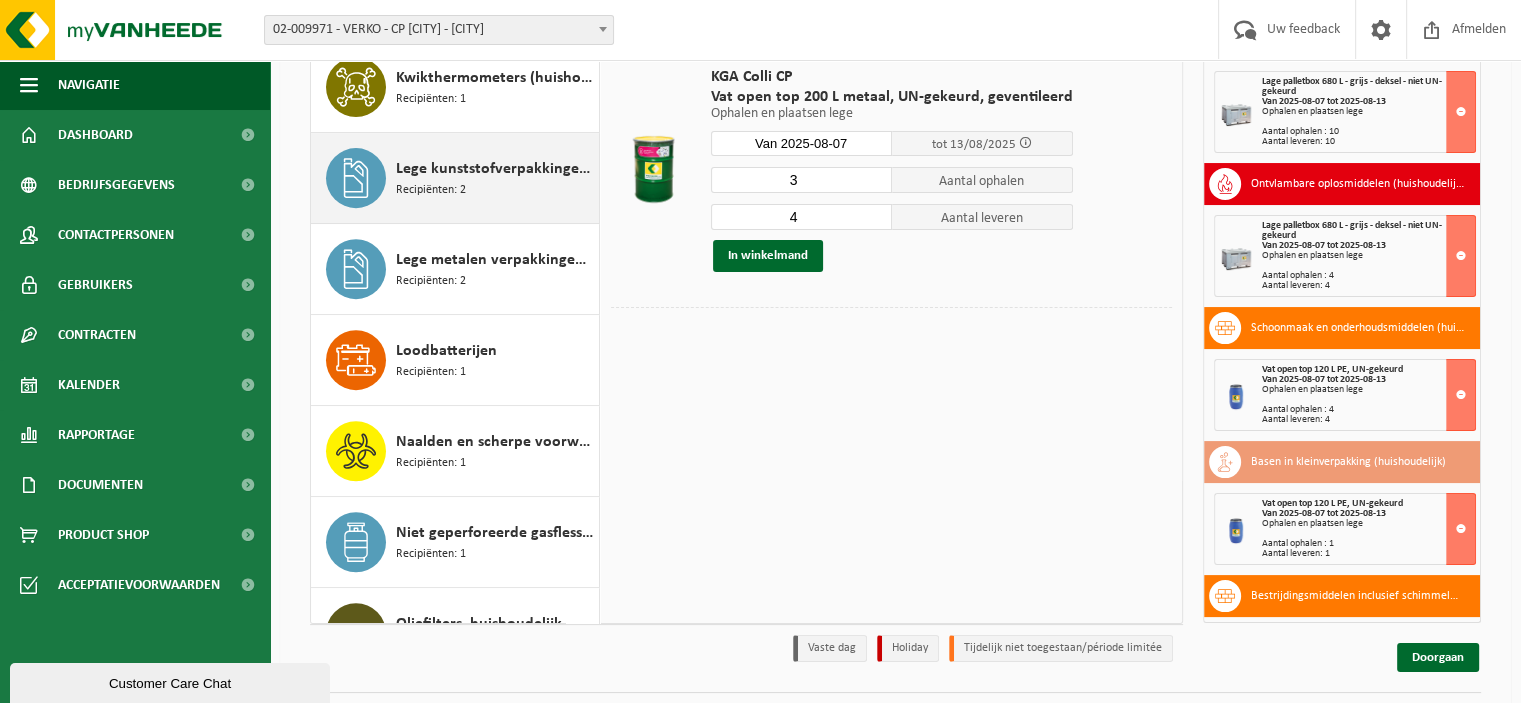 click on "Lege kunststofverpakkingen (huishoudelijk)" at bounding box center [495, 169] 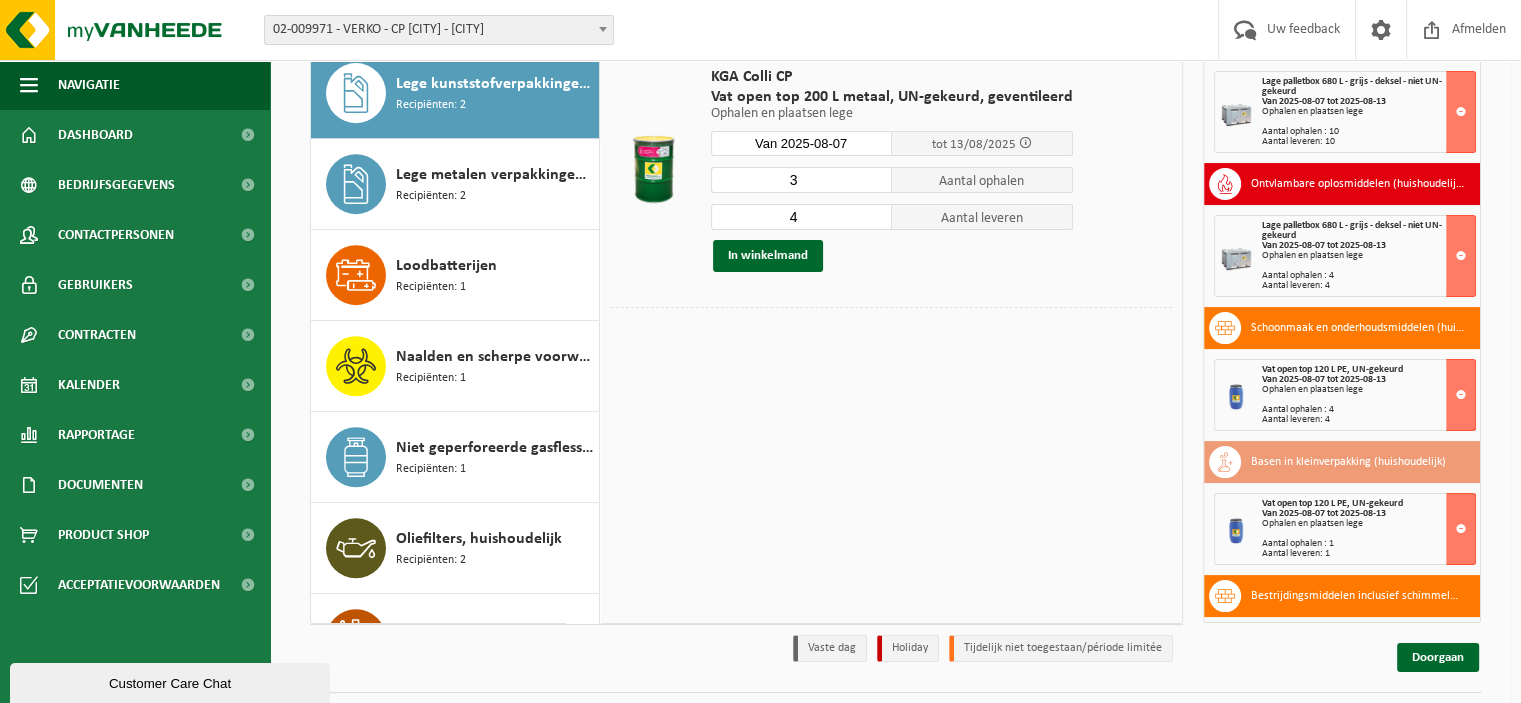 scroll, scrollTop: 908, scrollLeft: 0, axis: vertical 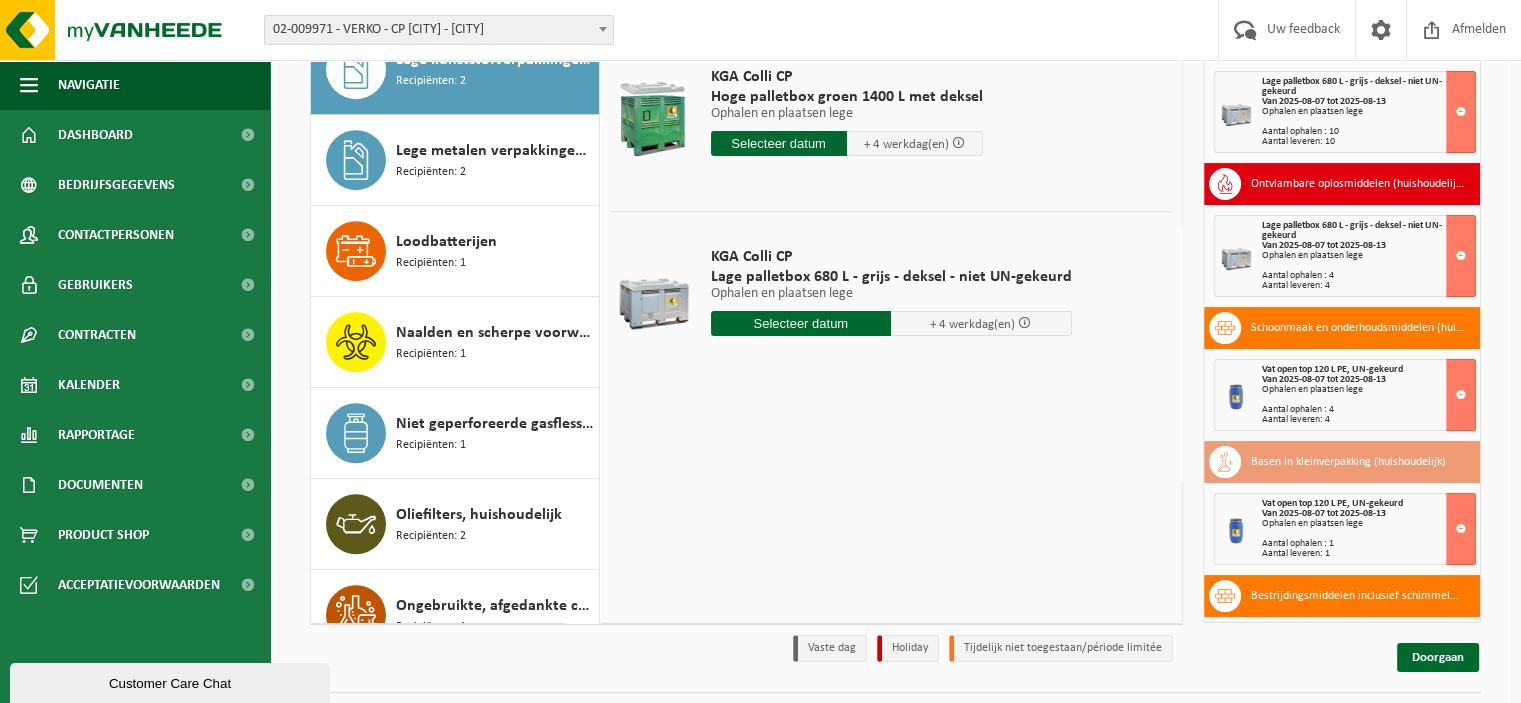 click at bounding box center [801, 323] 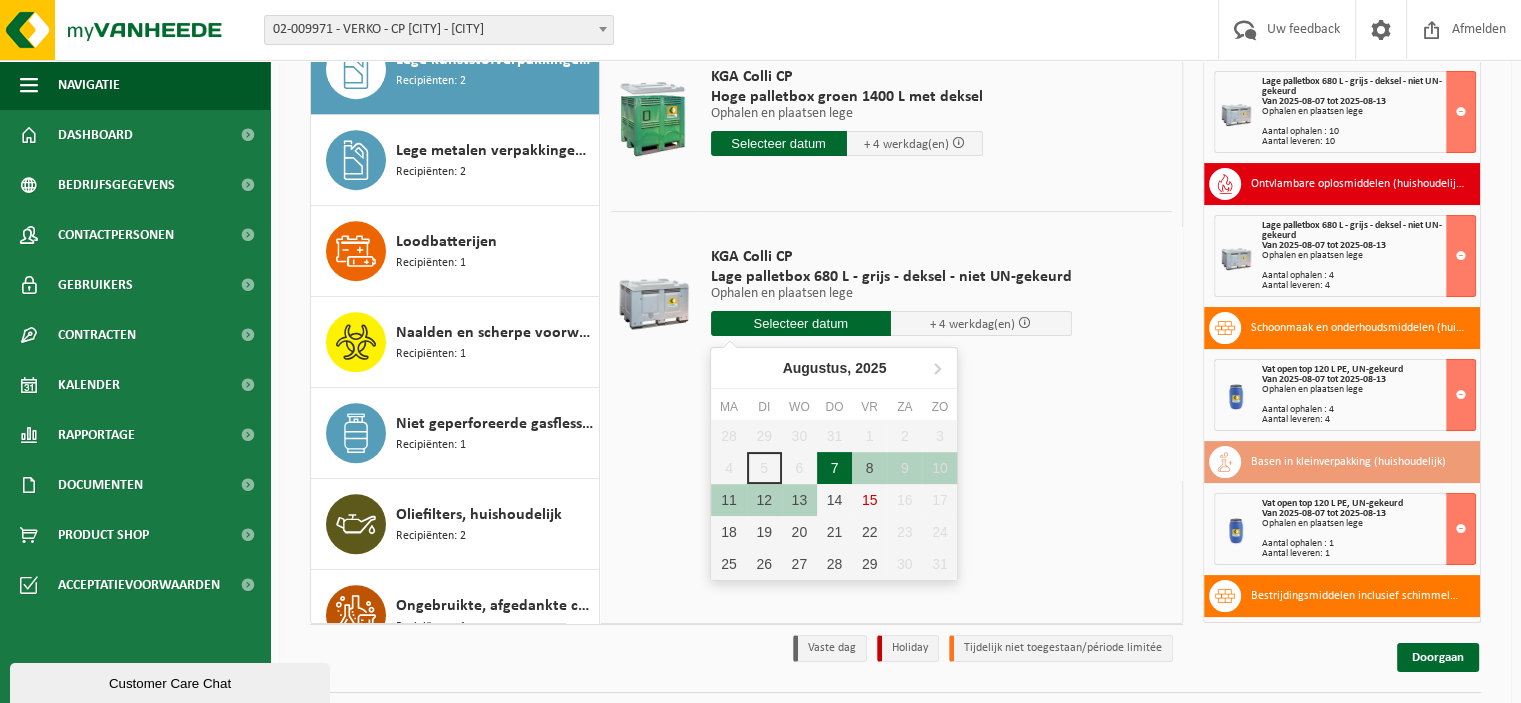 click on "7" at bounding box center (834, 468) 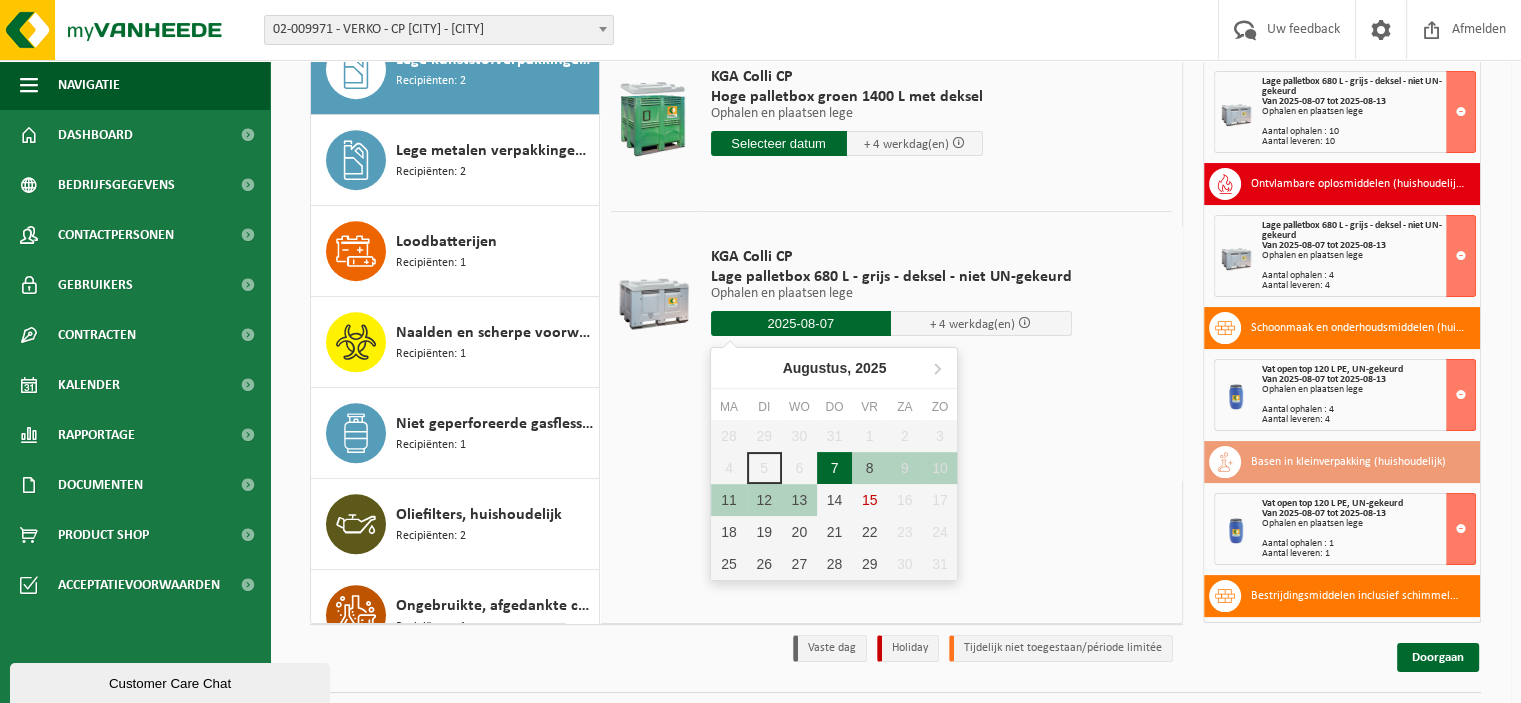 type on "Van 2025-08-07" 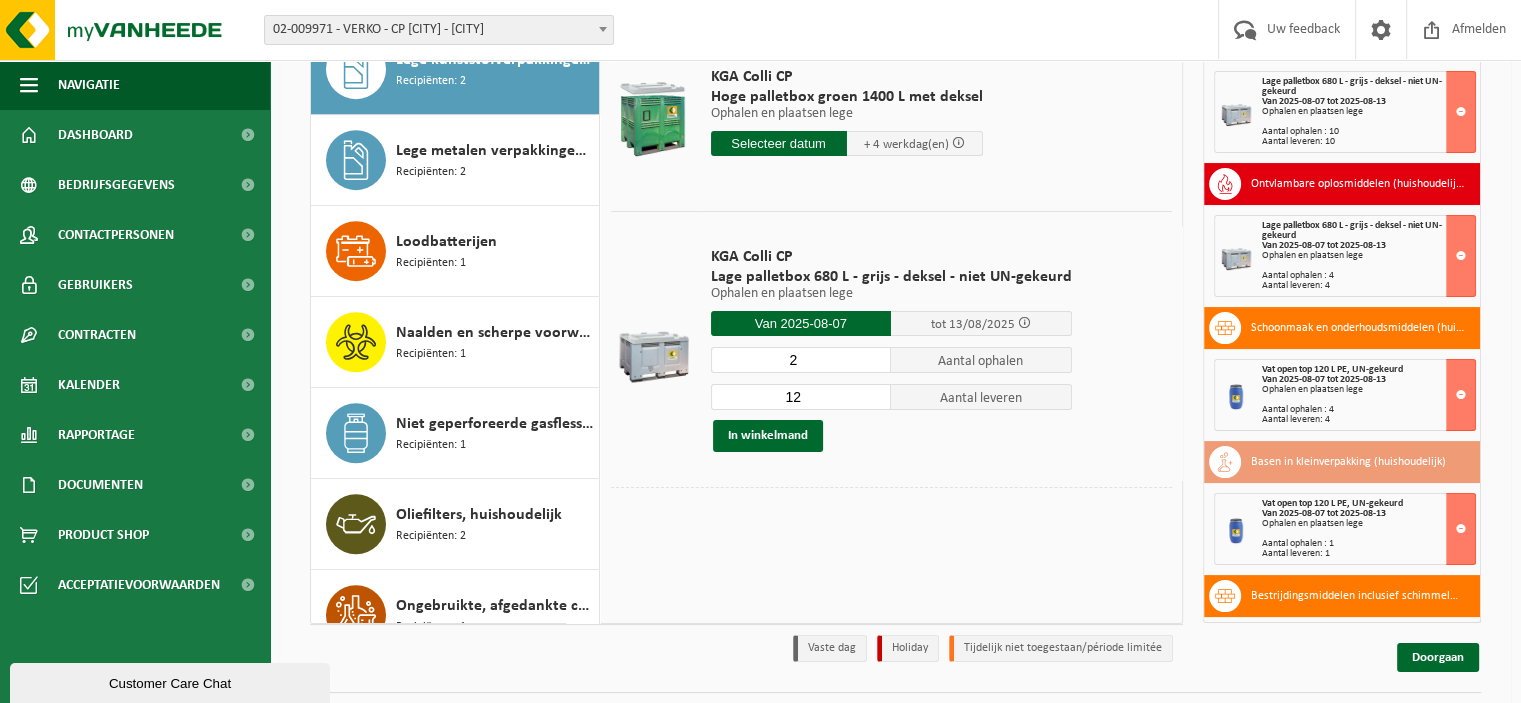 click on "2" at bounding box center [801, 360] 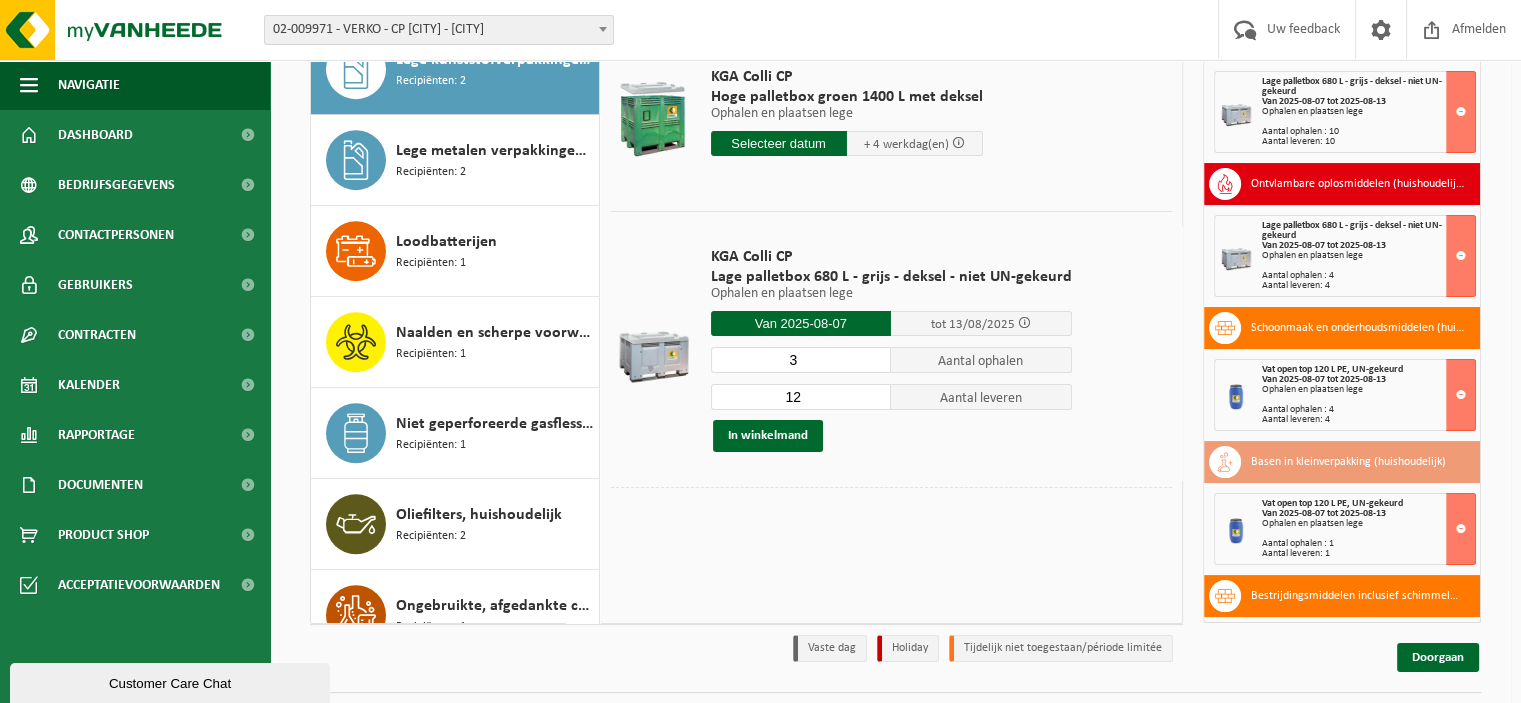 click on "3" at bounding box center (801, 360) 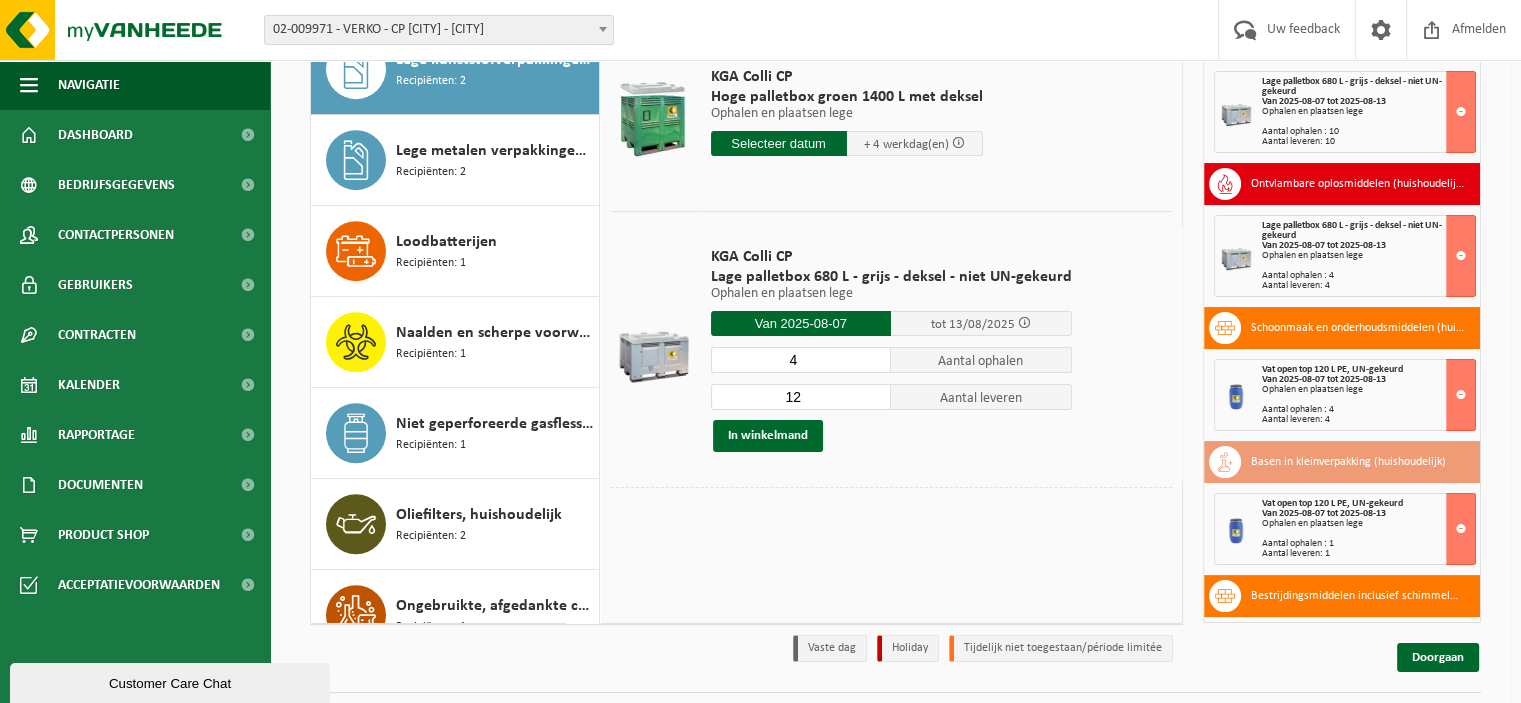 type on "4" 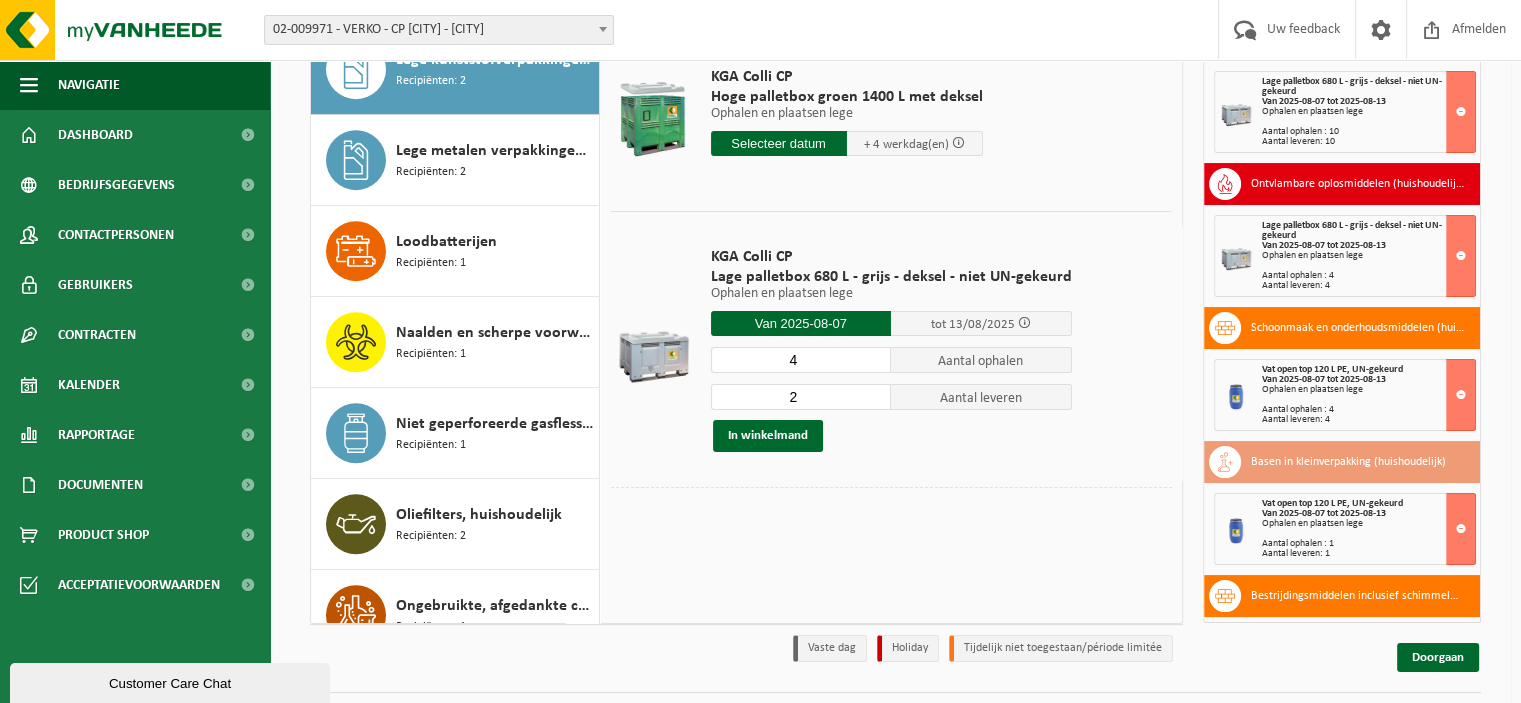 click on "2" at bounding box center (801, 397) 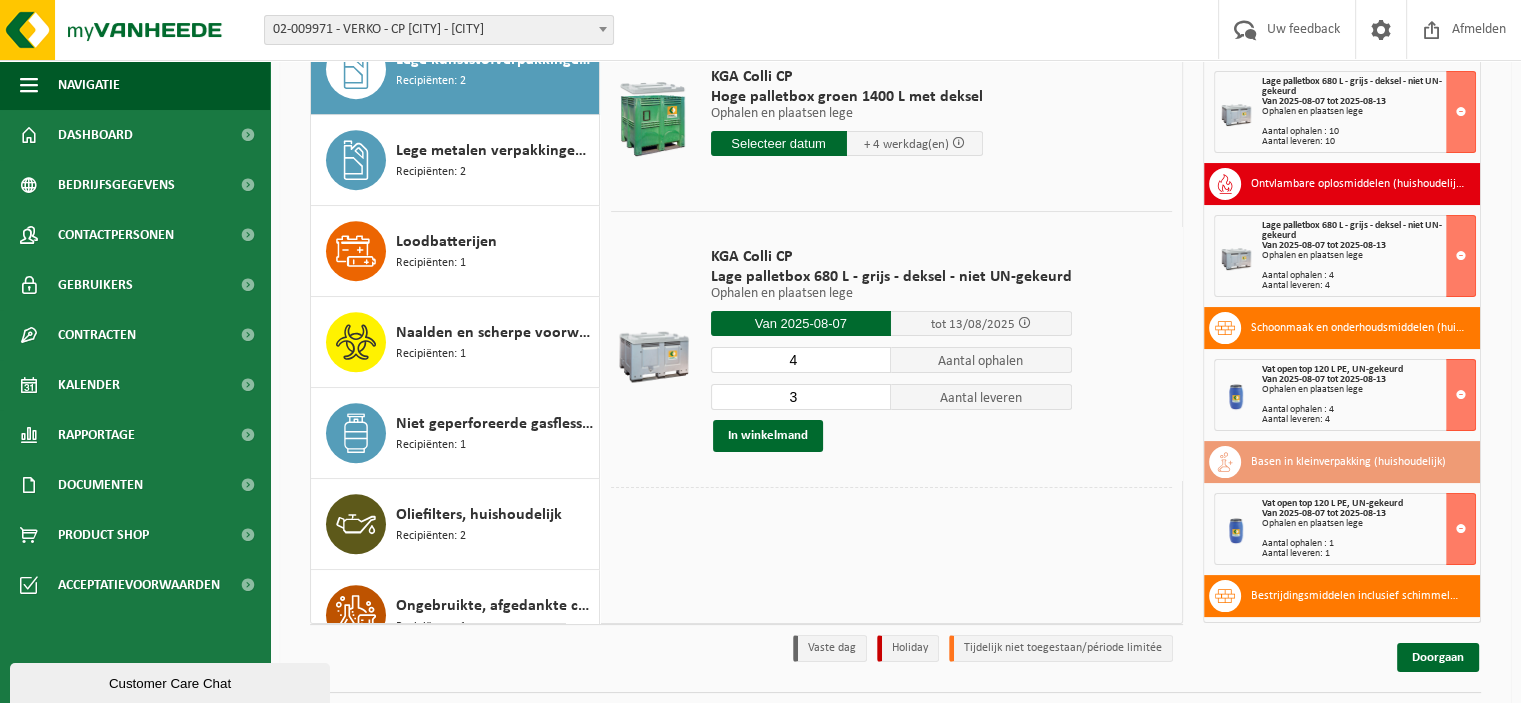 click on "3" at bounding box center (801, 397) 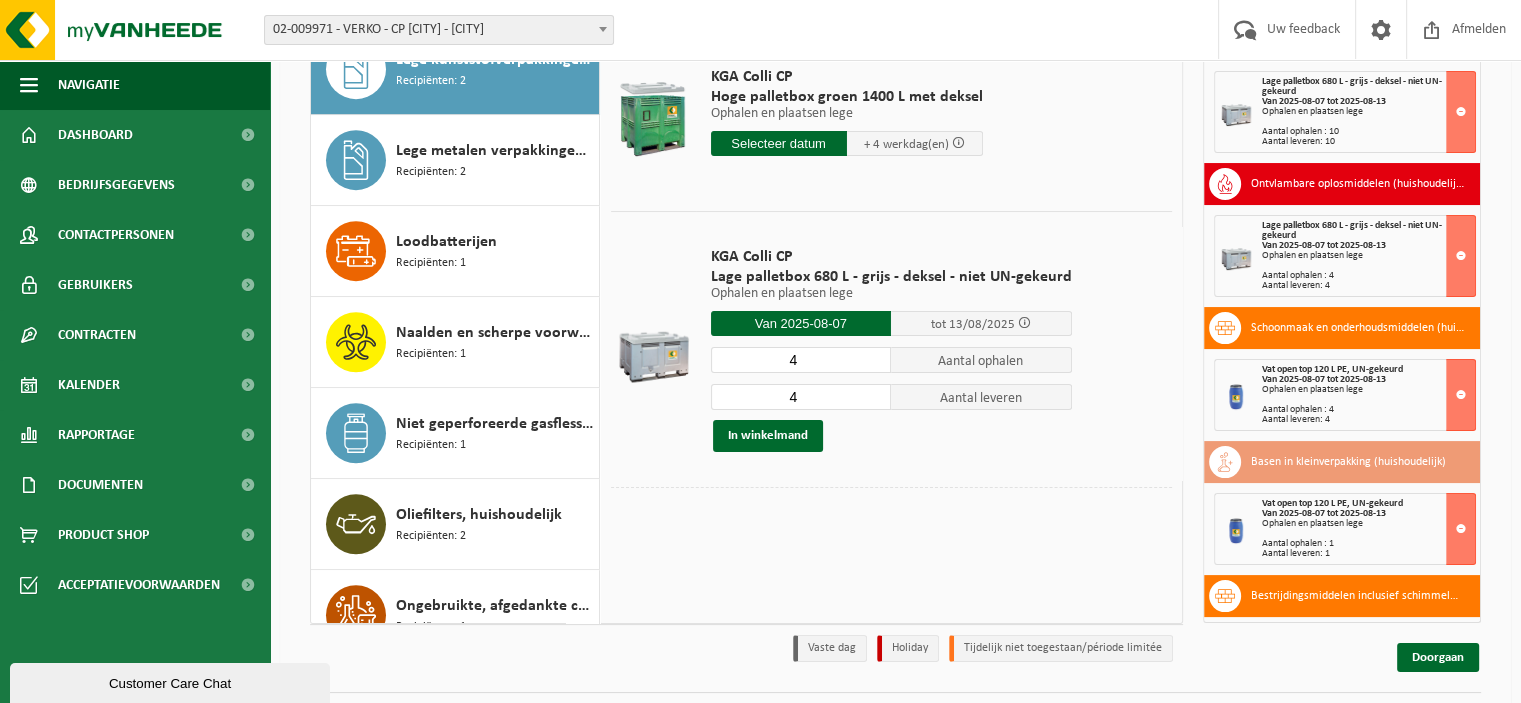 type on "4" 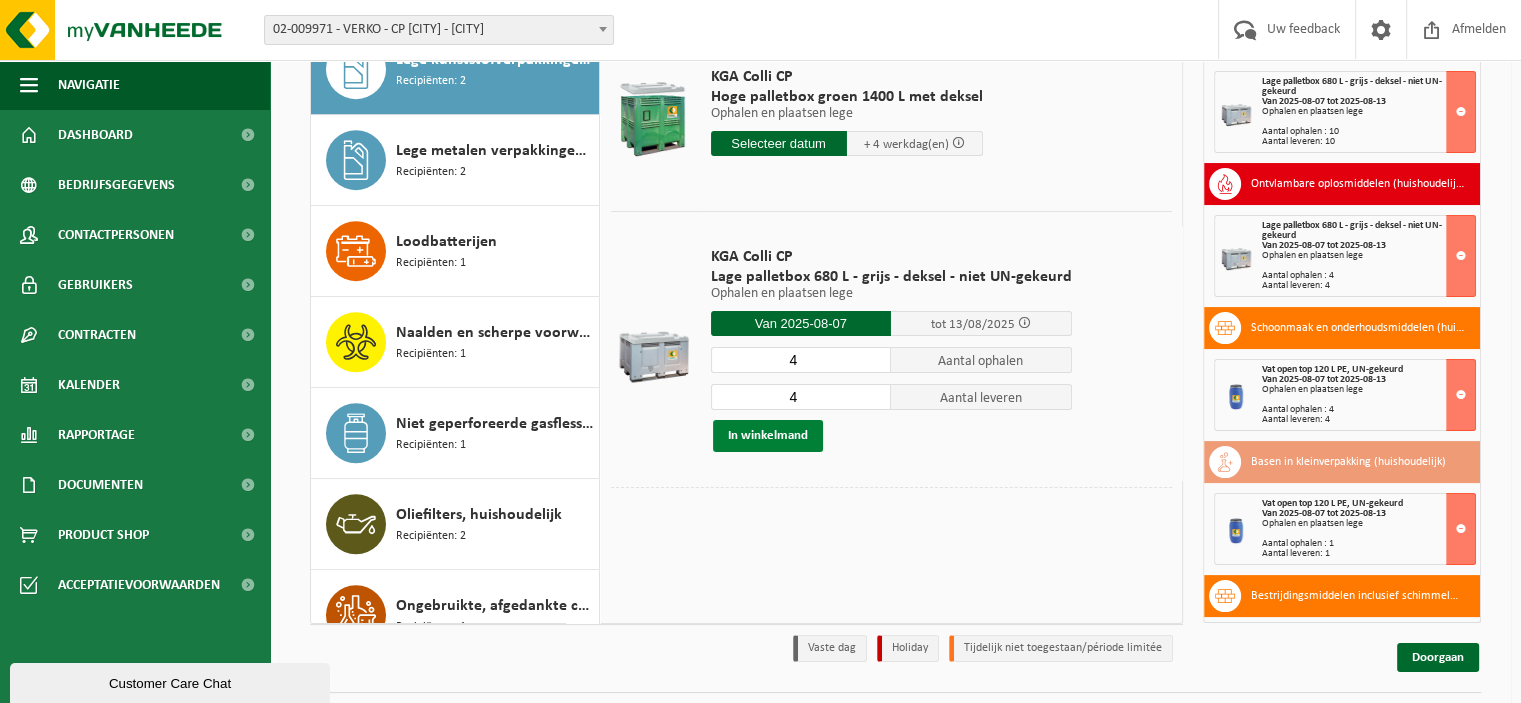 click on "In winkelmand" at bounding box center [768, 436] 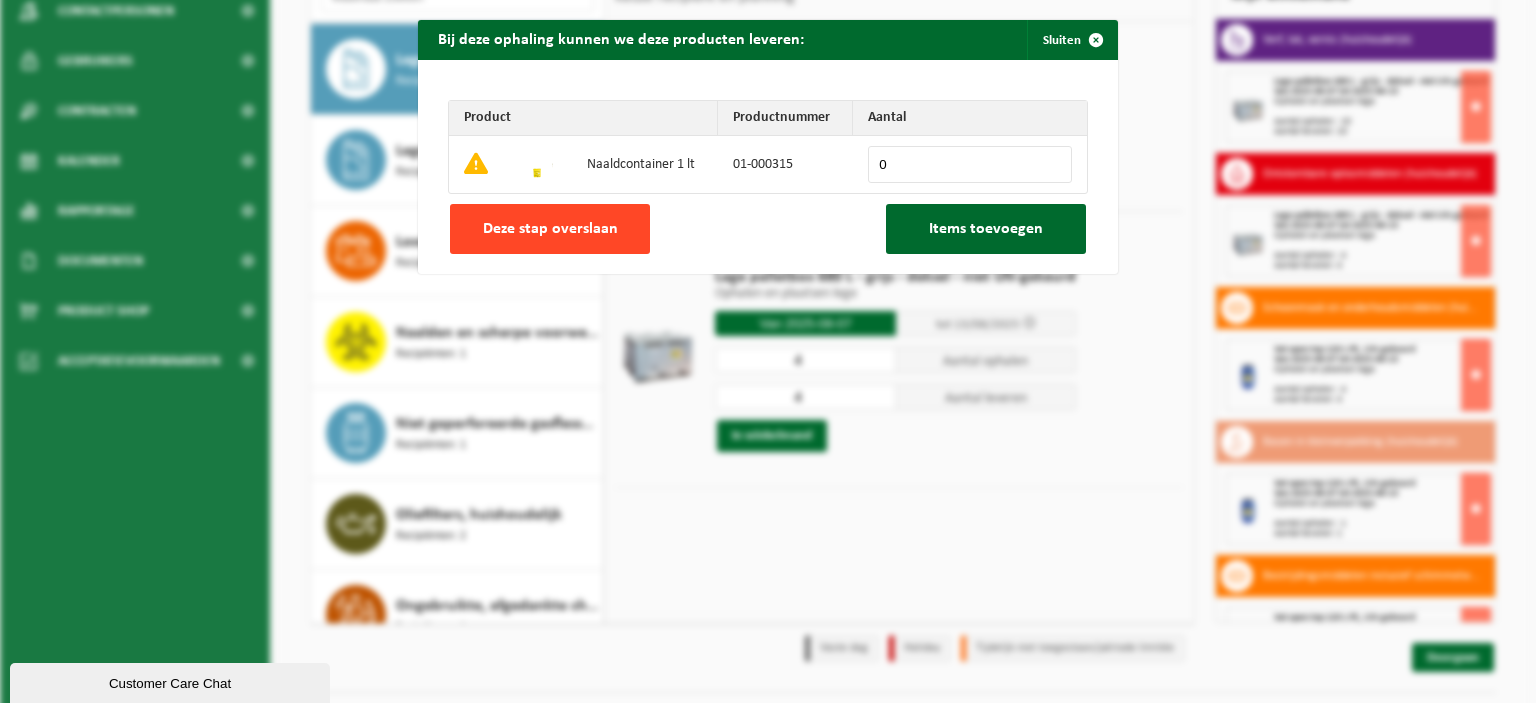 click on "Deze stap overslaan" at bounding box center (550, 229) 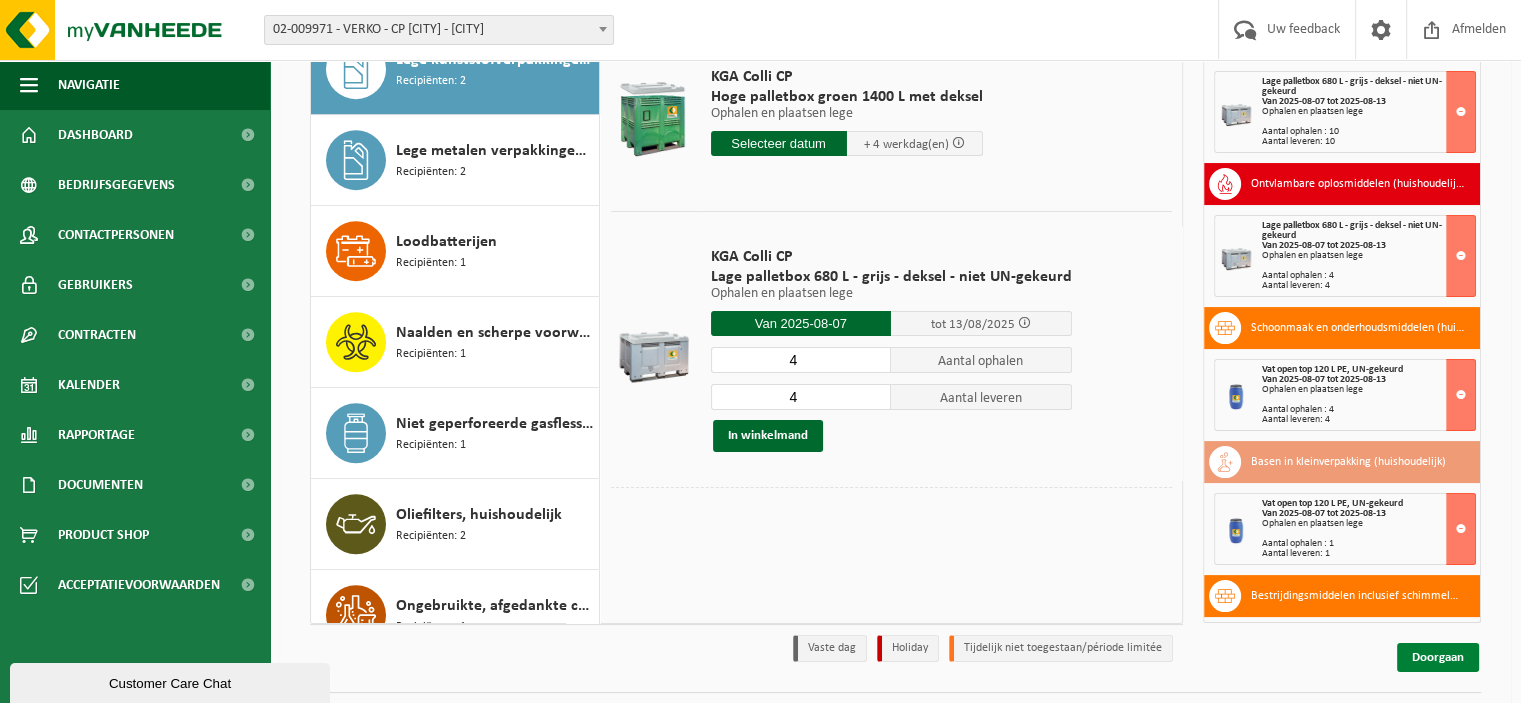 click on "Doorgaan" at bounding box center (1438, 657) 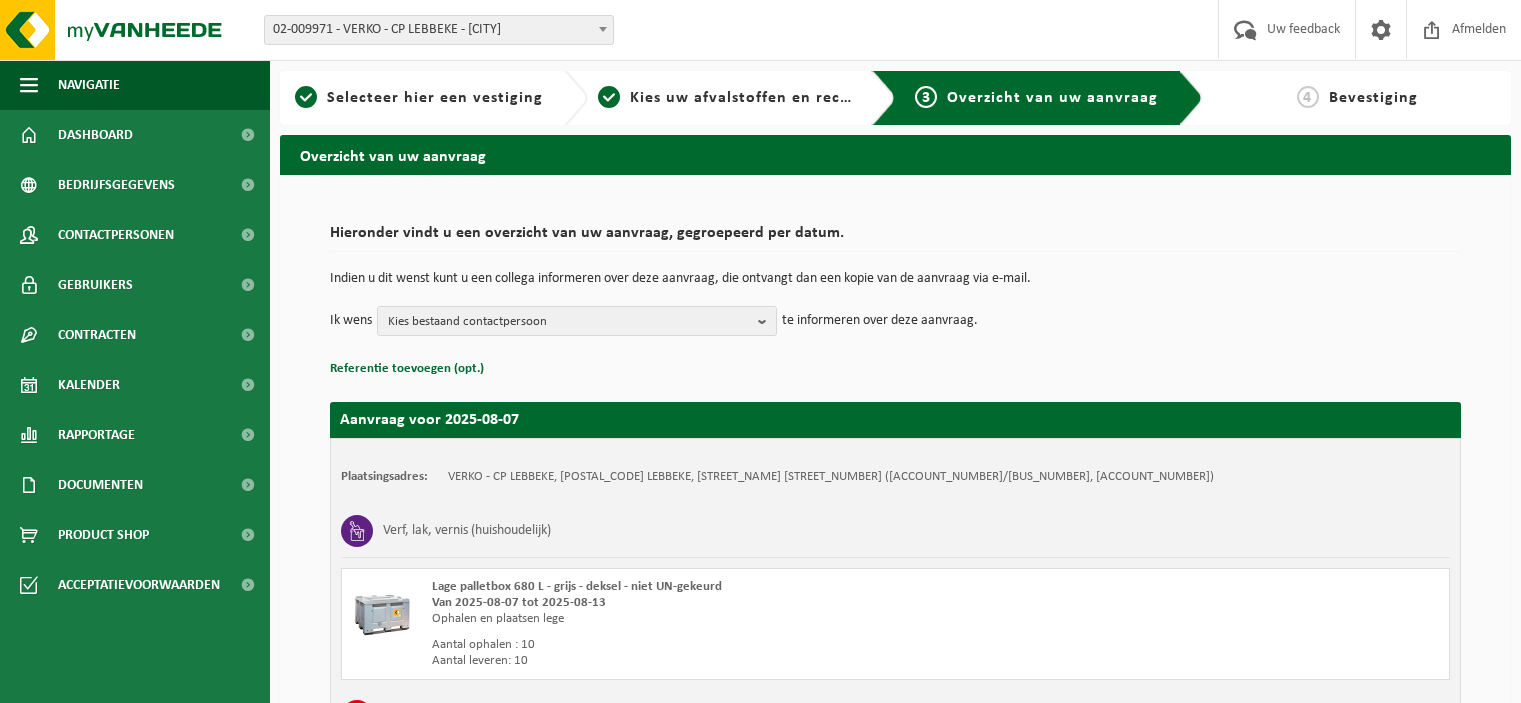 scroll, scrollTop: 0, scrollLeft: 0, axis: both 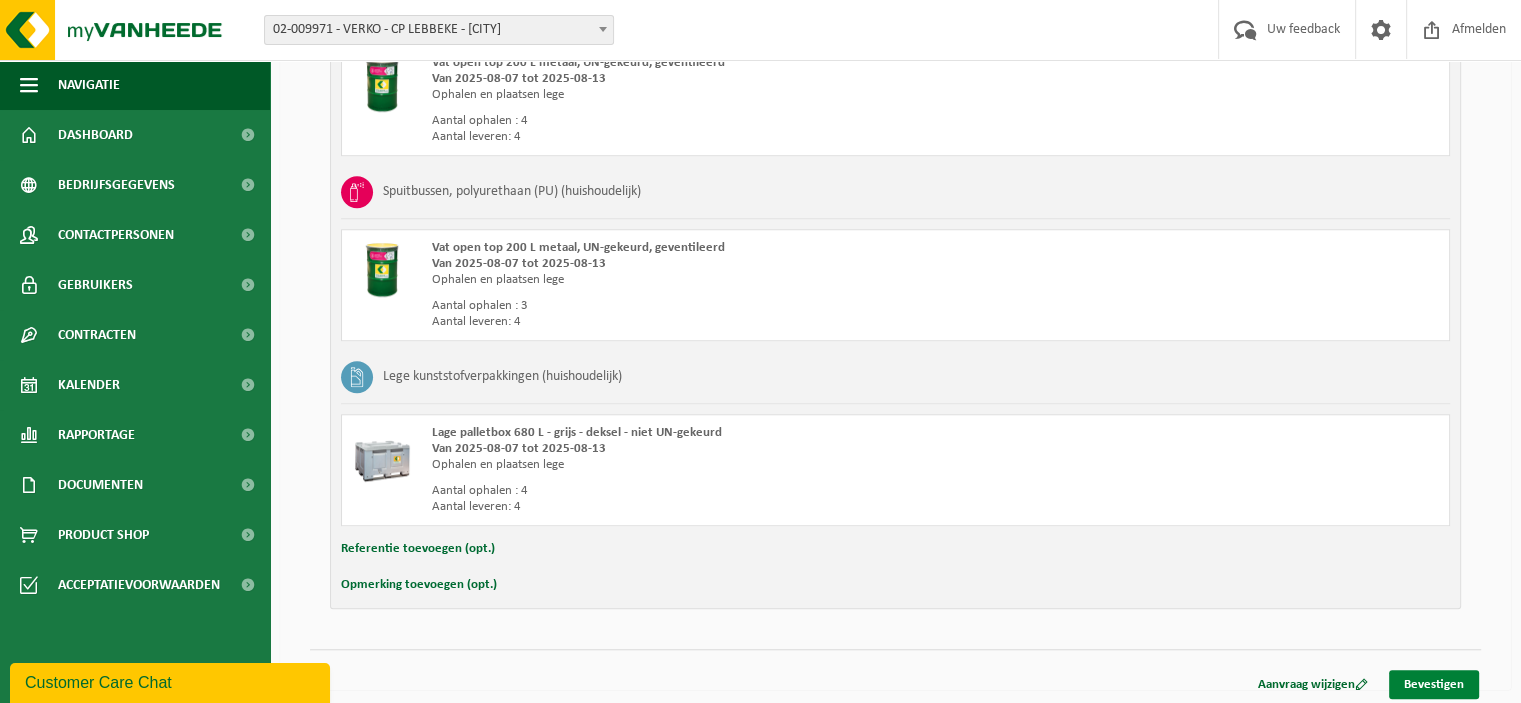 click on "Bevestigen" at bounding box center (1434, 684) 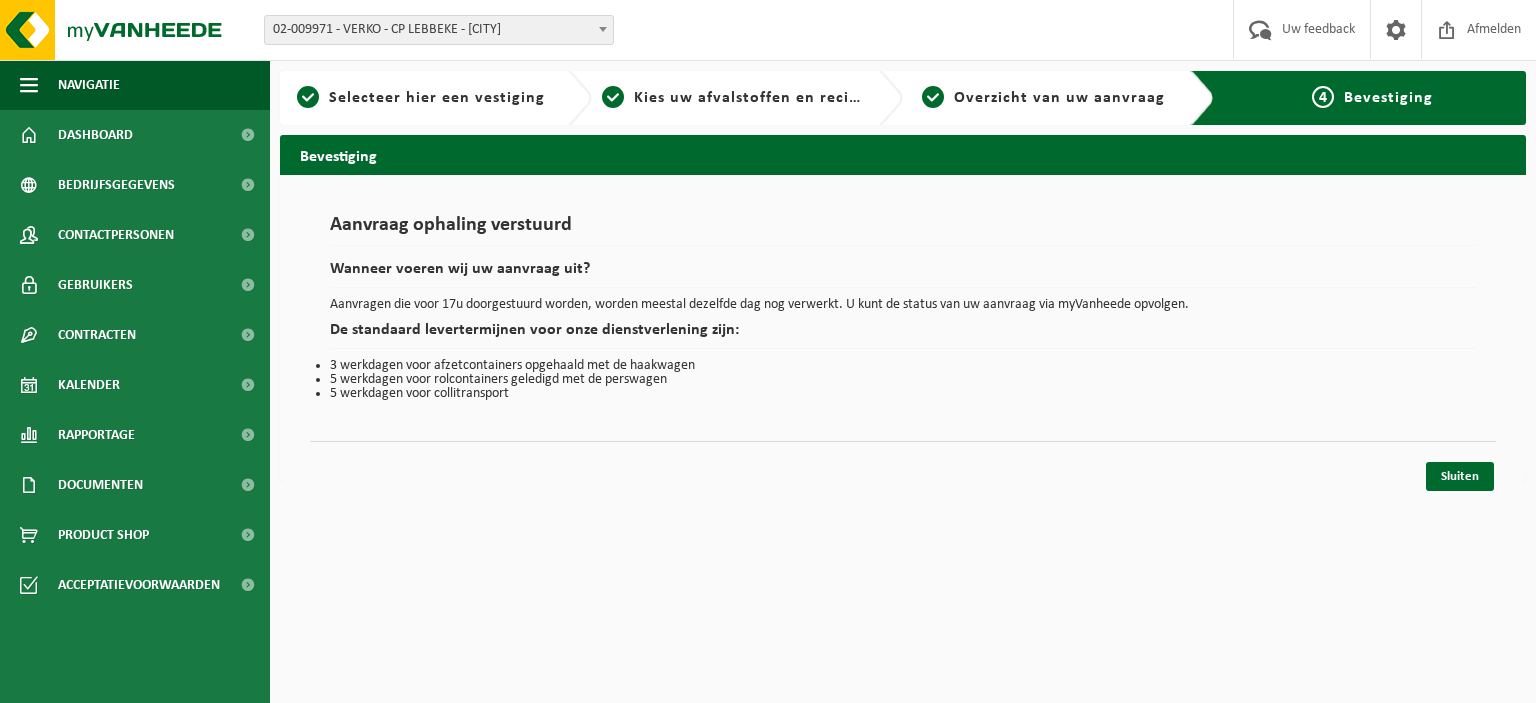 scroll, scrollTop: 0, scrollLeft: 0, axis: both 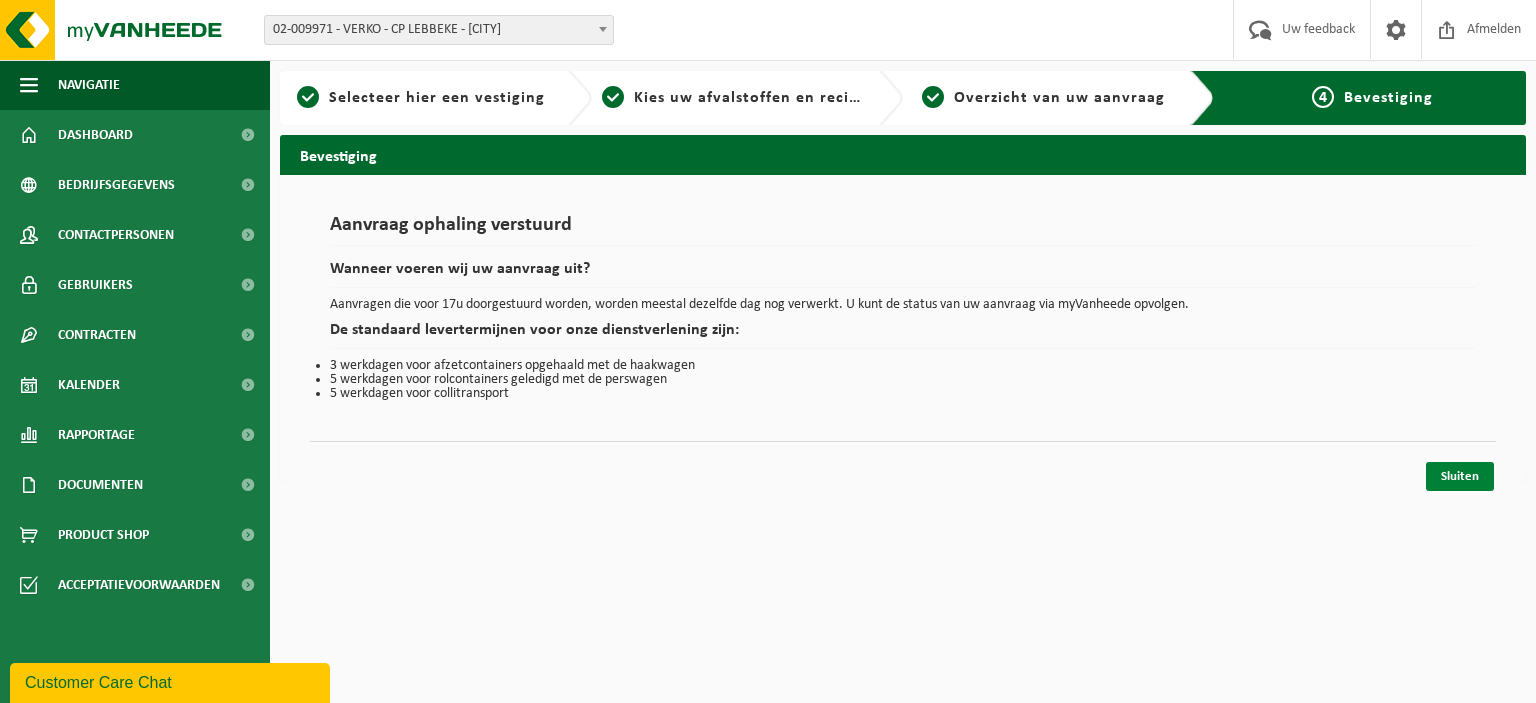 click on "Sluiten" at bounding box center [1460, 476] 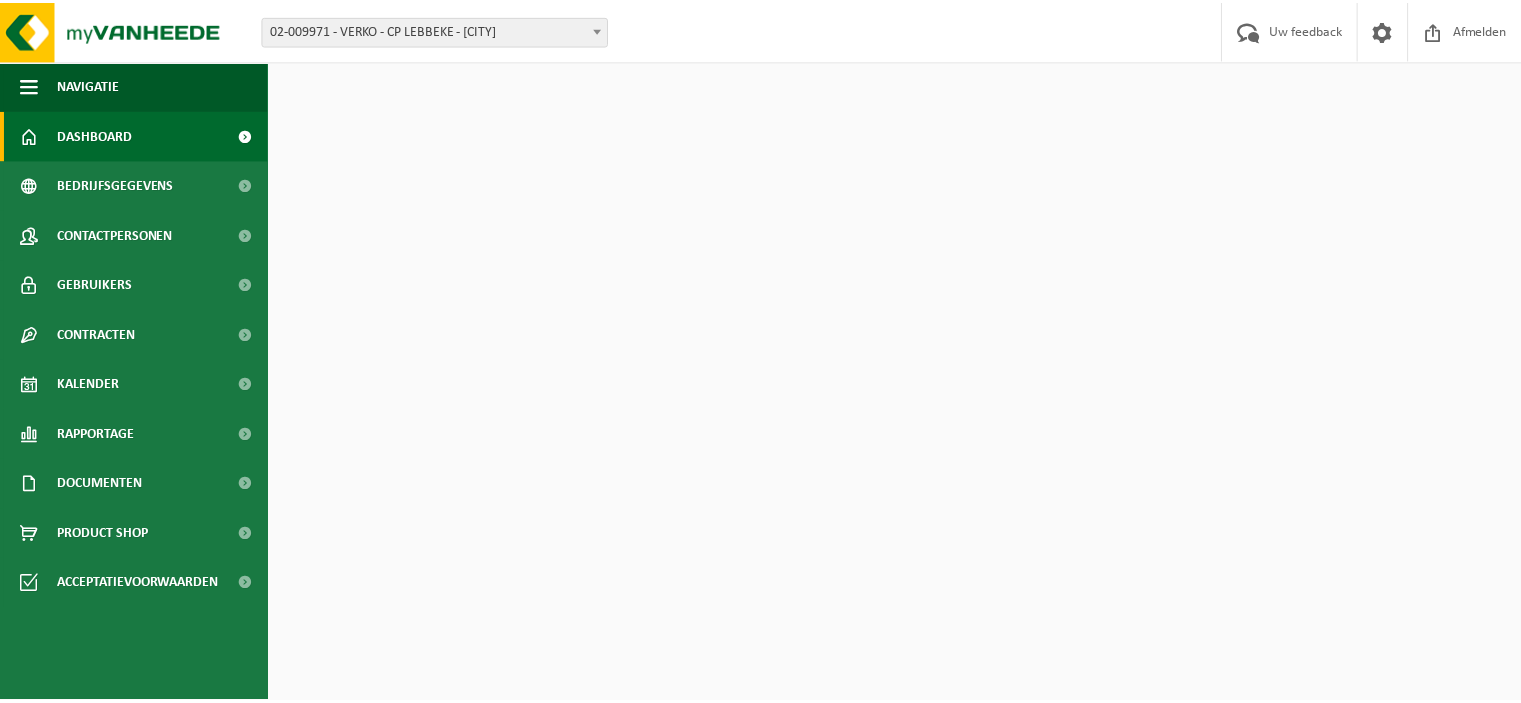 scroll, scrollTop: 0, scrollLeft: 0, axis: both 